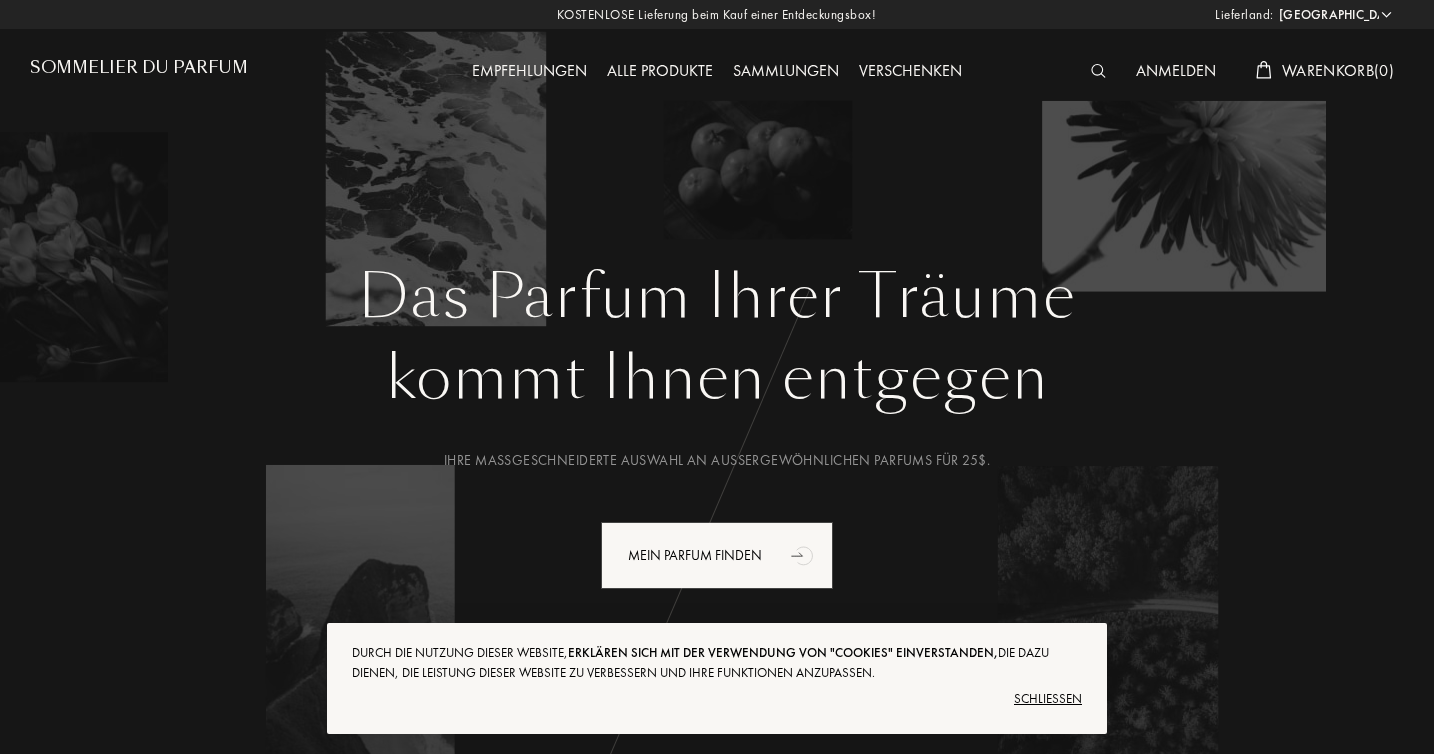 select on "US" 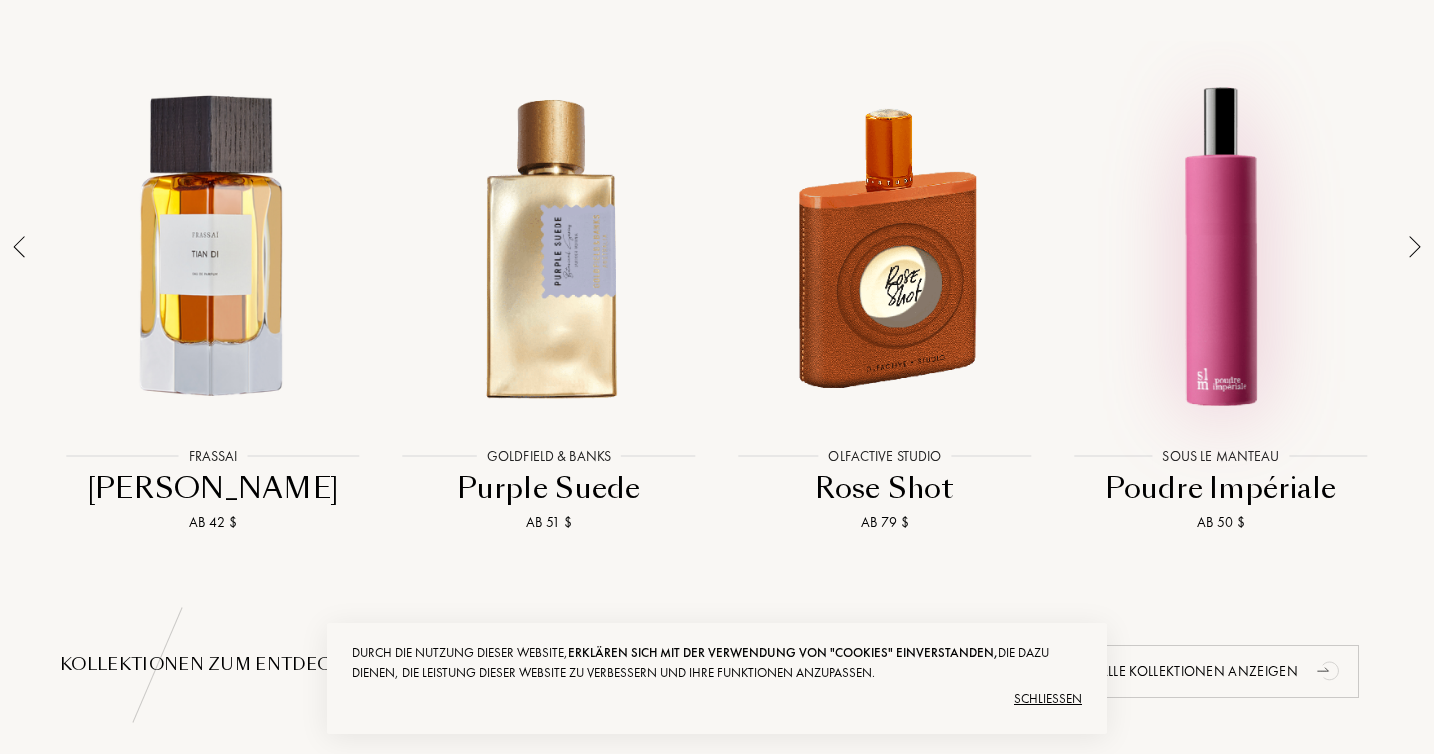 scroll, scrollTop: 1691, scrollLeft: 0, axis: vertical 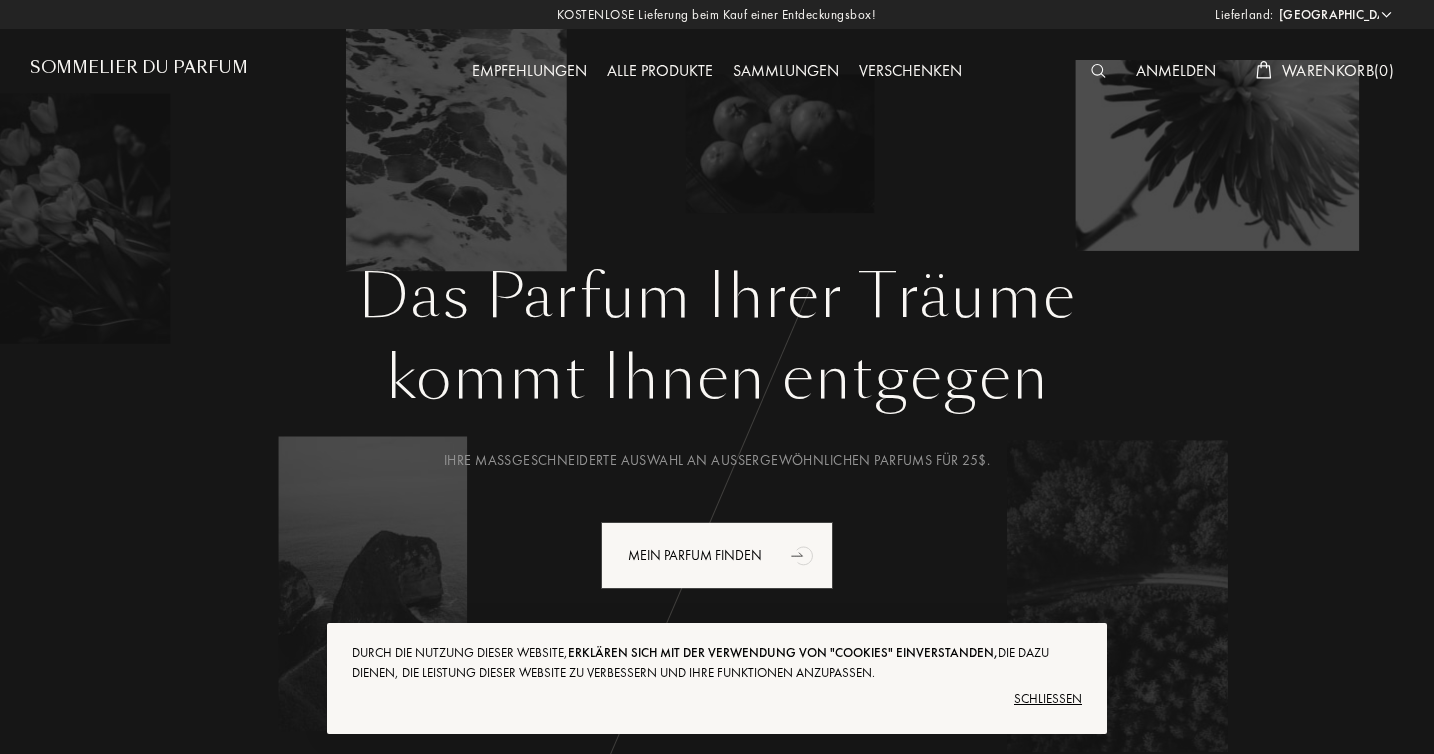 click on "Afghanistan Ägypten Albanien Algerien Amerikanische Jungferninseln Andorra Angola Anguilla Antarktis Antigua und Barbuda Äquatorialguinea Argentinien Armenien Aruba Aserbaidschan Äthiopien Australien Bahrain Bangladesch Barbados Belgien Belize Benin Bermuda Bhutan Bolivien Bonaire Bosnien und Herzegowina Botsuana Brasilien Britische Jungferninseln Brunei Bulgarien Burkina Faso Burundi Chile China Clipperton-Insel Costa Rica Curaçao Dänemark Demokratische Republik Kongo Deutschland Die Bahamas Dominikanische Republik Dominique Dschibuti Ecuador Elfenbeinküste Eritrea Estland Falklandinseln Fidschi Finnland Föderierte Staaten von Mikronesien Frankreich Französisch-Guinea Gabun Gambia Georgien Ghana Granatapfel Griechenland Grönland Großbritannien Guadeloupe Guatemala Guinea Guinea-Bissau Guyana Haiti Honduras Hongkong Indien Indonesien Insel Mauritius Insel Navassa Irak Iran Island Israel Italien Jamaika Japan Jemen Jordanien Kaimaninseln Kambodscha Kamerun Kanada Kap Verde Kasachstan Katar Kenia Kuba" at bounding box center [1334, 15] 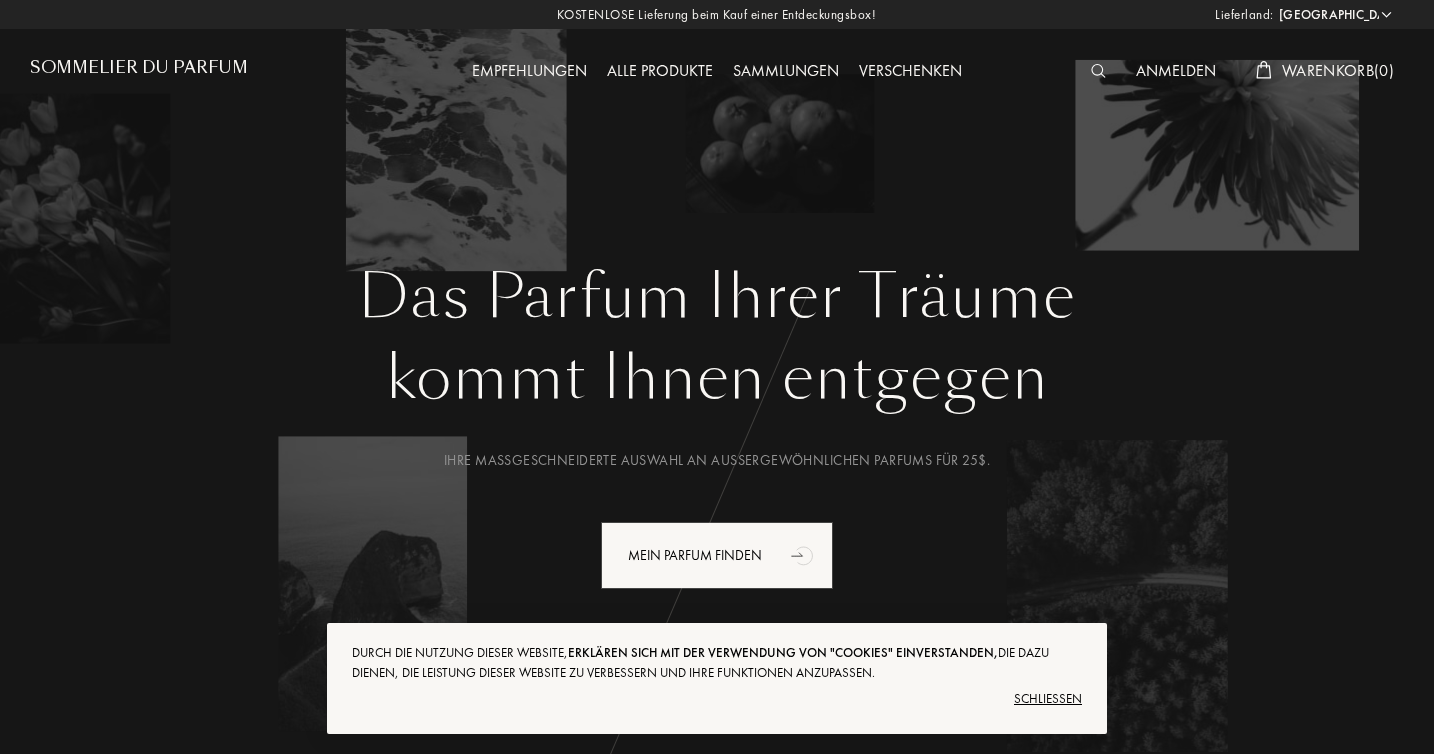 select on "AT" 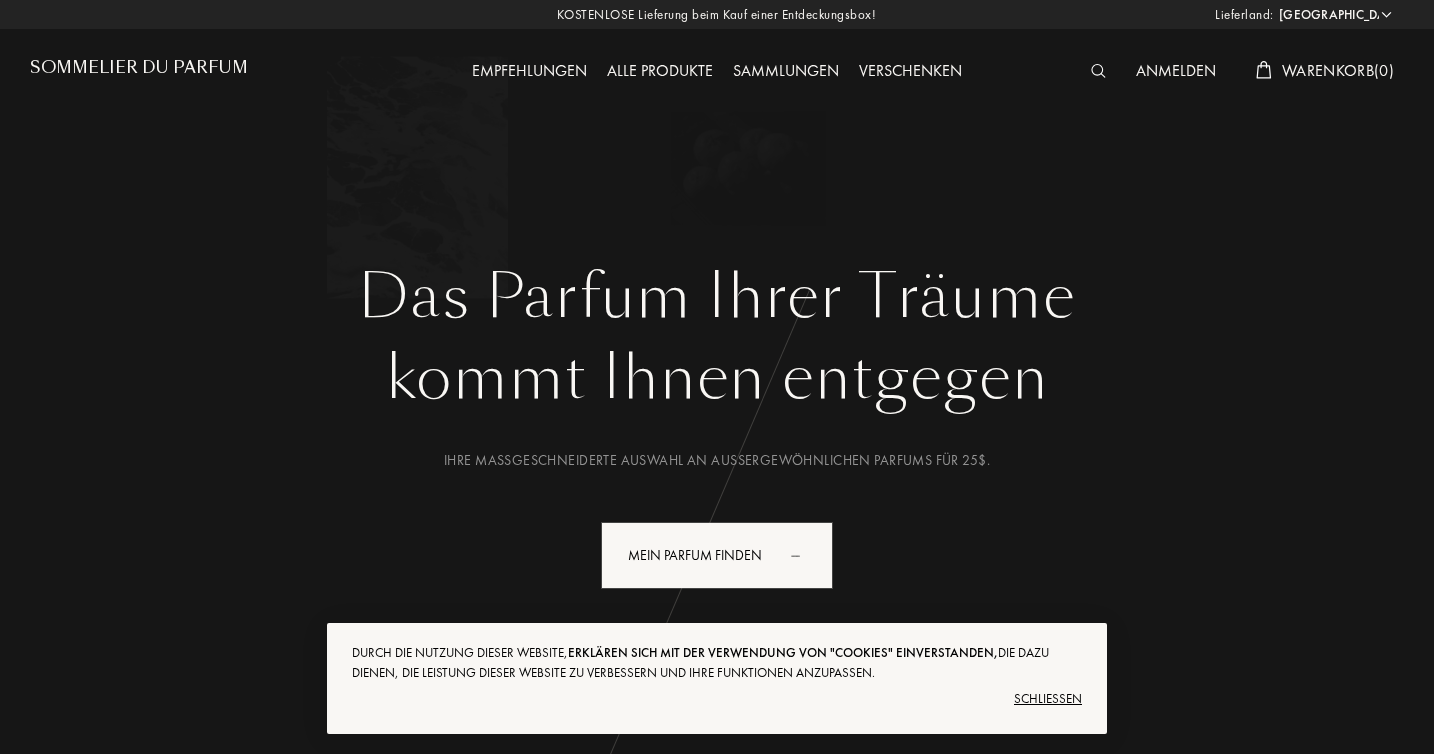 select on "AT" 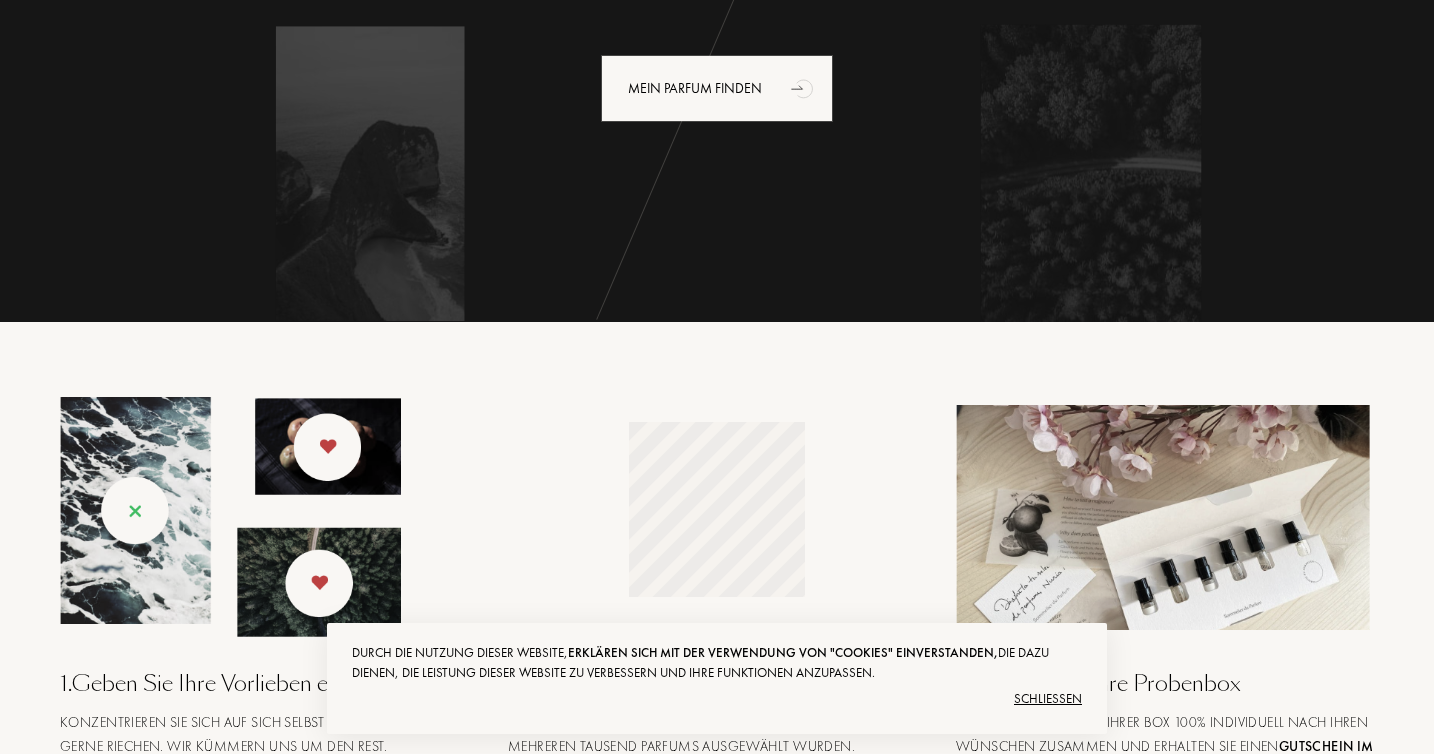 scroll, scrollTop: 700, scrollLeft: 0, axis: vertical 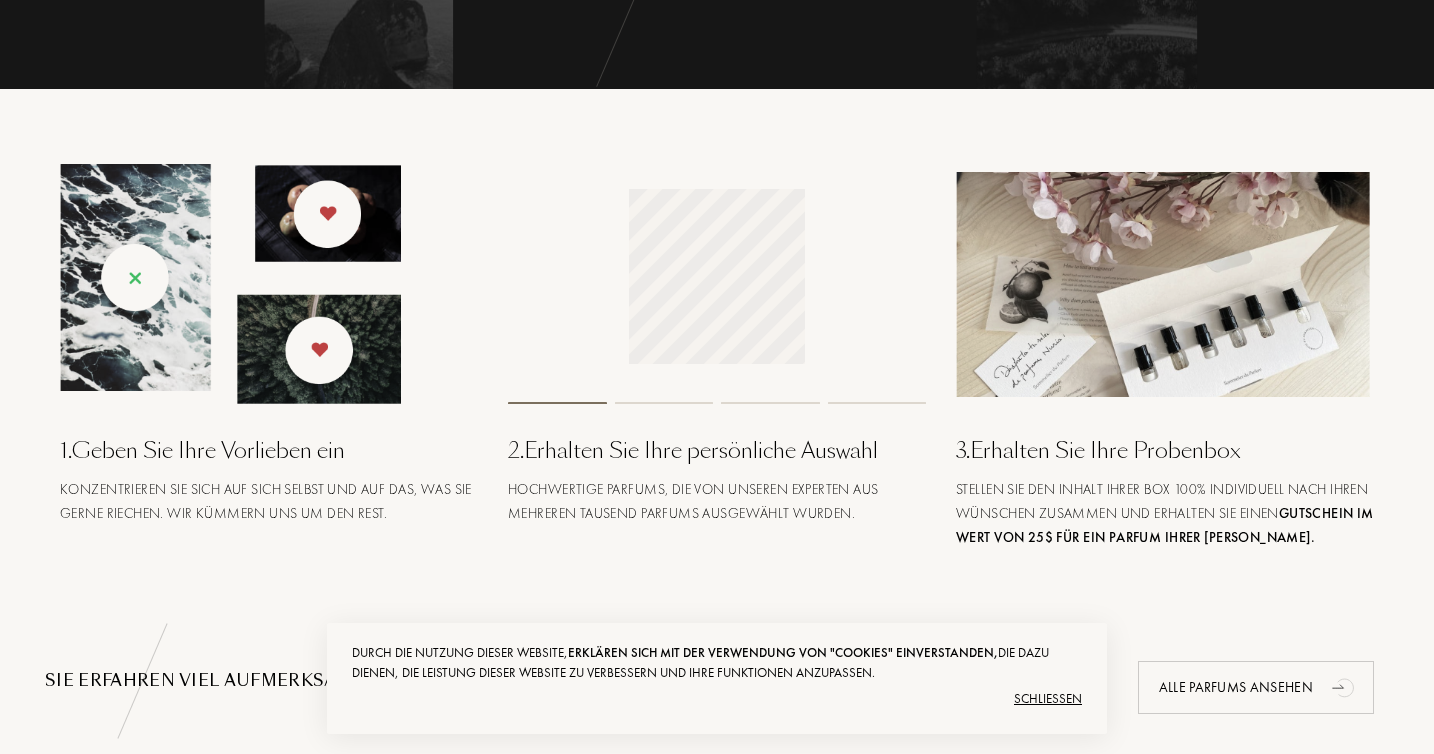 click on "Schließen" at bounding box center [717, 699] 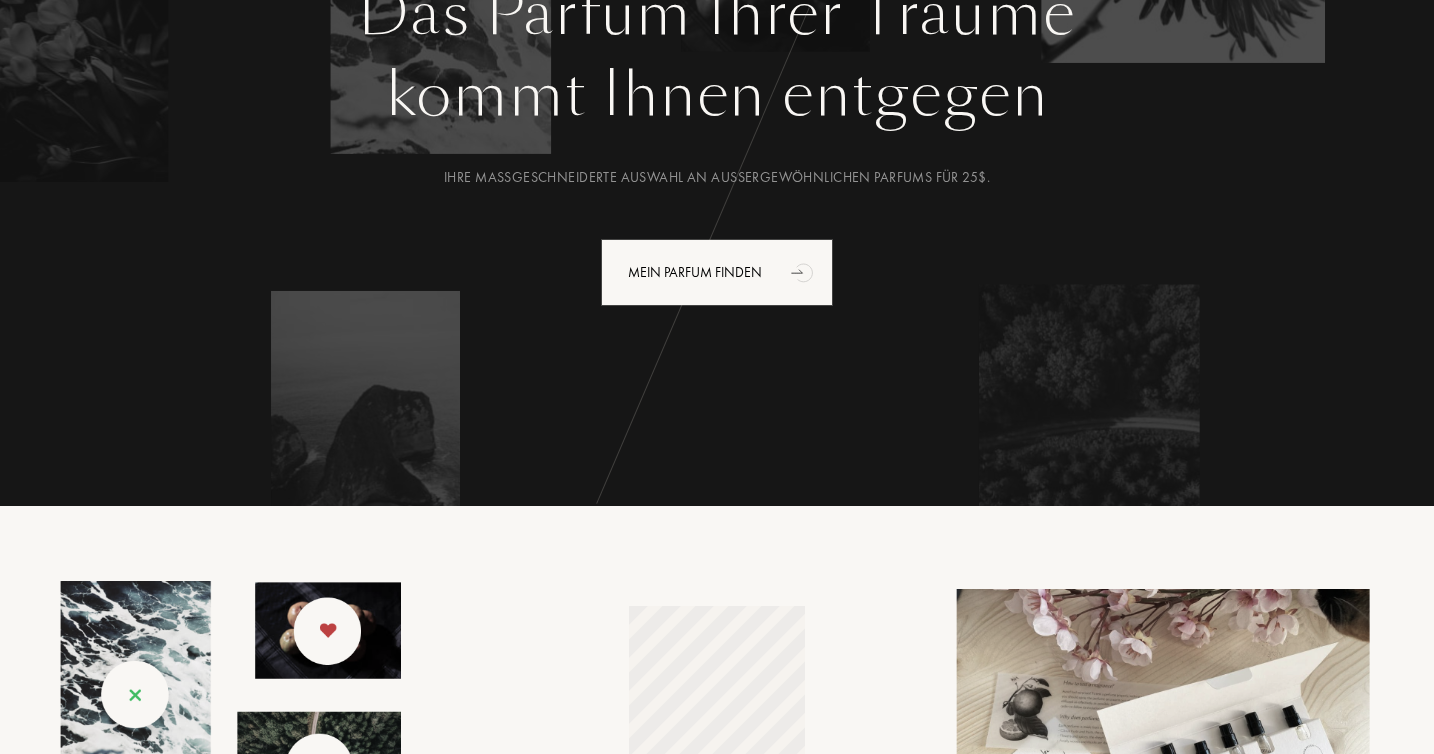 scroll, scrollTop: 114, scrollLeft: 0, axis: vertical 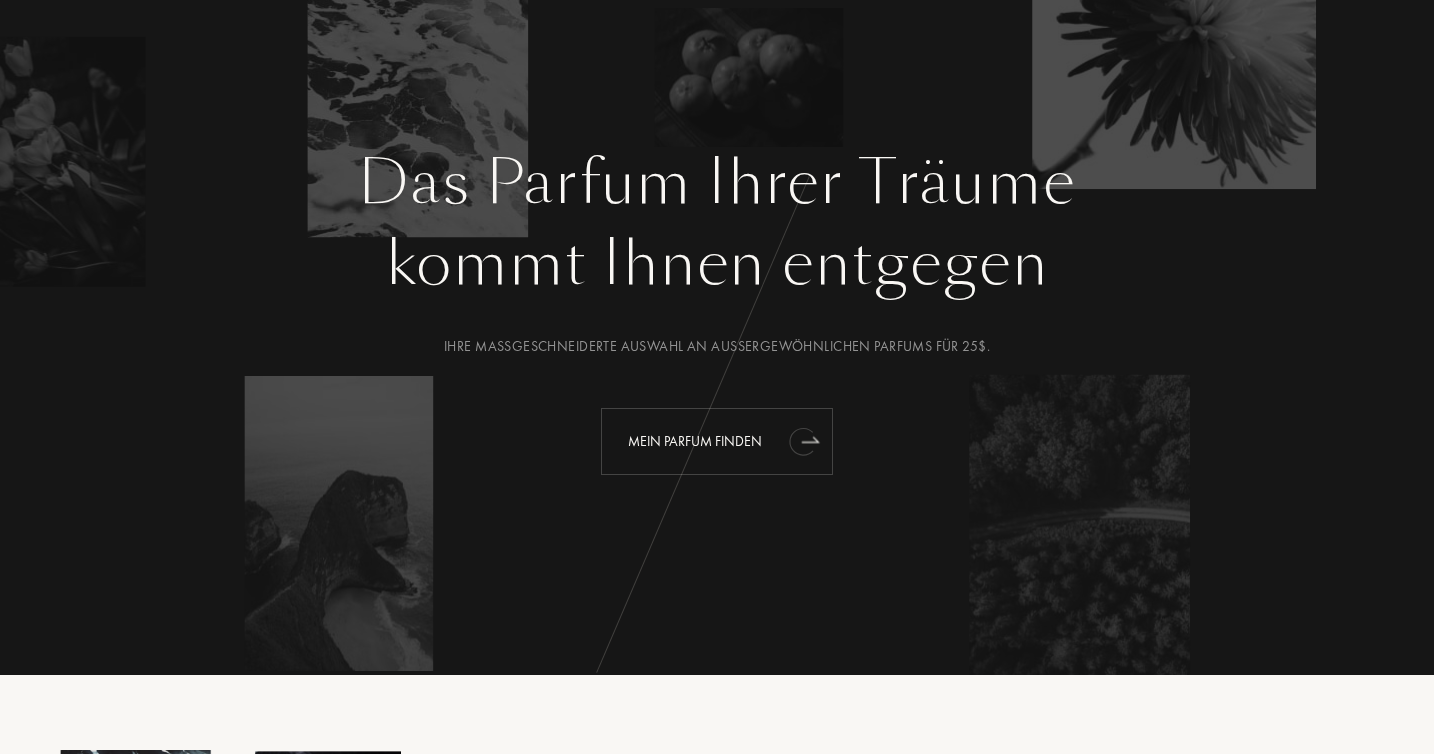 click on "Mein Parfum finden" at bounding box center (717, 441) 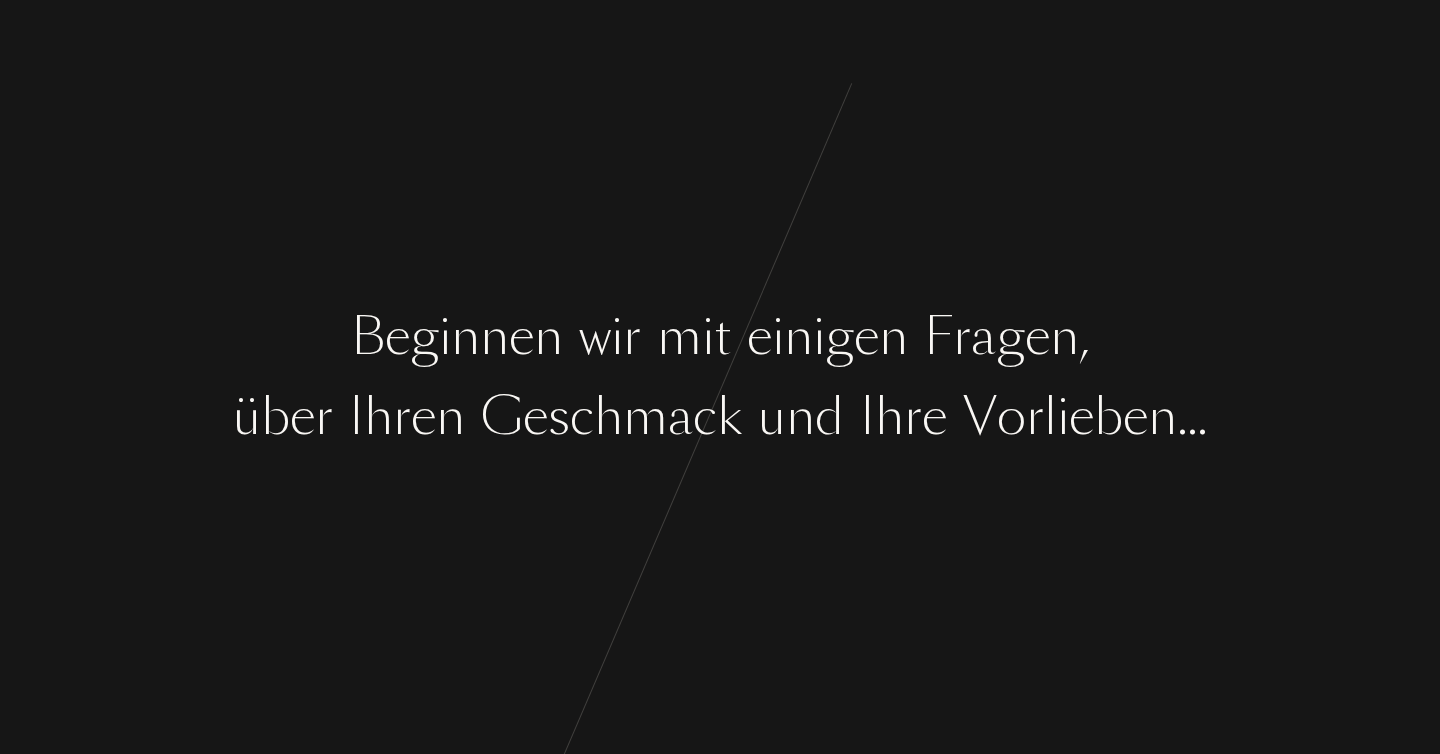 scroll, scrollTop: 0, scrollLeft: 0, axis: both 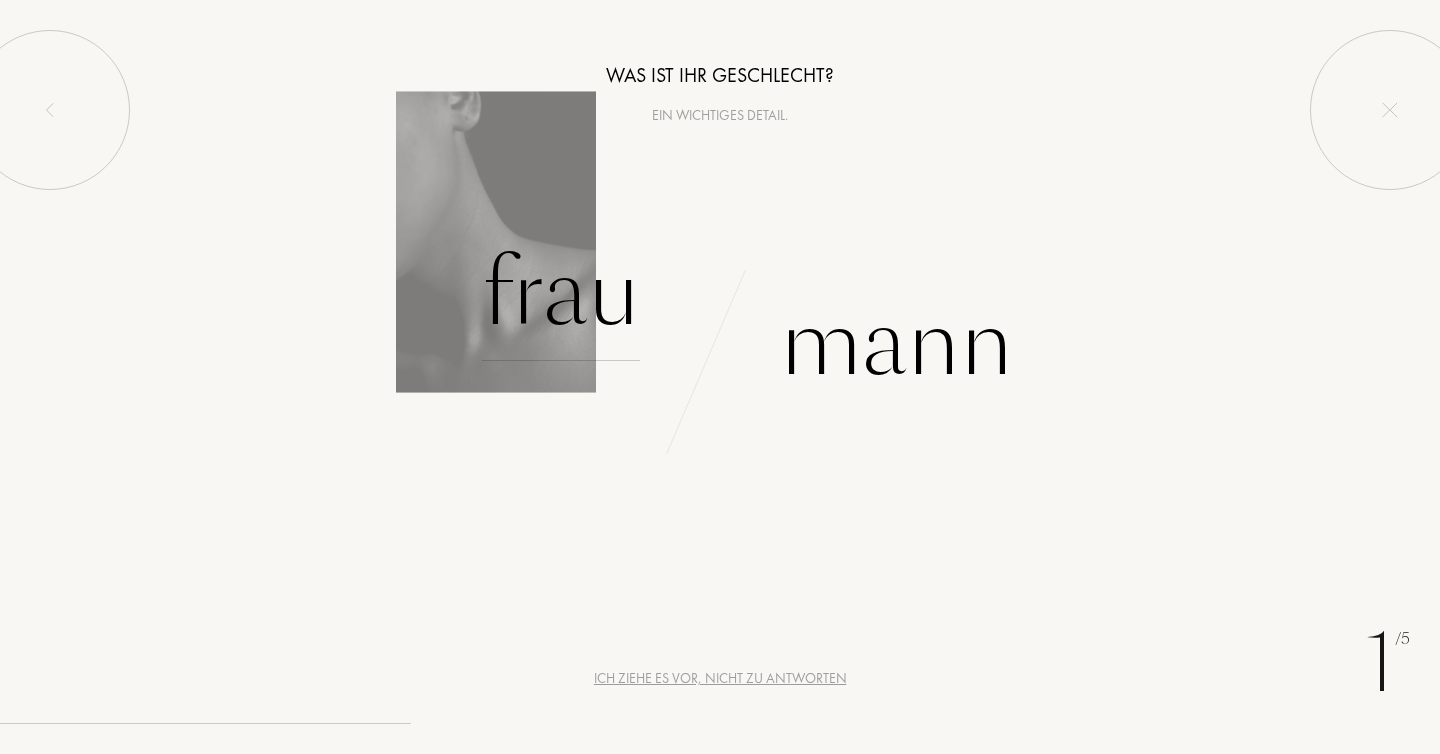 click on "Frau" at bounding box center (561, 293) 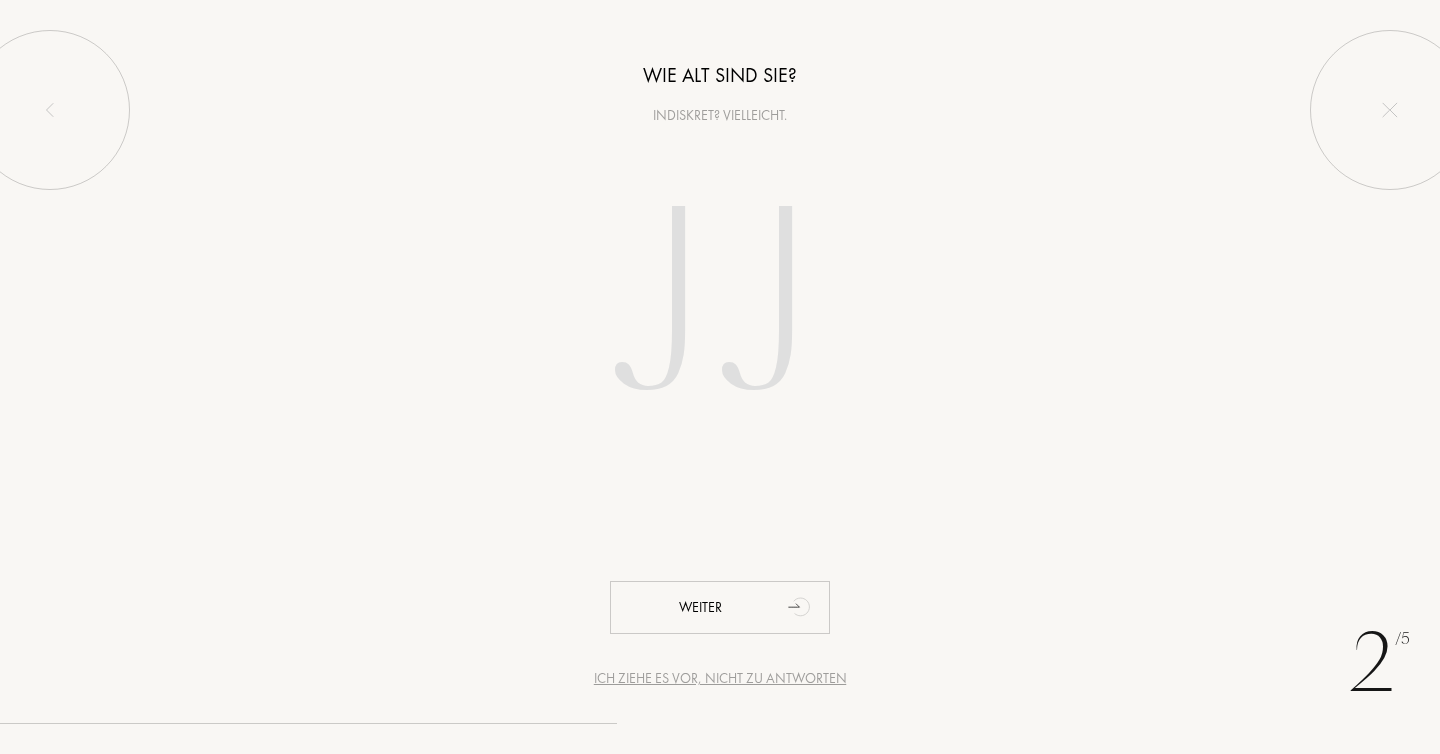 click at bounding box center [720, 308] 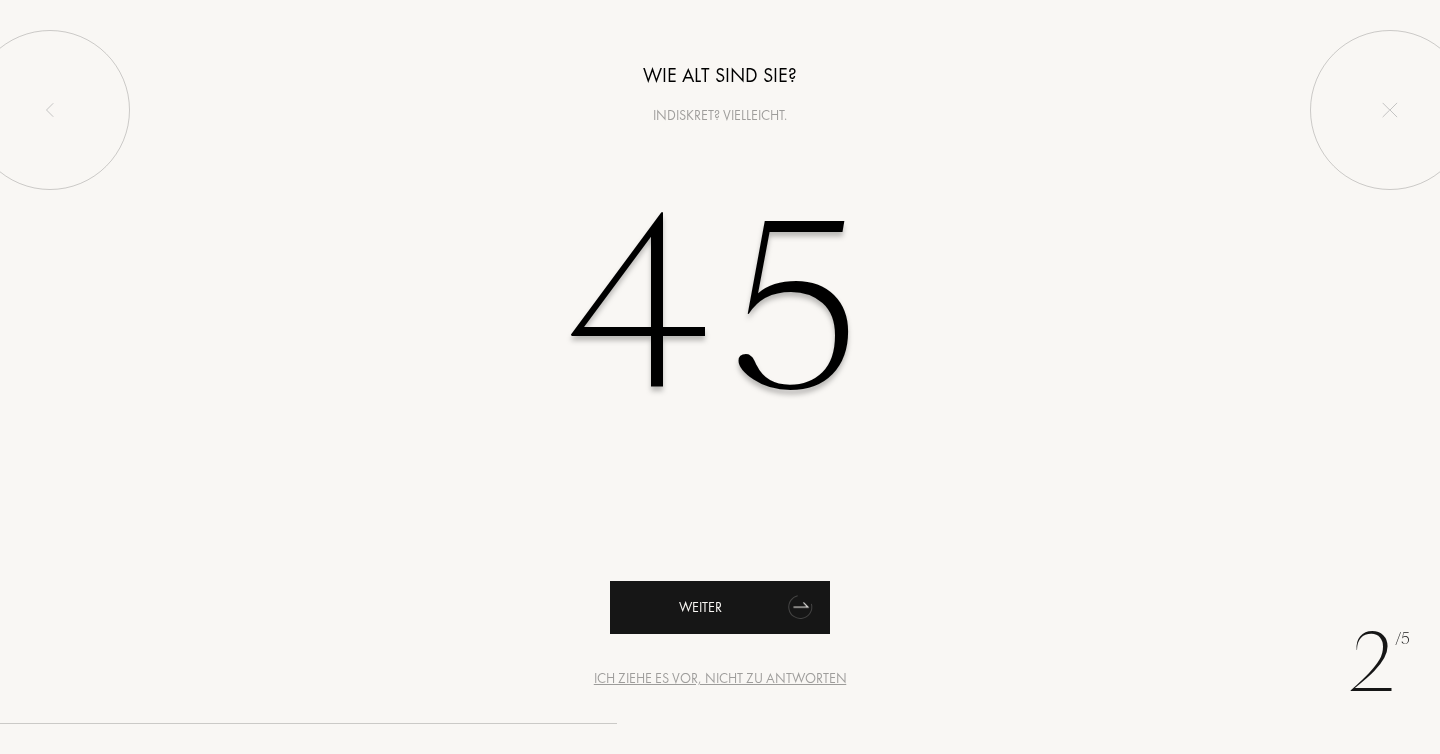 type on "45" 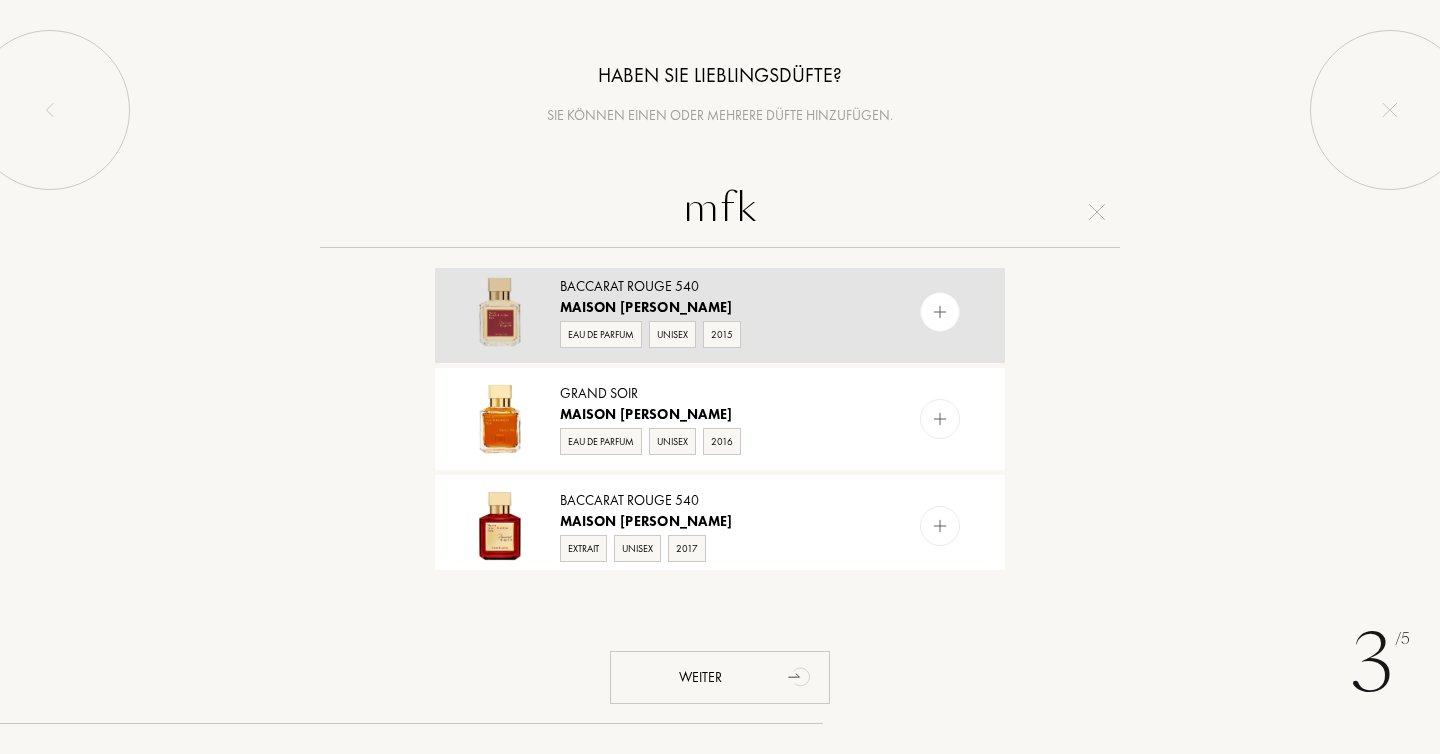 scroll, scrollTop: 216, scrollLeft: 0, axis: vertical 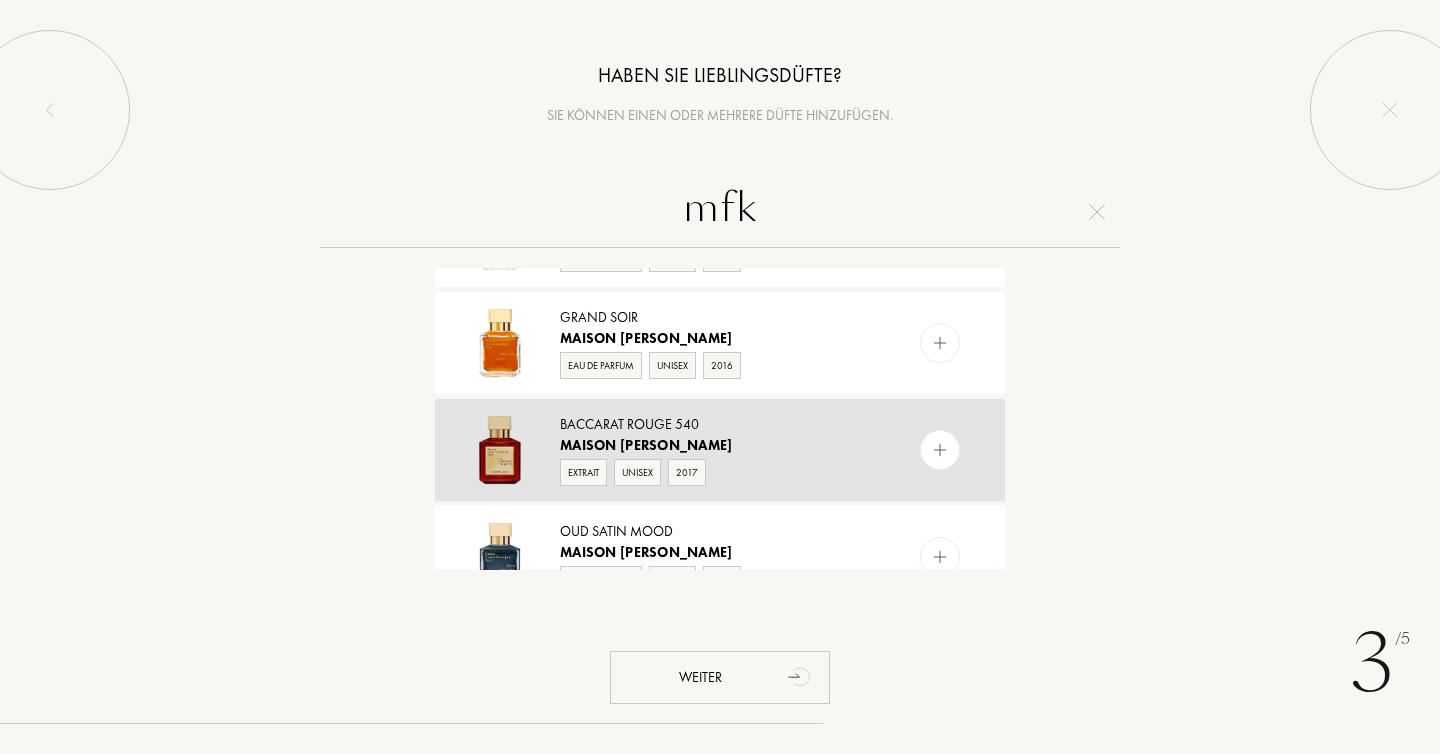 type on "mfk" 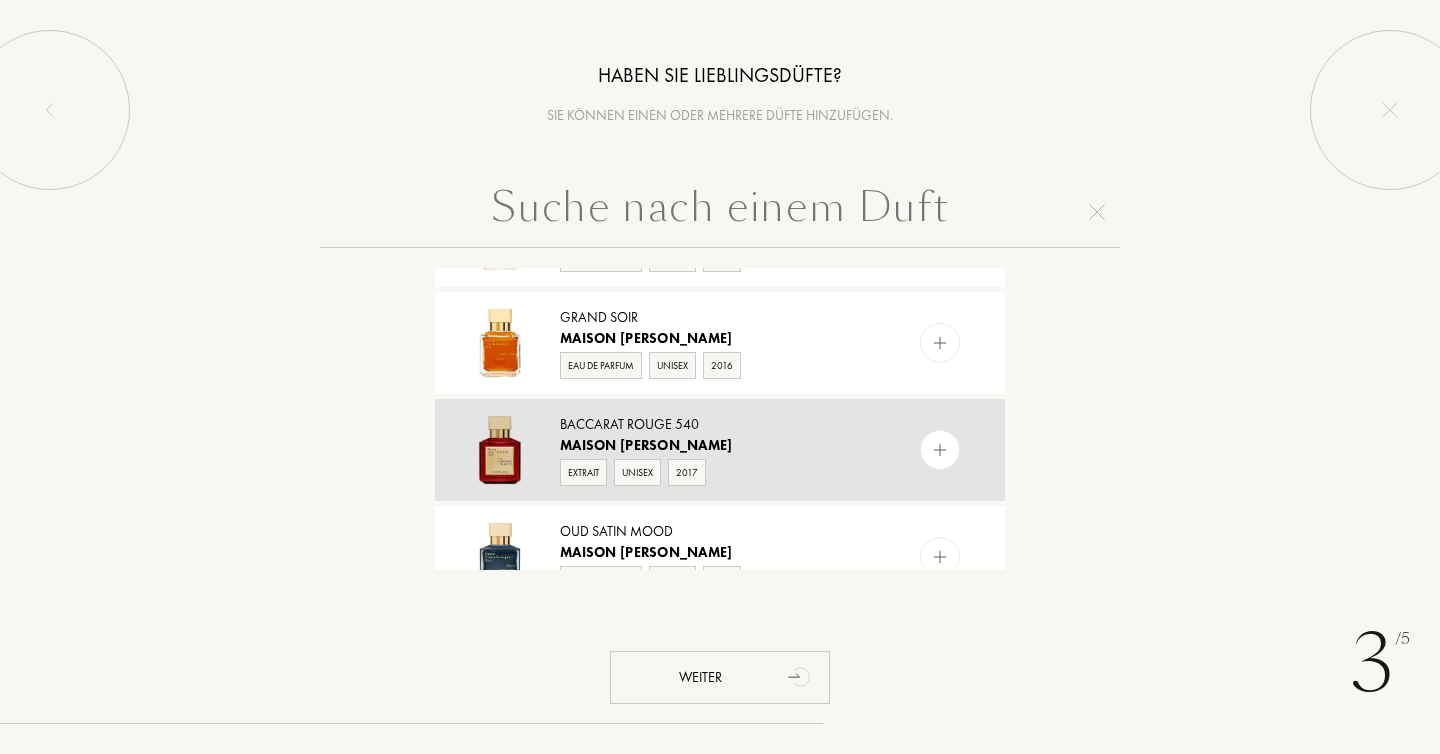 scroll, scrollTop: 0, scrollLeft: 0, axis: both 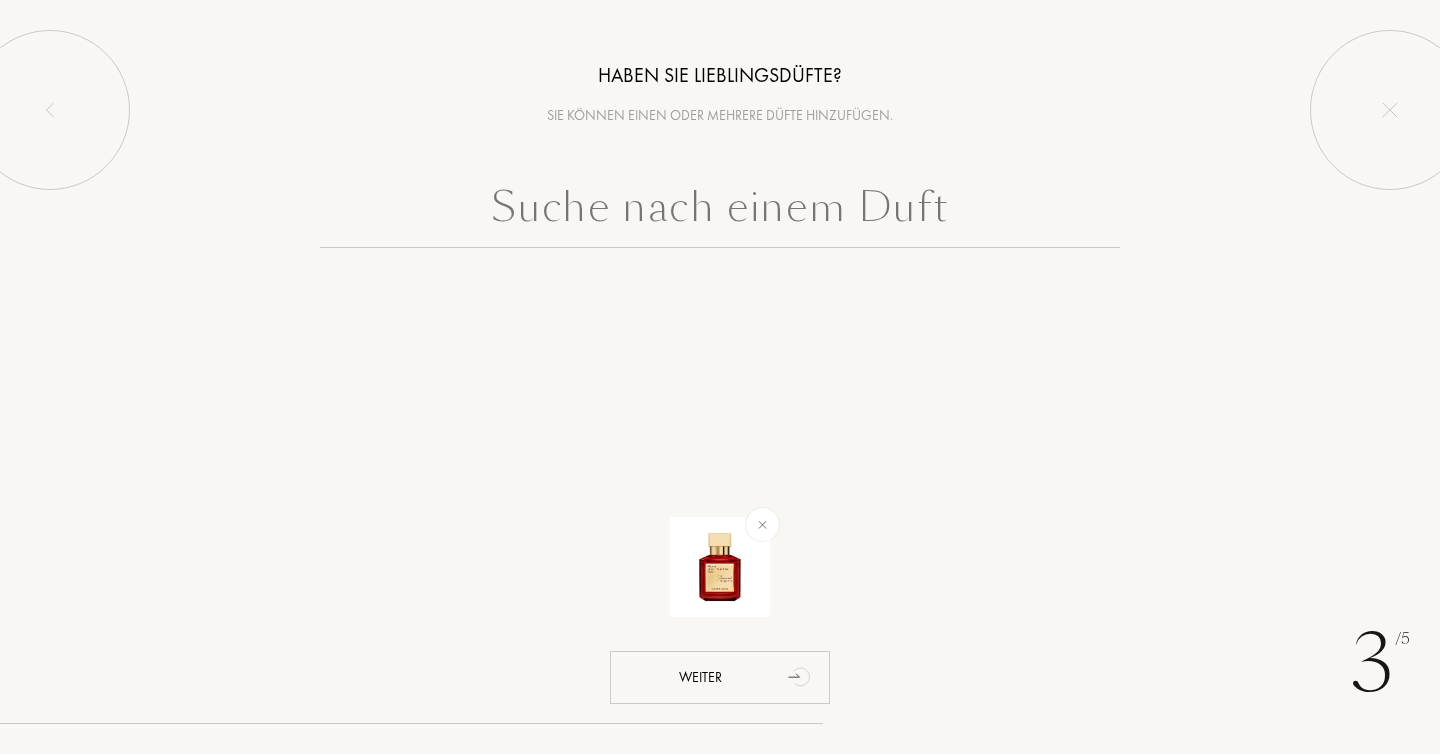 click at bounding box center (720, 212) 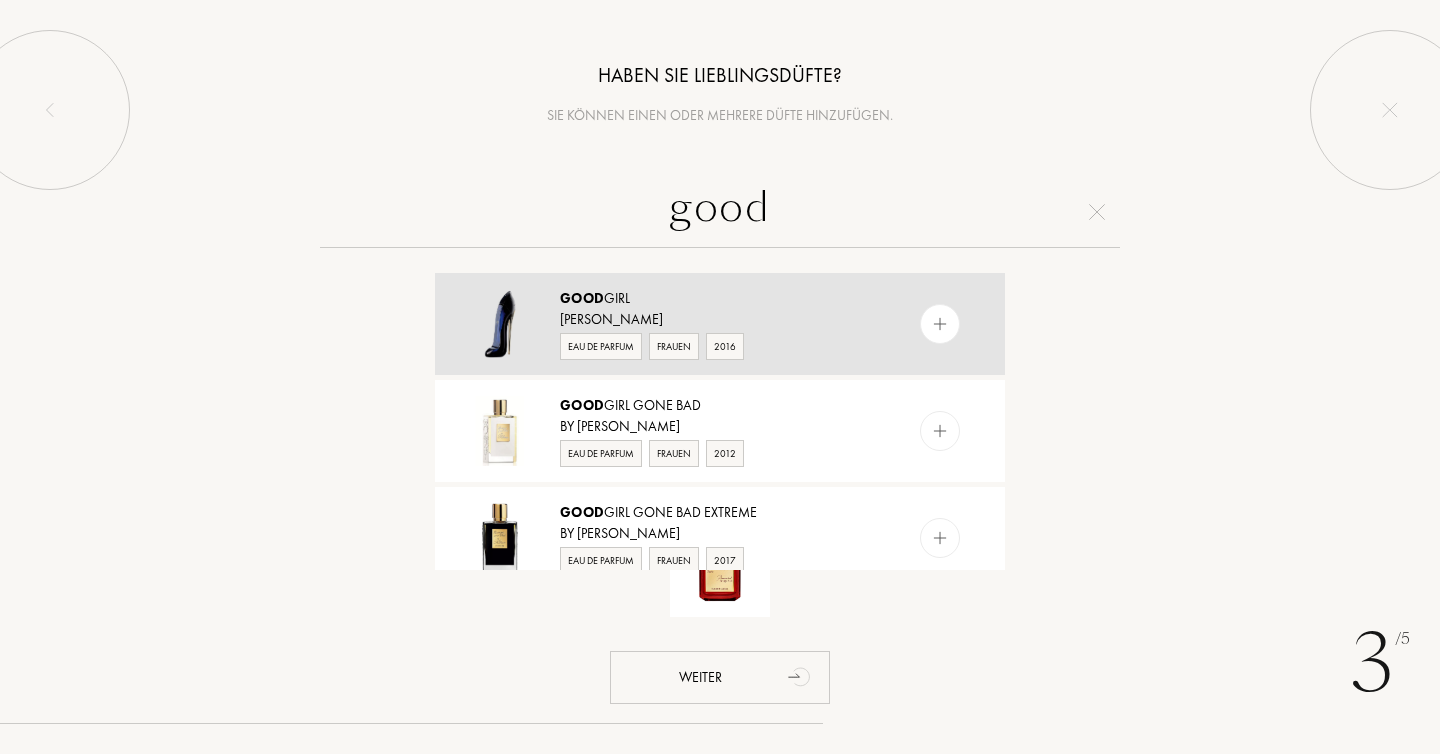 type on "good" 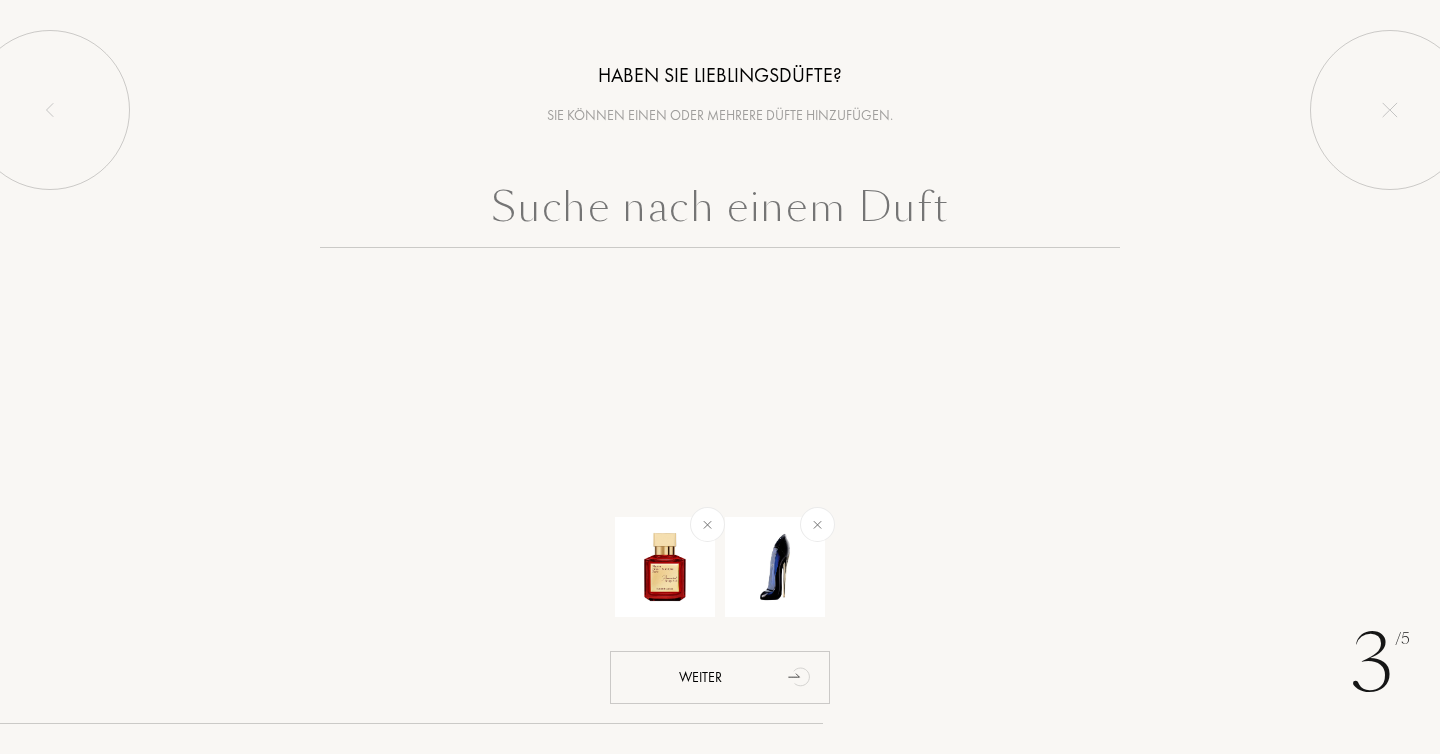 click at bounding box center [720, 212] 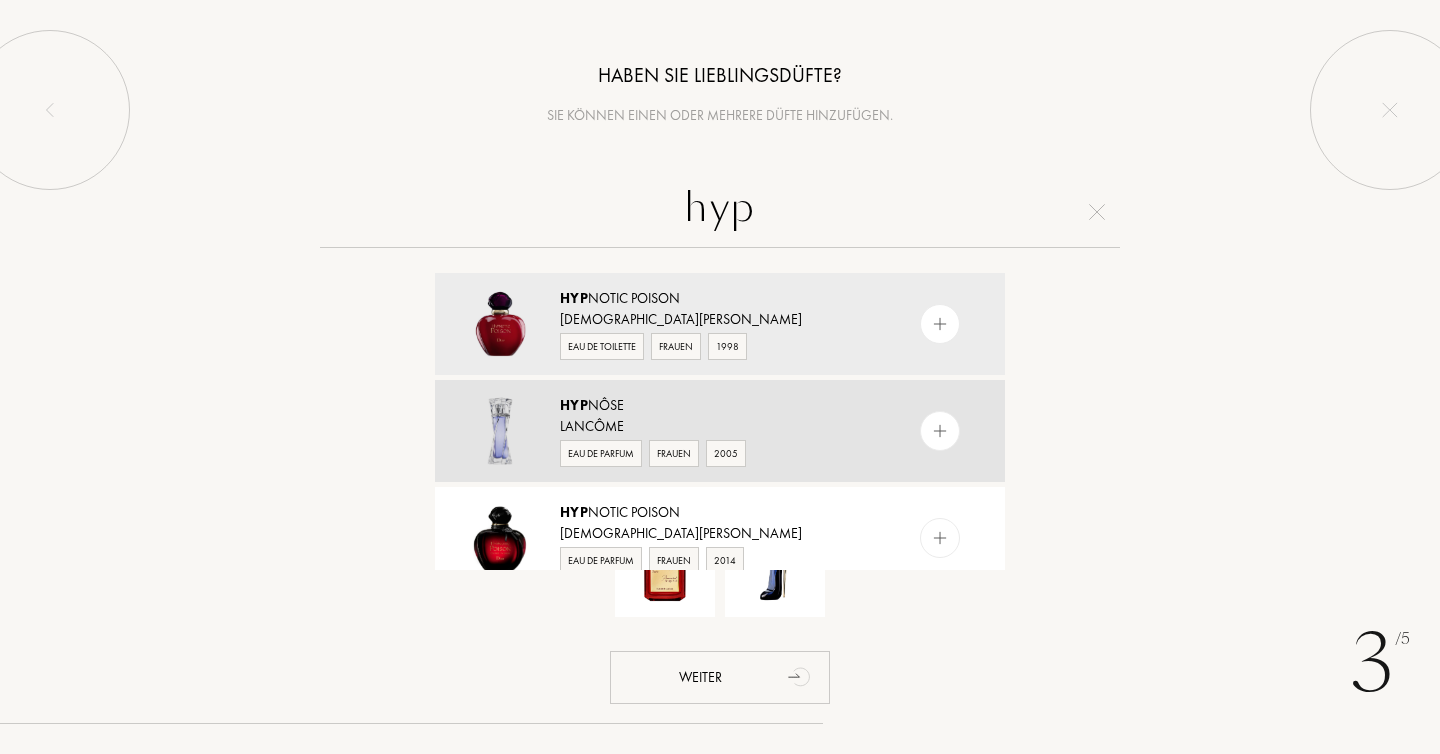 type on "hyp" 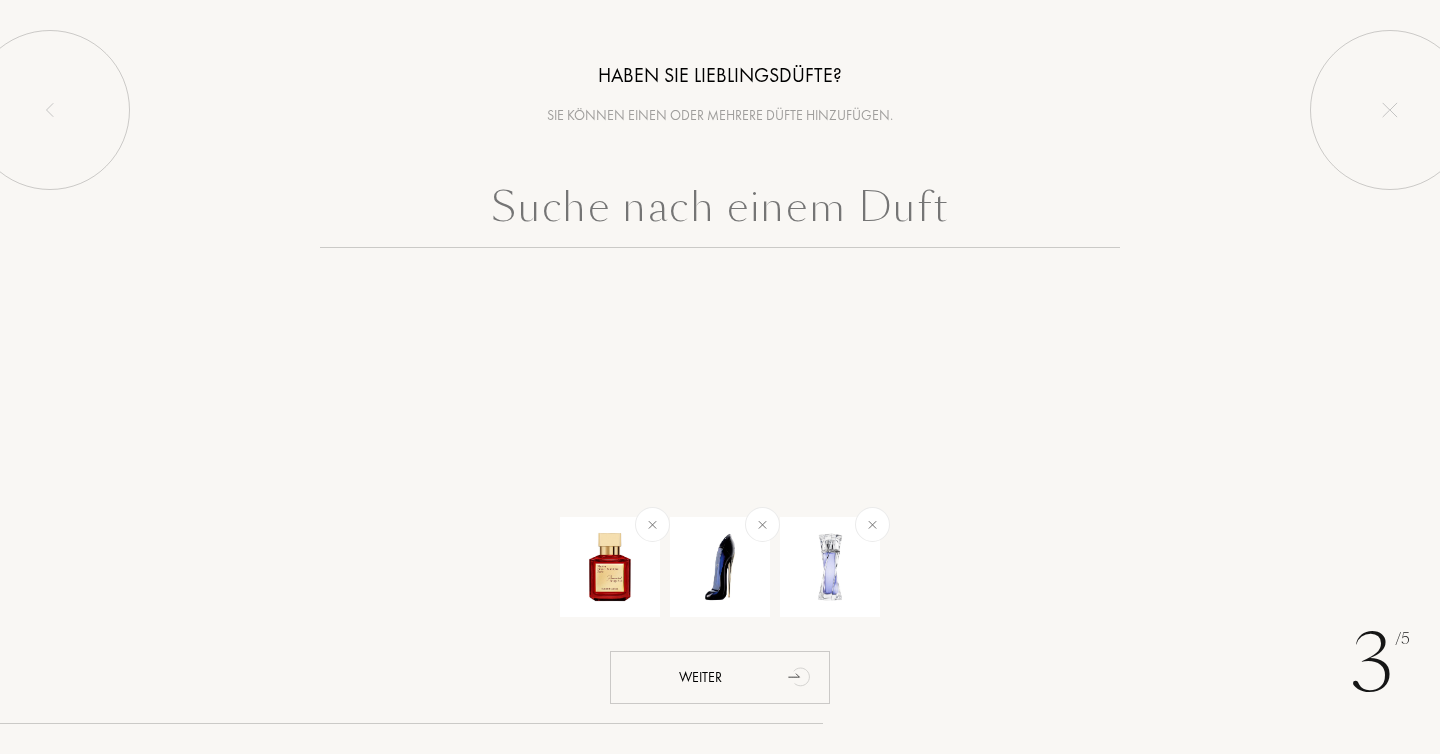 click at bounding box center (720, 212) 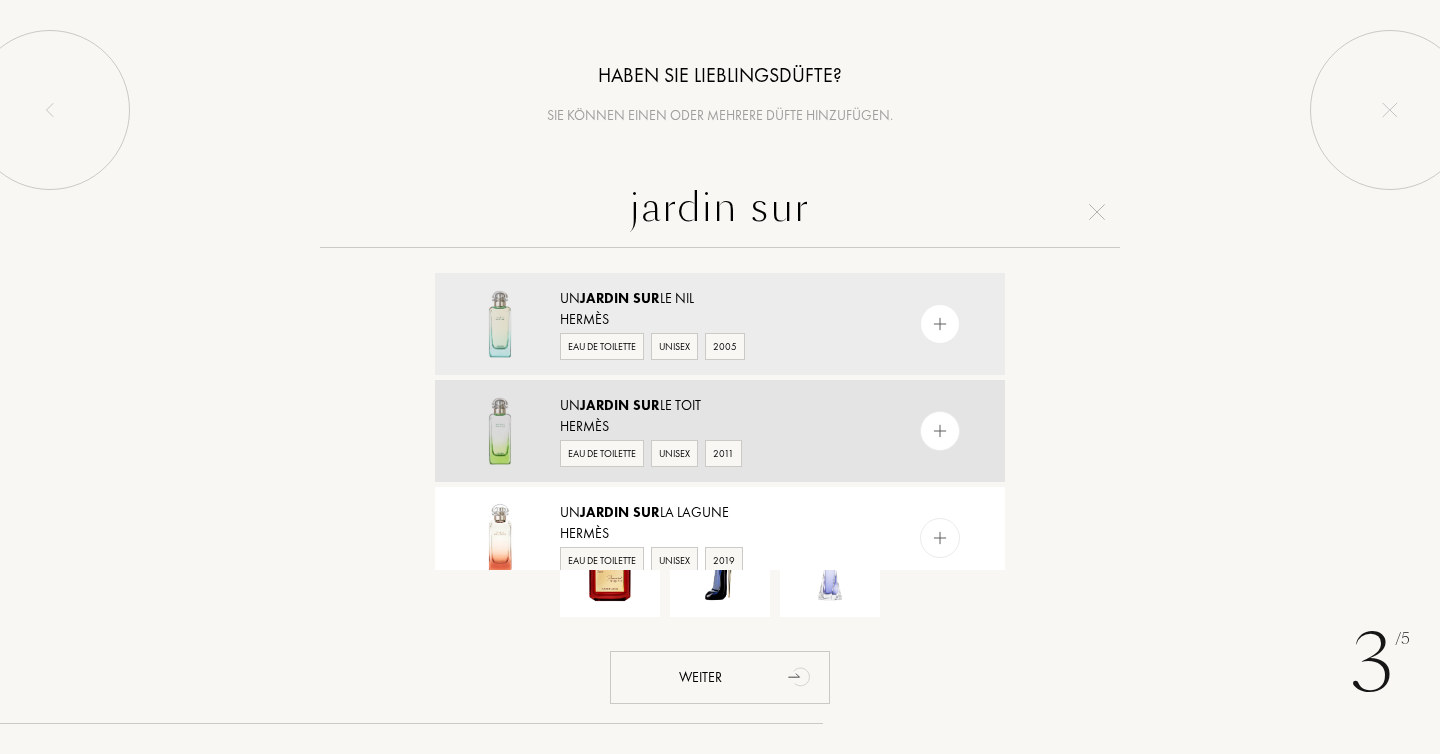 type on "jardin sur" 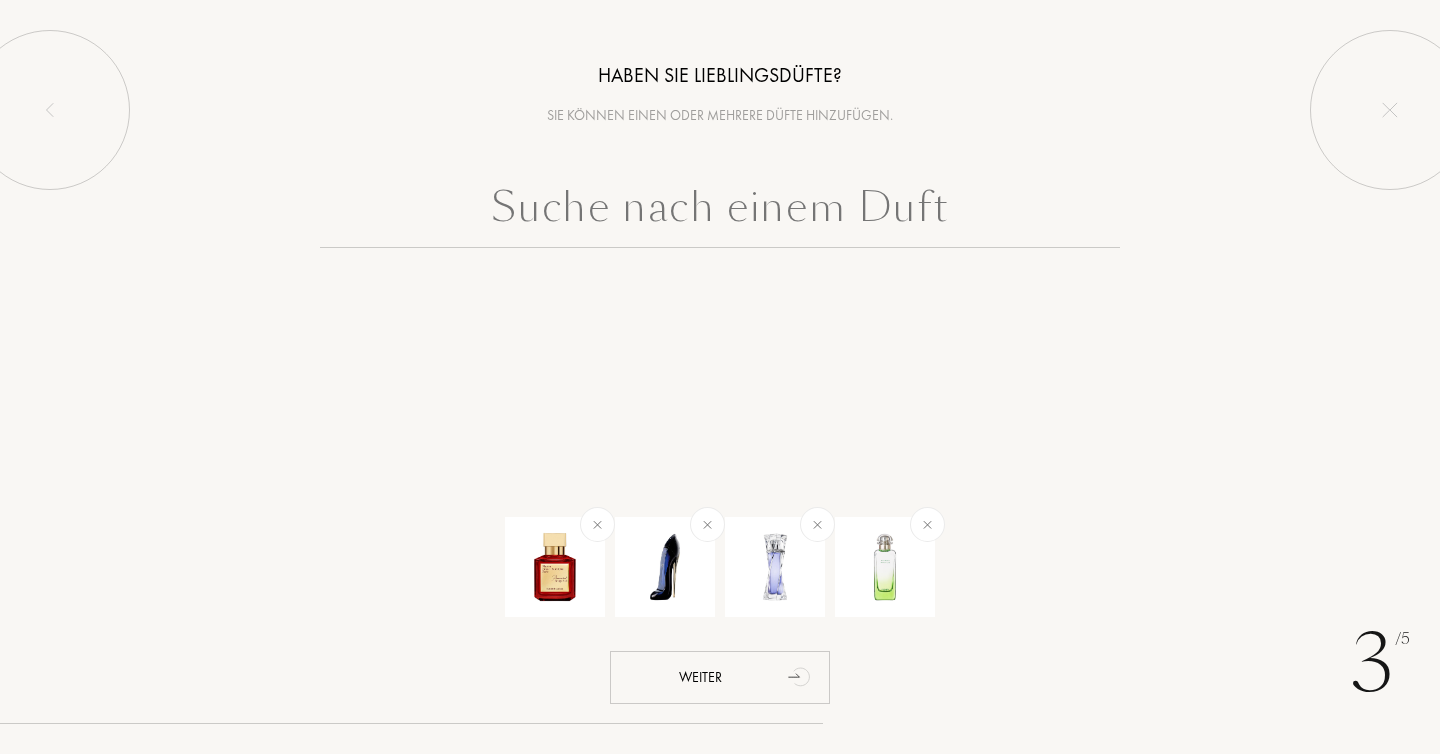 click at bounding box center (720, 212) 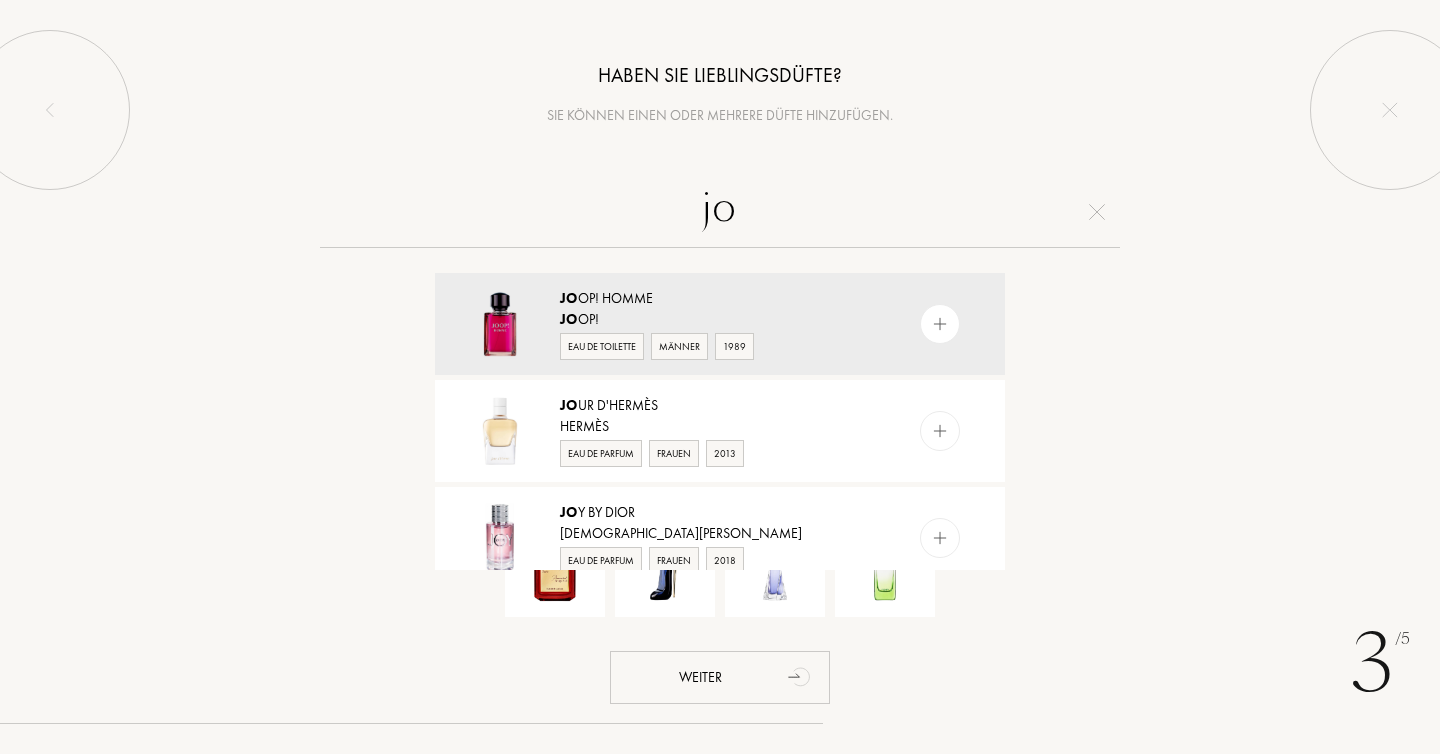 type on "j" 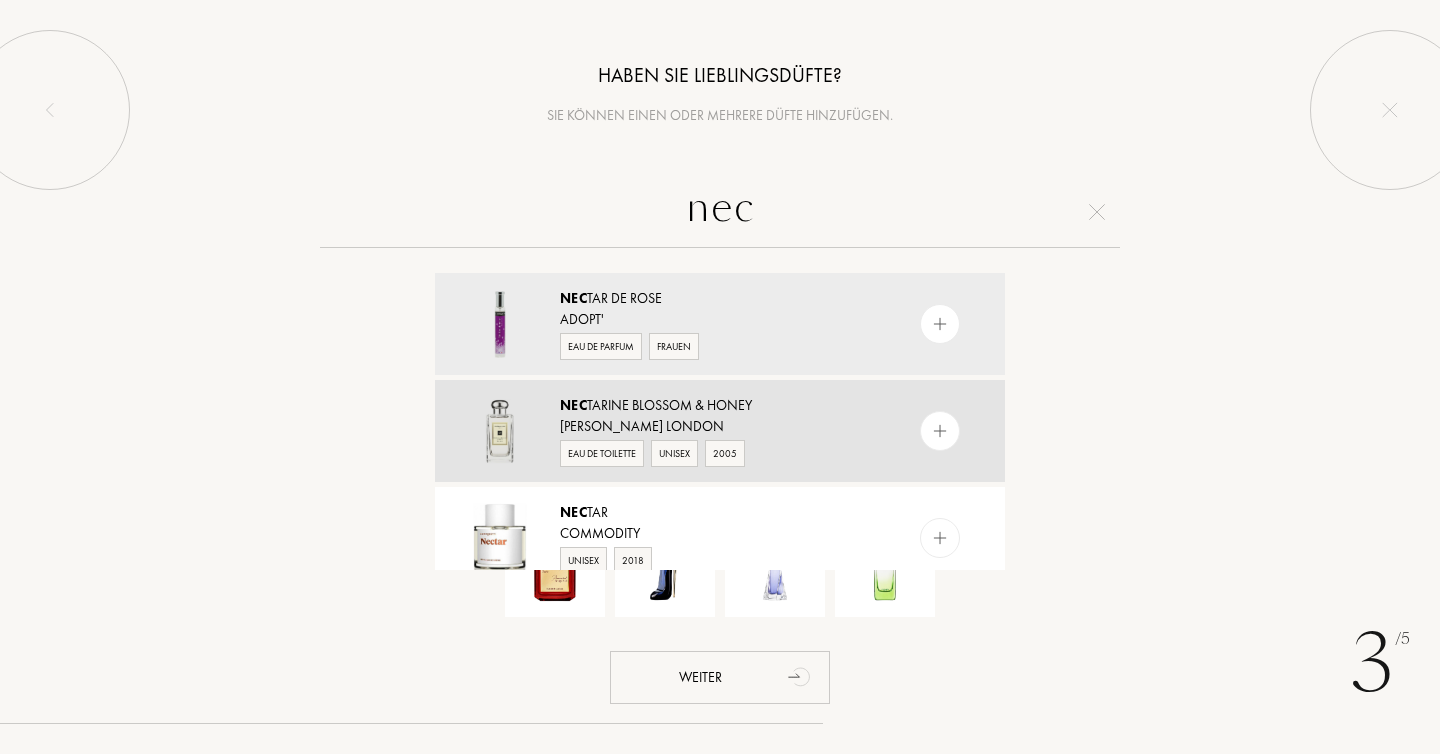 type on "nec" 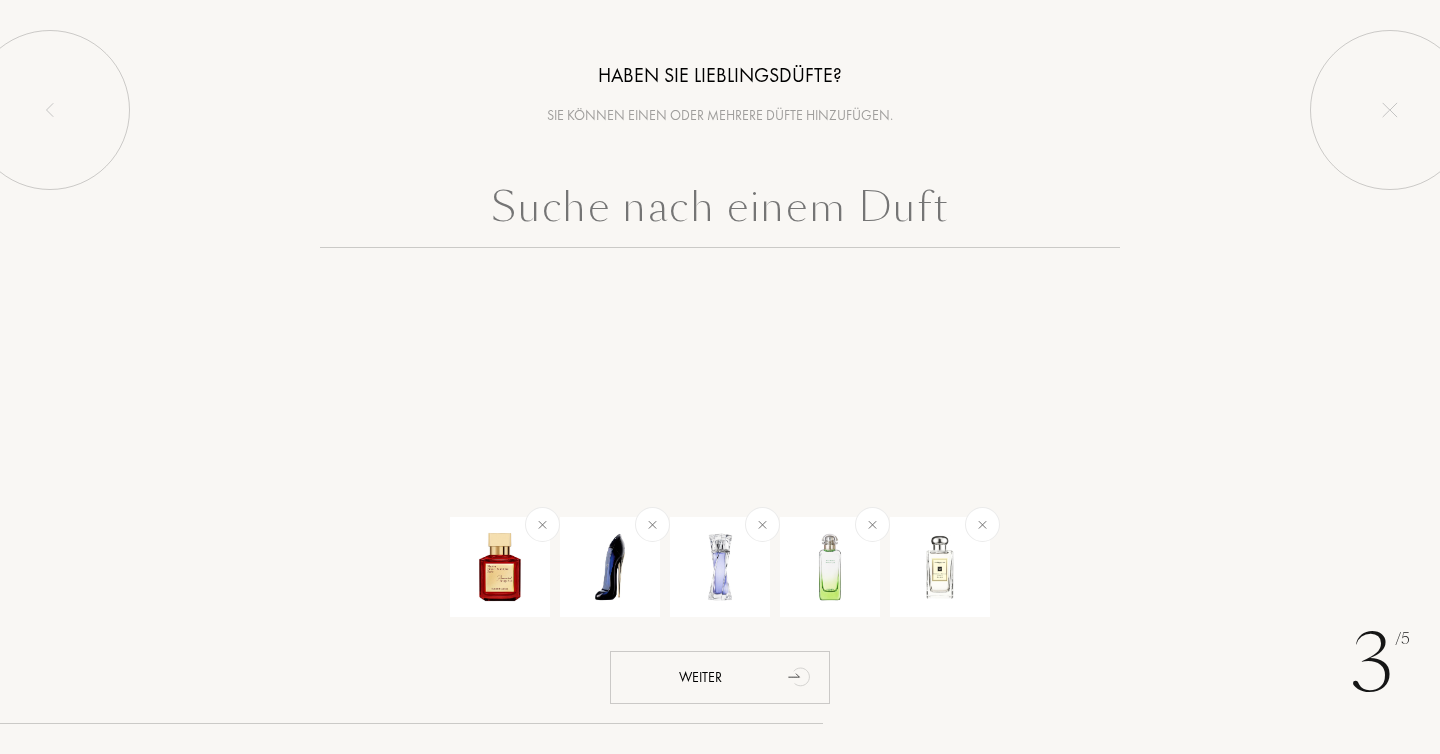 click at bounding box center (720, 212) 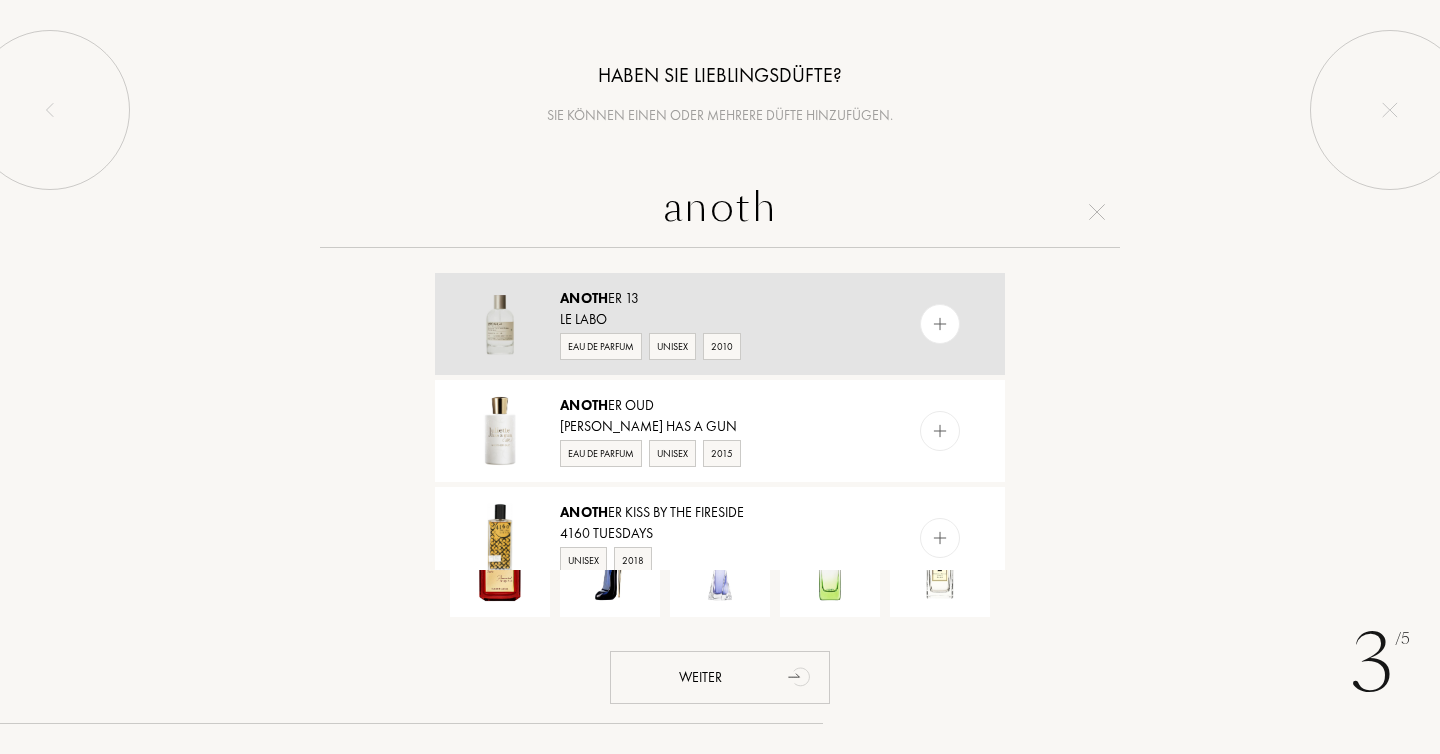 type on "anoth" 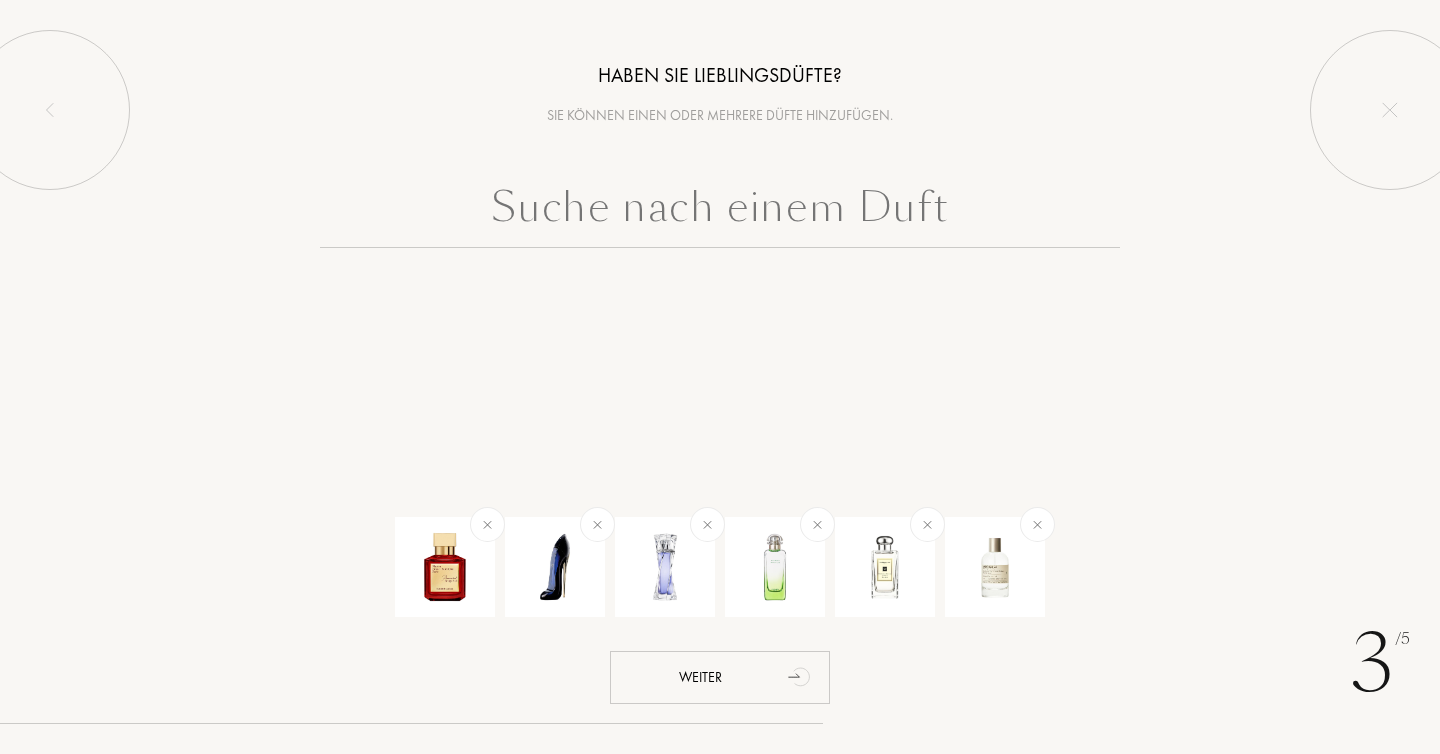 click at bounding box center [720, 212] 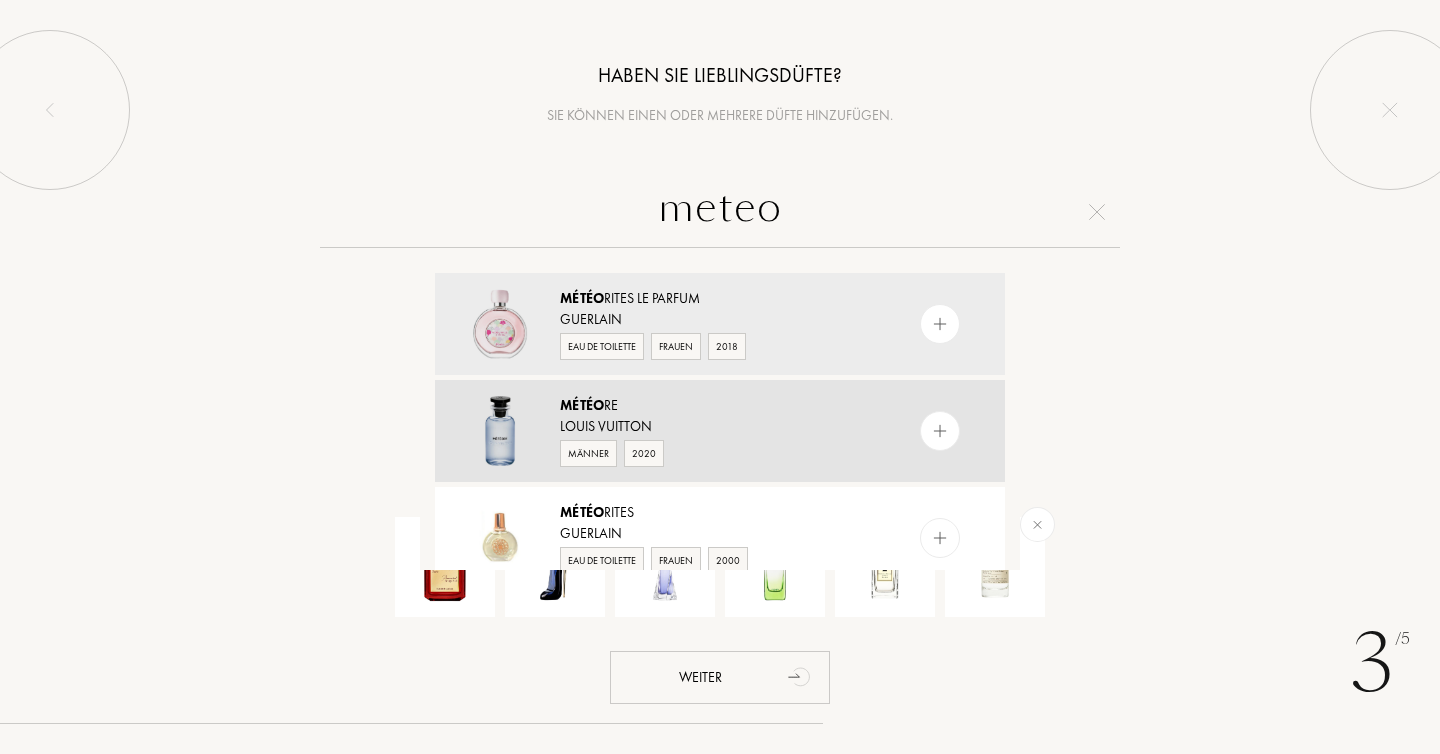 type on "meteo" 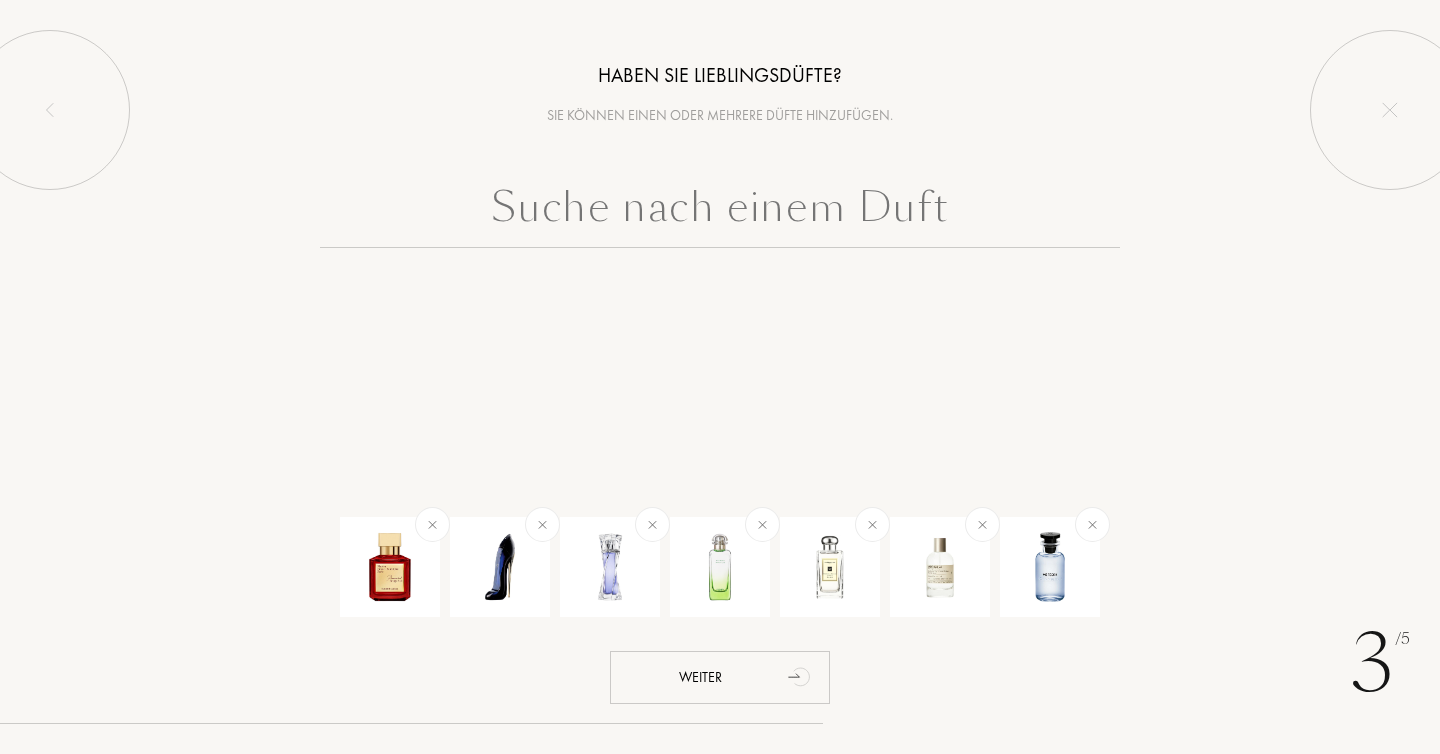 click at bounding box center (720, 212) 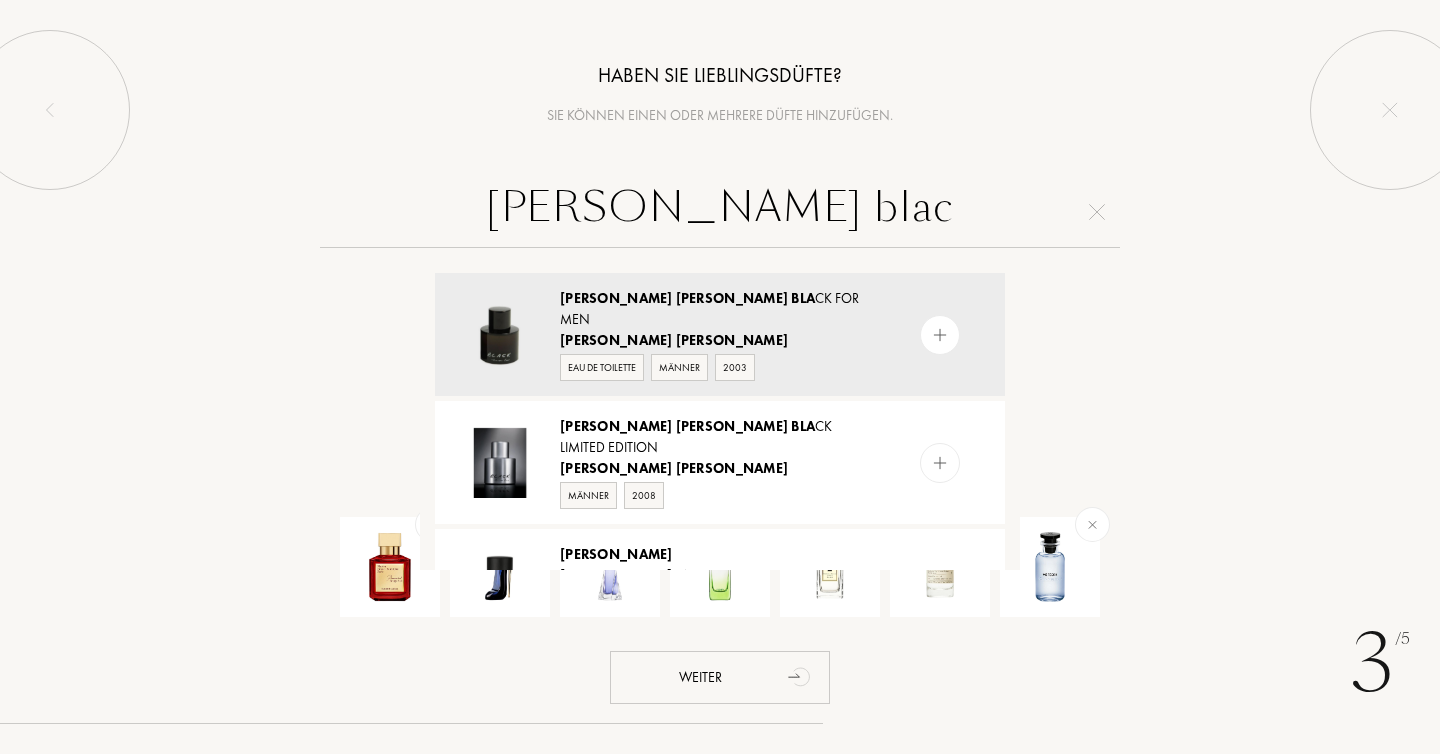 type on "kennenth cole black" 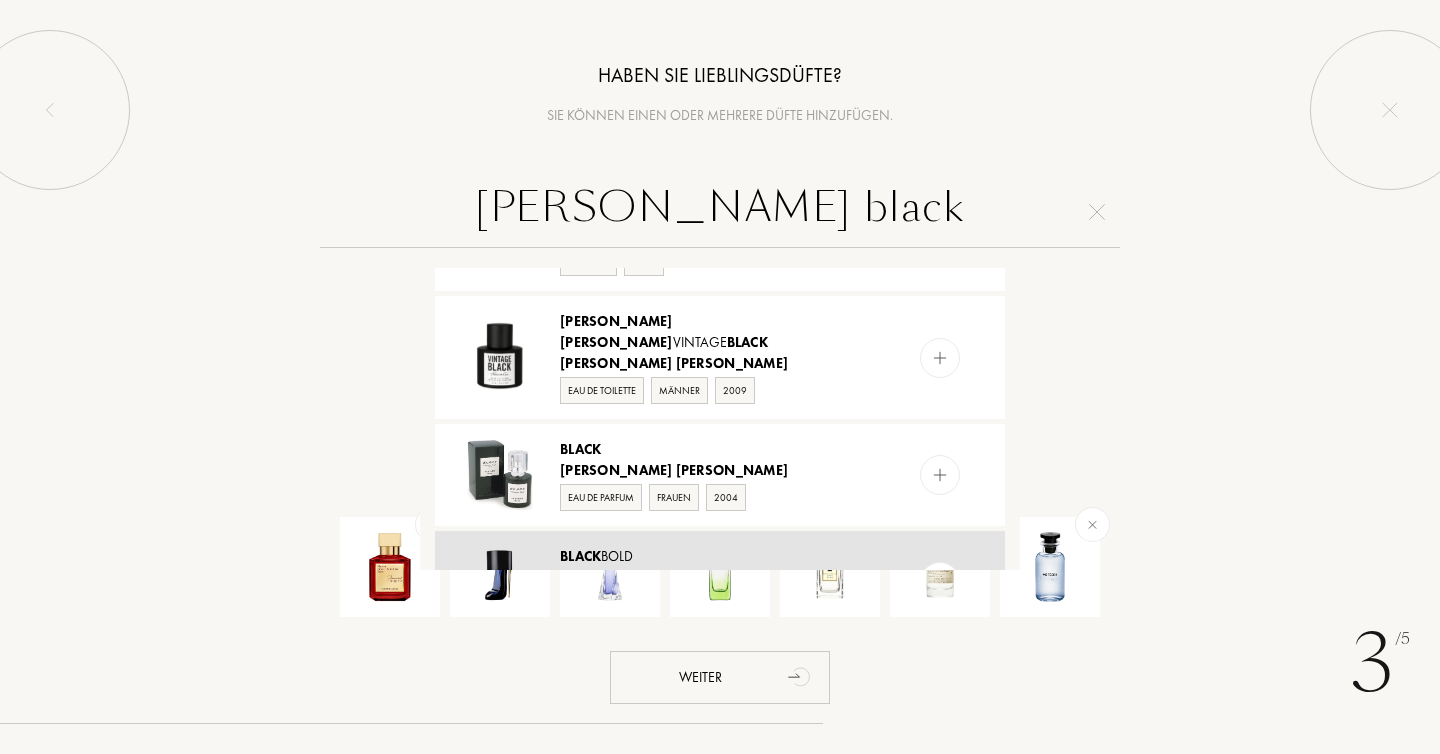 scroll, scrollTop: 340, scrollLeft: 0, axis: vertical 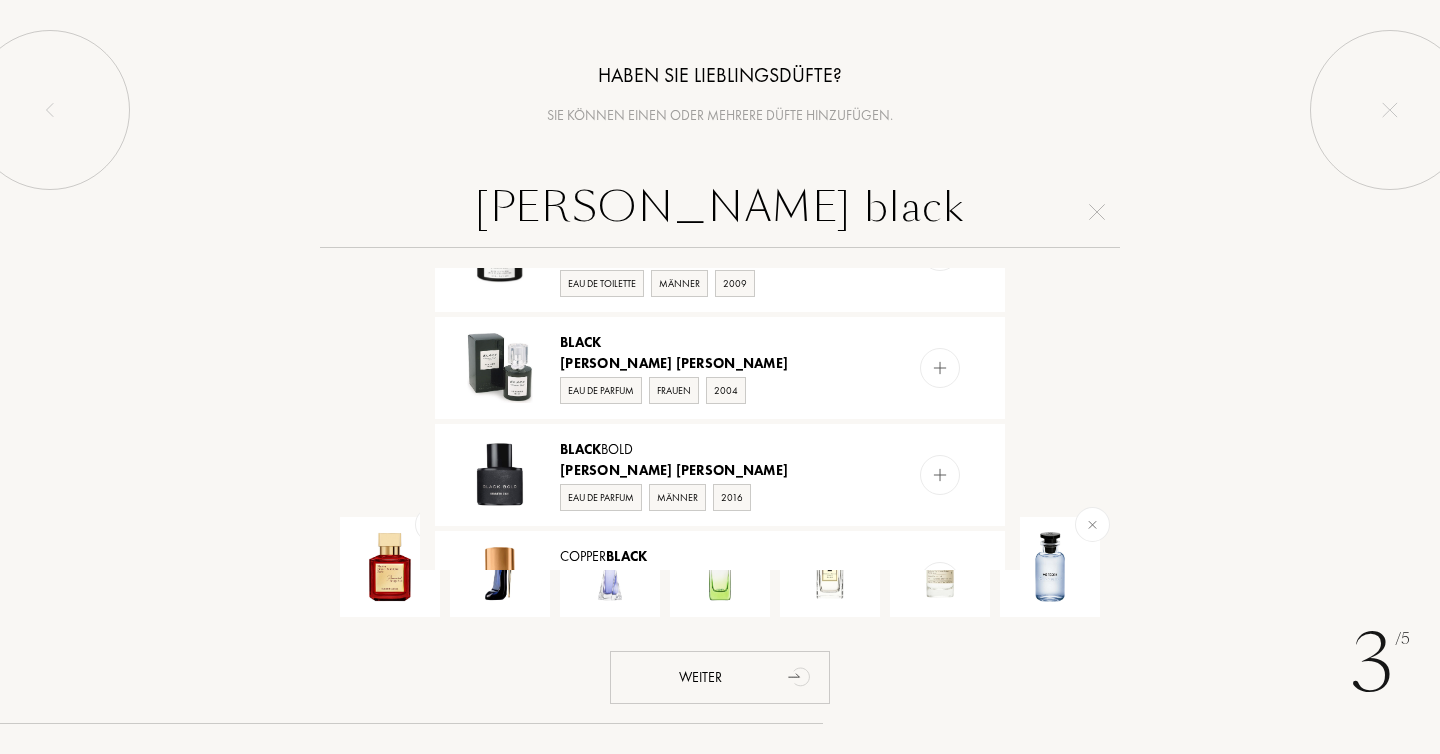 click on "kennenth cole black" at bounding box center (720, 212) 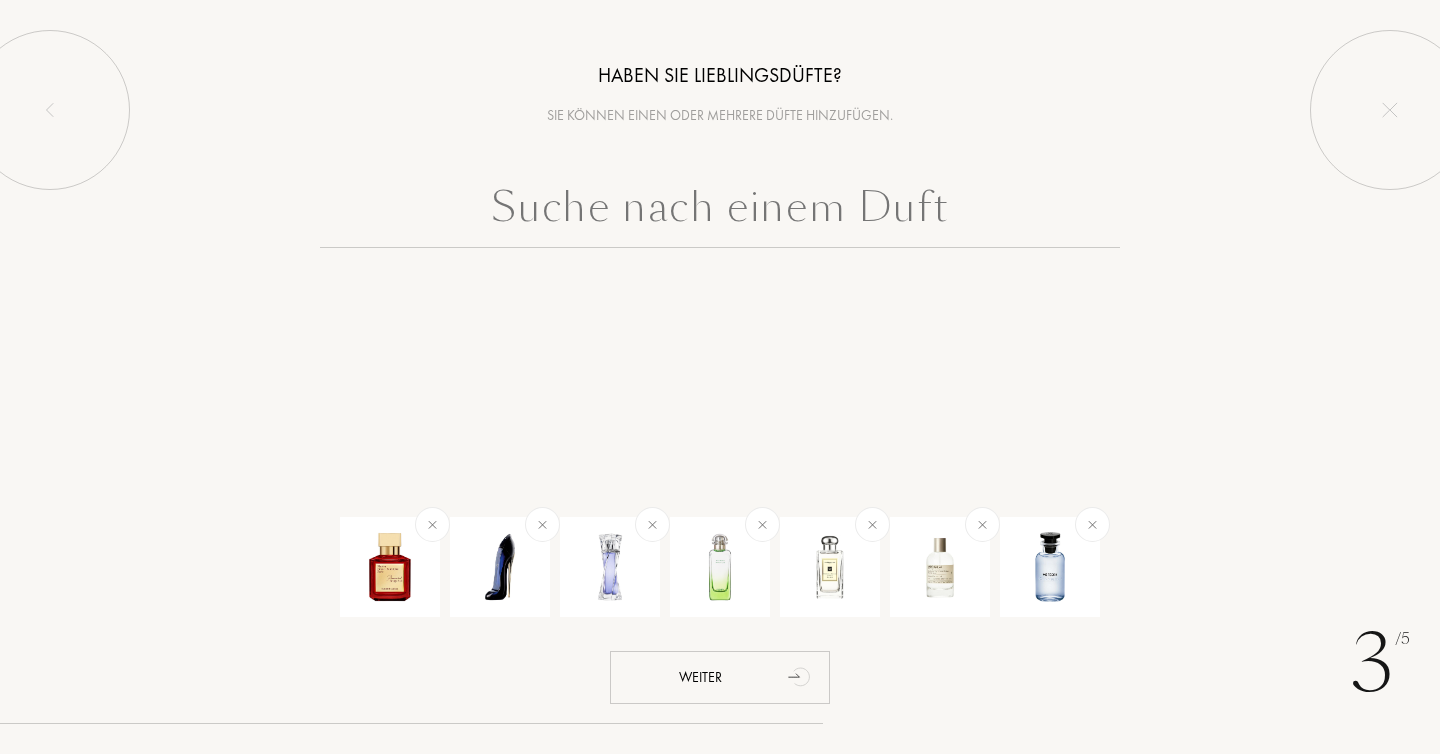 scroll, scrollTop: 0, scrollLeft: 0, axis: both 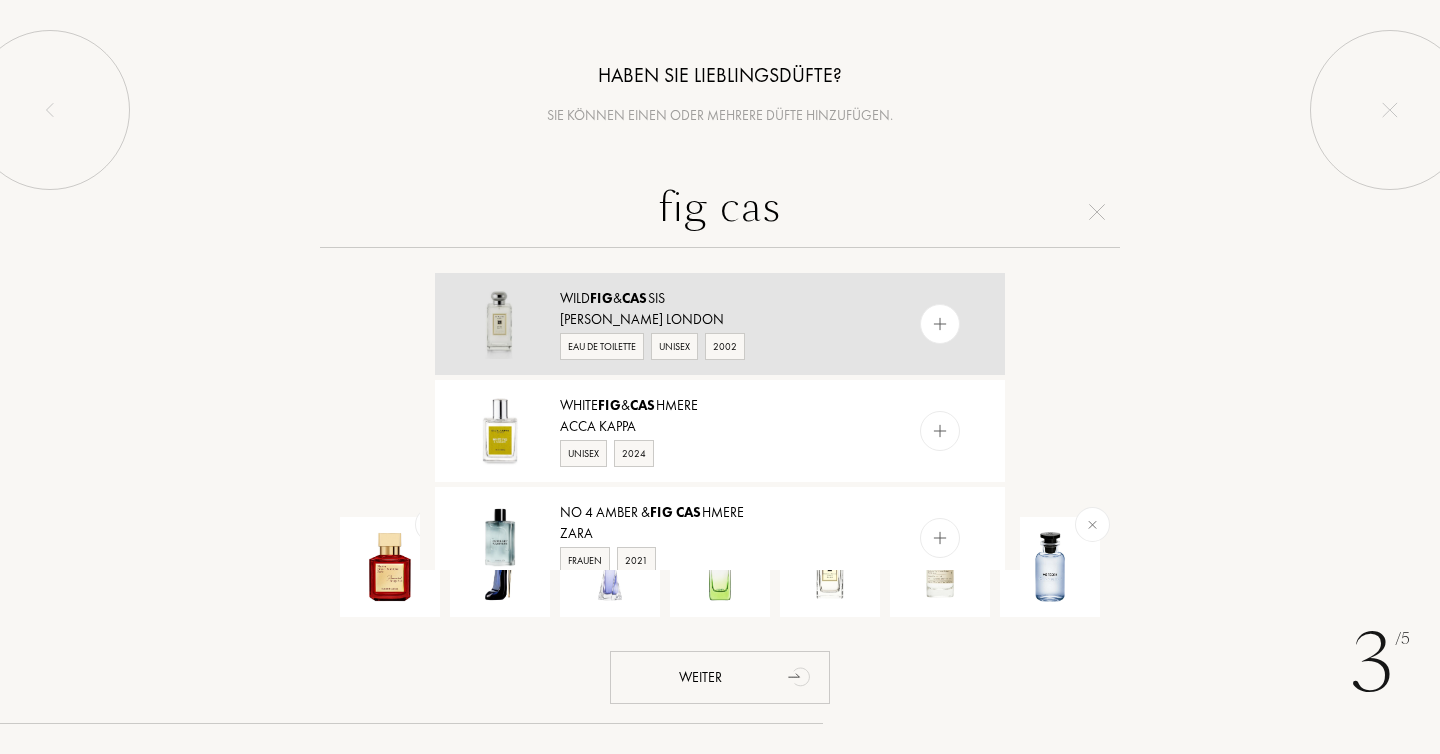 type on "fig cas" 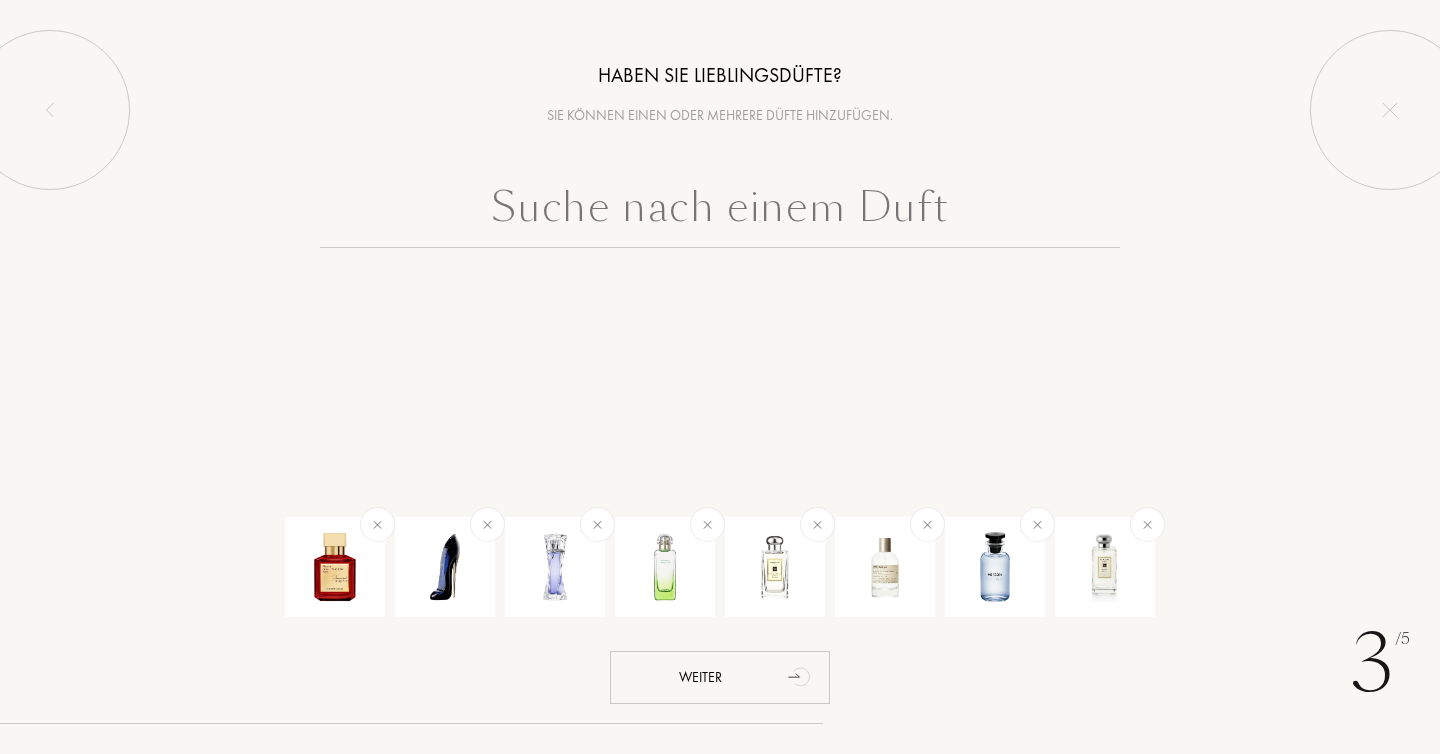 click at bounding box center [720, 212] 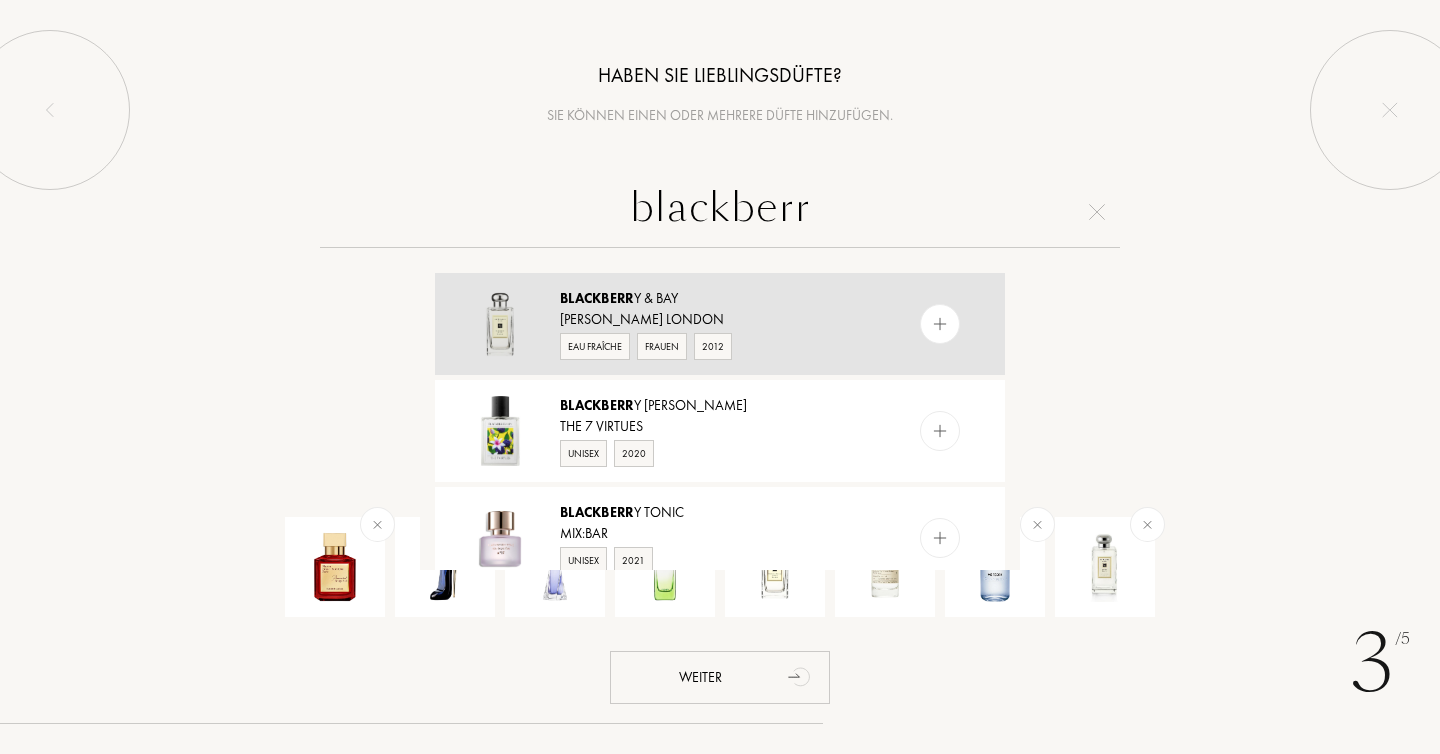 type on "blackberr" 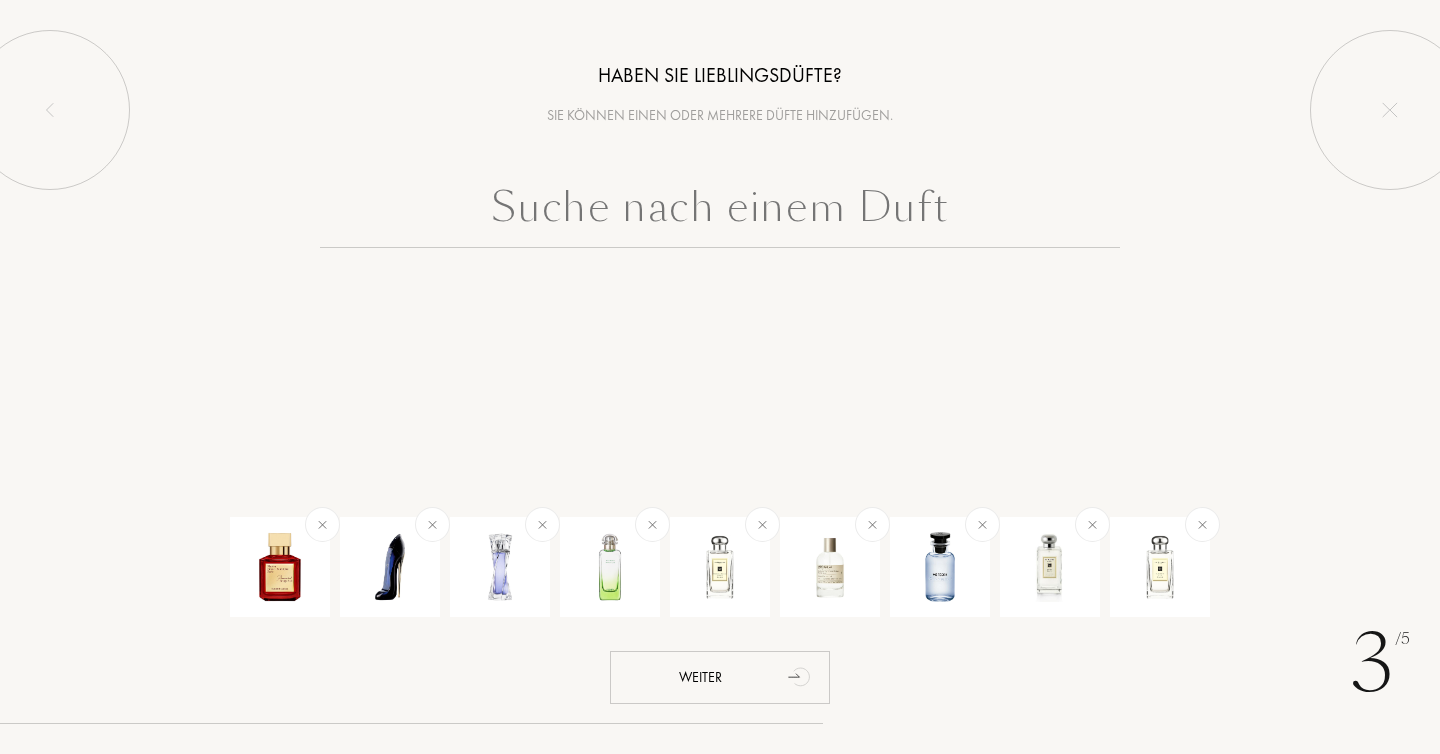 click at bounding box center (720, 212) 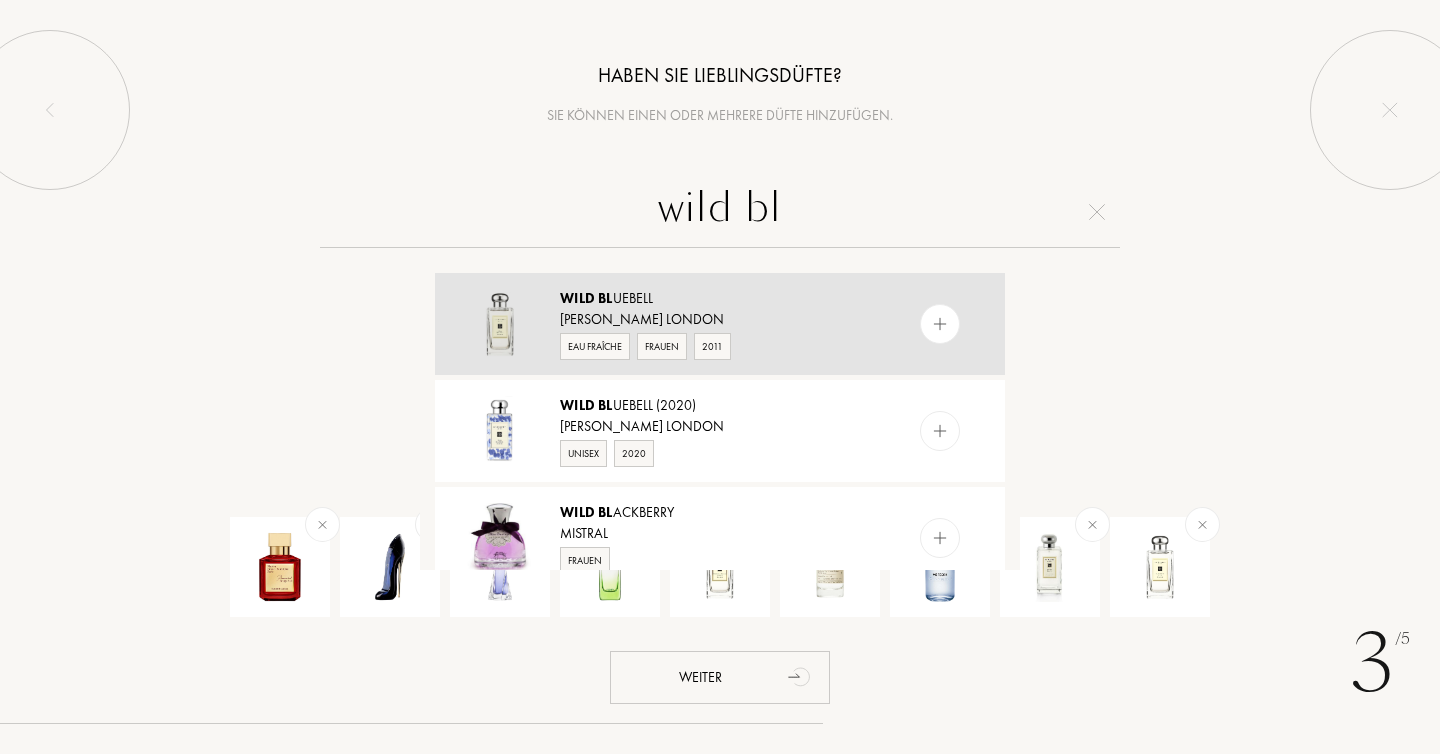 type on "wild bl" 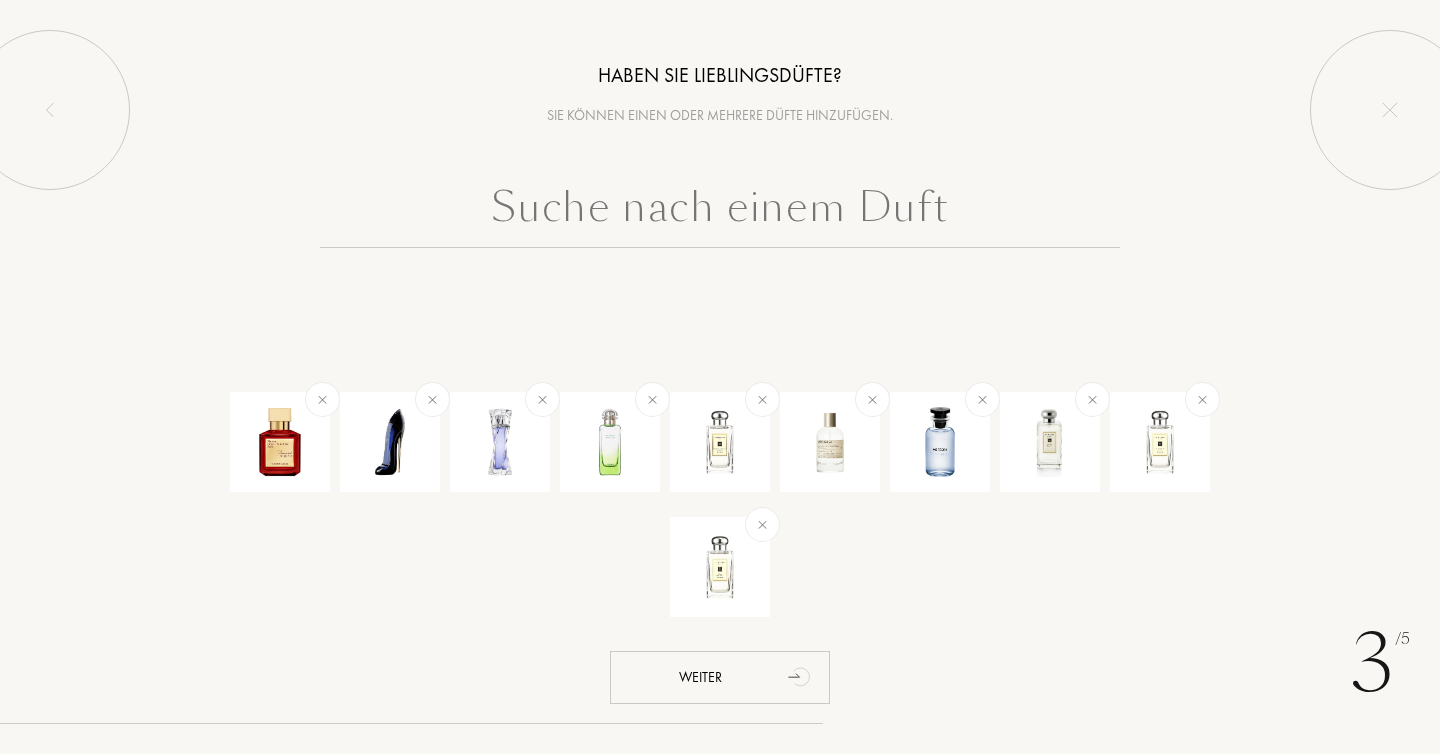 click at bounding box center (720, 212) 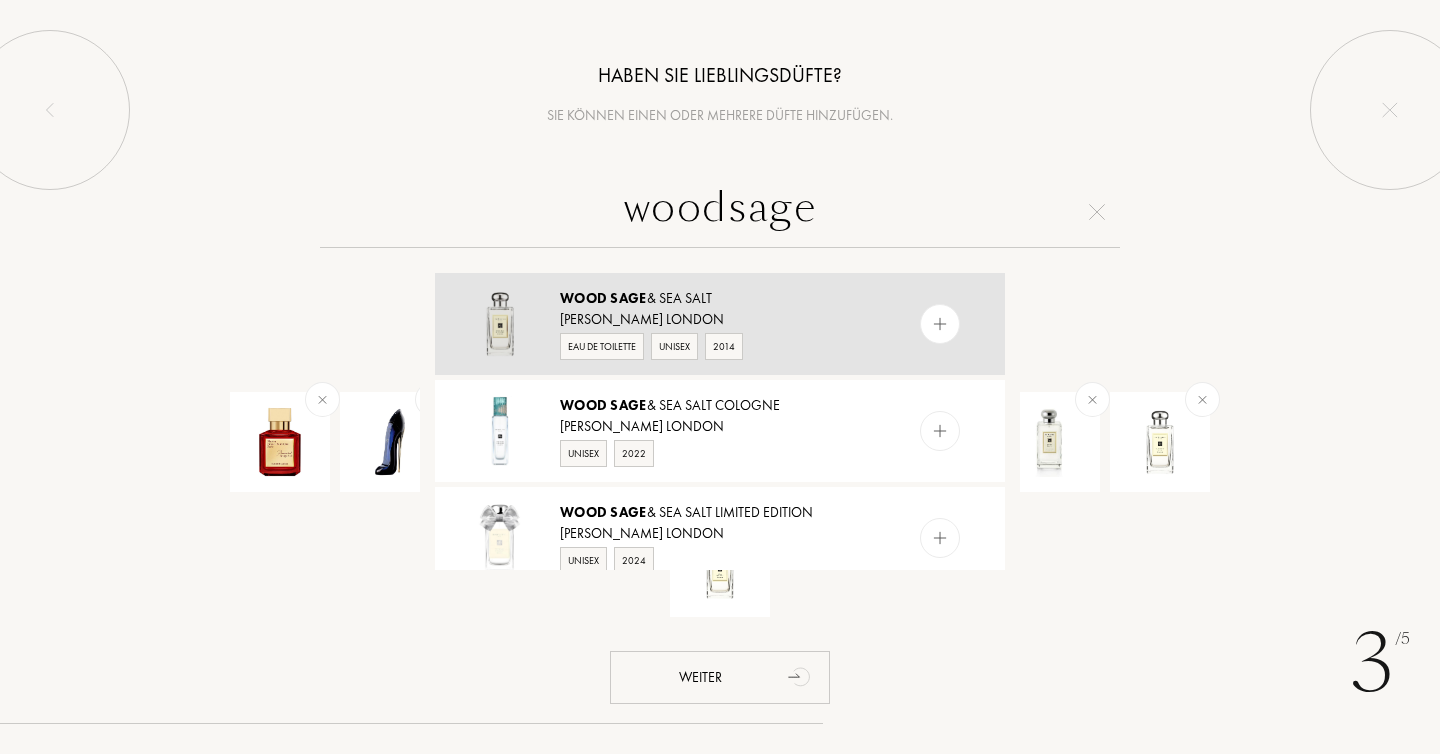 type on "woodsage" 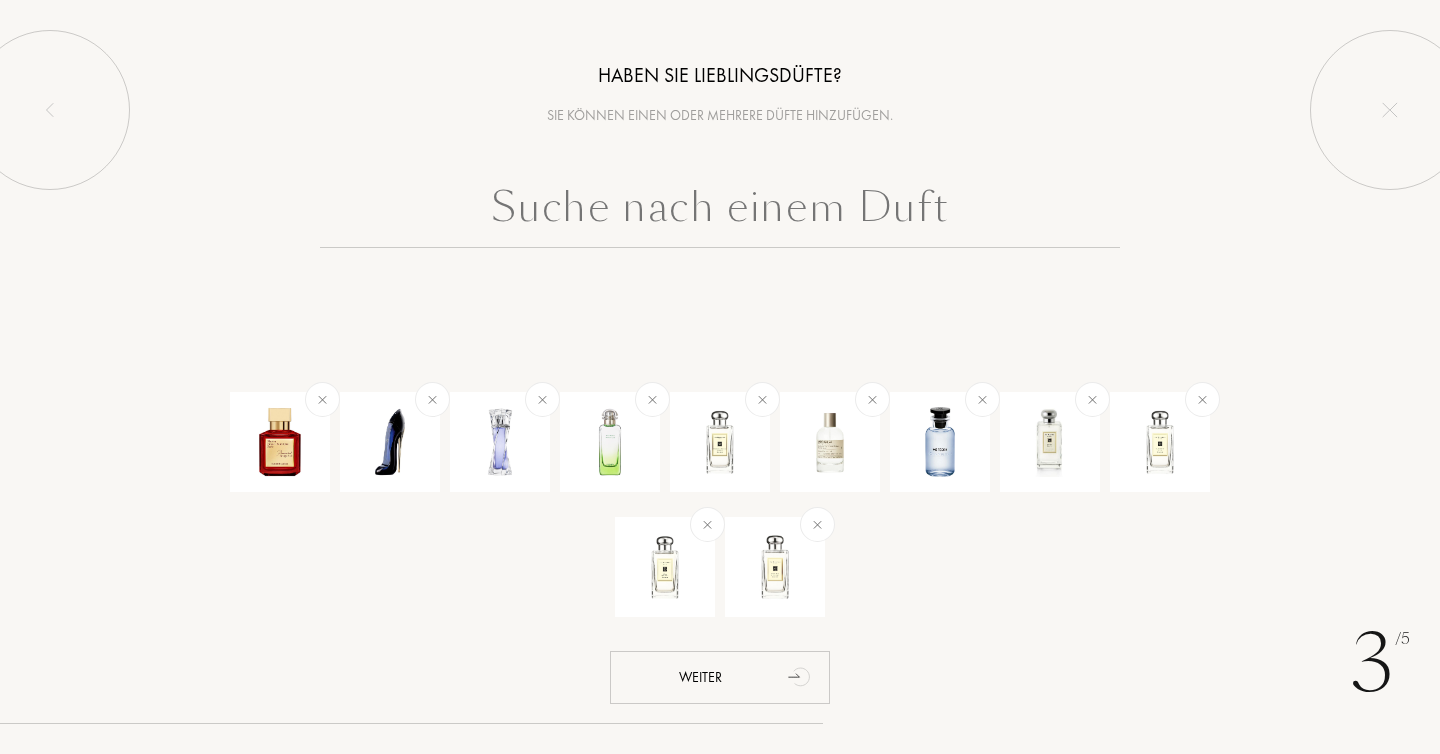 click at bounding box center [720, 212] 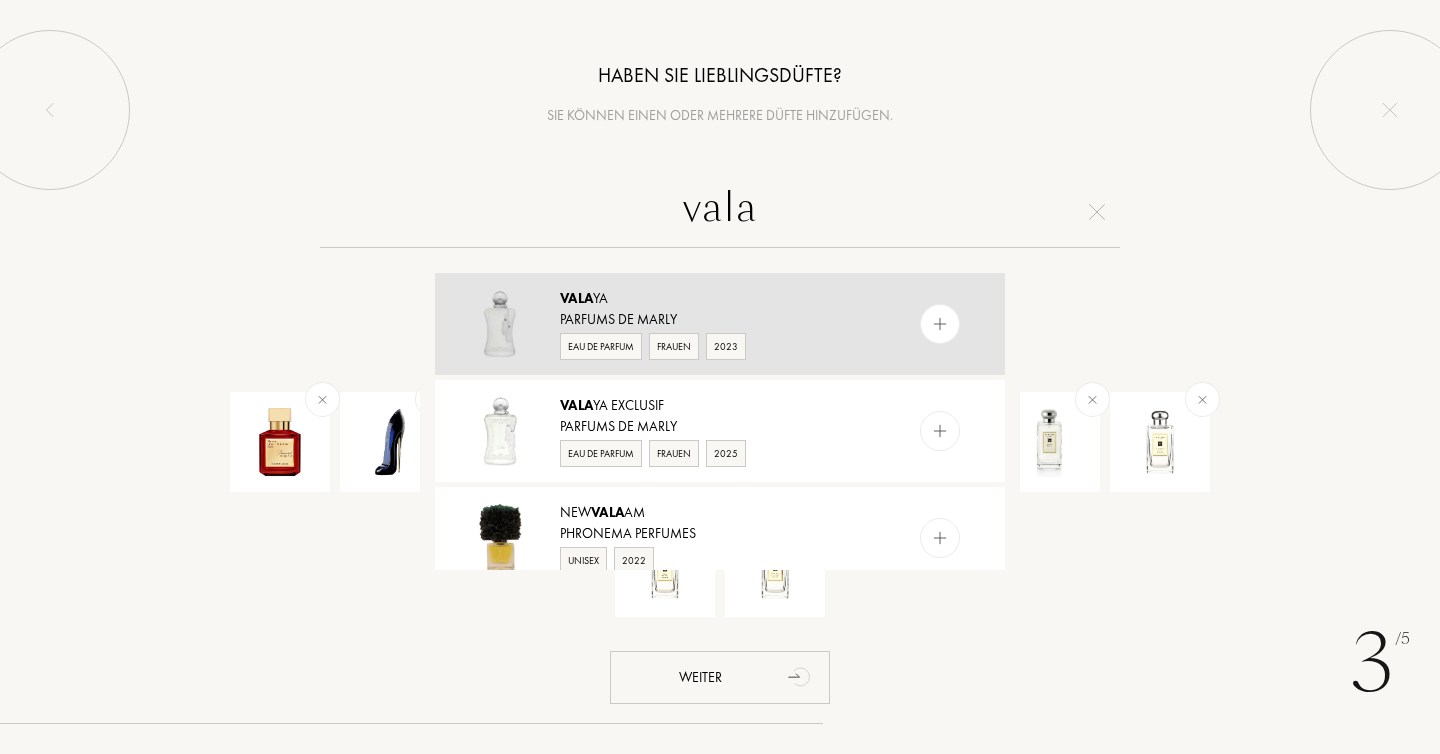 type on "vala" 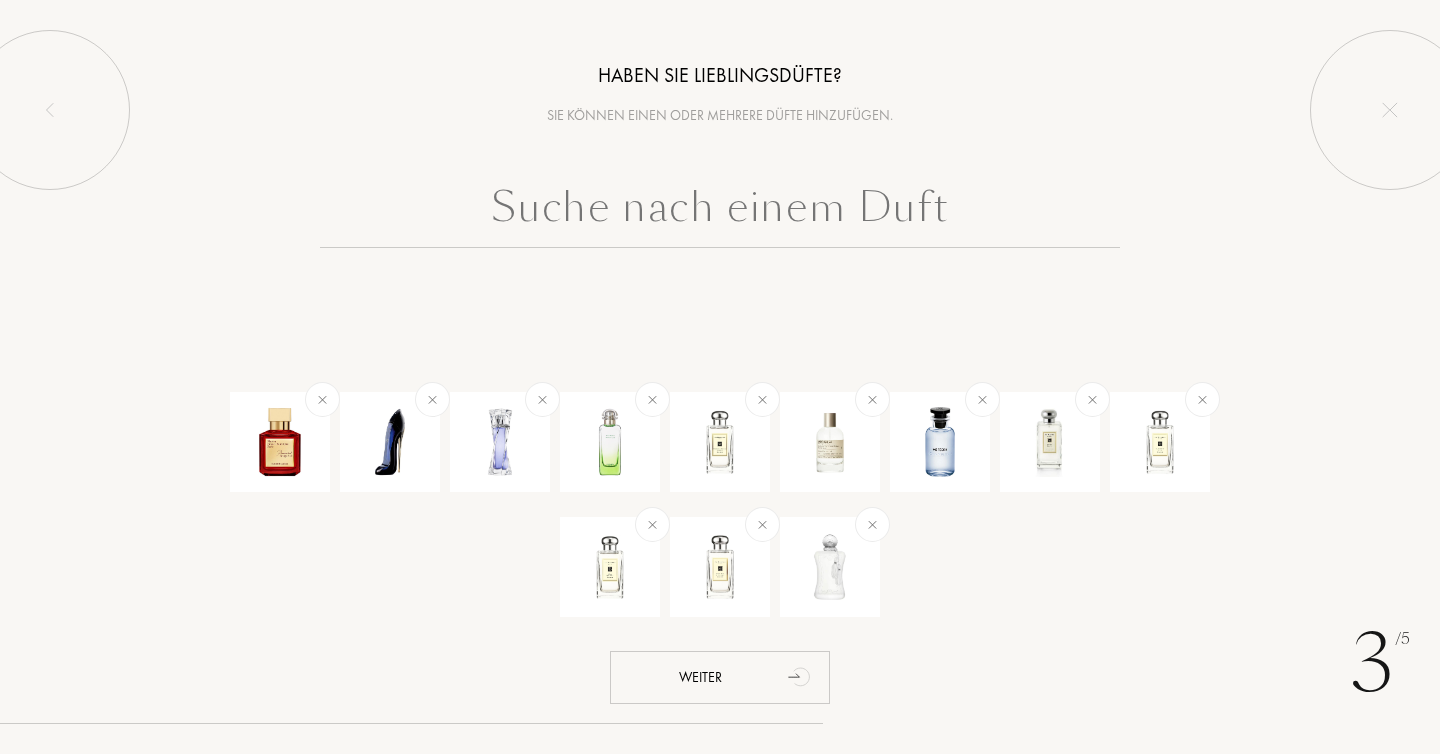 click at bounding box center (720, 212) 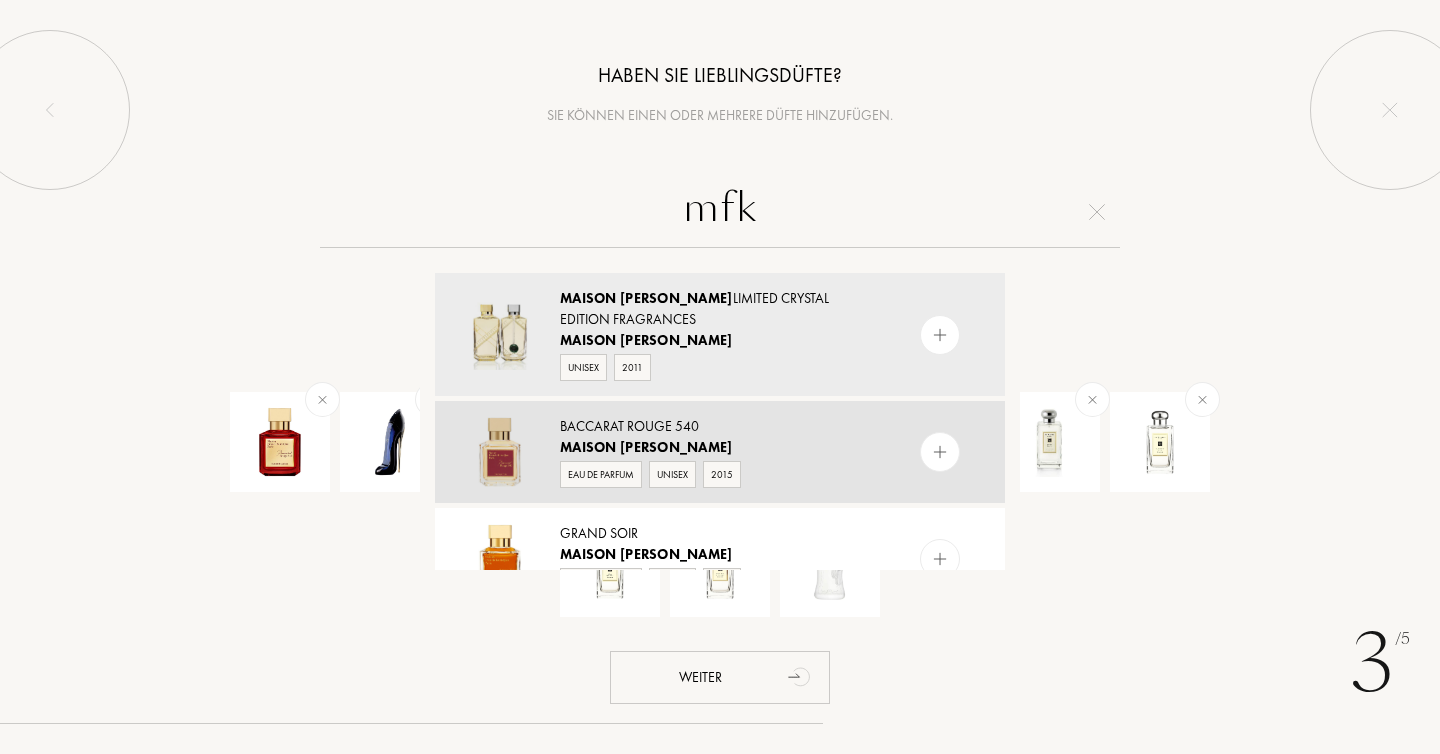 type on "mfk" 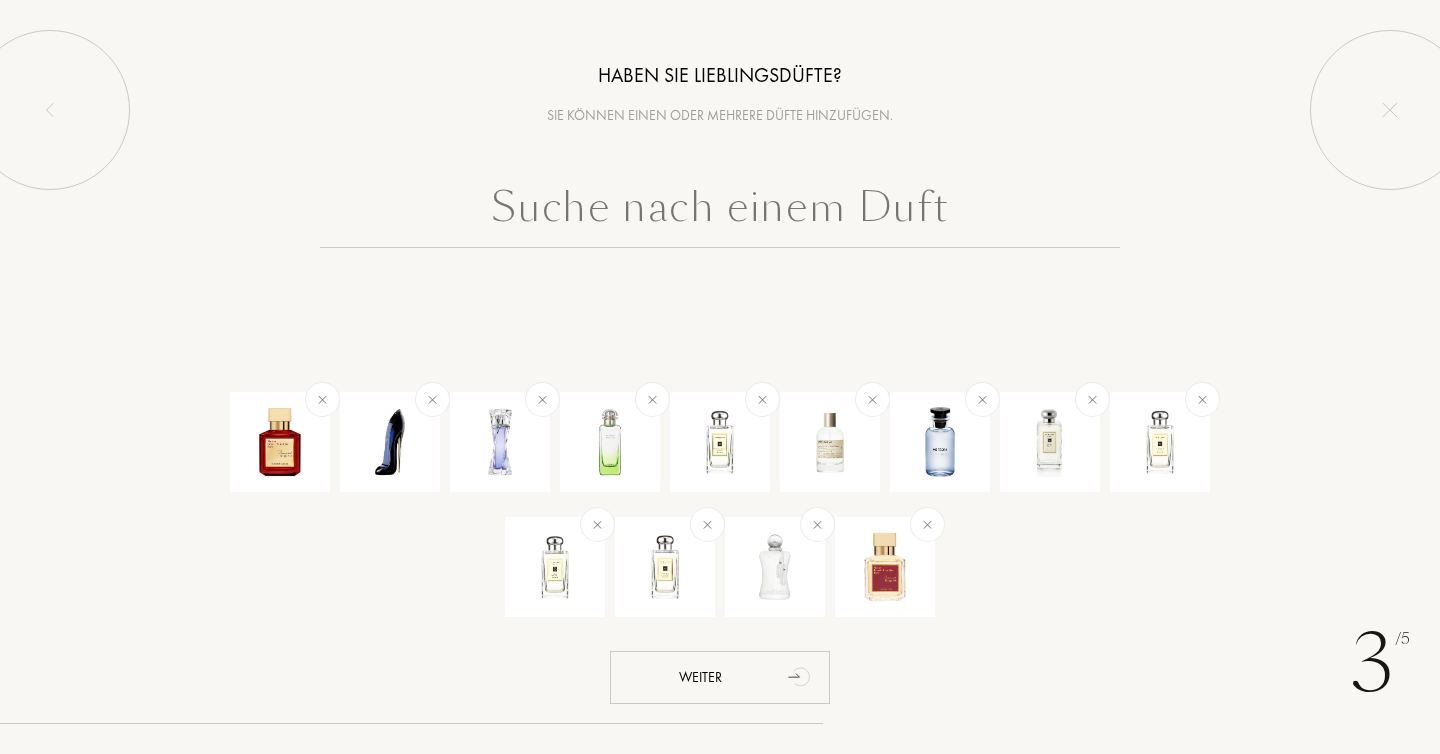 click at bounding box center (720, 212) 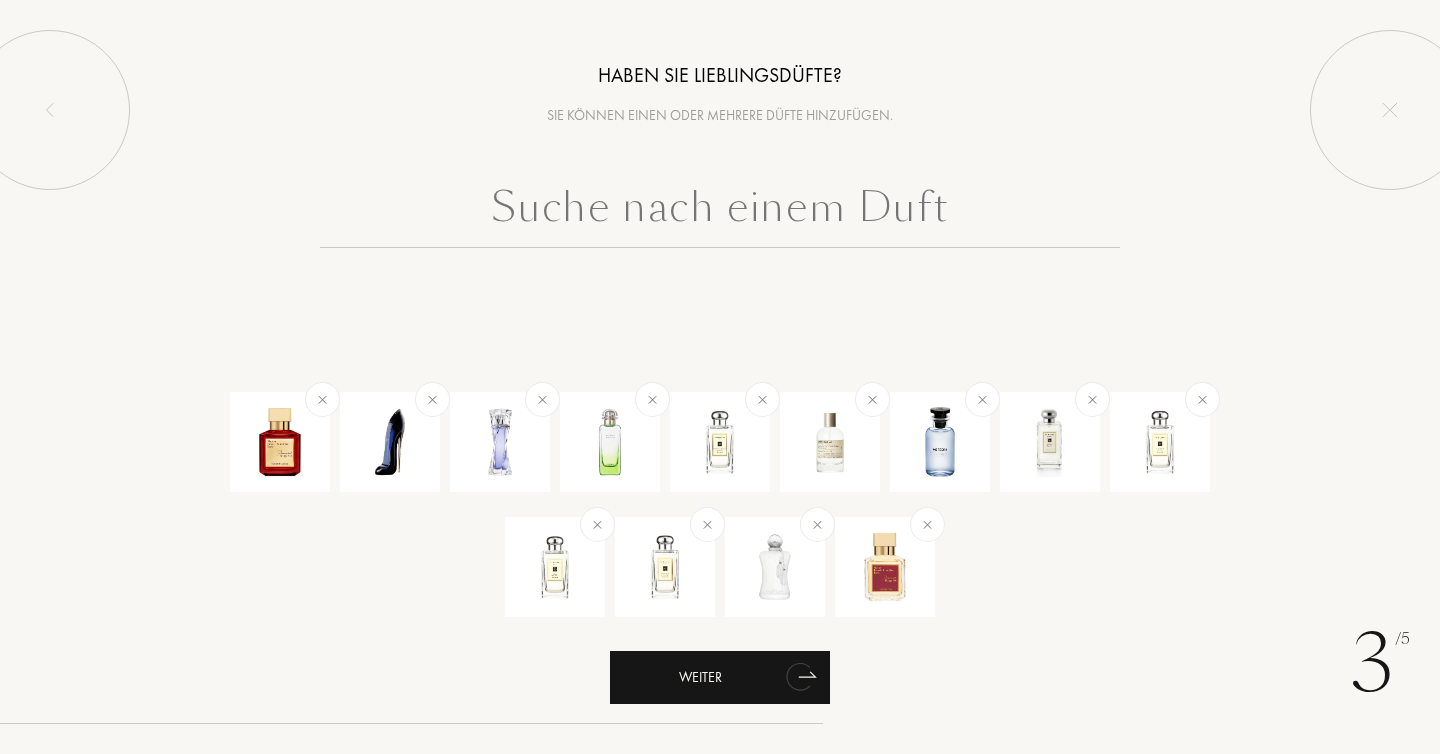 click on "Weiter" at bounding box center [720, 677] 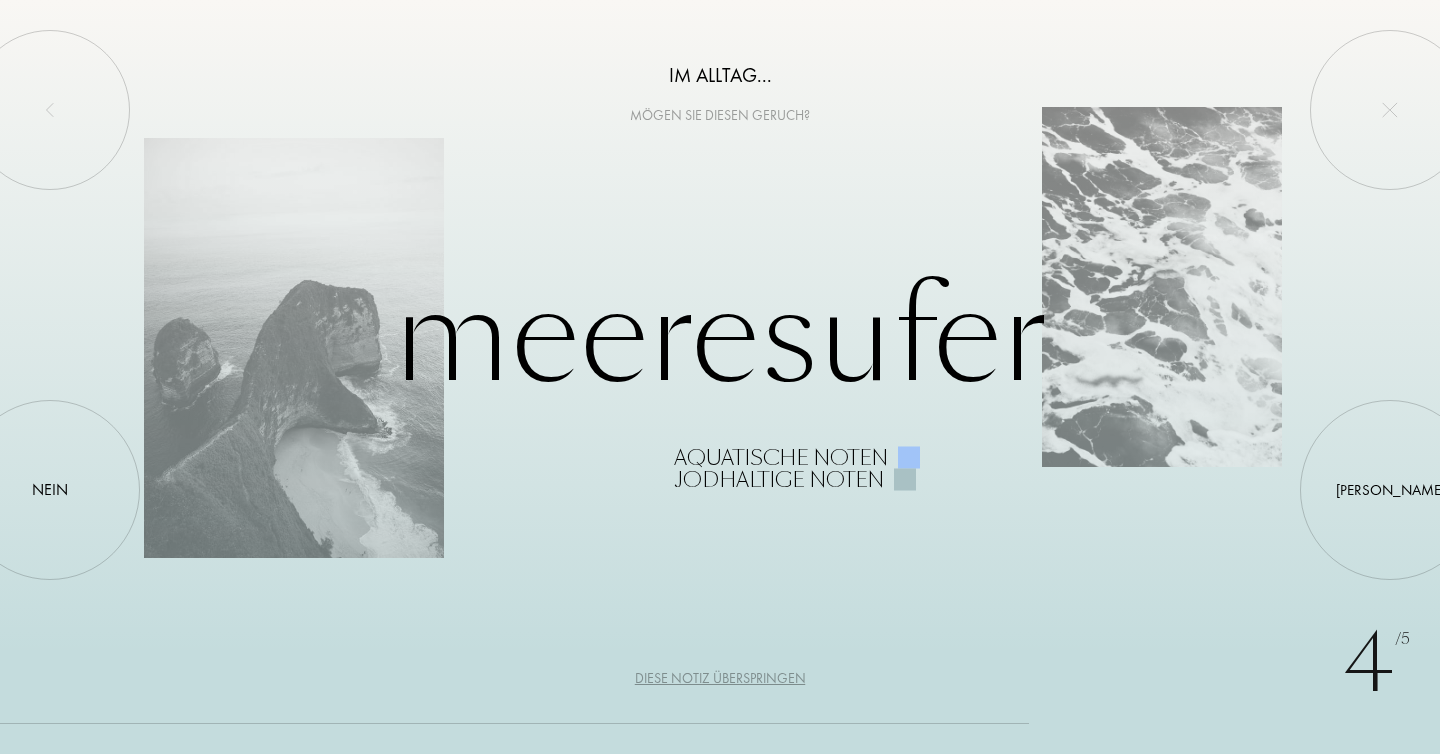 click on "Diese Notiz überspringen" at bounding box center [720, 678] 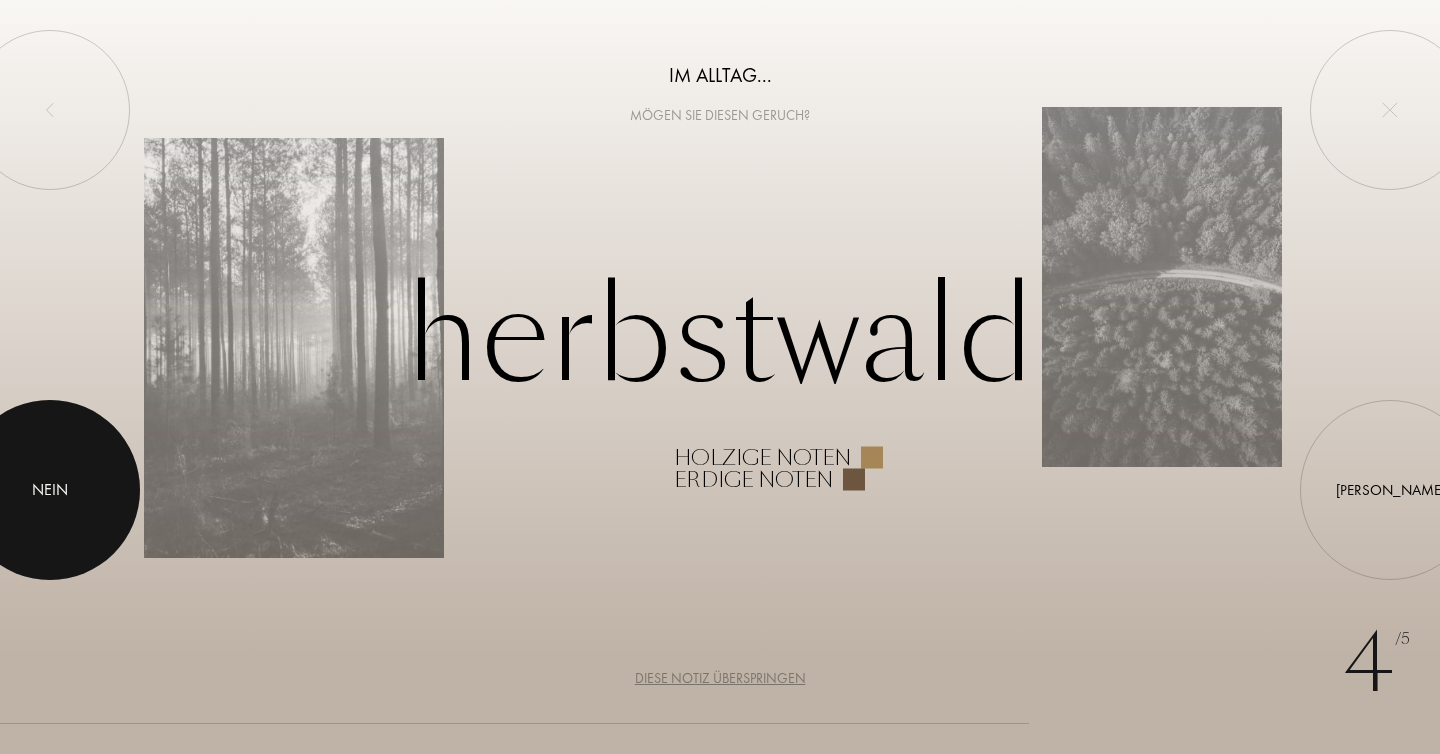 click on "Nein" at bounding box center [50, 490] 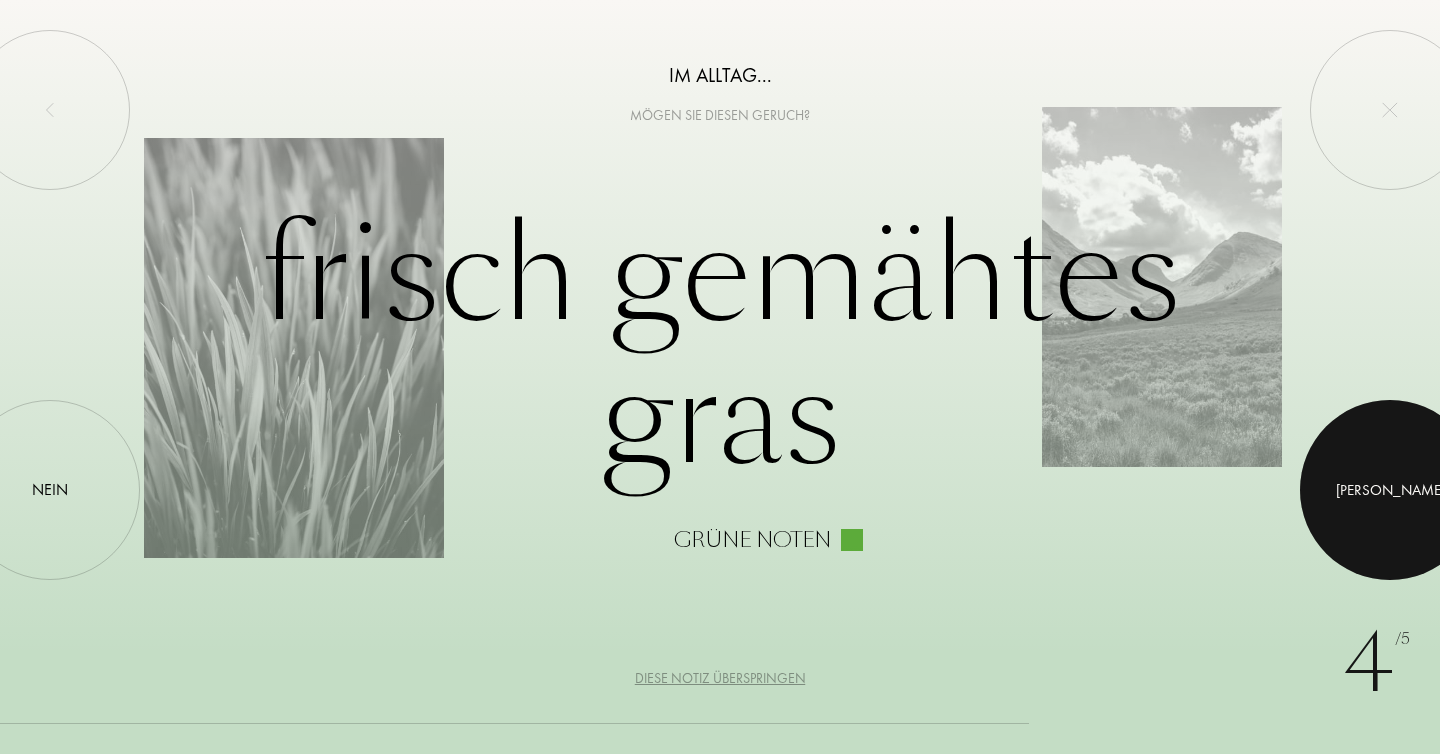 click at bounding box center (1390, 490) 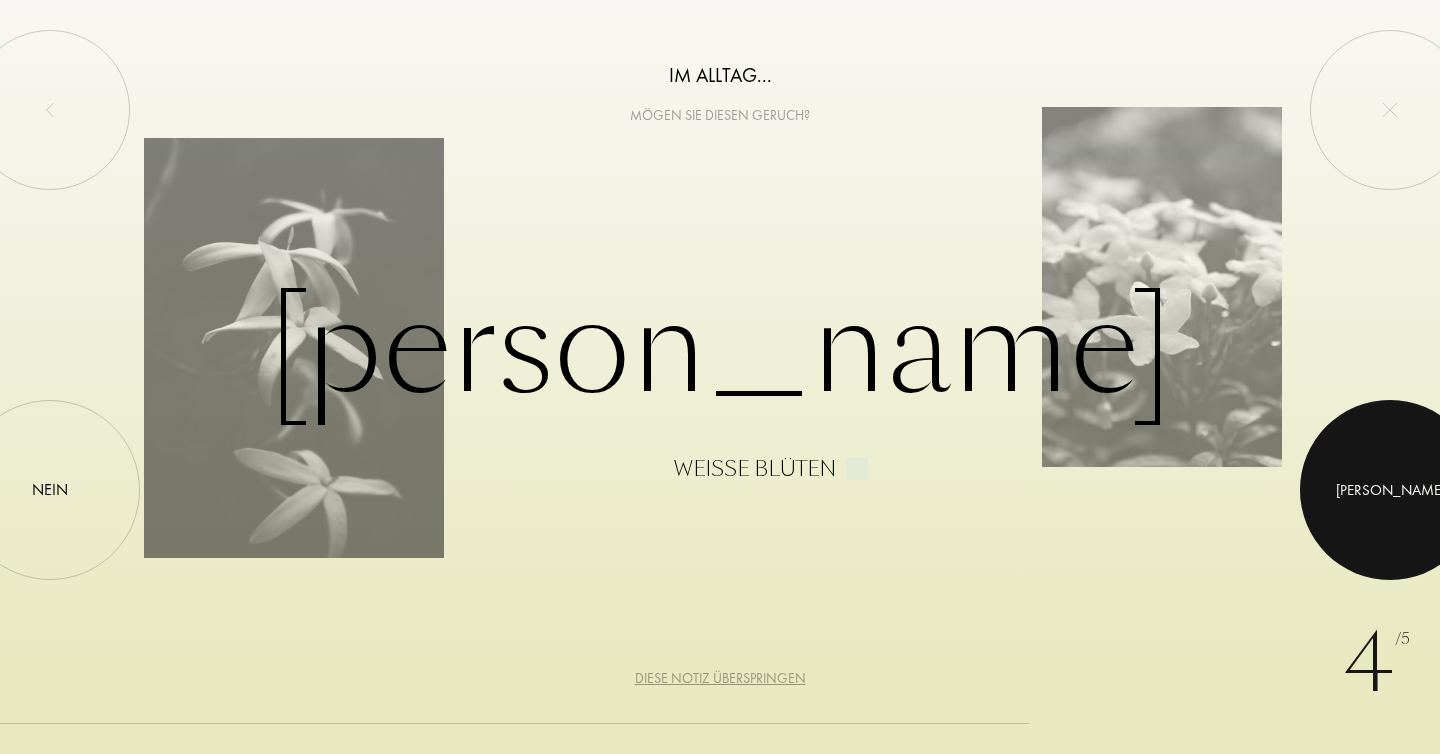click at bounding box center [1390, 490] 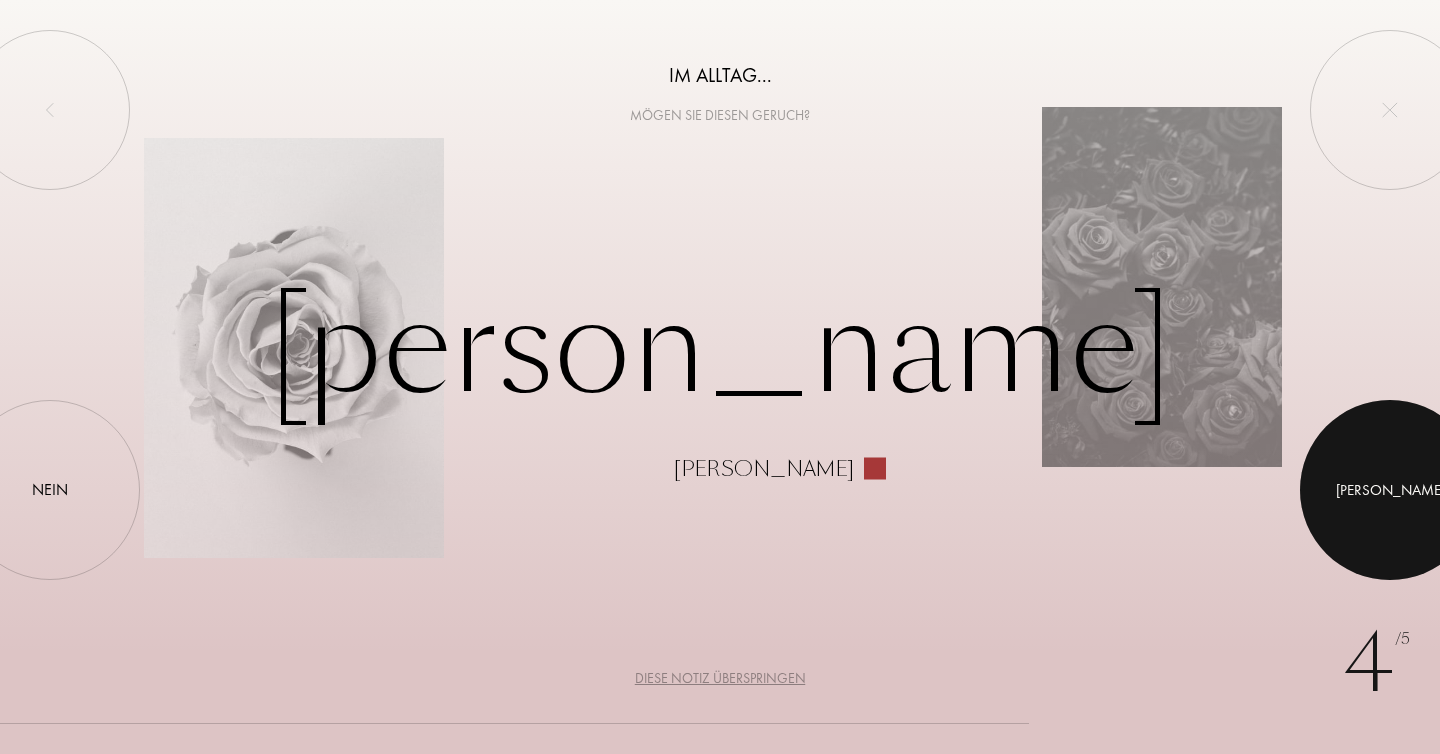 click at bounding box center (1390, 490) 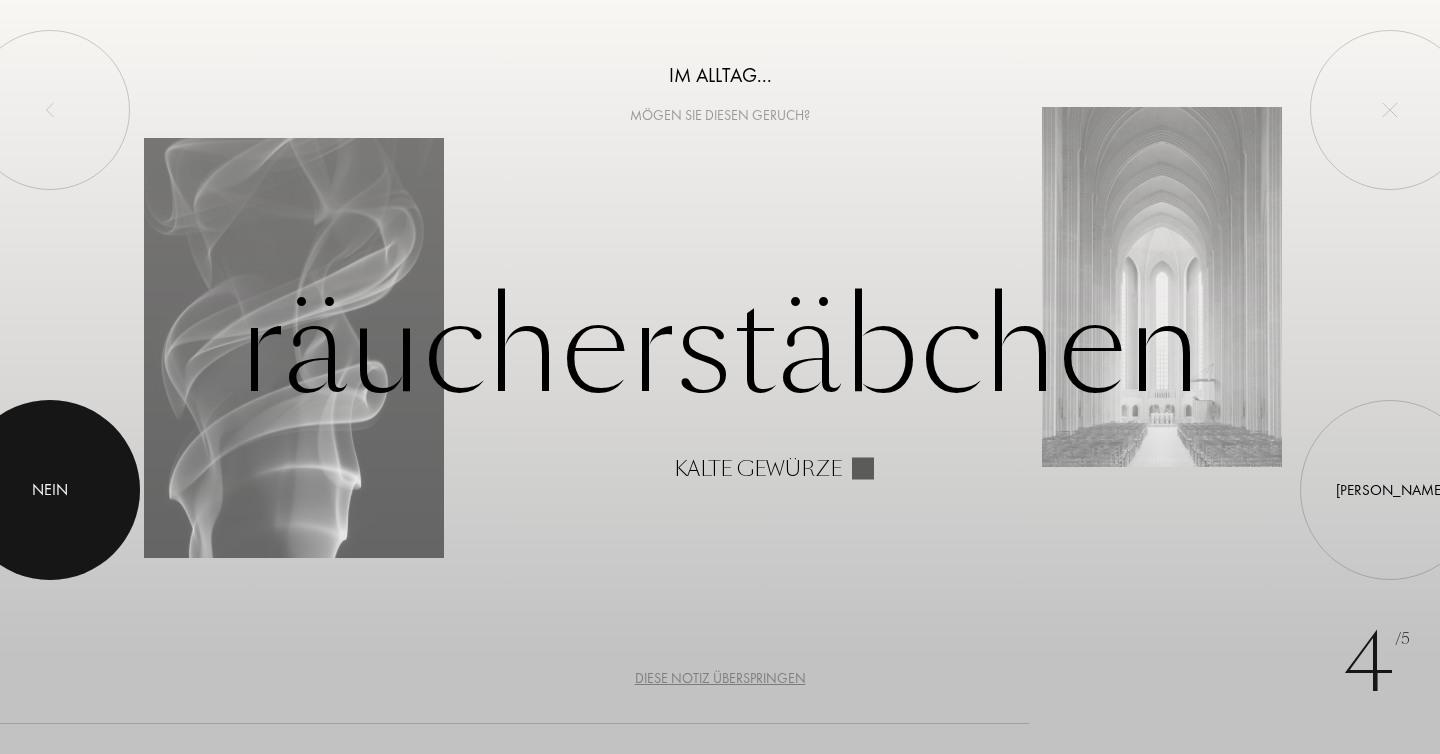 click at bounding box center [50, 490] 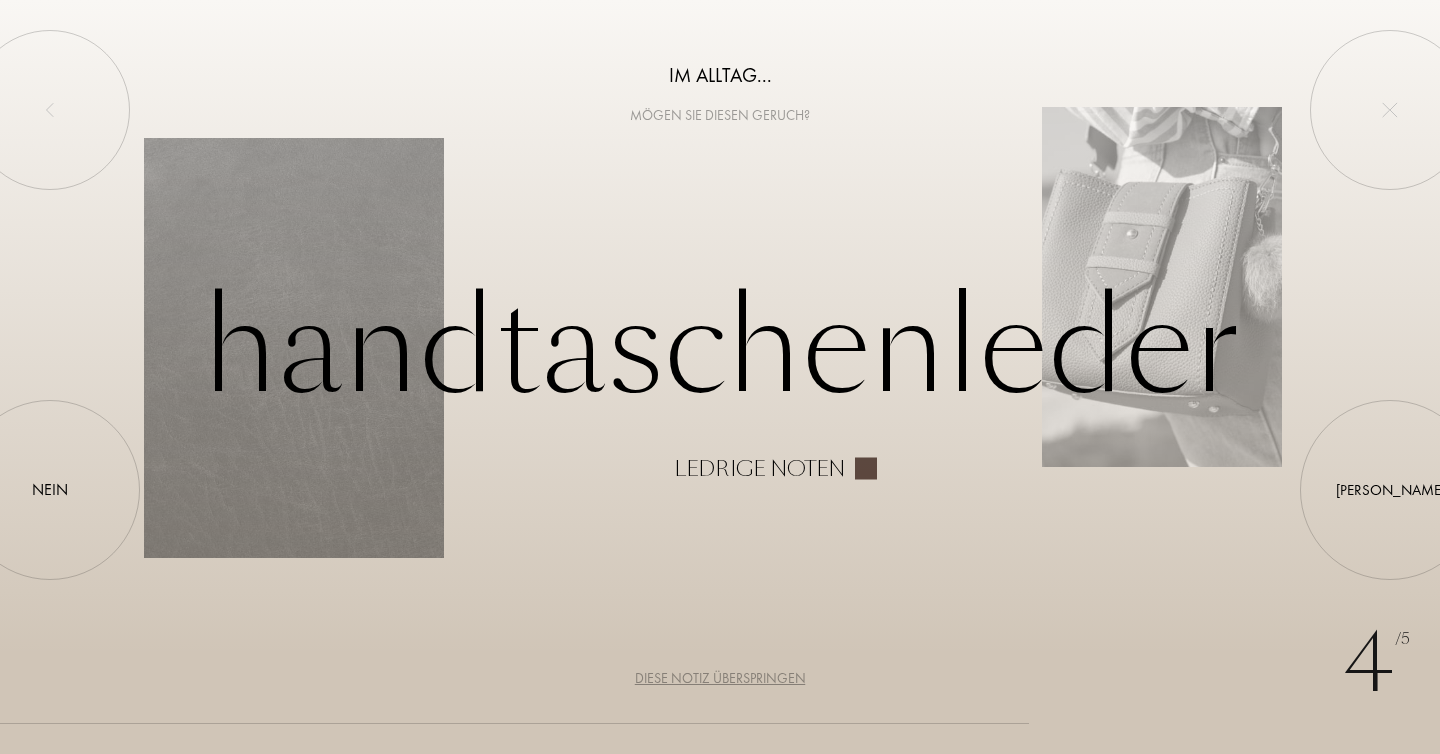 click on "Diese Notiz überspringen" at bounding box center [720, 678] 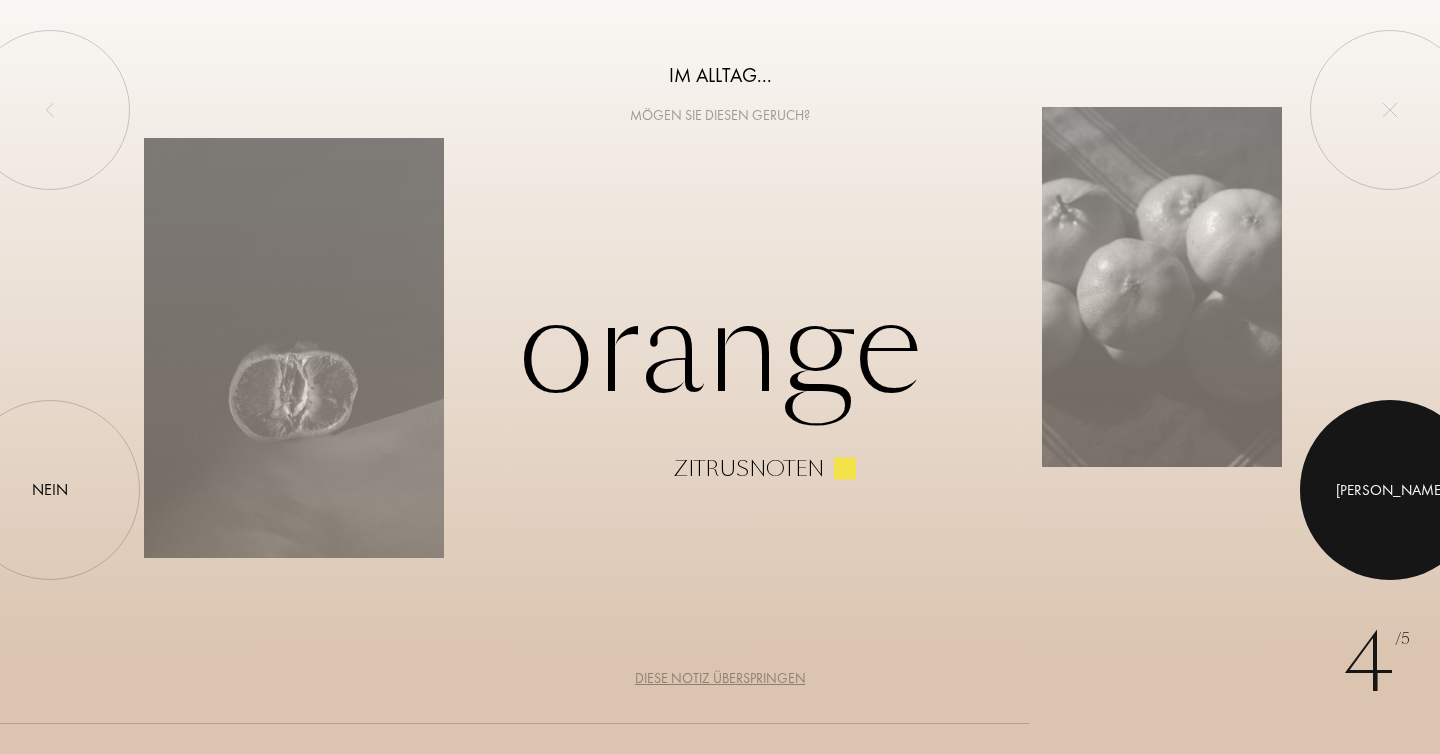 click at bounding box center (1390, 490) 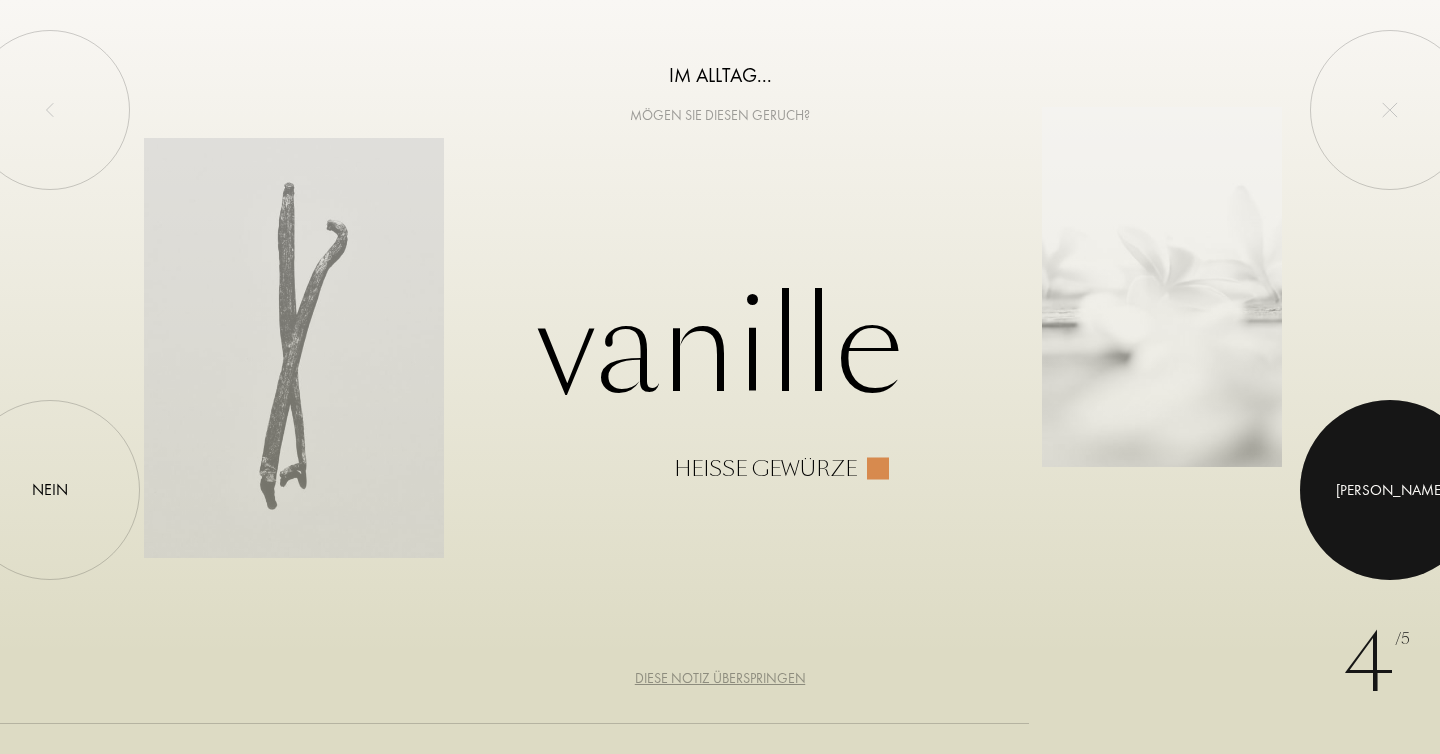 click at bounding box center [1390, 490] 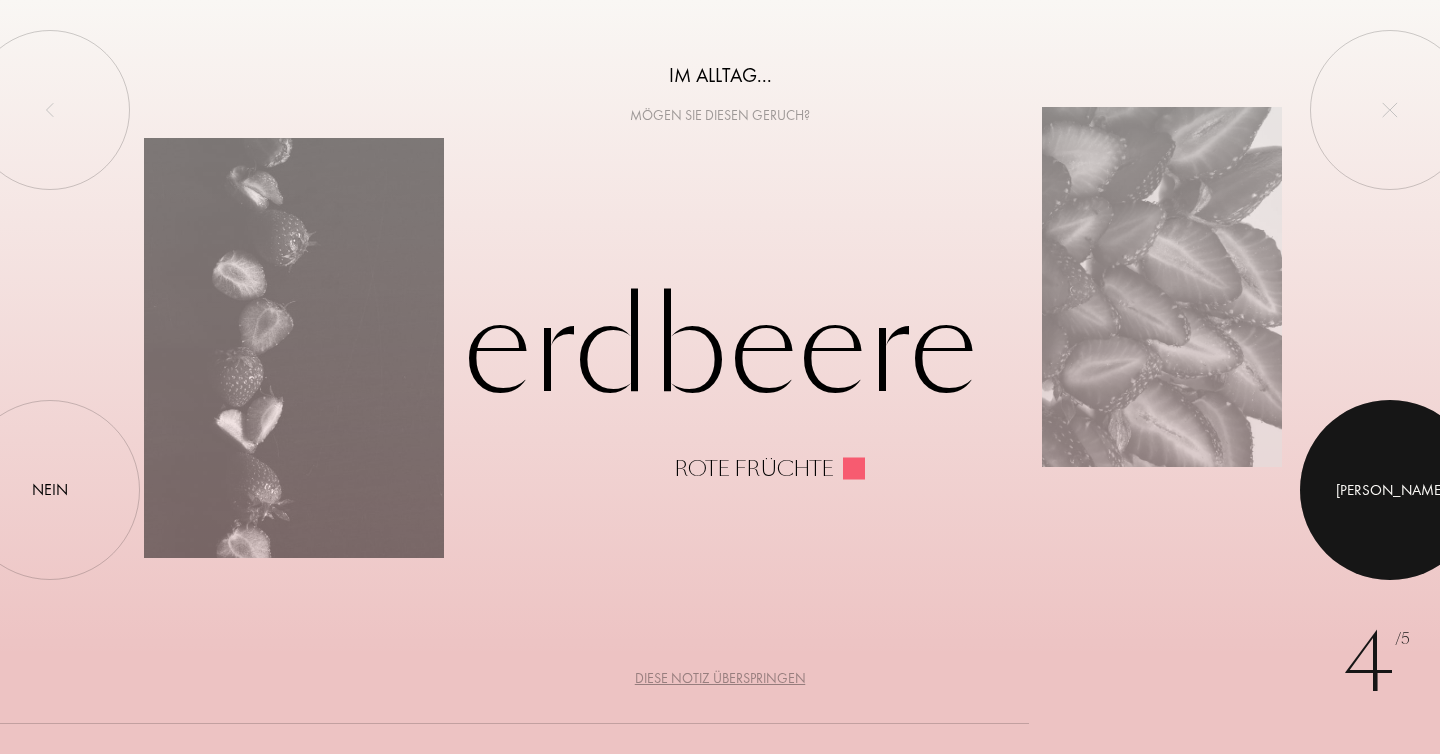 click at bounding box center (1390, 490) 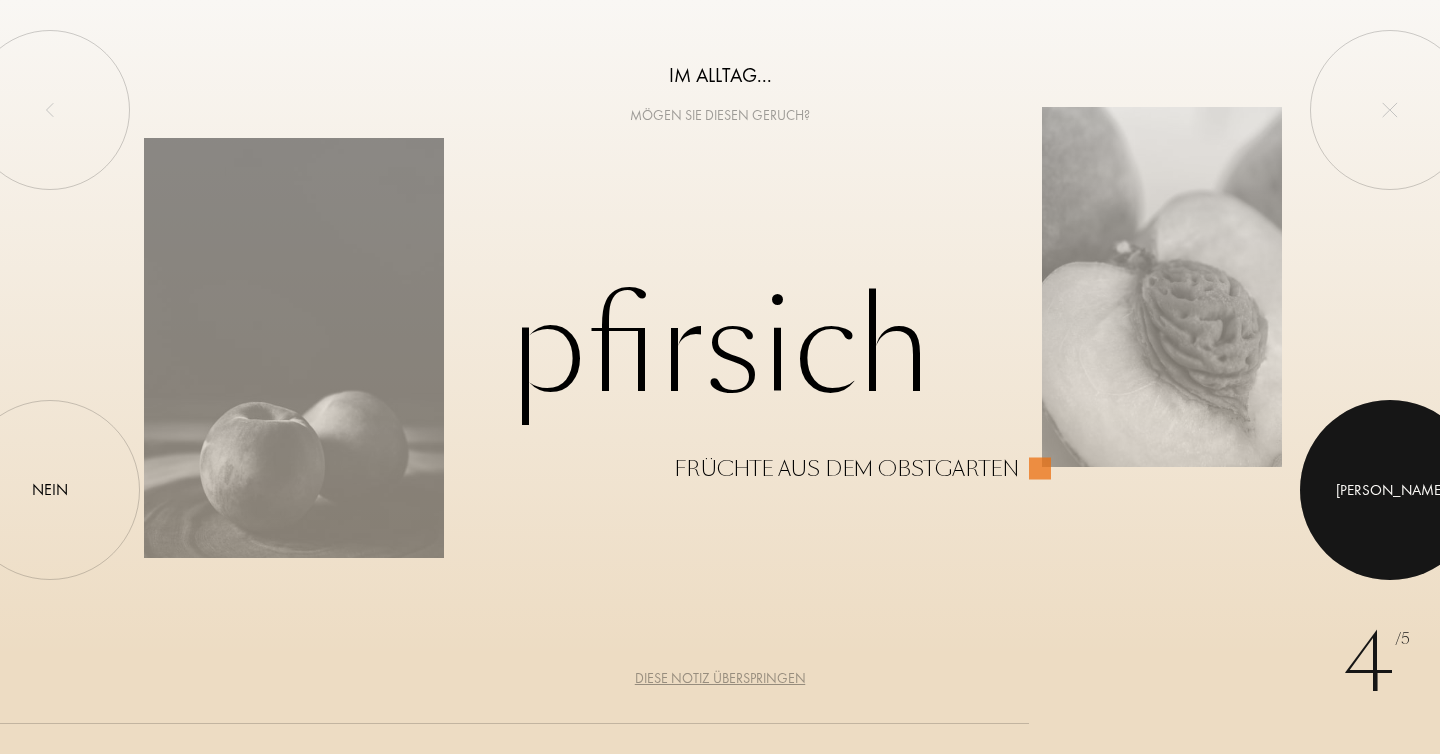 click at bounding box center (1390, 490) 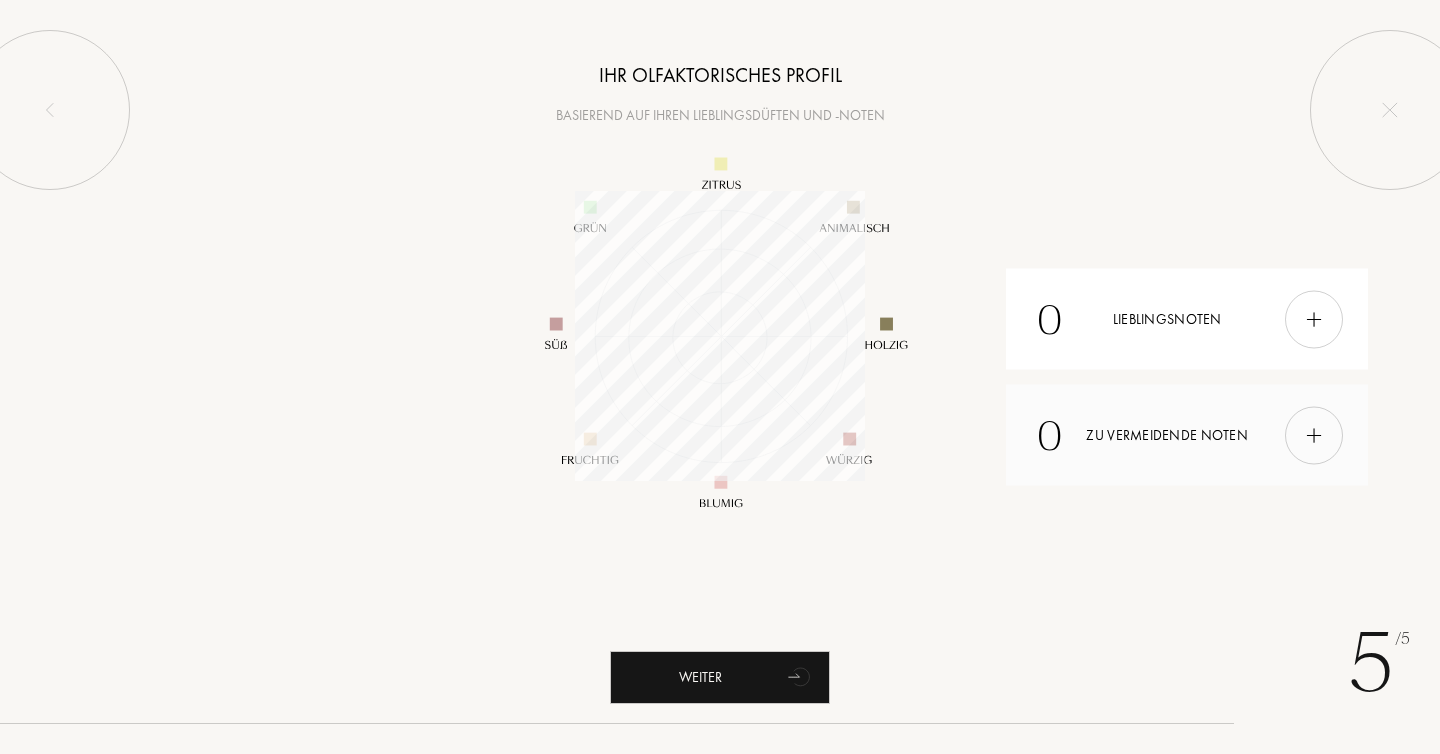 scroll, scrollTop: 999710, scrollLeft: 999710, axis: both 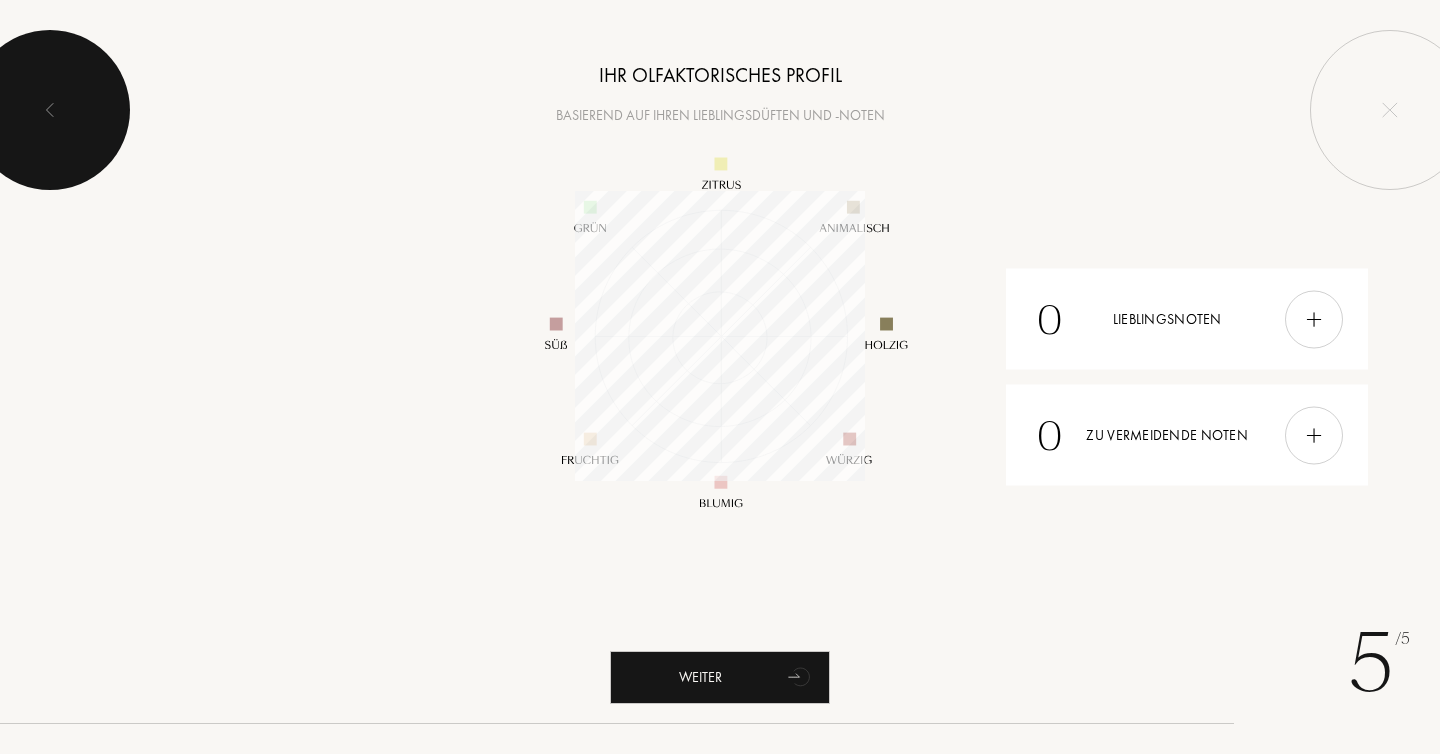 click at bounding box center [50, 110] 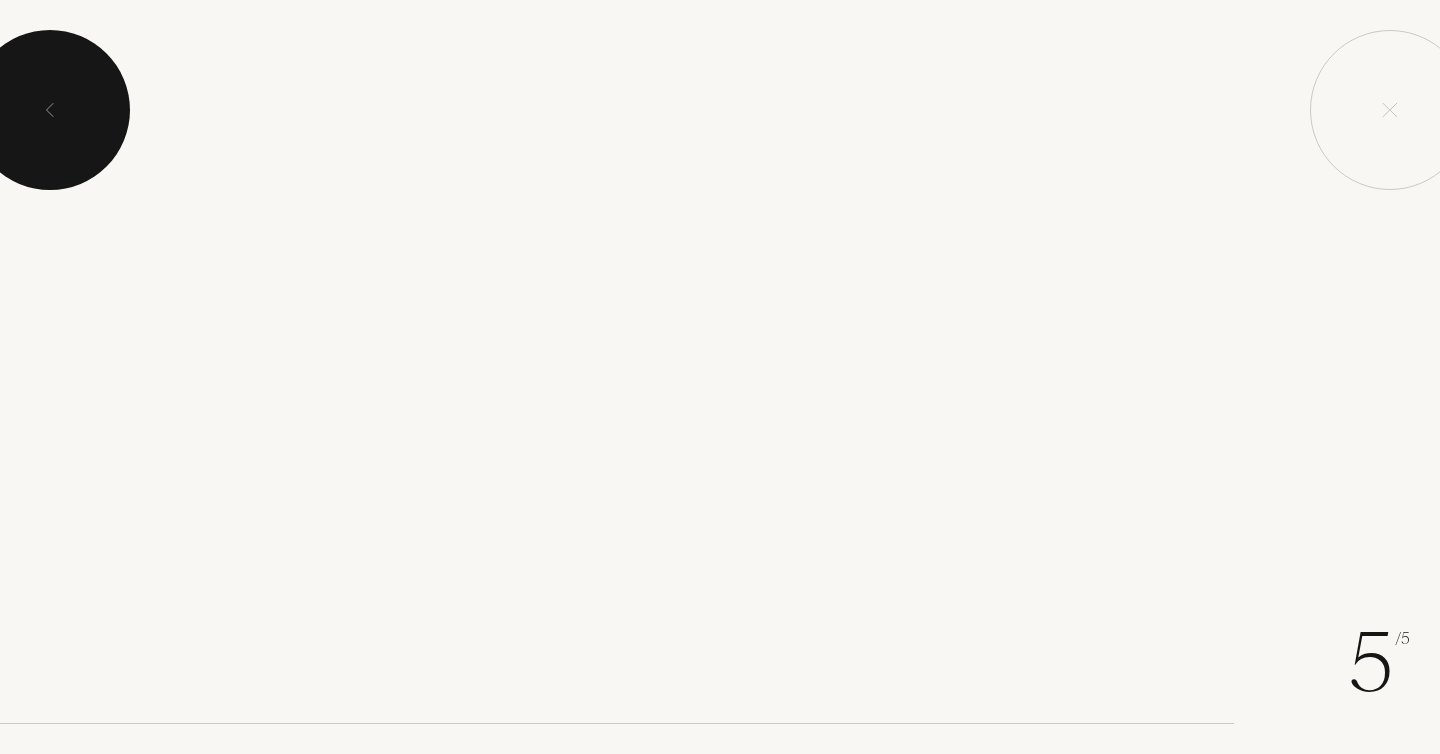 click at bounding box center [50, 110] 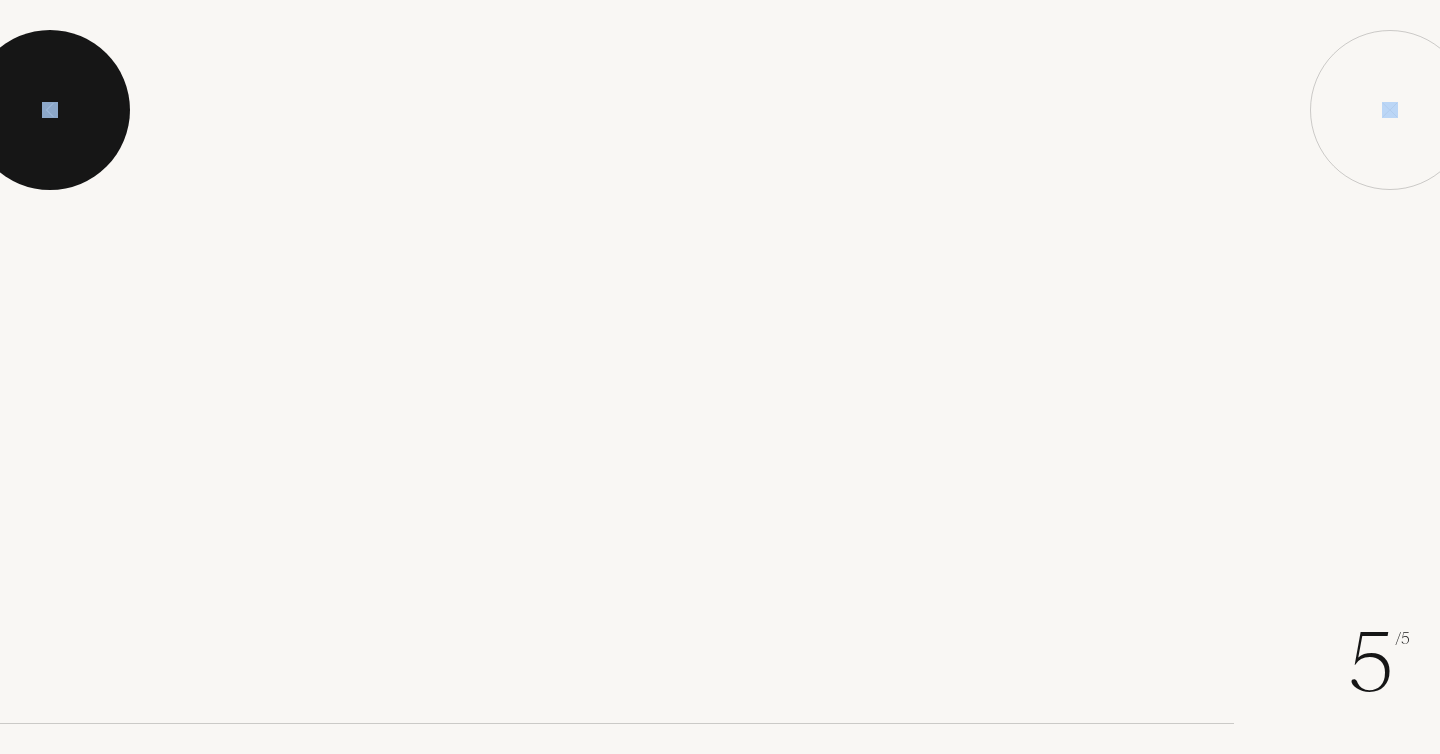 click at bounding box center (50, 110) 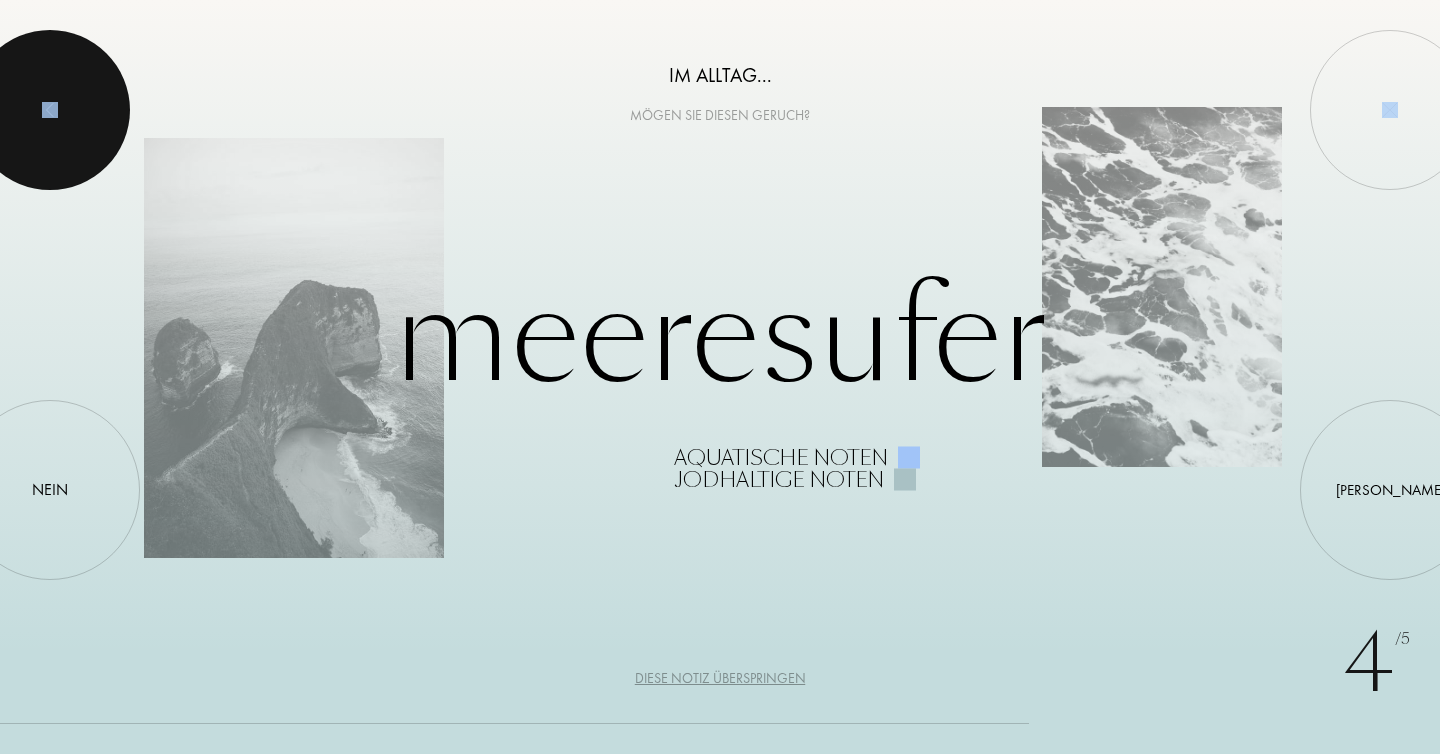 click at bounding box center (50, 110) 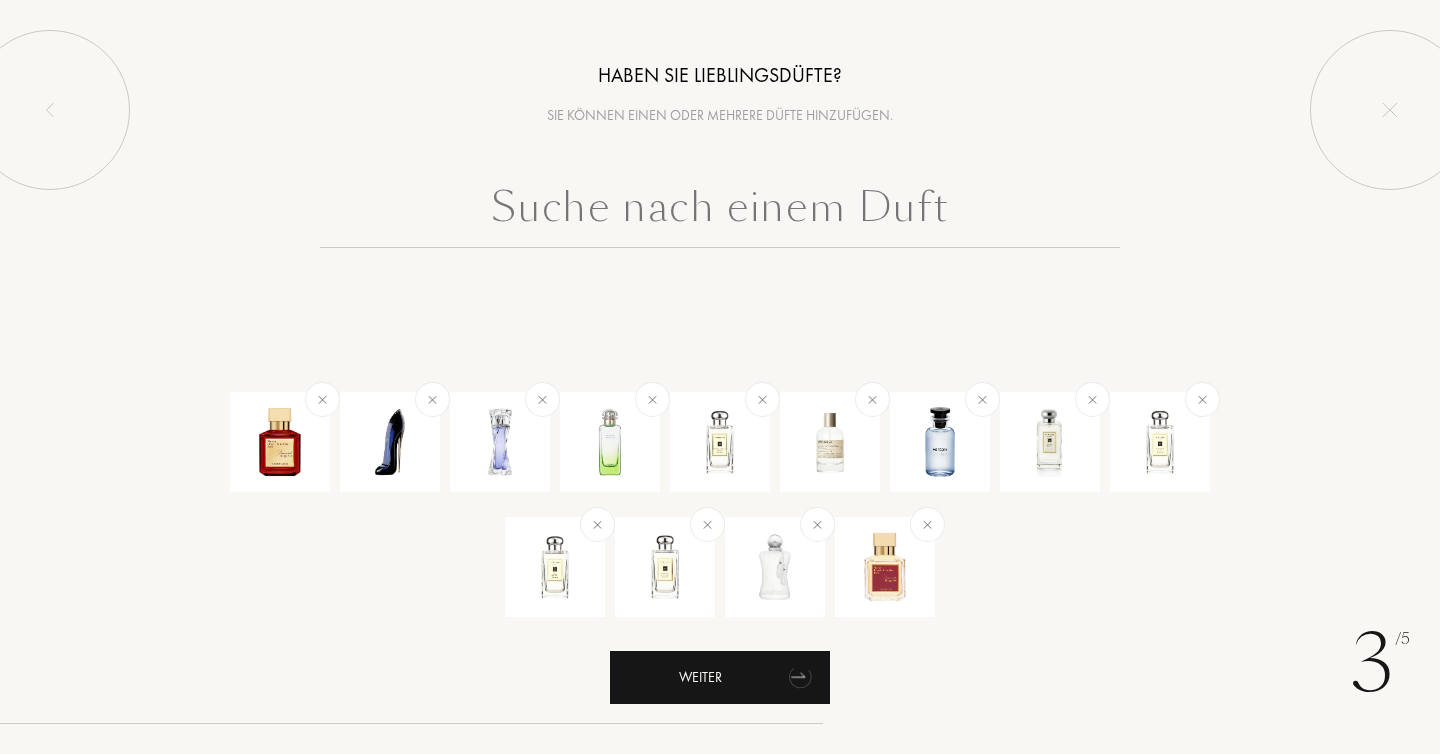 click 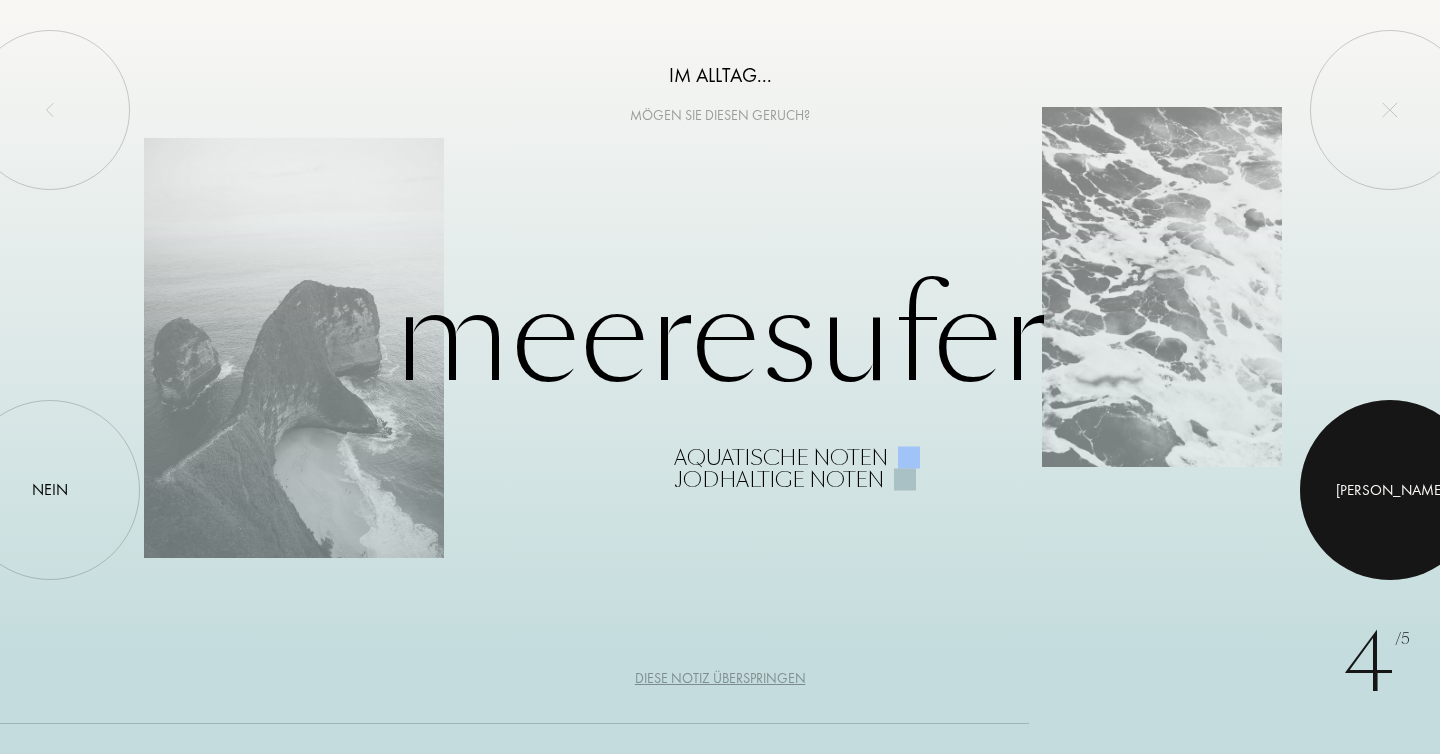 click at bounding box center [1390, 490] 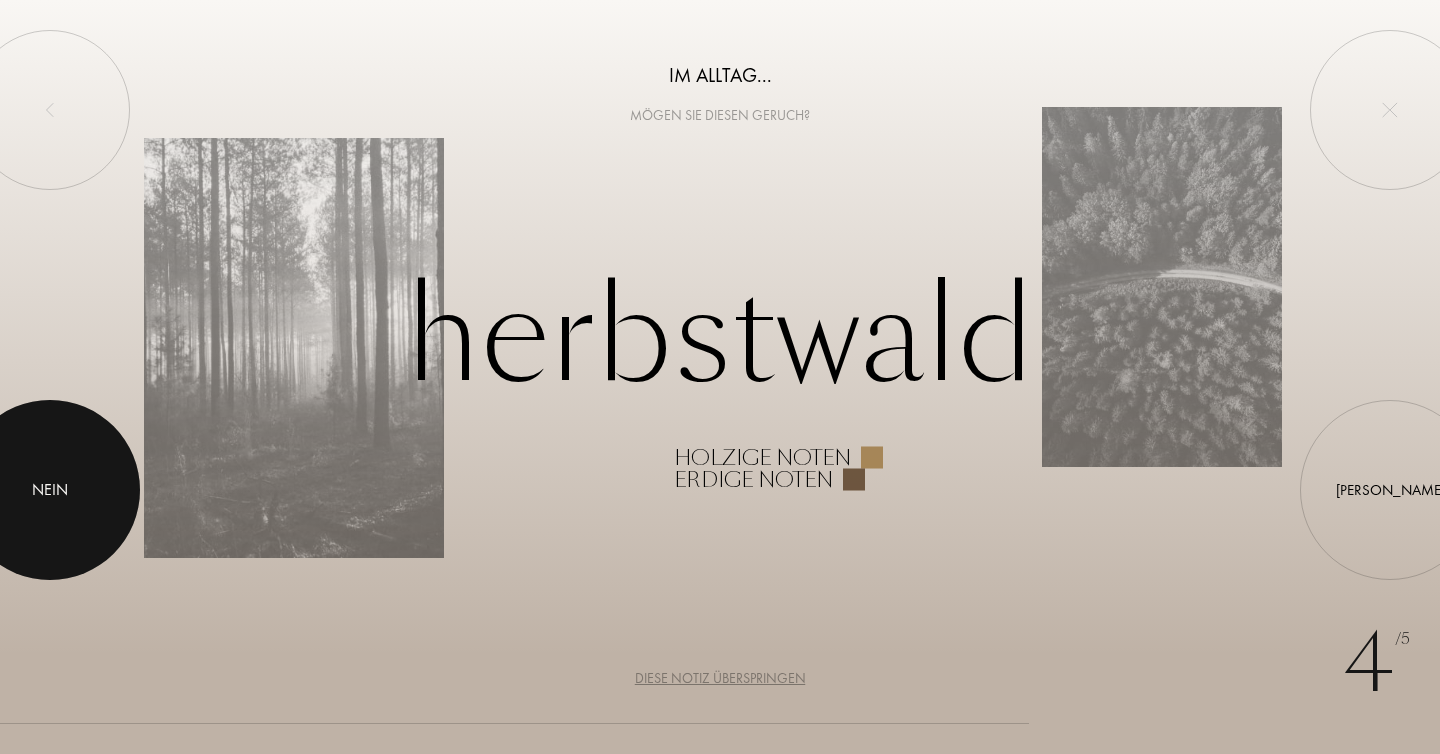 click on "Nein" at bounding box center [50, 490] 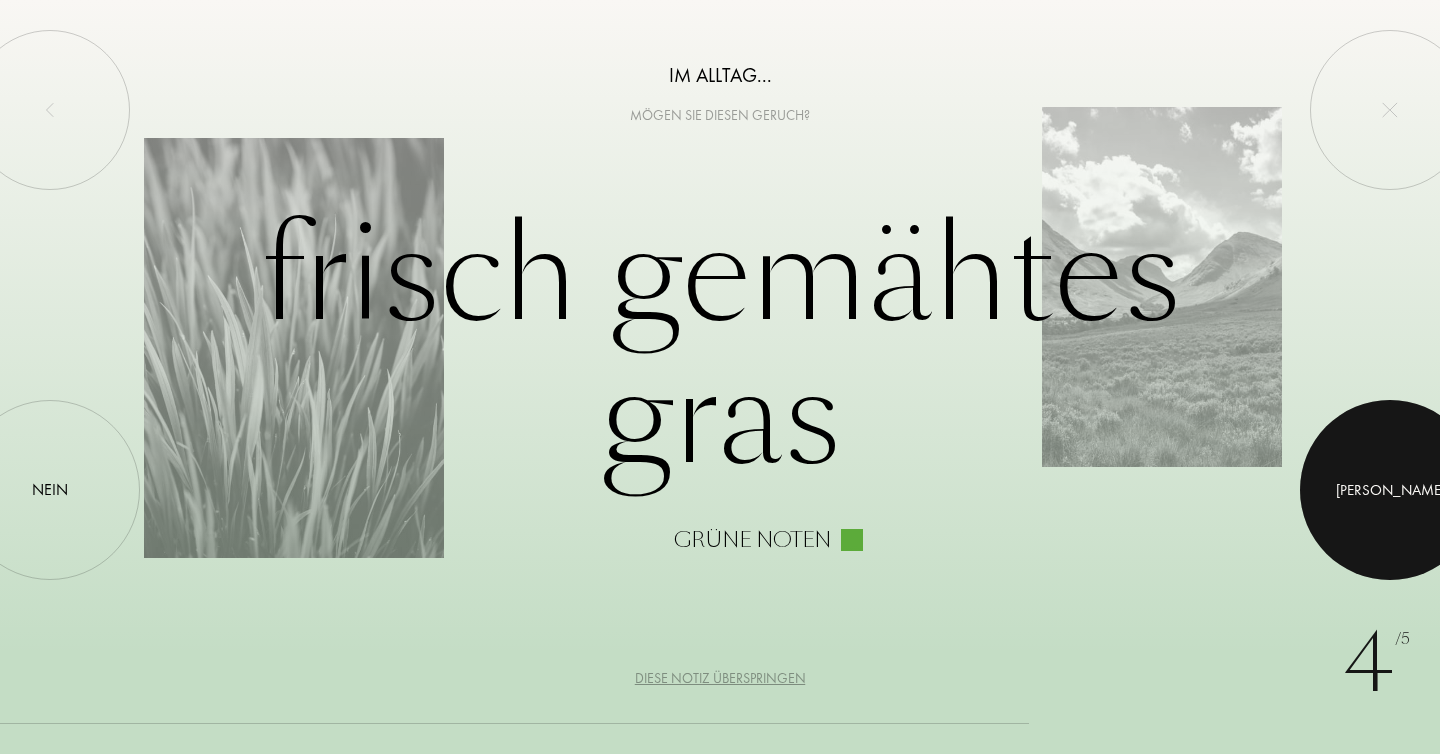 click on "Ja" at bounding box center [1390, 490] 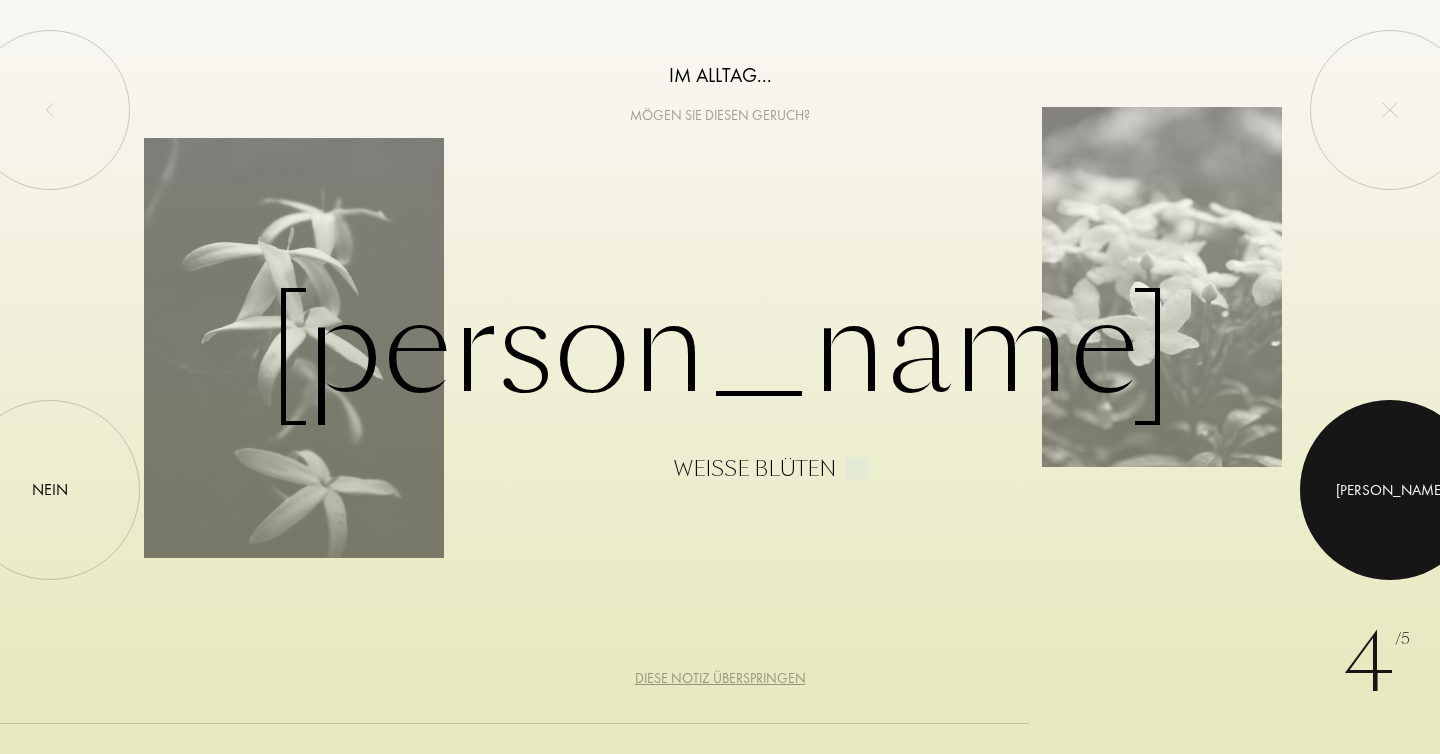click on "Ja" at bounding box center (1390, 490) 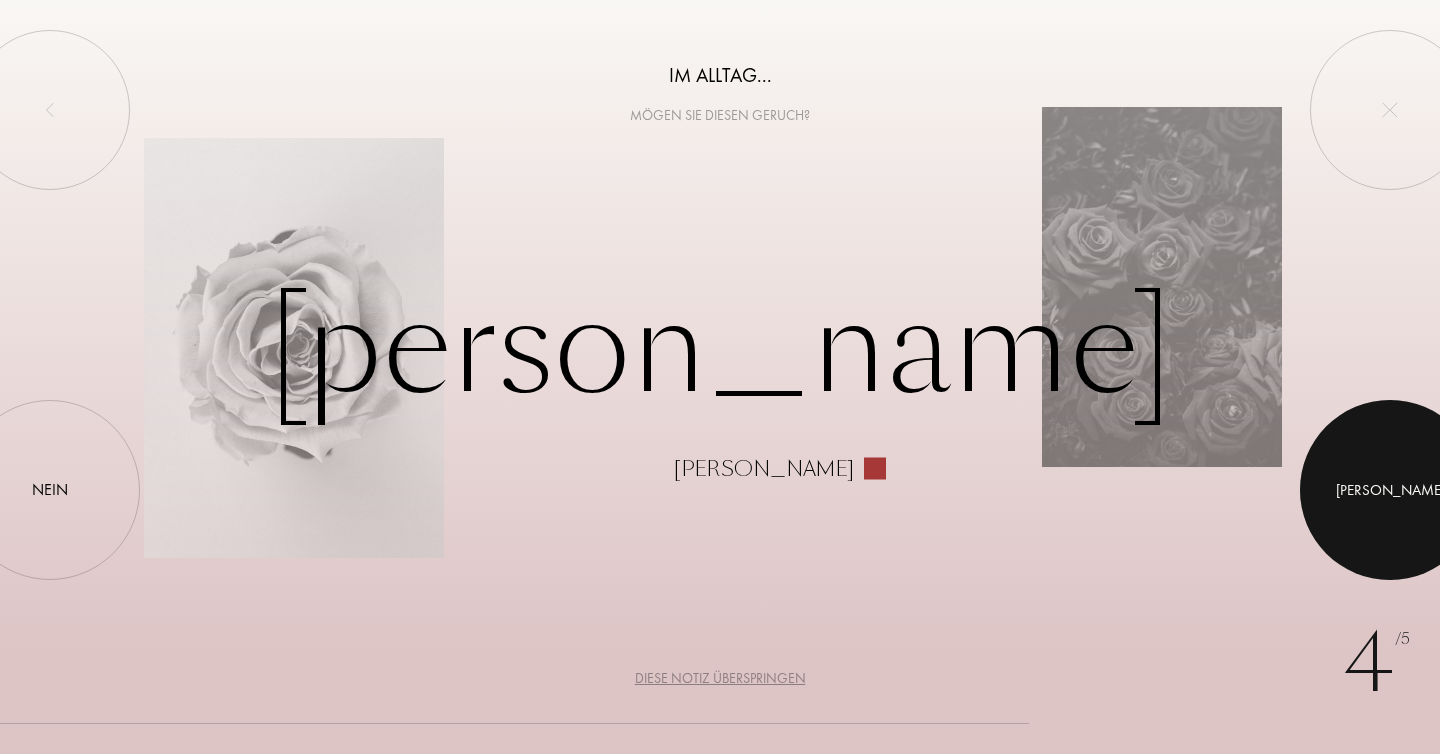 click on "Ja" at bounding box center (1390, 490) 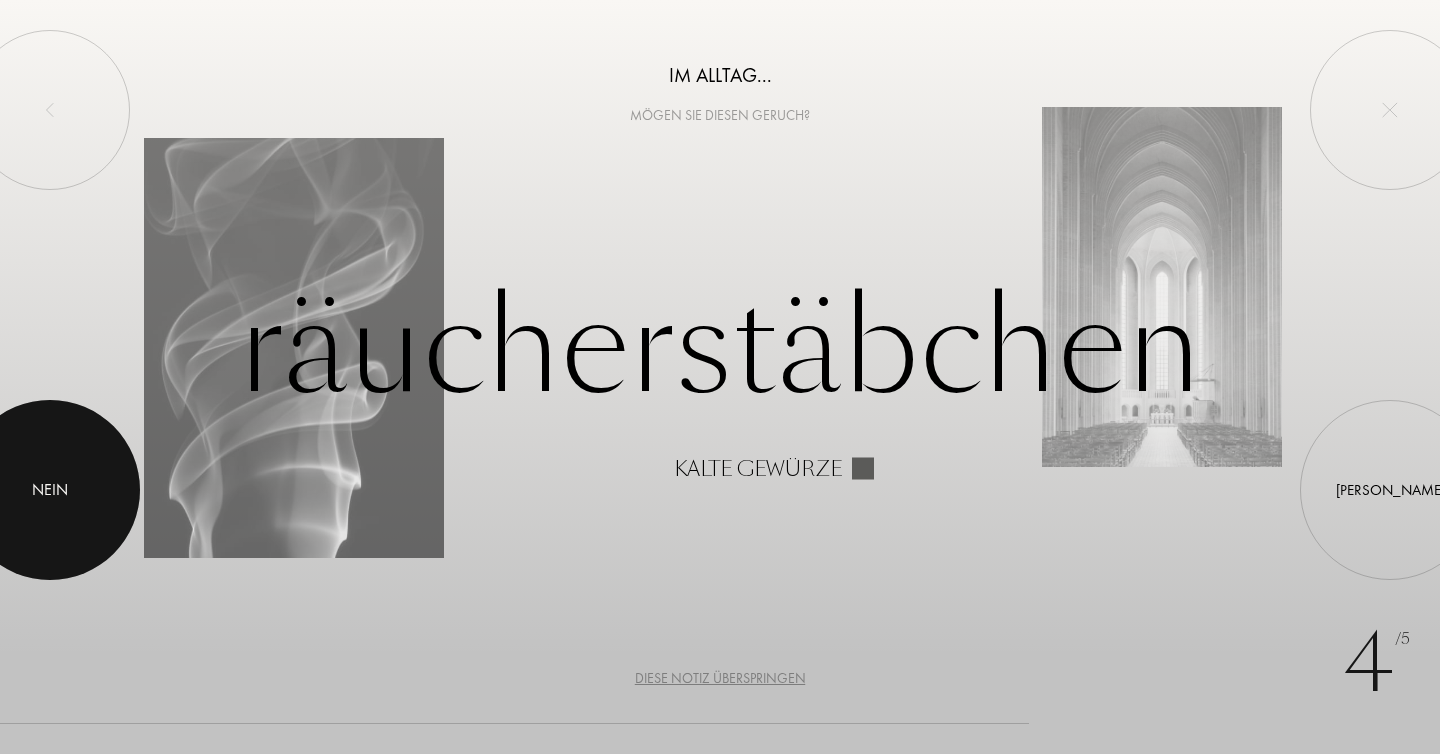 click at bounding box center (50, 490) 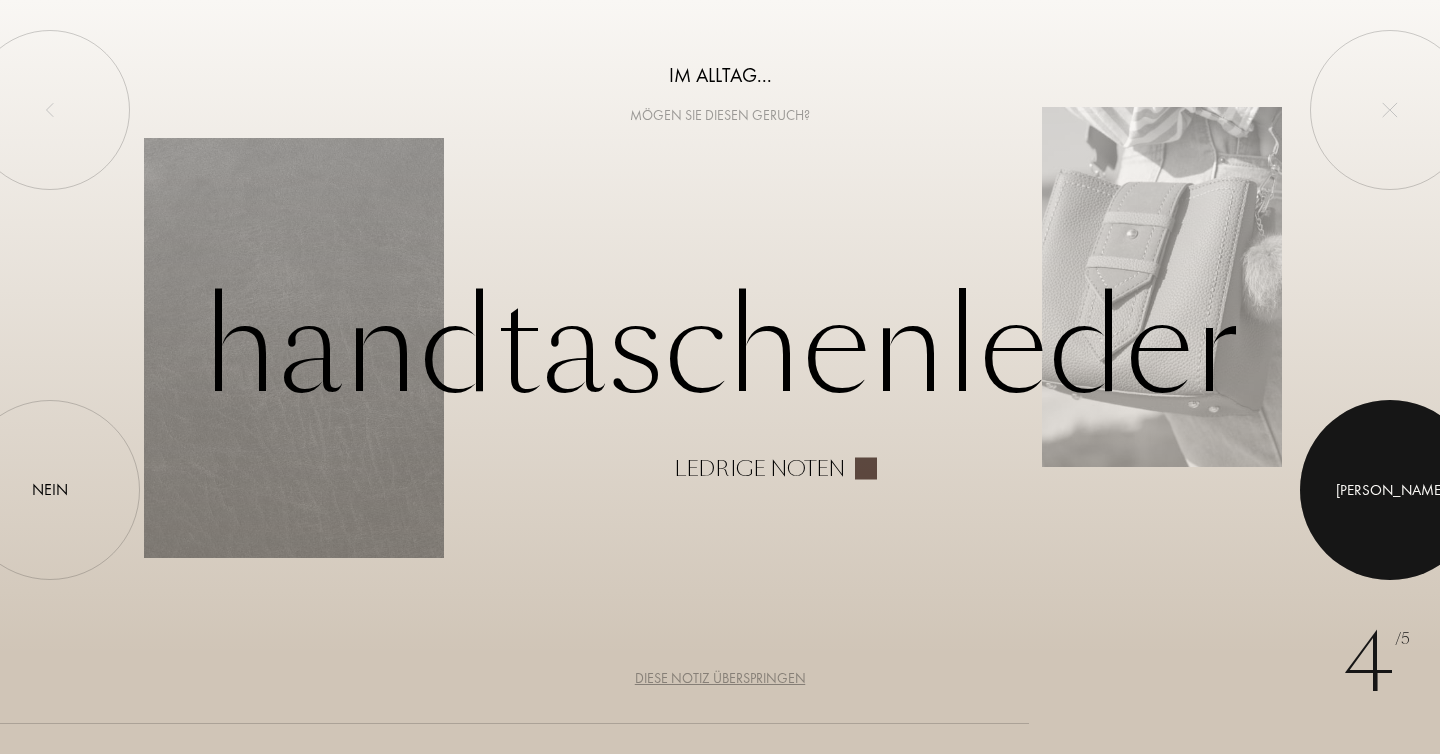 click at bounding box center (1390, 490) 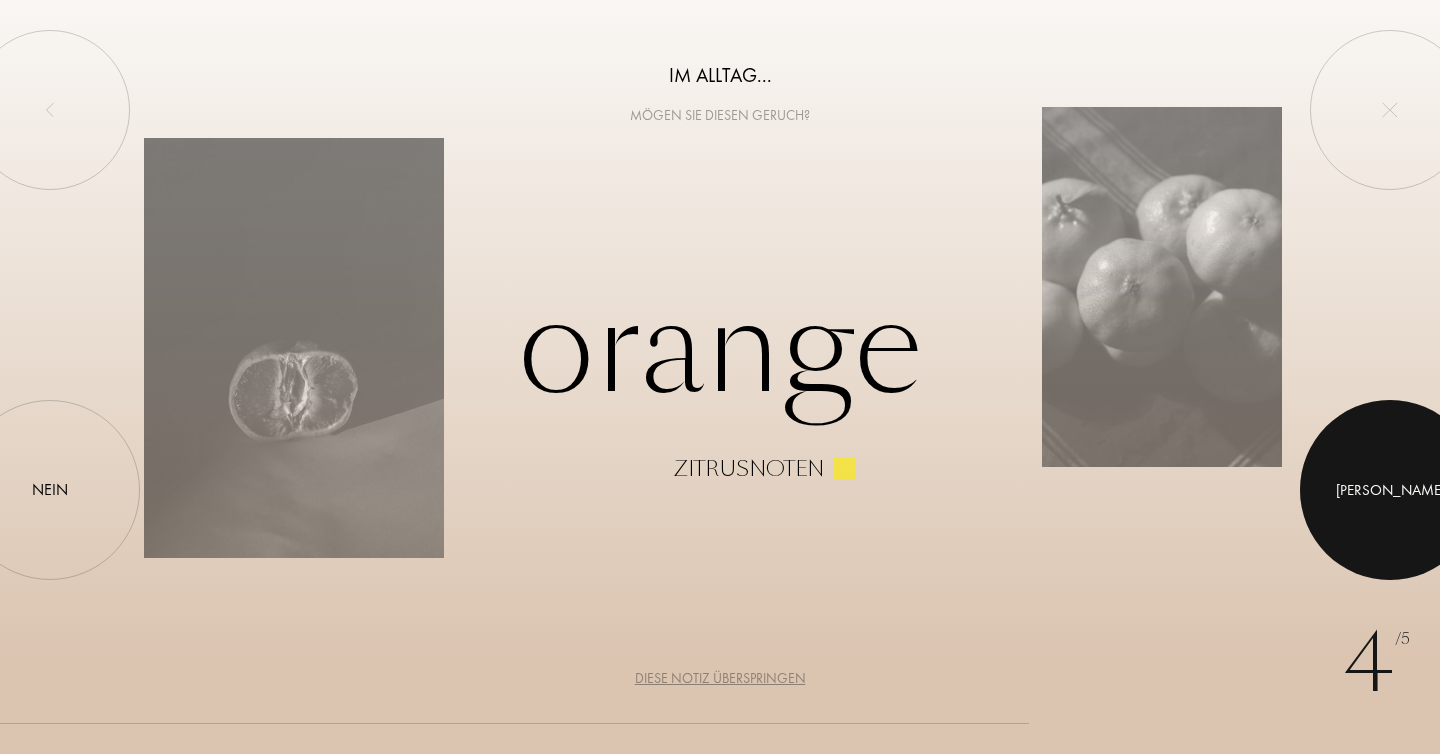 click at bounding box center (1390, 490) 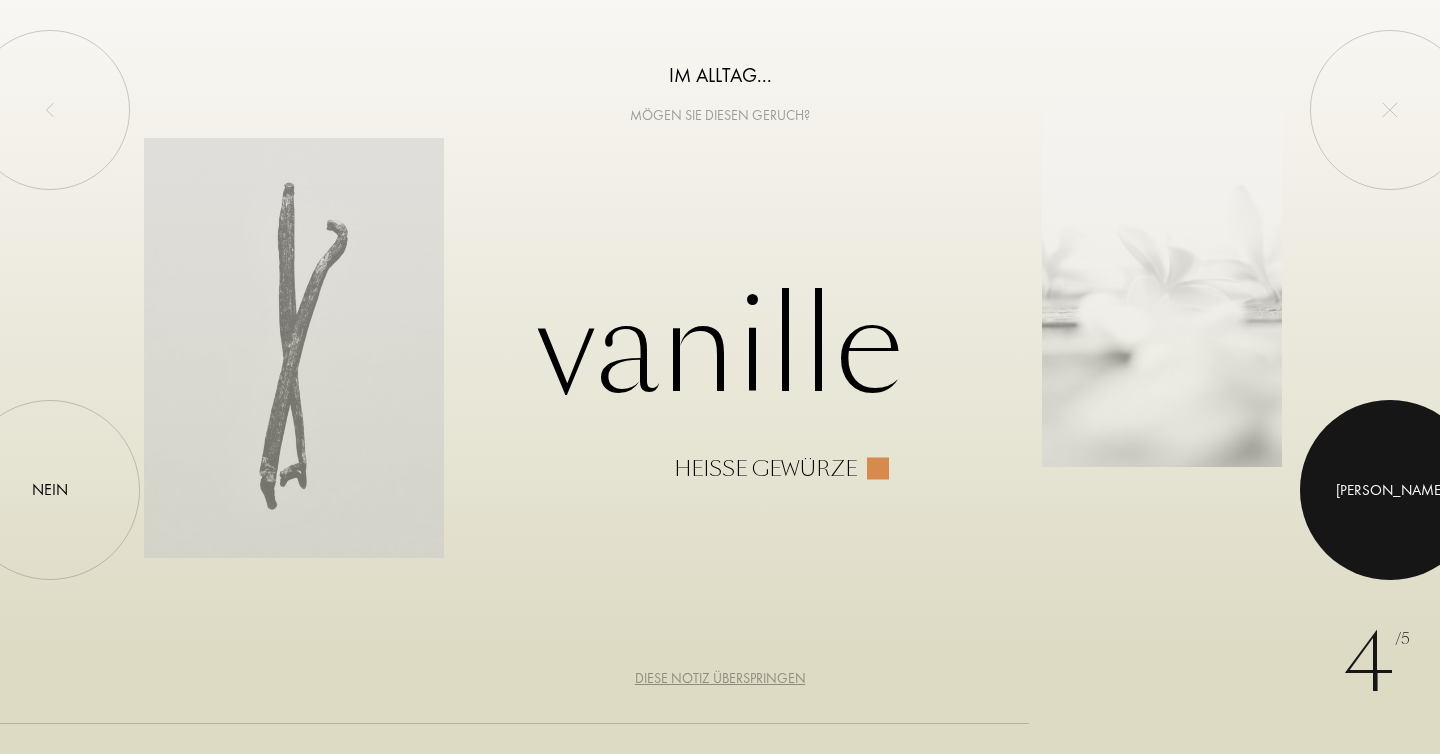 click at bounding box center (1390, 490) 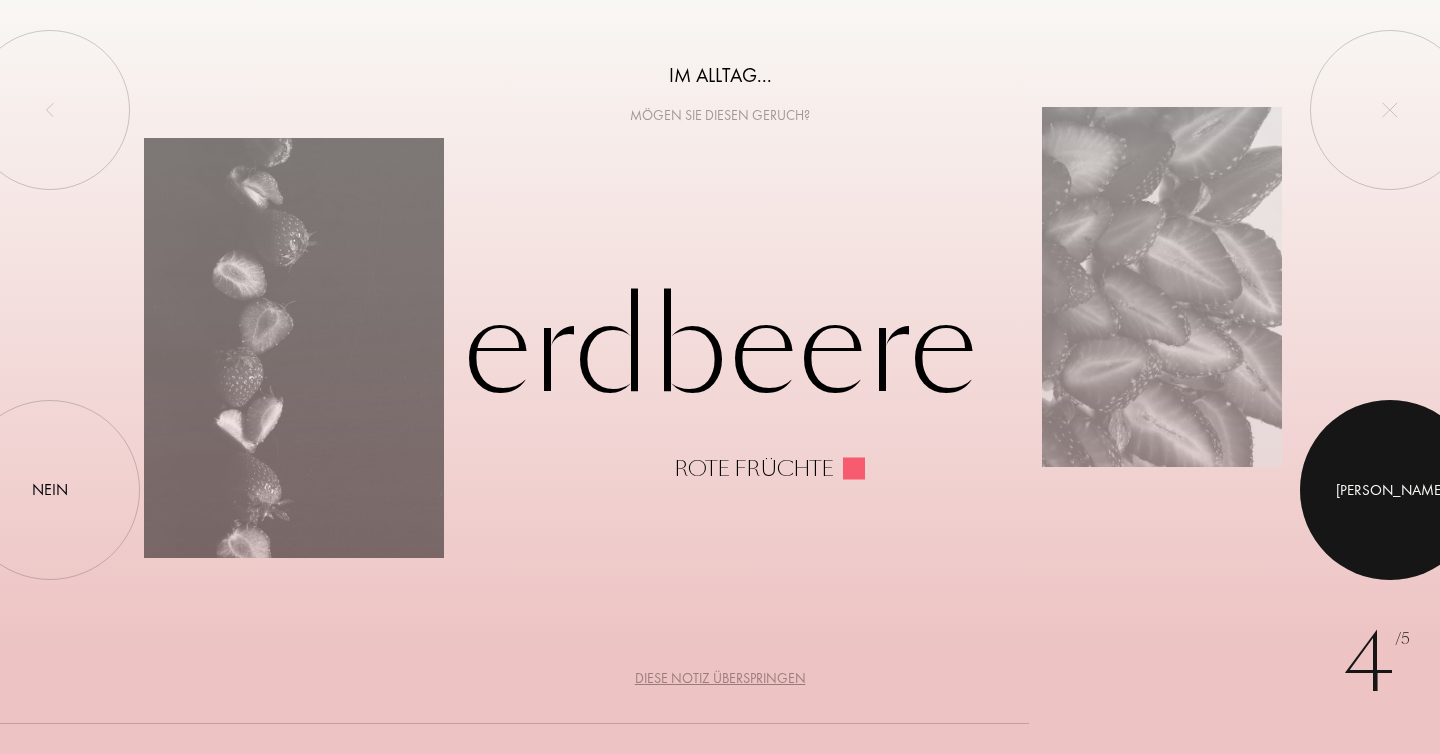 click at bounding box center [1390, 490] 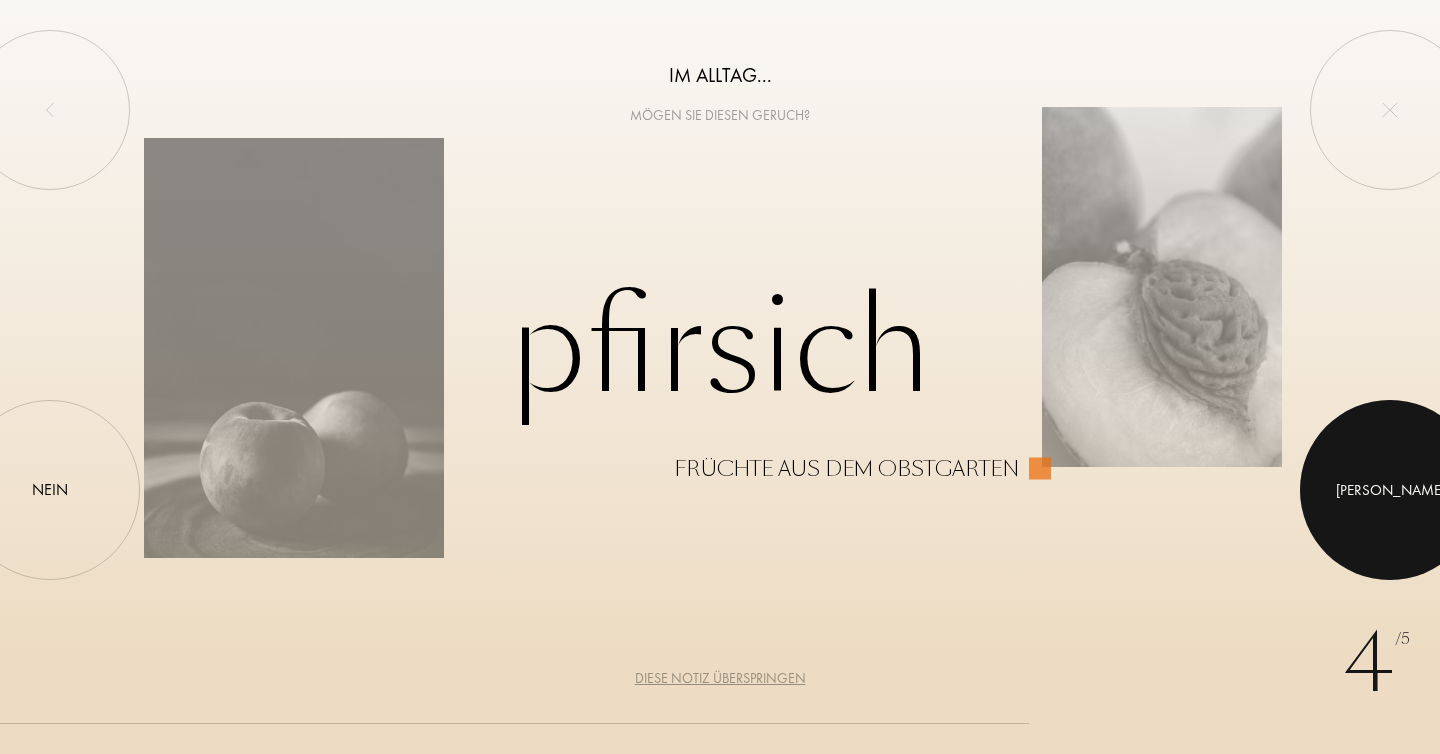 click at bounding box center (1390, 490) 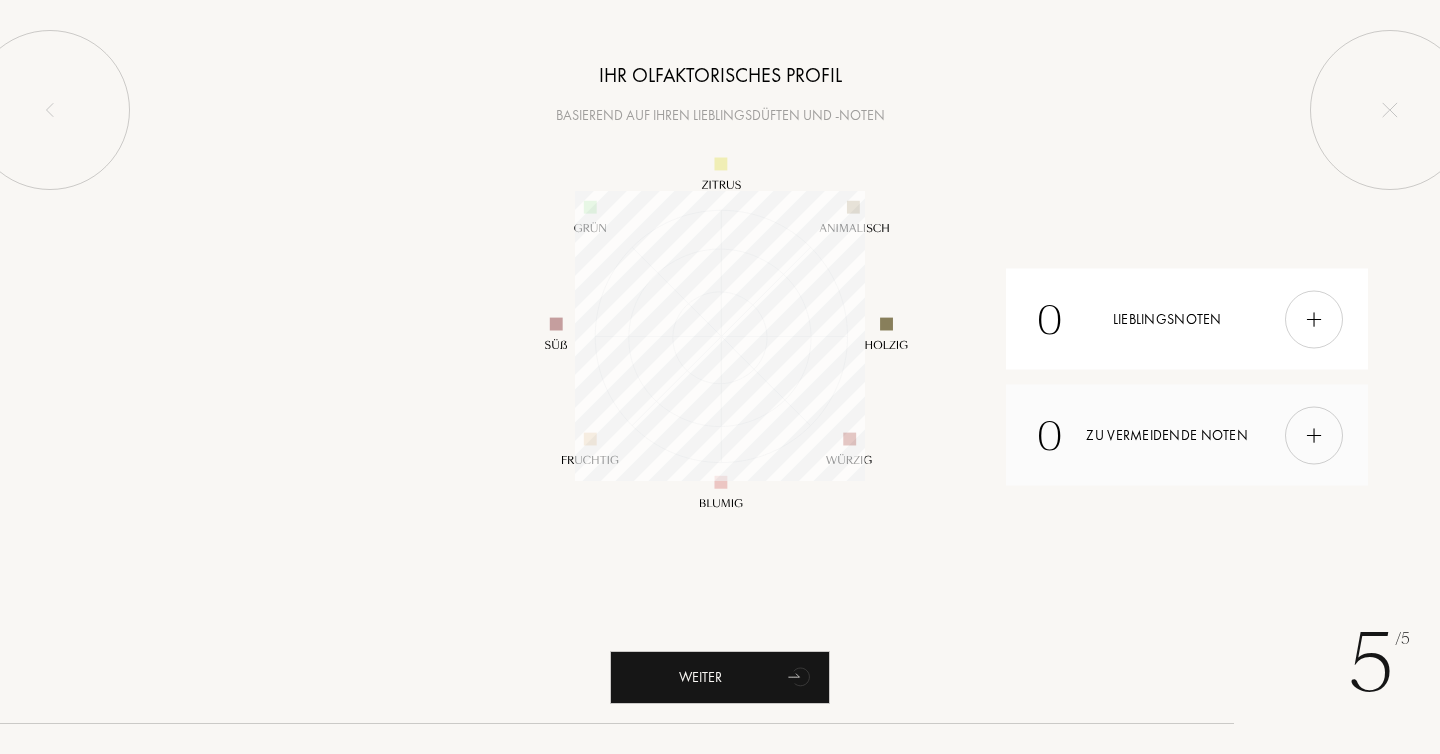 scroll, scrollTop: 999710, scrollLeft: 999710, axis: both 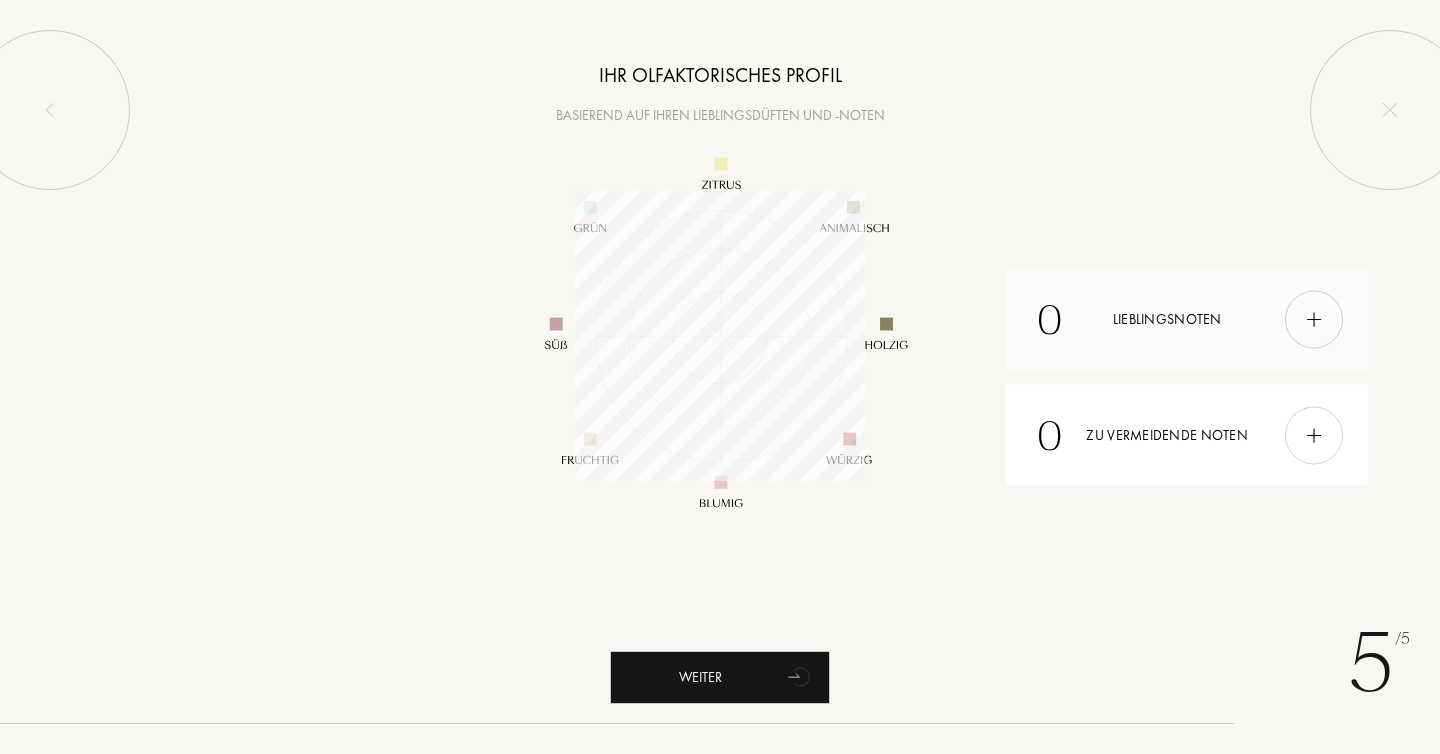 click at bounding box center [1314, 319] 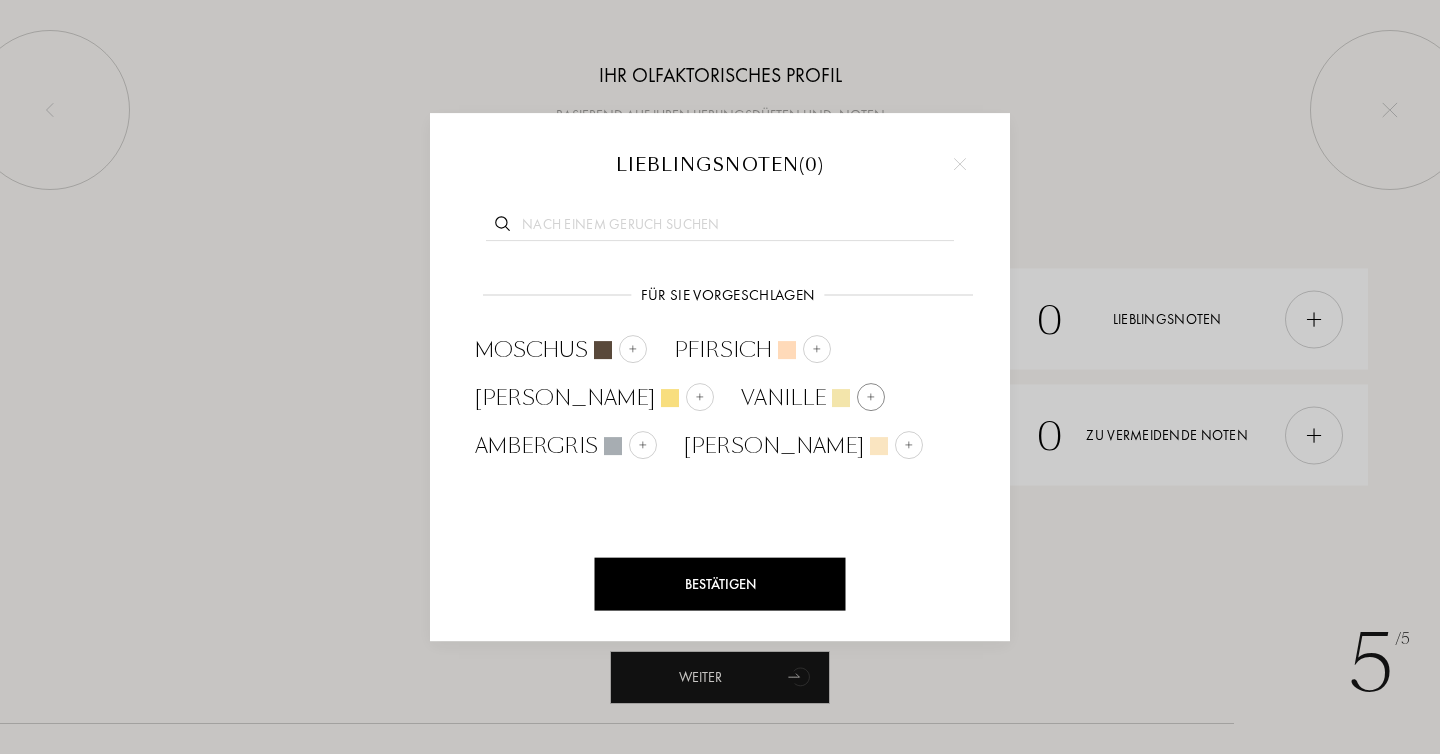 click at bounding box center [871, 397] 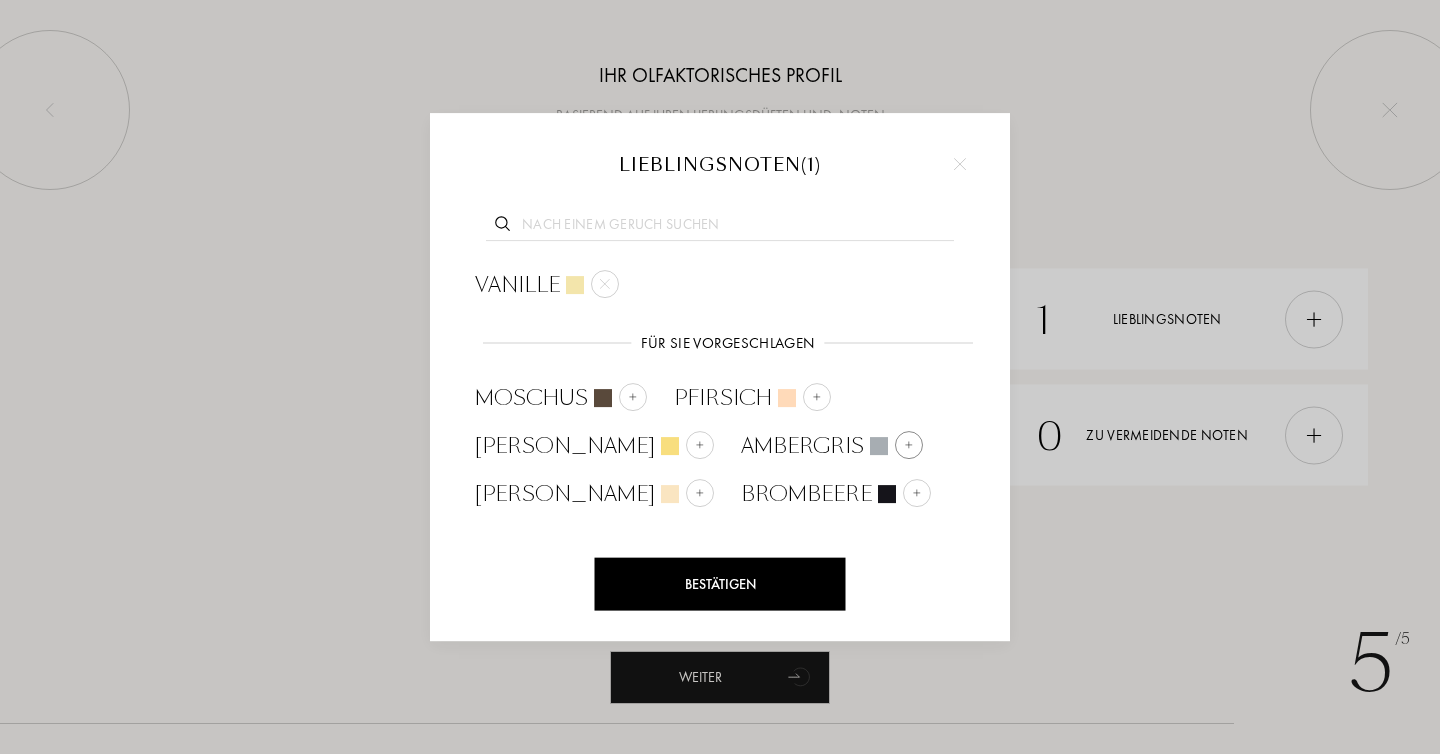 click at bounding box center (909, 445) 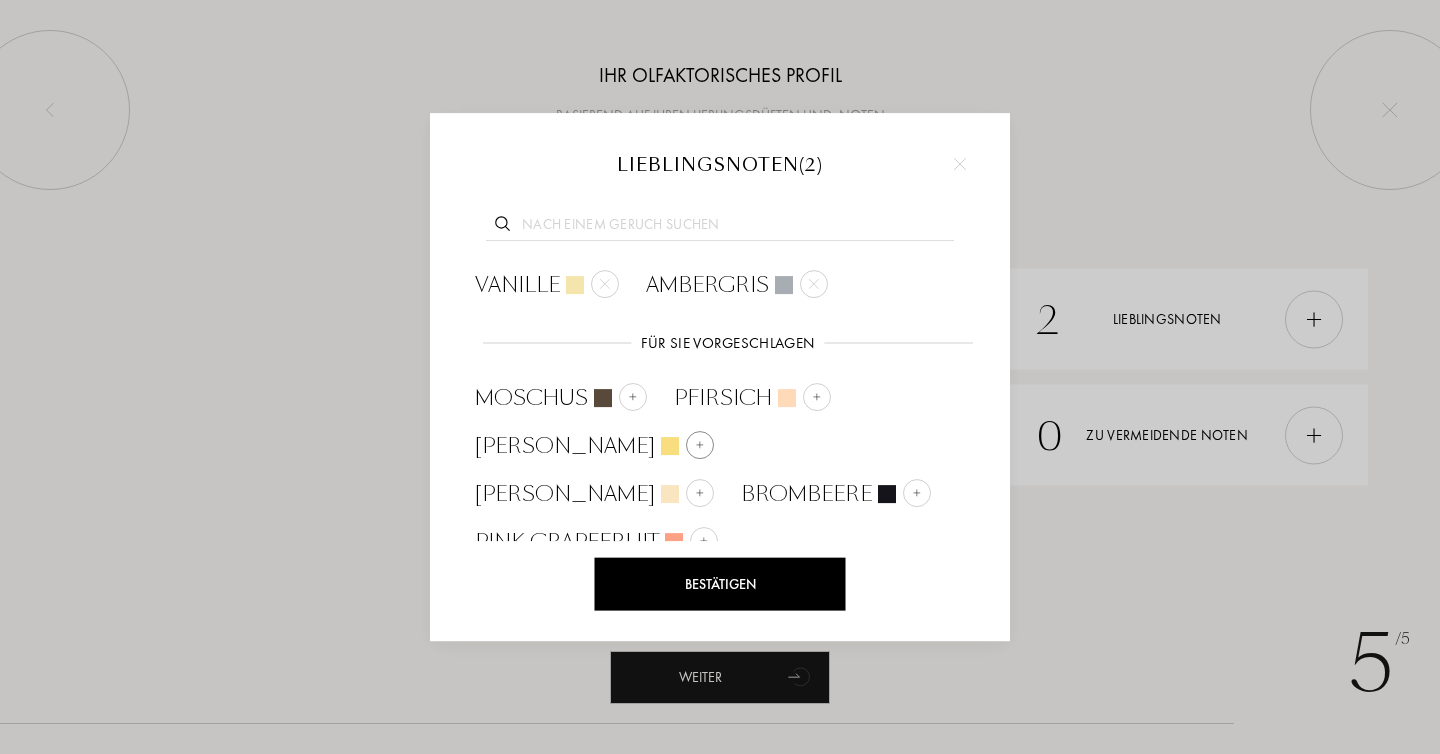 click at bounding box center [700, 445] 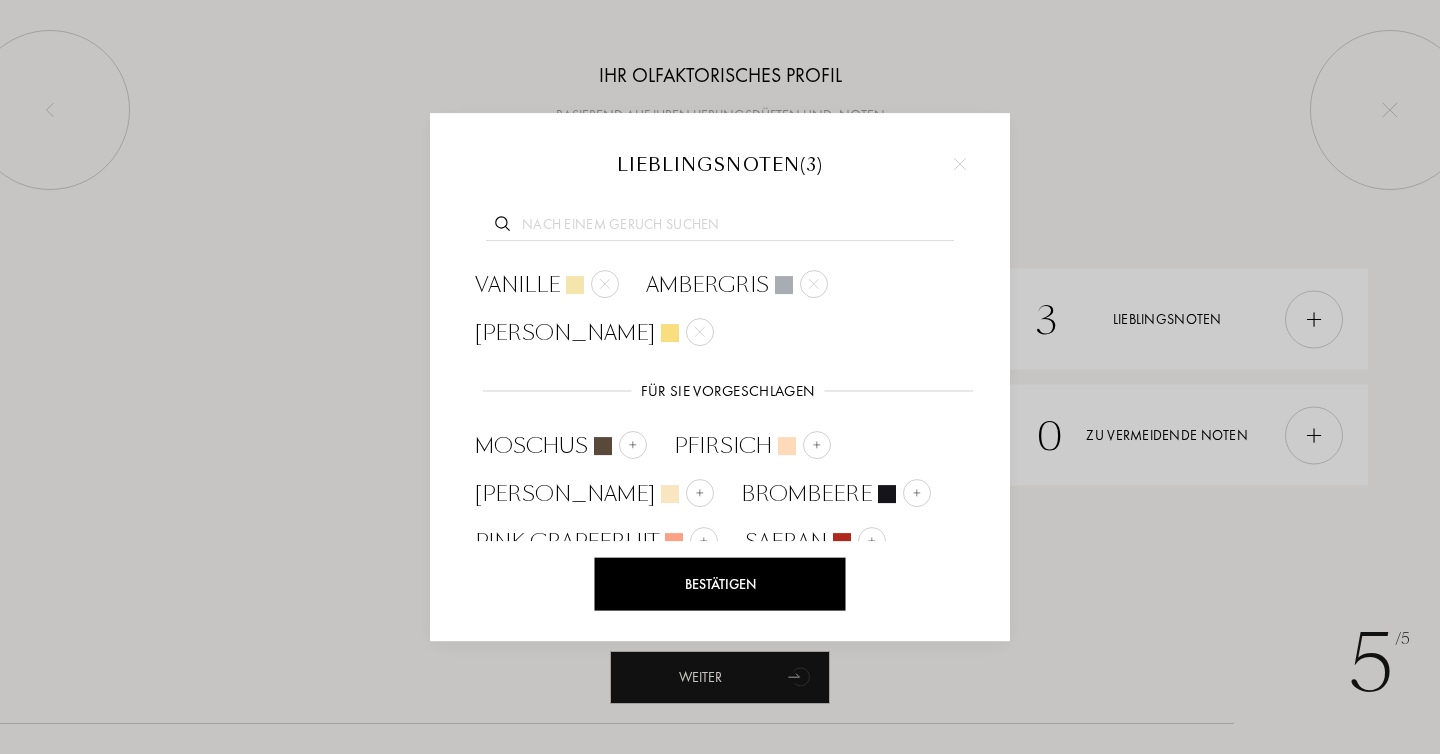 scroll, scrollTop: 17, scrollLeft: 0, axis: vertical 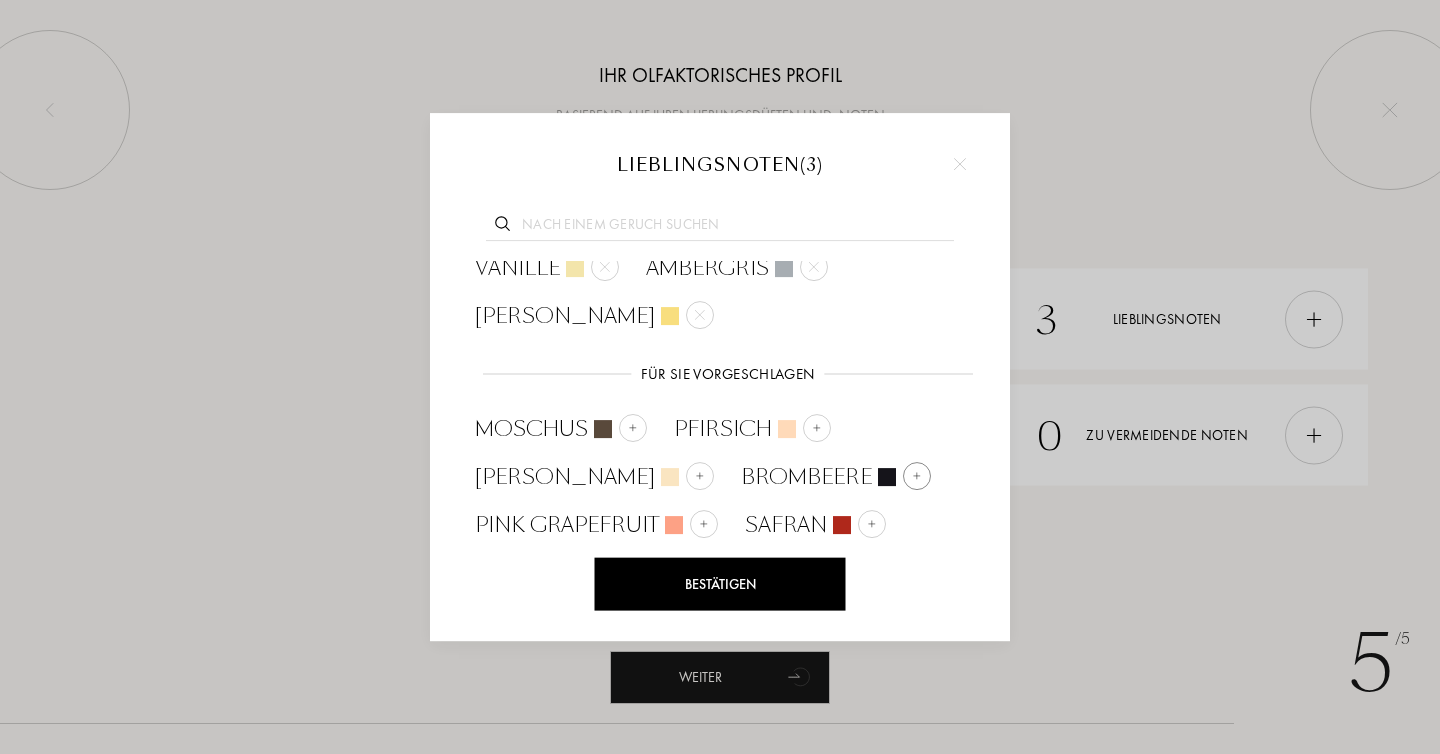 click at bounding box center [917, 476] 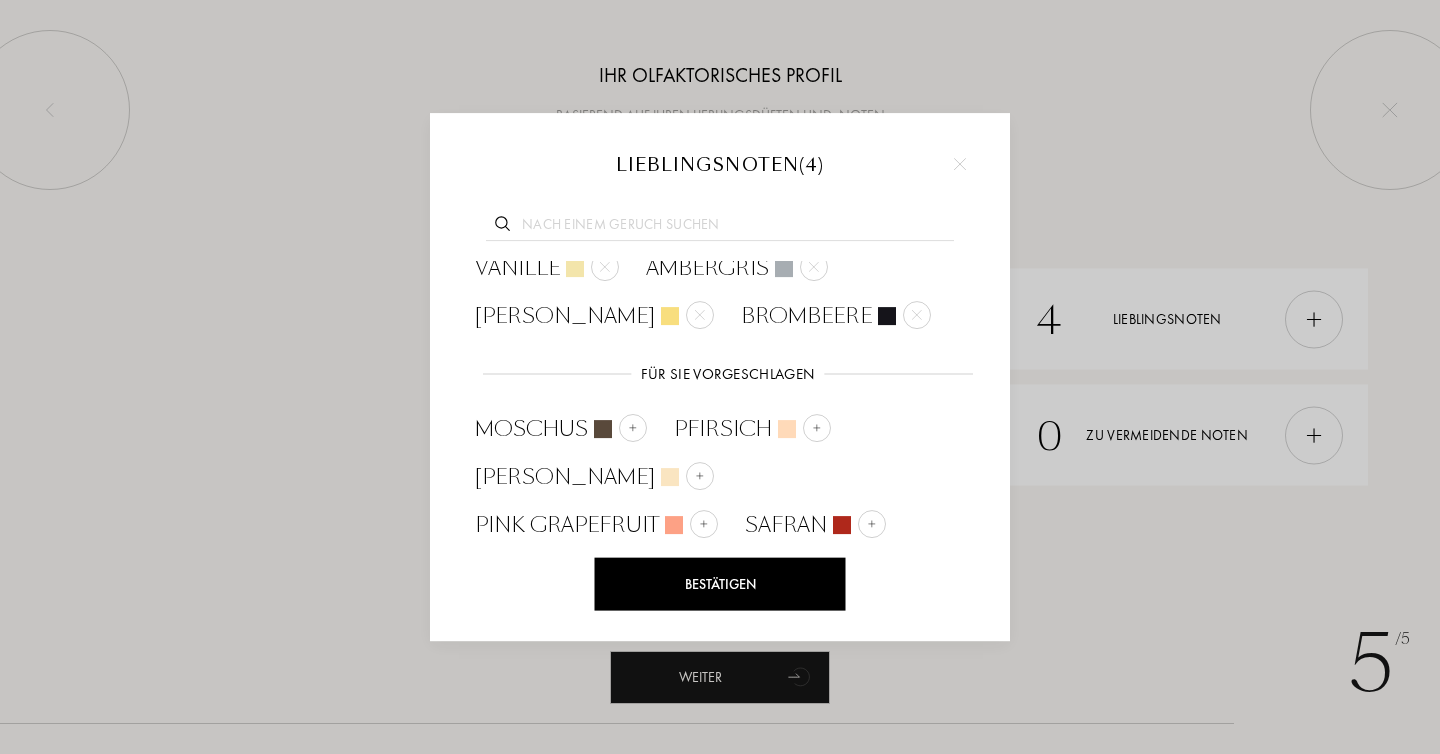click at bounding box center (677, 572) 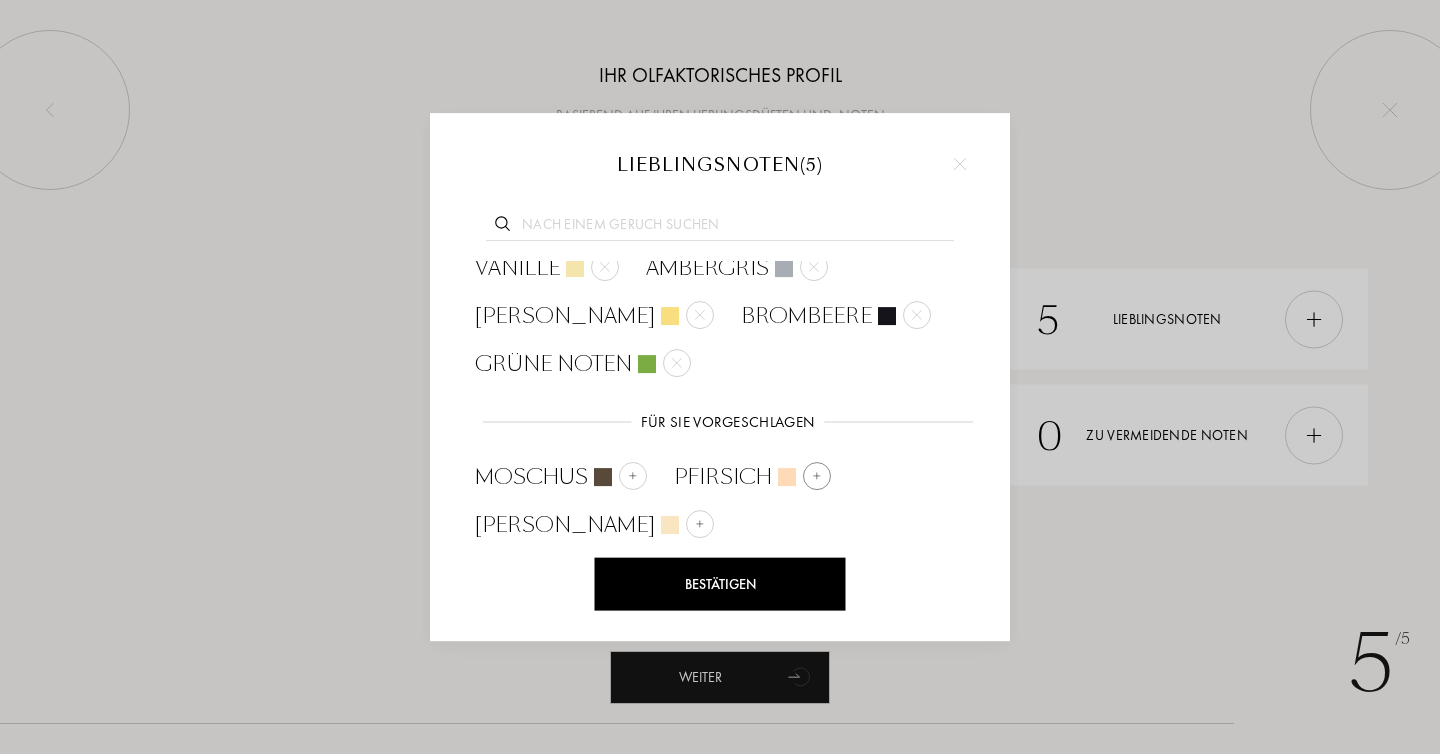 click at bounding box center [817, 476] 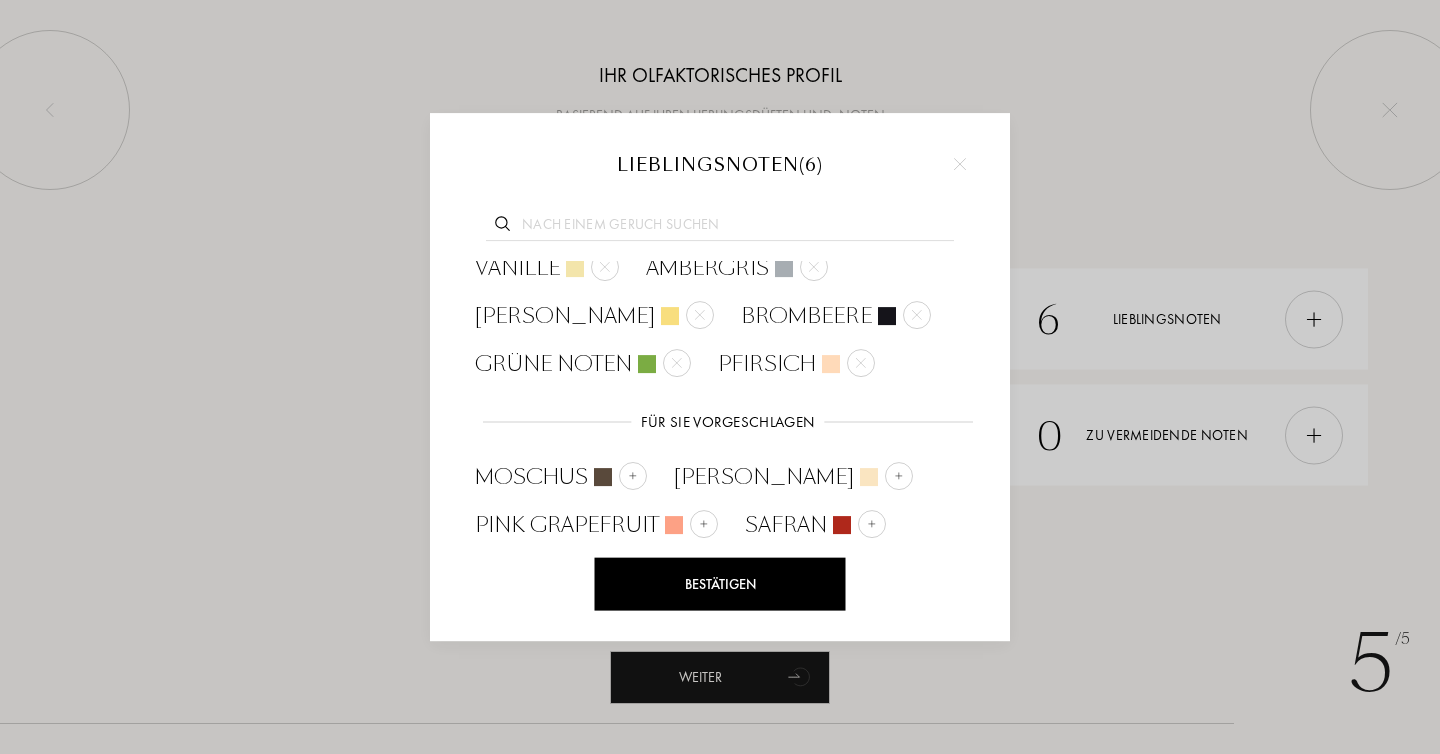 scroll, scrollTop: 65, scrollLeft: 0, axis: vertical 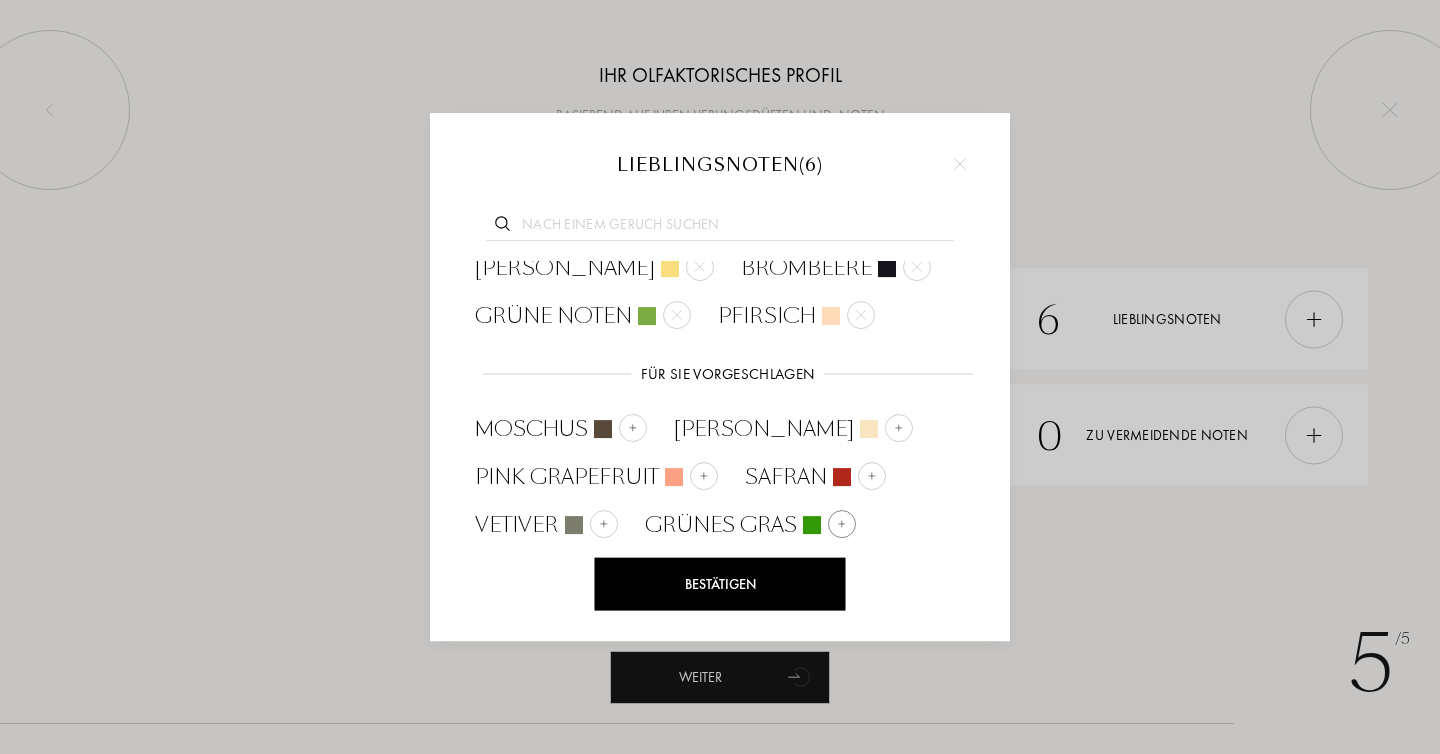 click at bounding box center [842, 524] 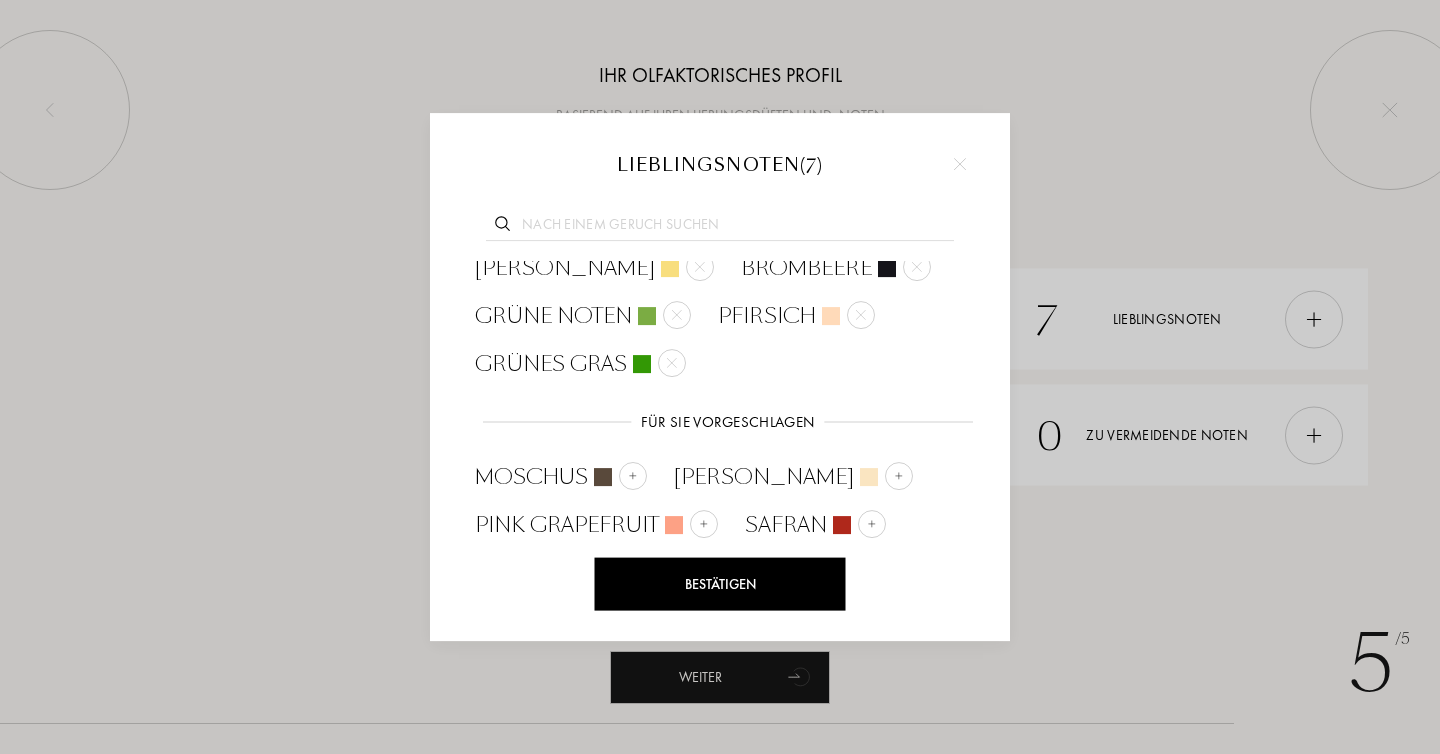 scroll, scrollTop: 113, scrollLeft: 0, axis: vertical 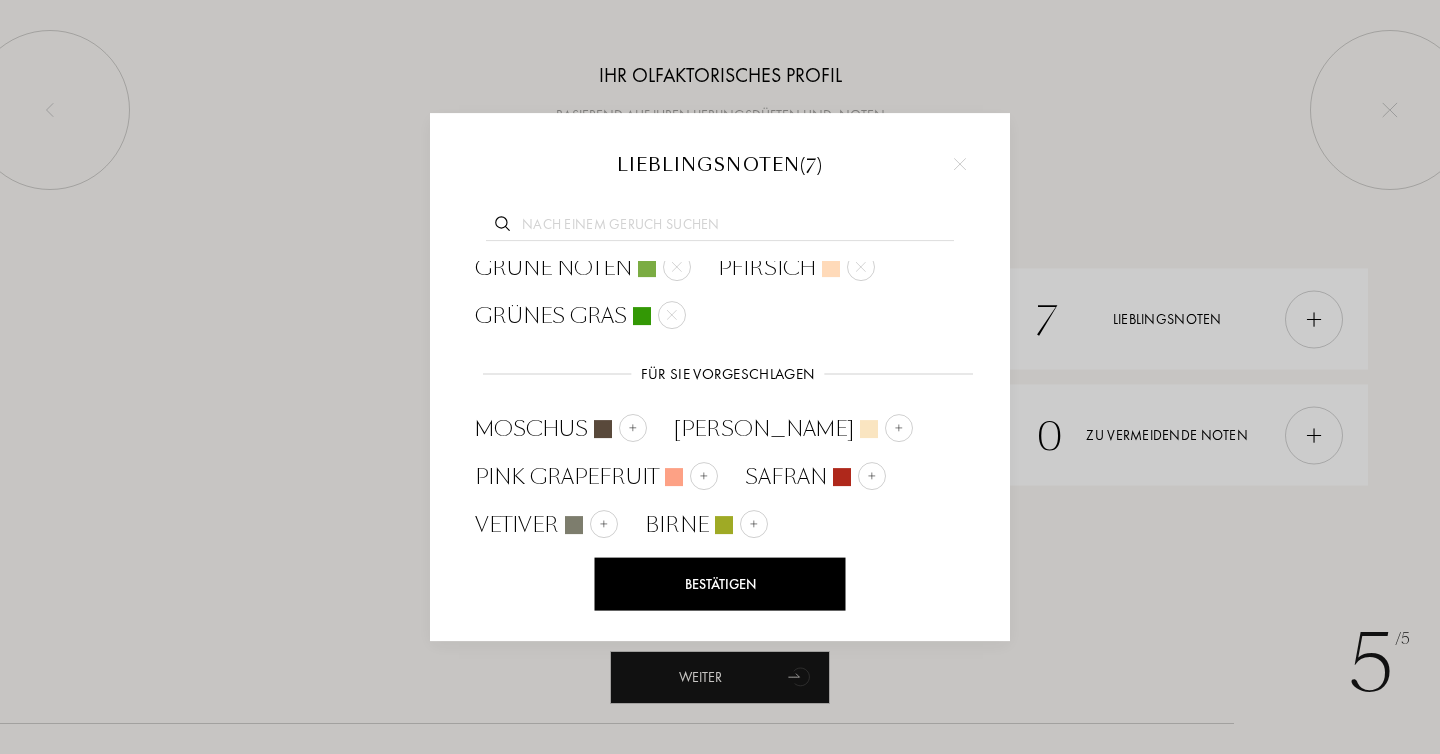 click at bounding box center [720, 377] 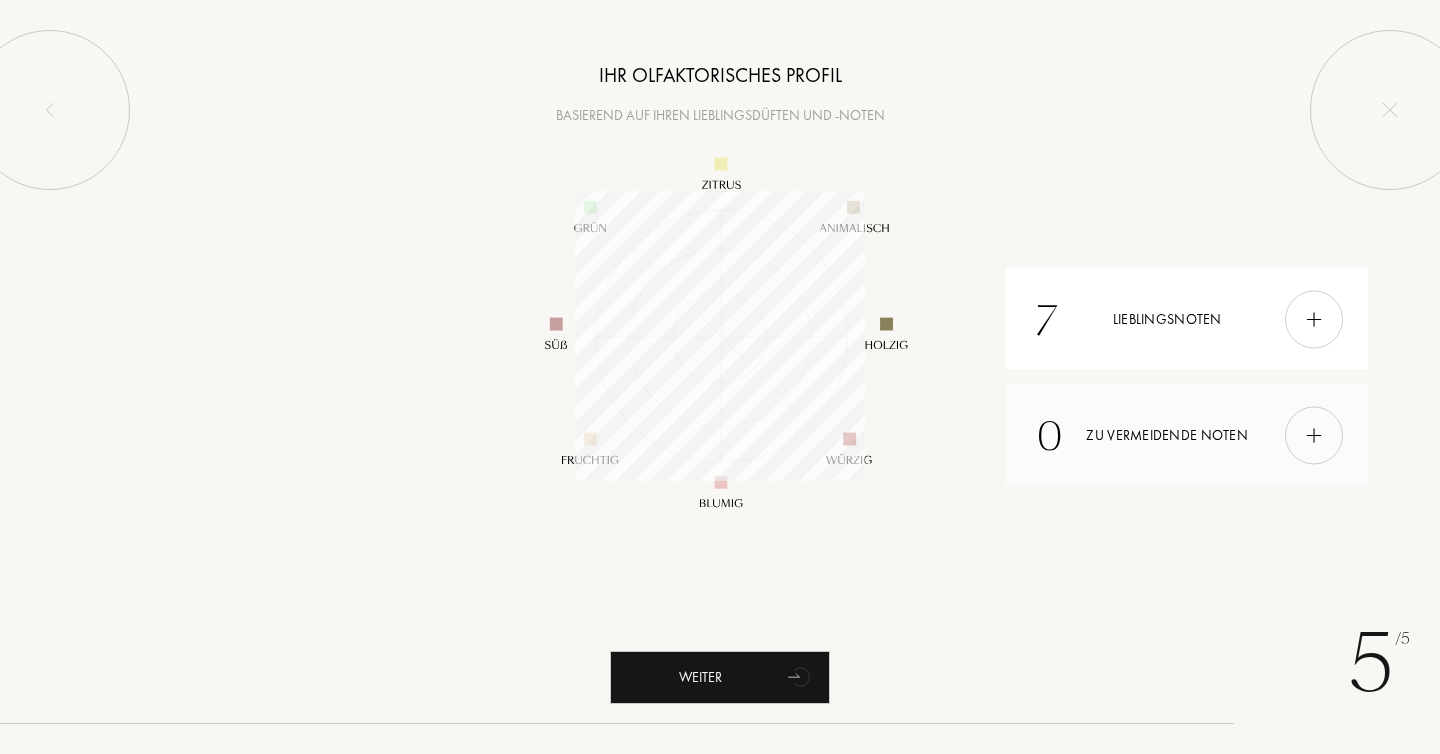 click at bounding box center [1314, 435] 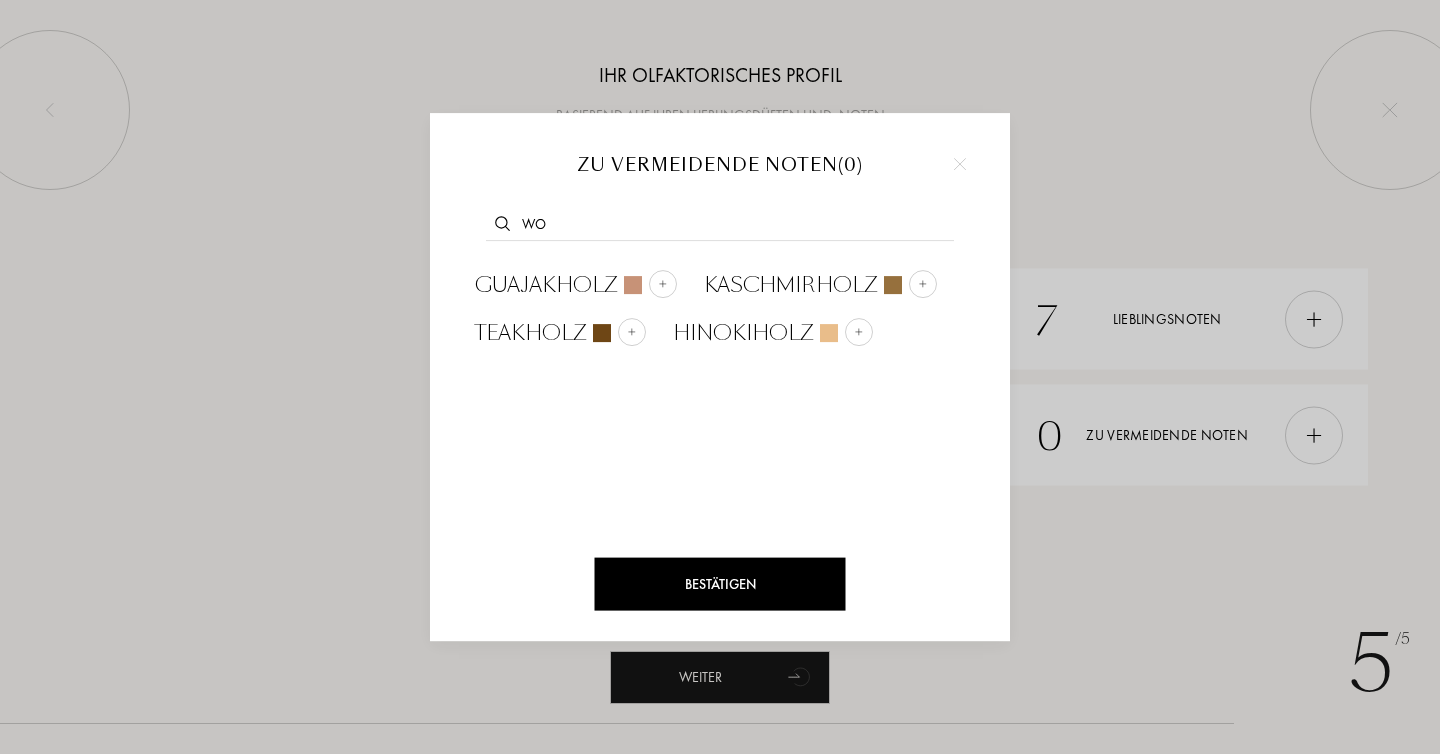 type on "w" 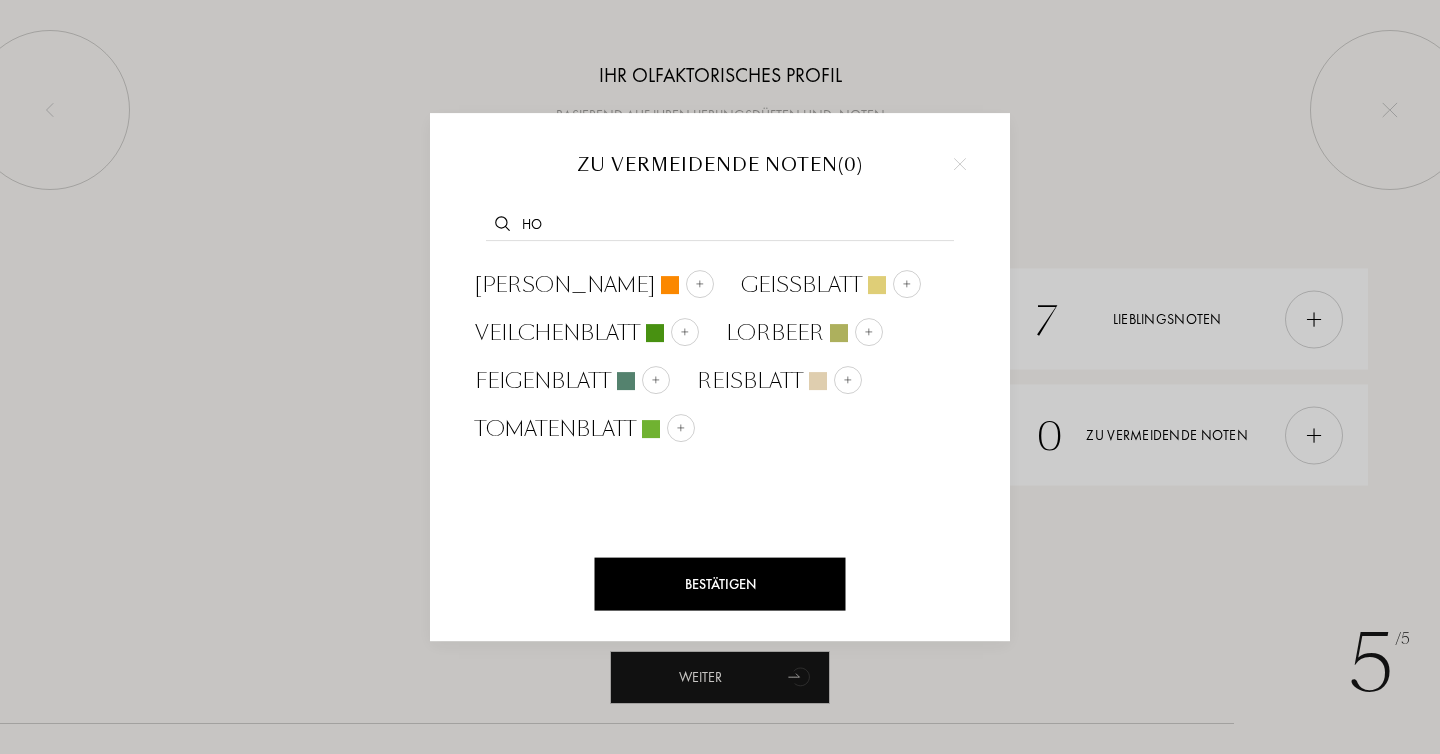 type on "h" 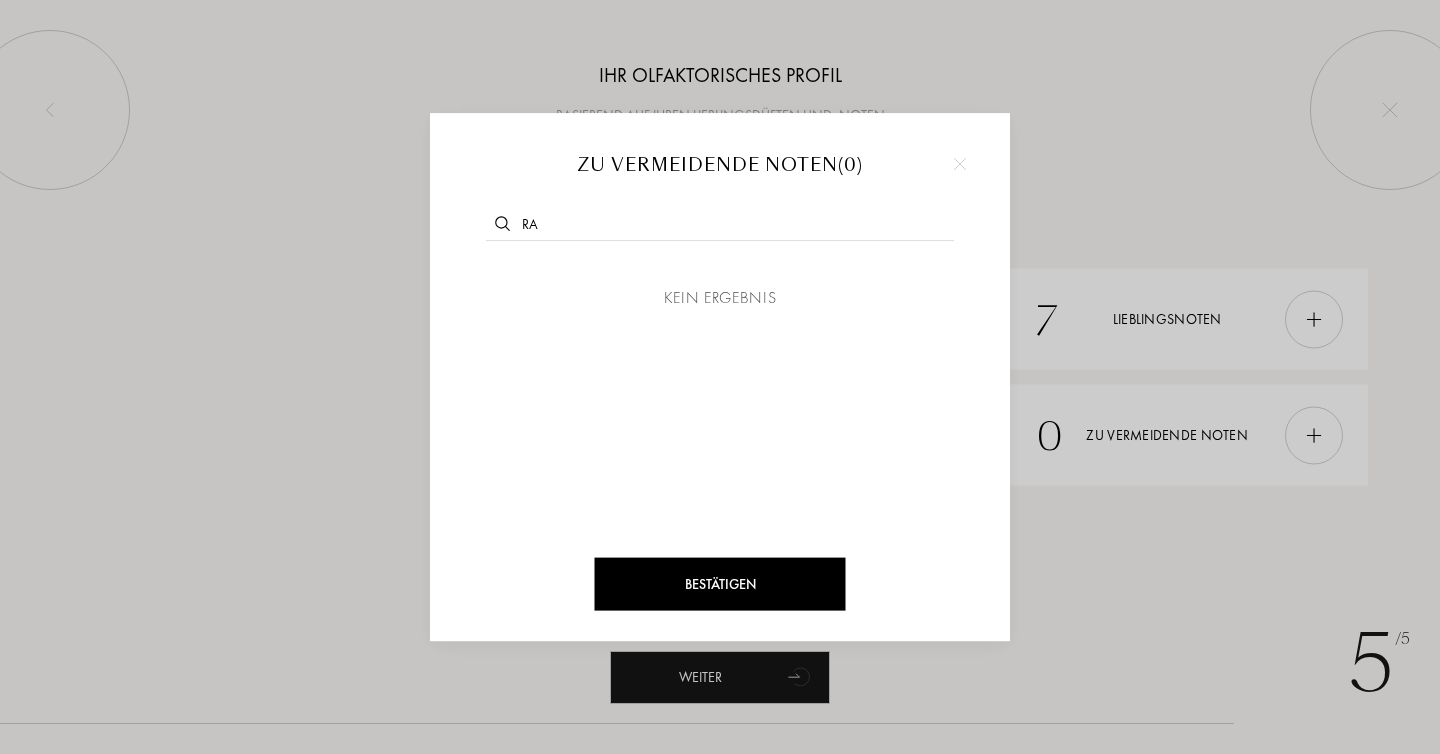 type on "r" 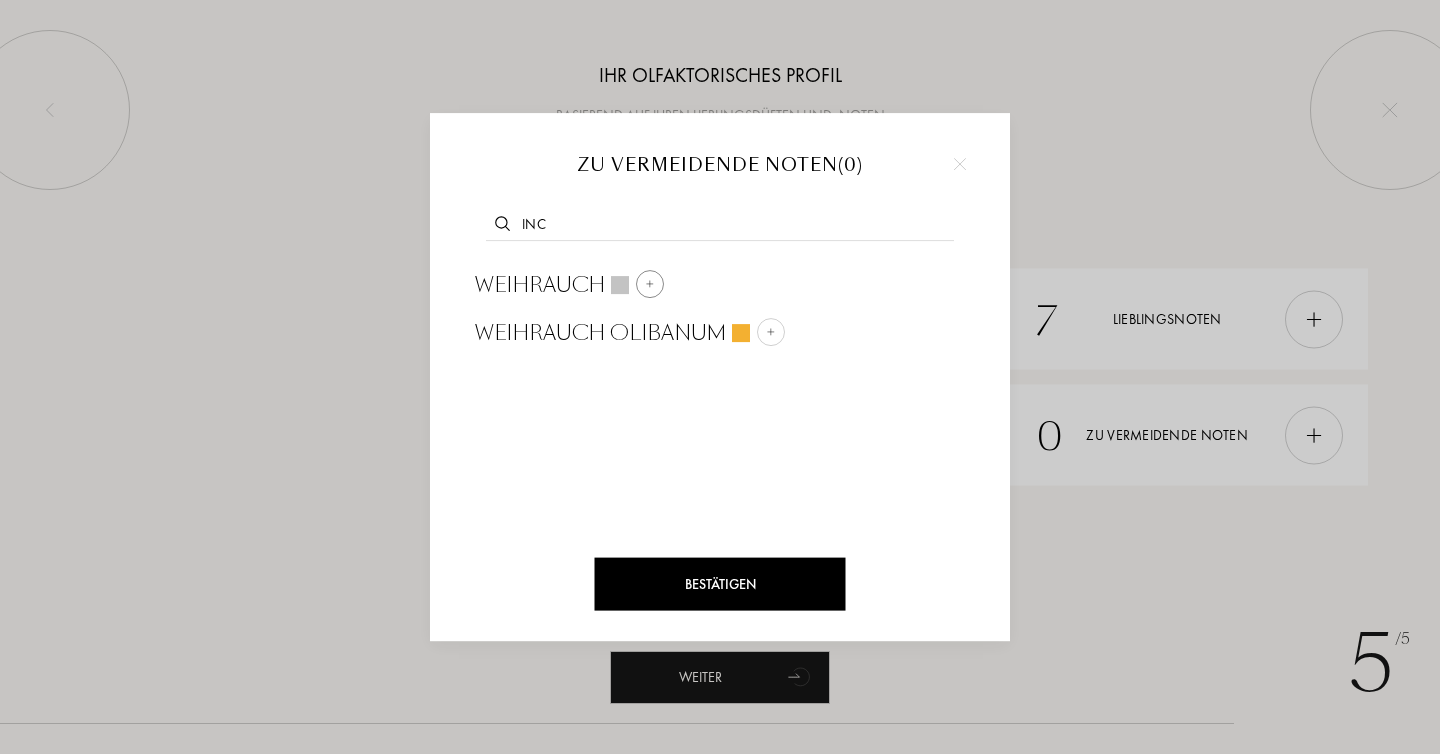 type on "inc" 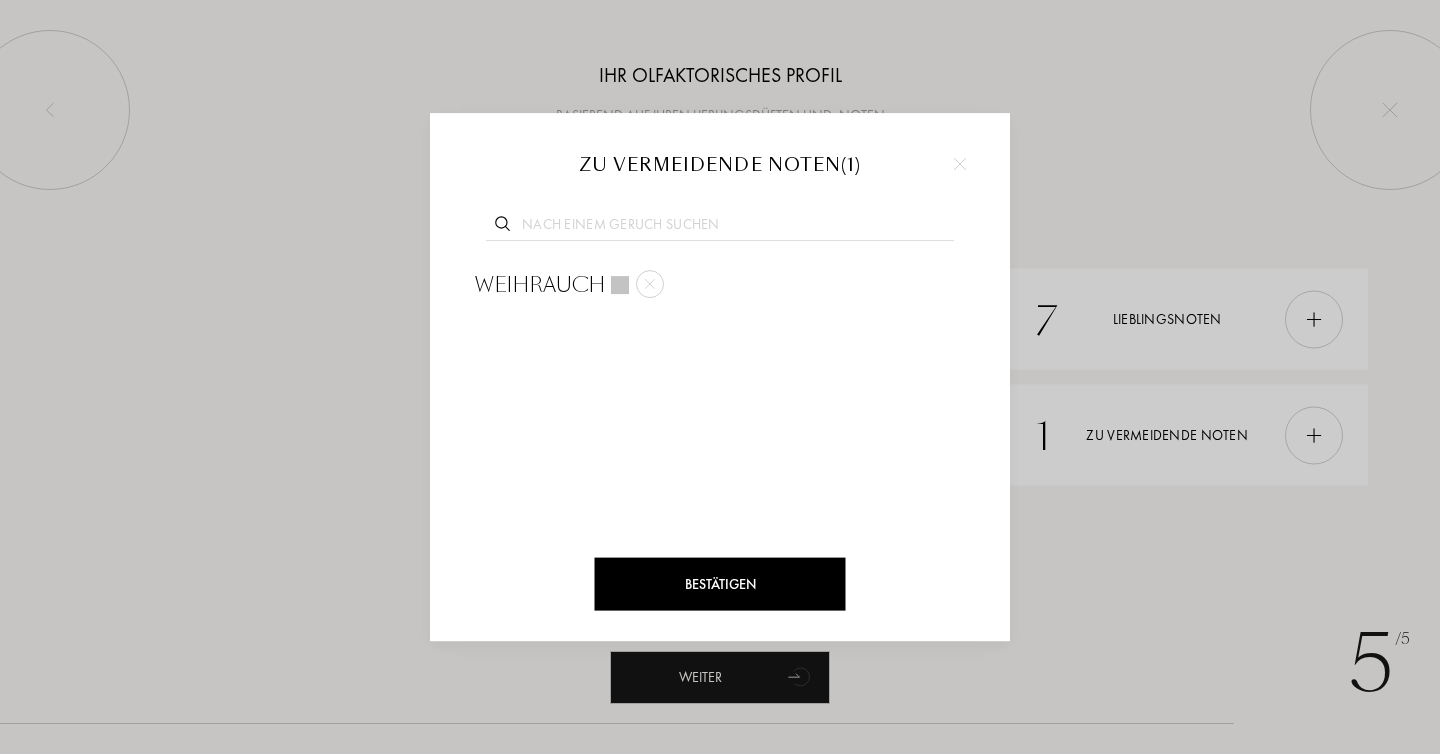 click at bounding box center (720, 377) 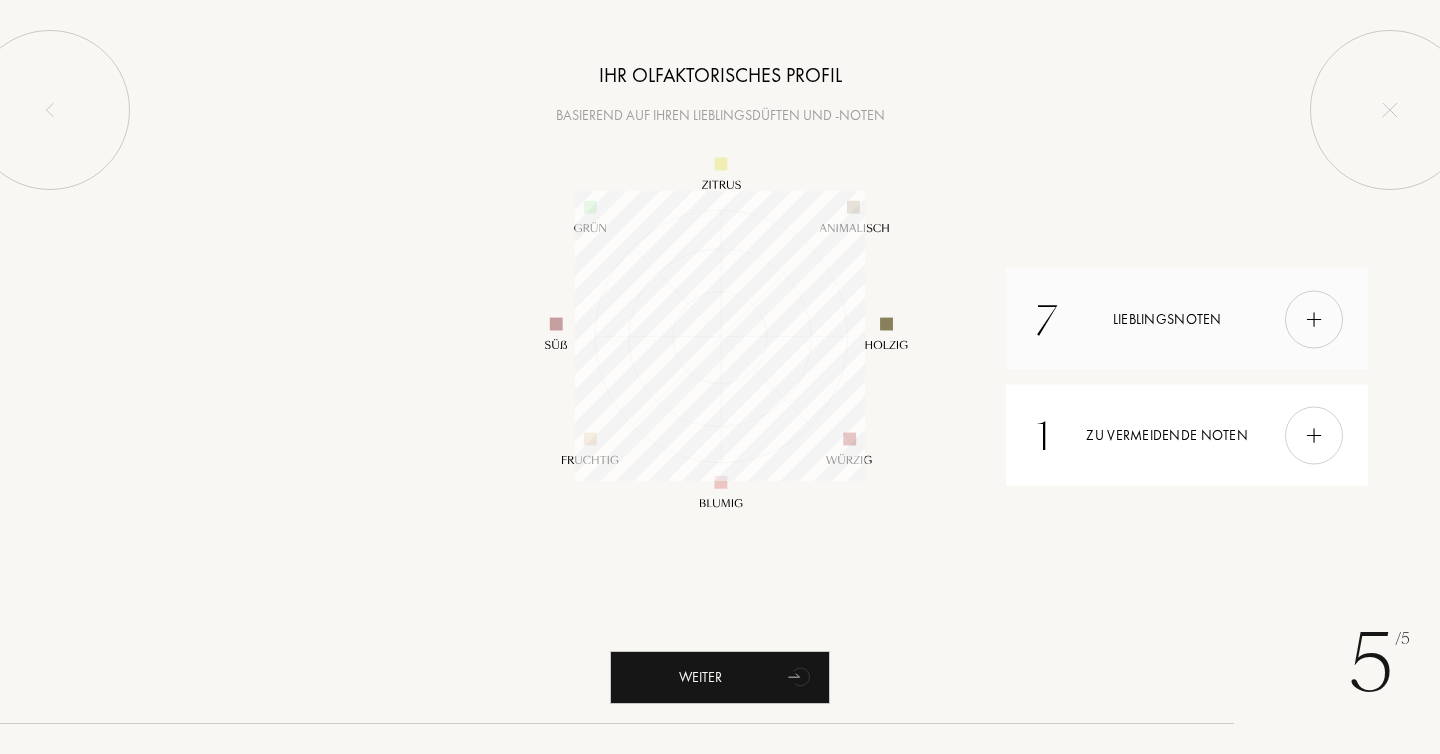 click at bounding box center [1314, 319] 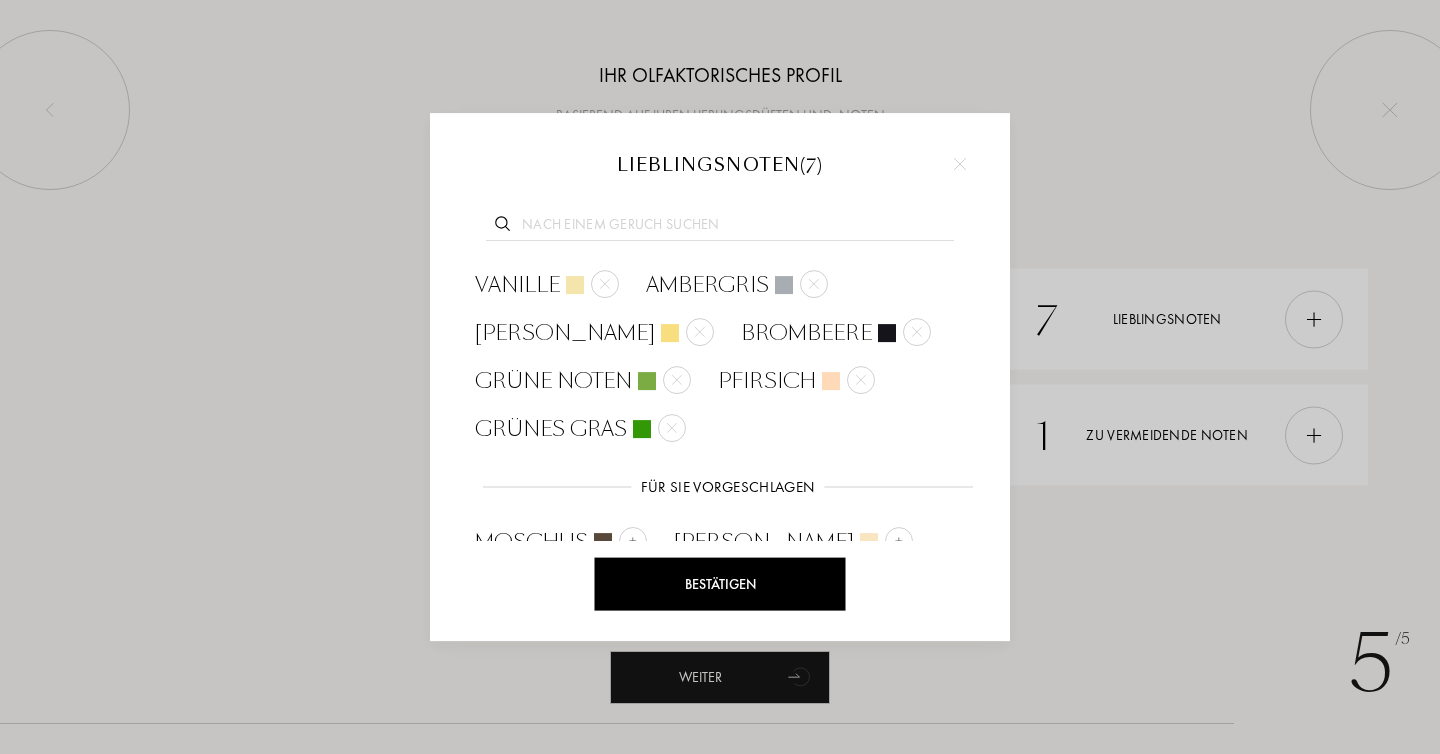 scroll, scrollTop: 113, scrollLeft: 0, axis: vertical 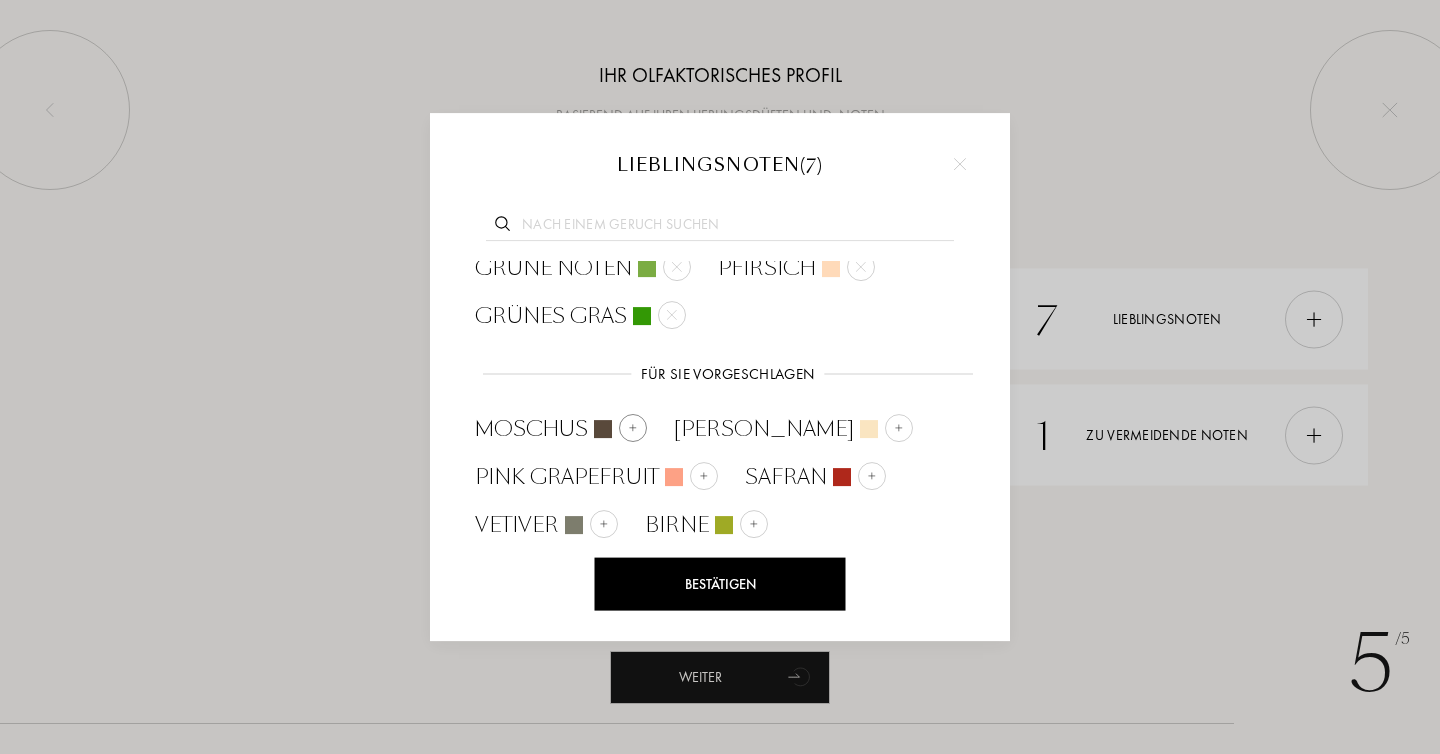 click at bounding box center [633, 428] 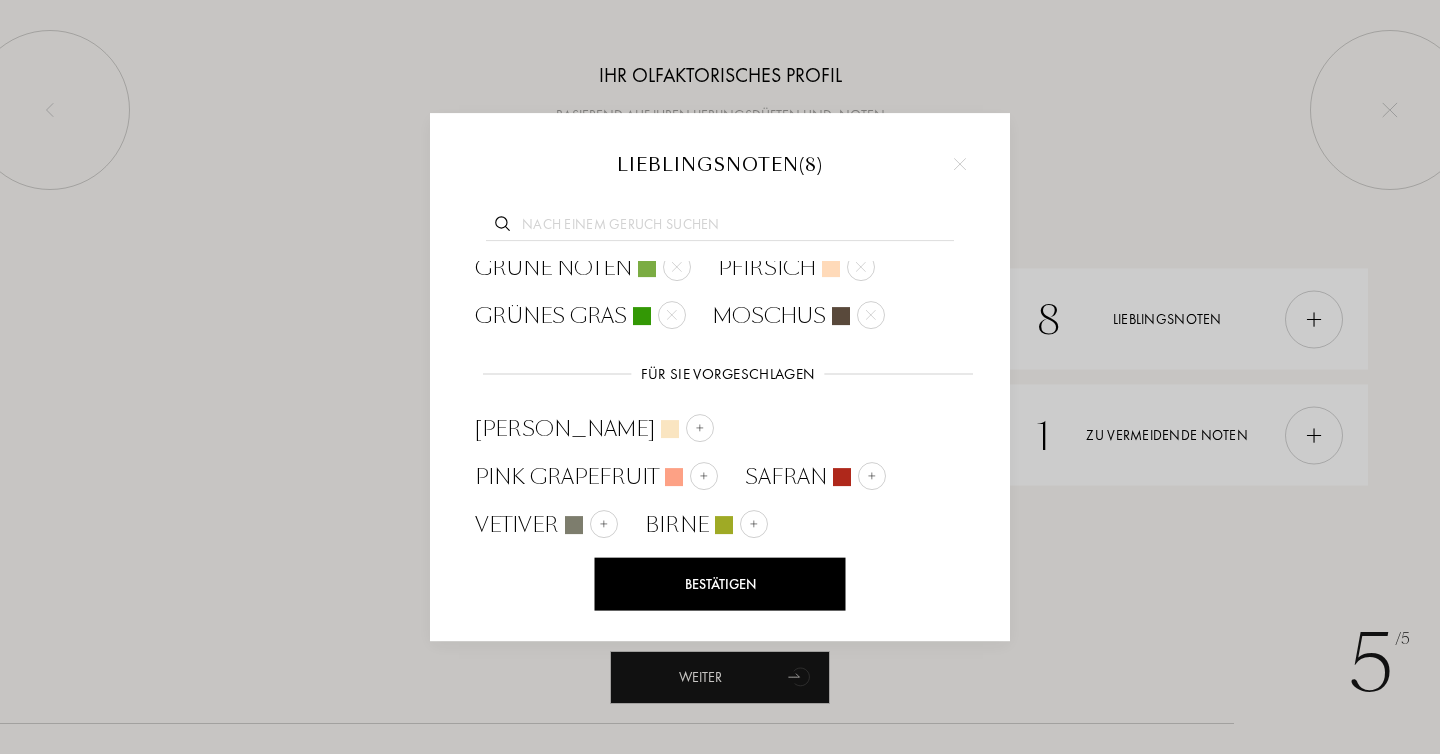 click on "roter Apfel" at bounding box center [632, 573] 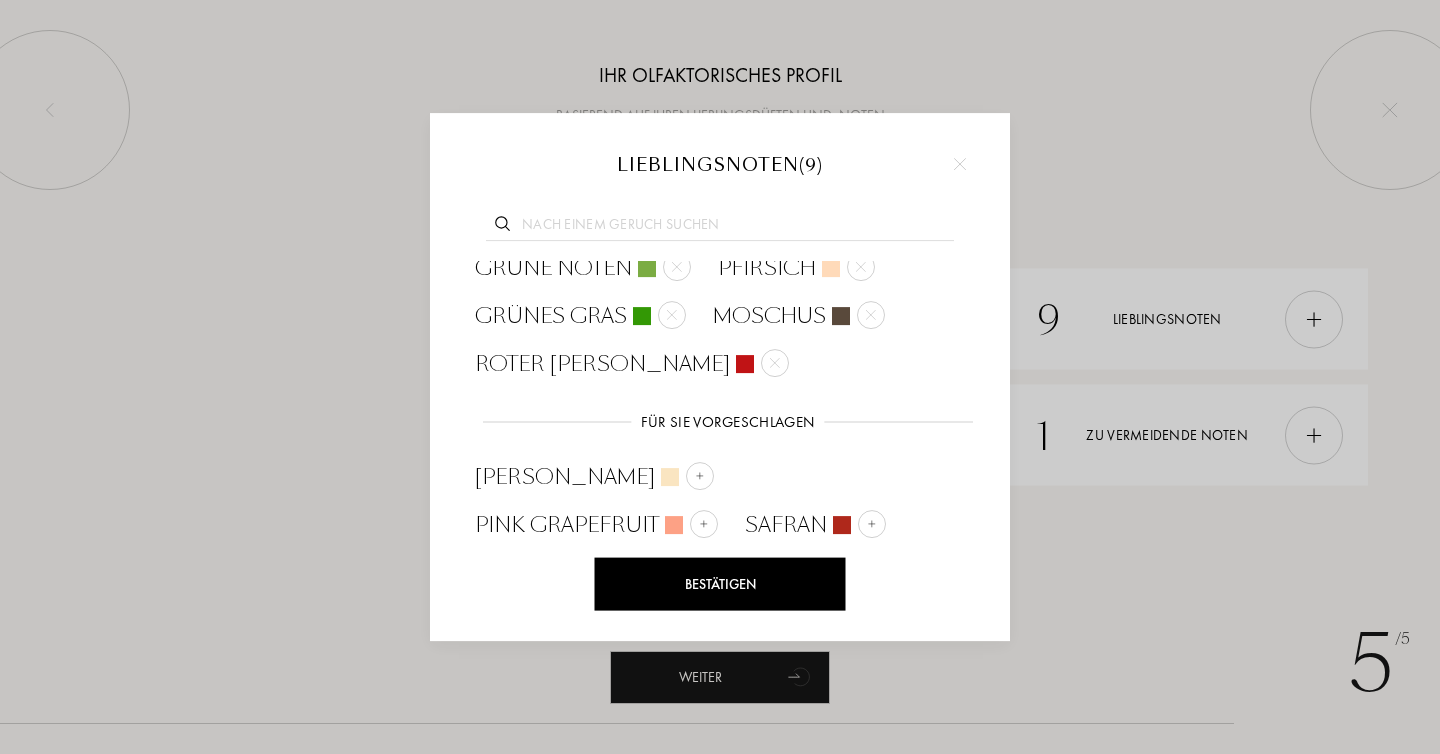 click at bounding box center (754, 572) 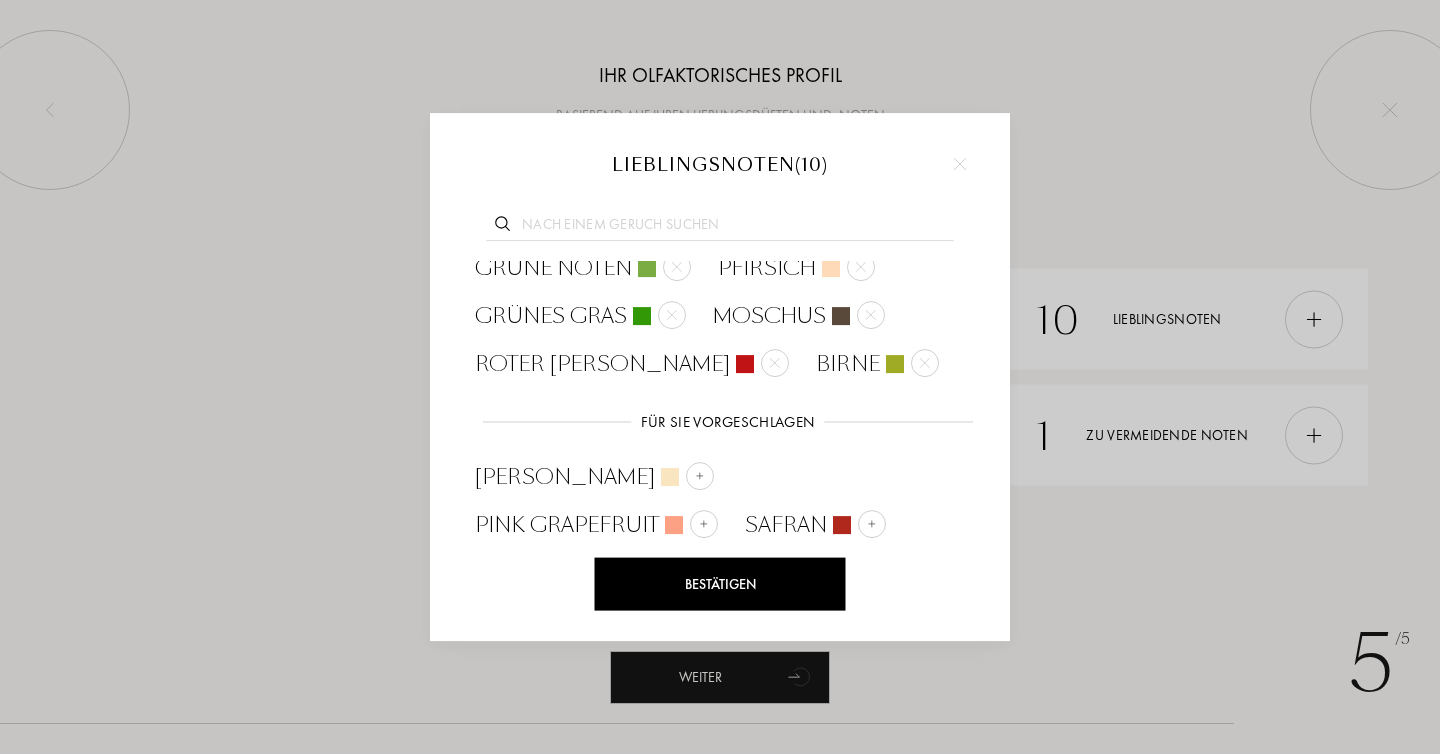 click at bounding box center (604, 572) 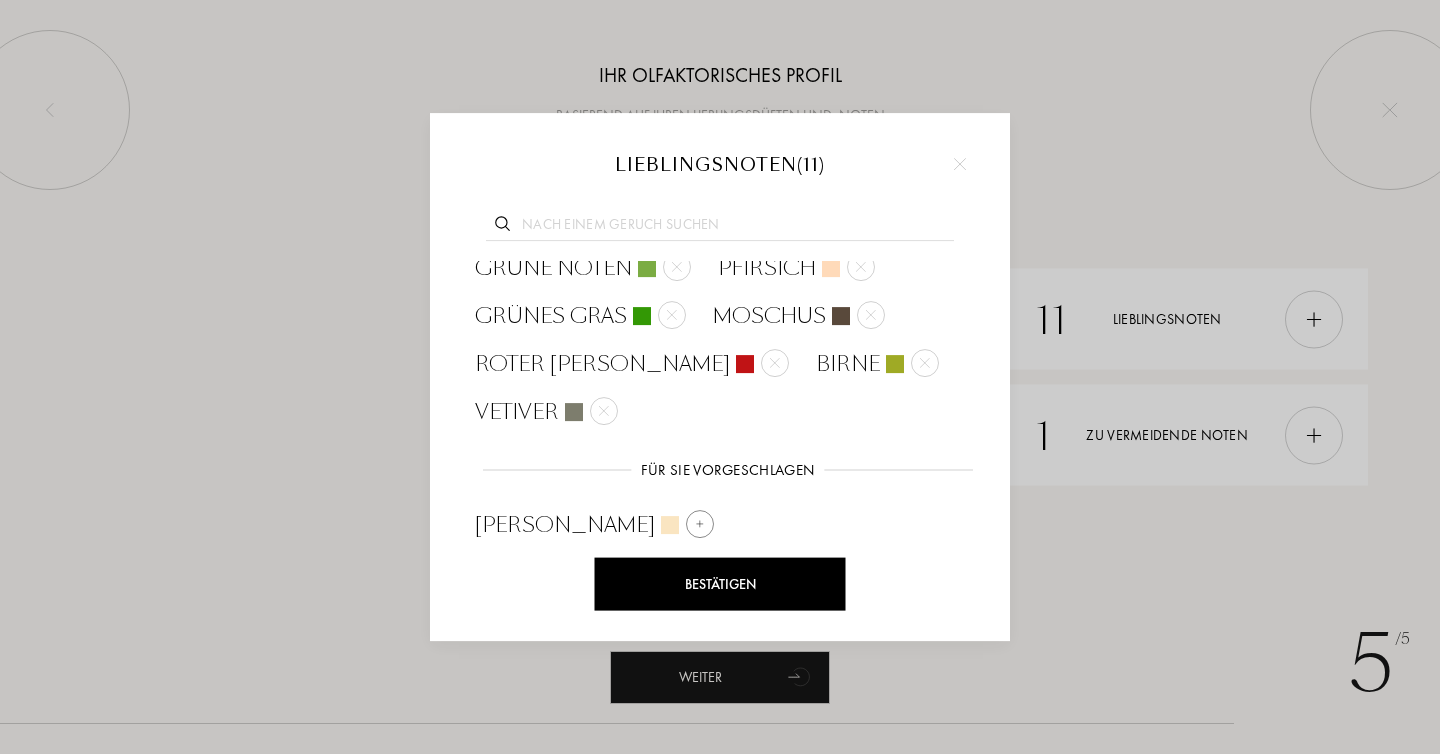 click at bounding box center [700, 524] 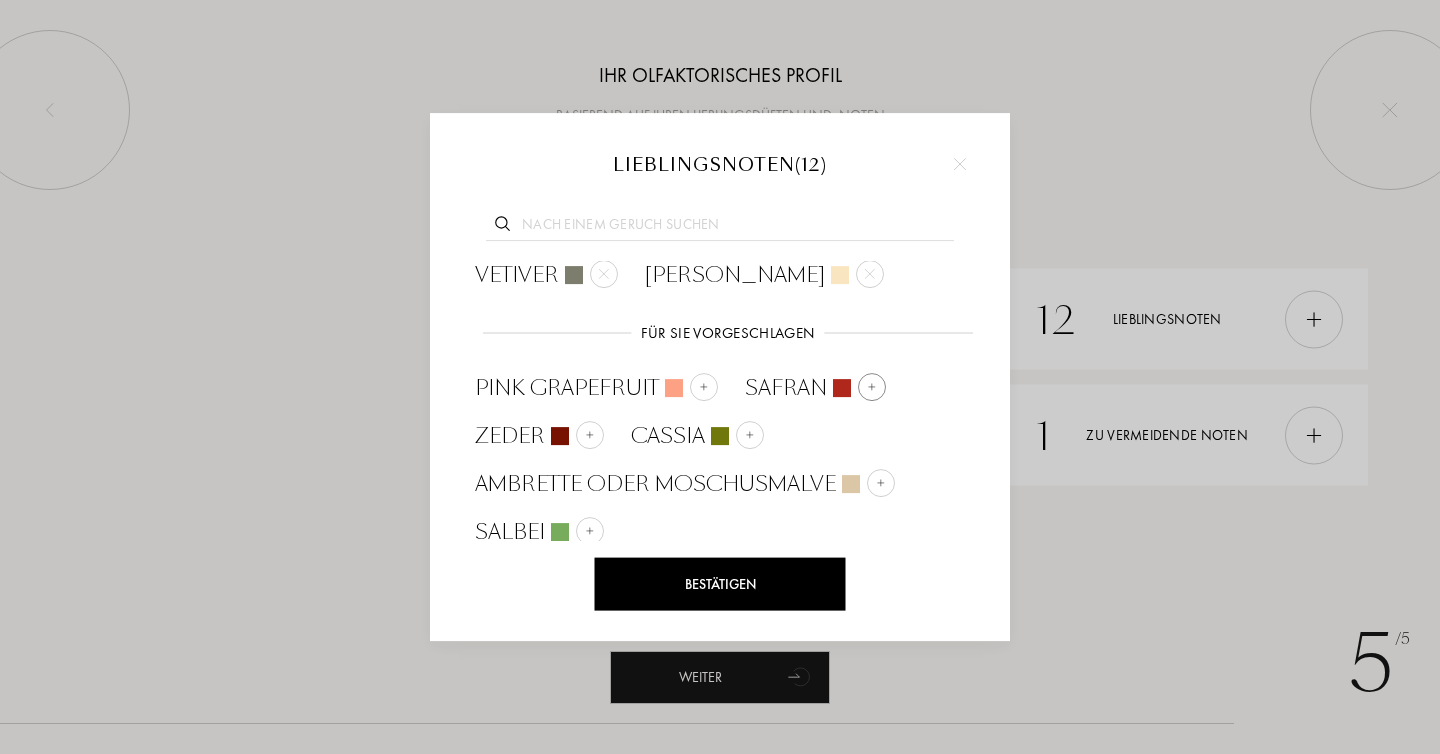 scroll, scrollTop: 257, scrollLeft: 0, axis: vertical 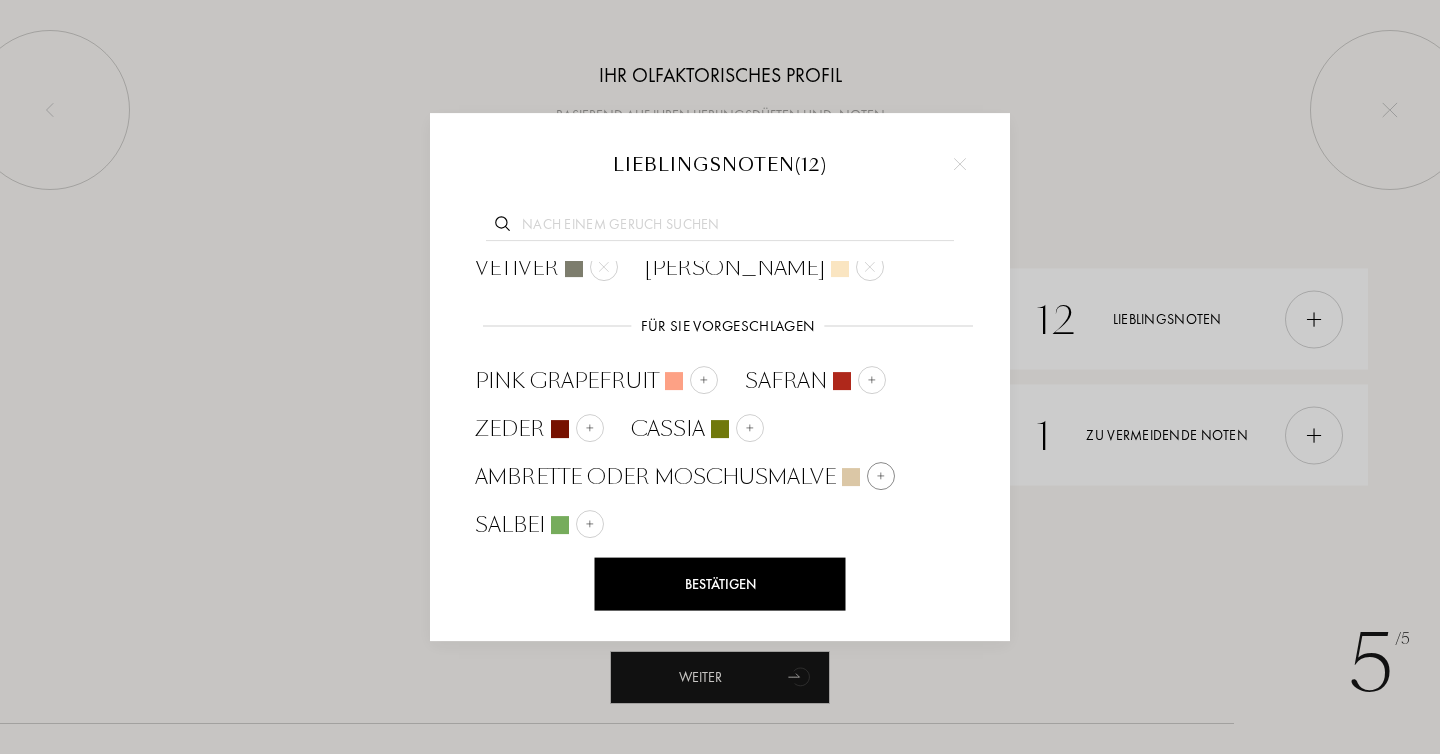 click at bounding box center [881, 476] 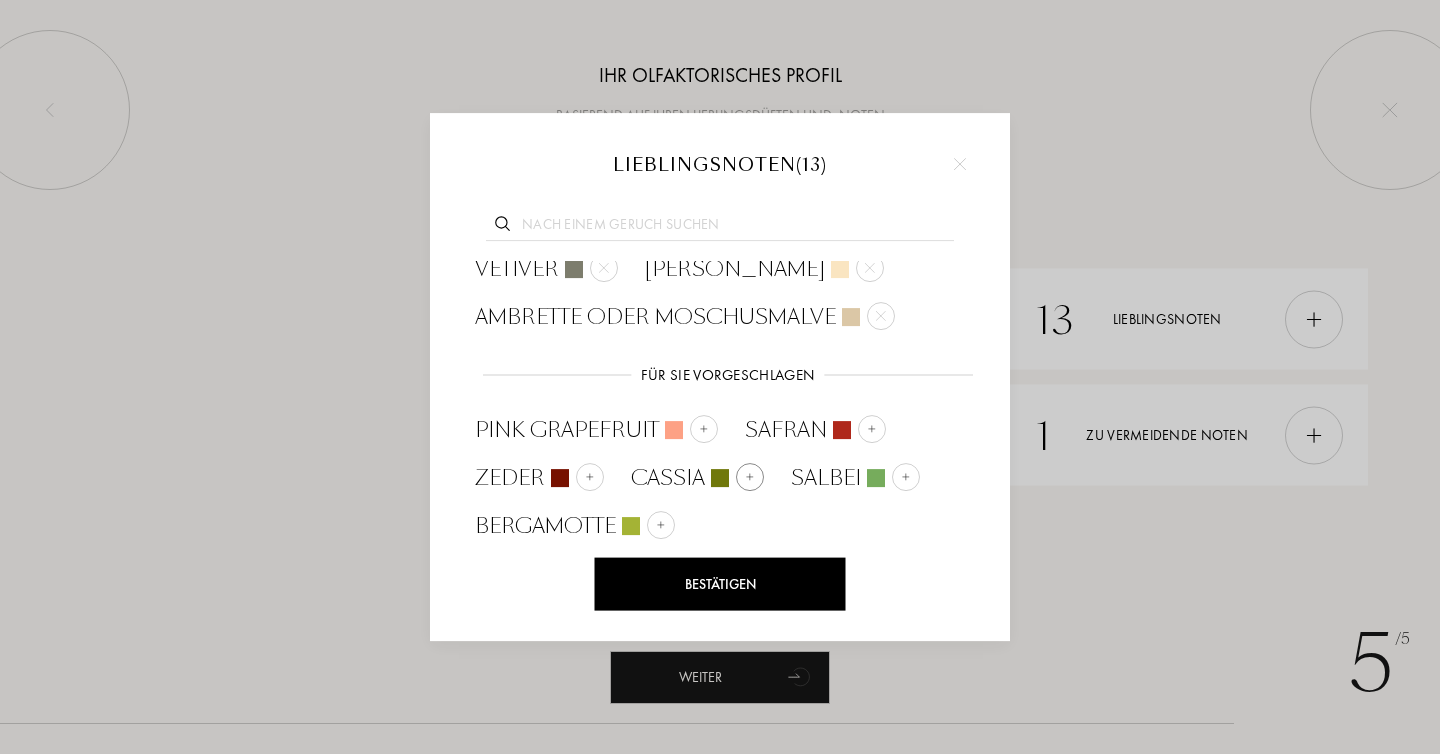 scroll, scrollTop: 257, scrollLeft: 0, axis: vertical 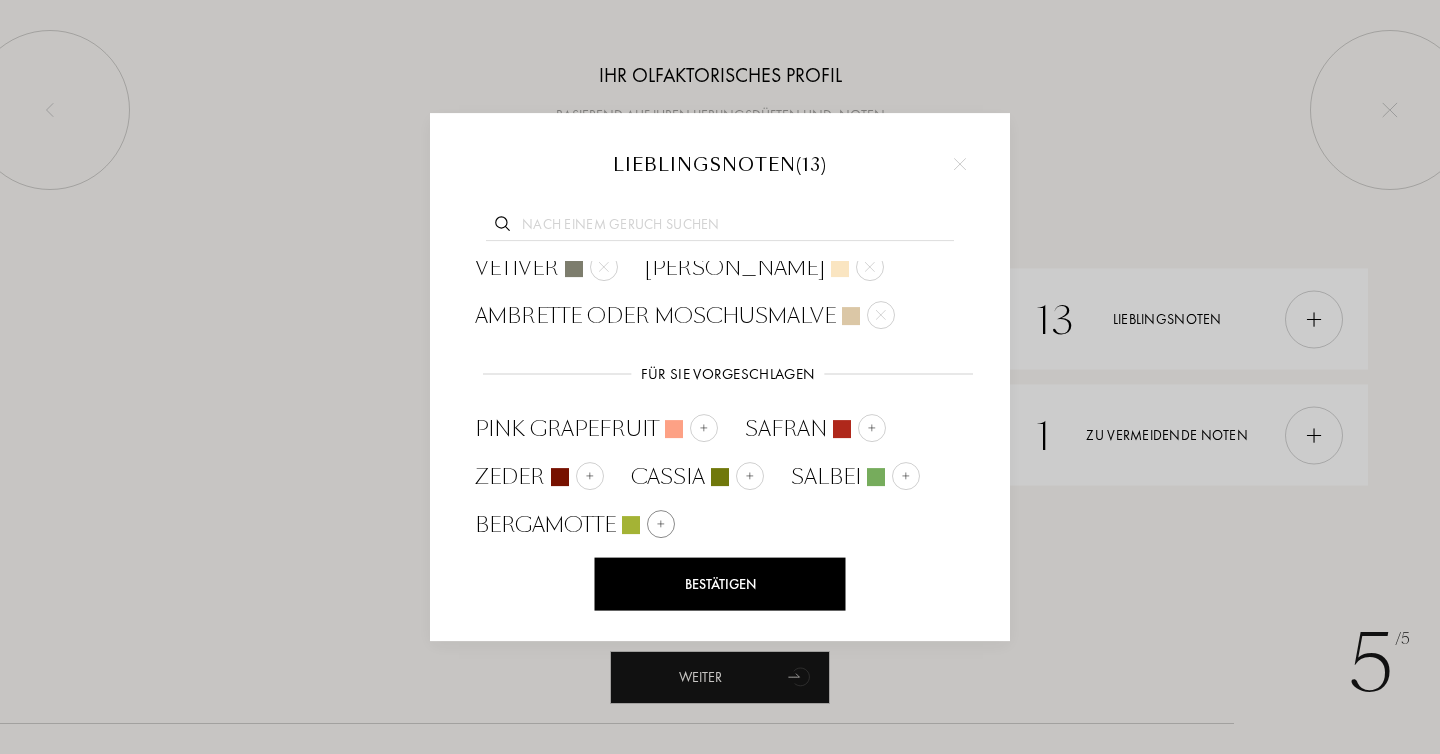 click at bounding box center (661, 524) 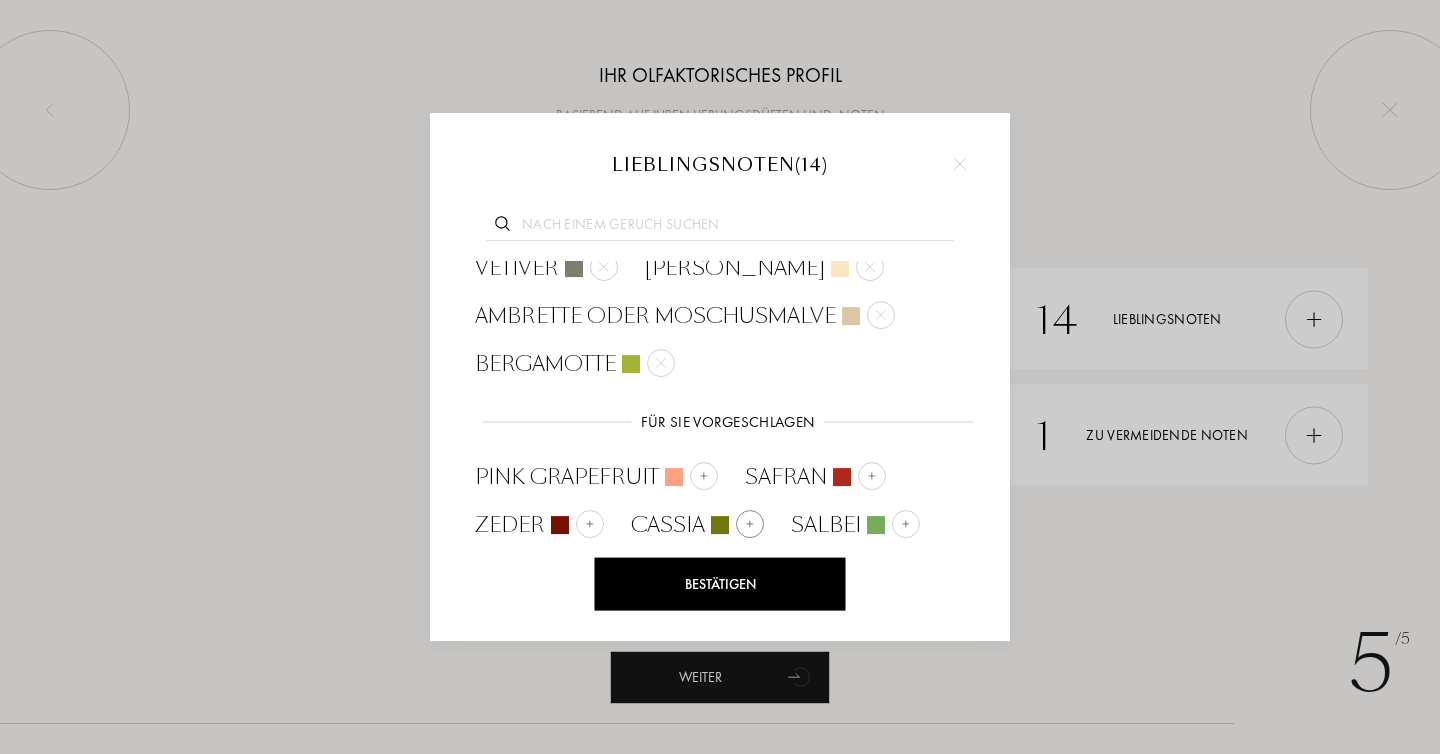 scroll, scrollTop: 305, scrollLeft: 0, axis: vertical 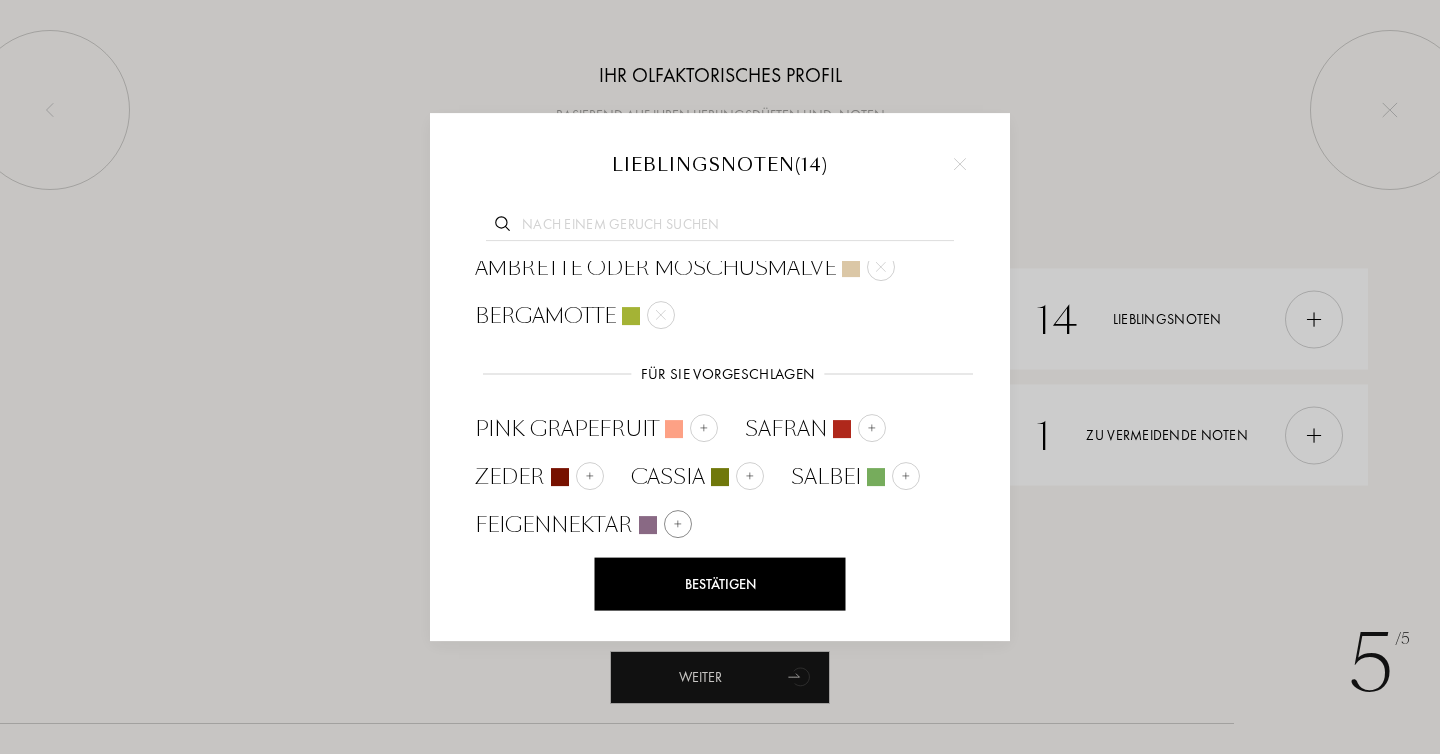click at bounding box center (678, 524) 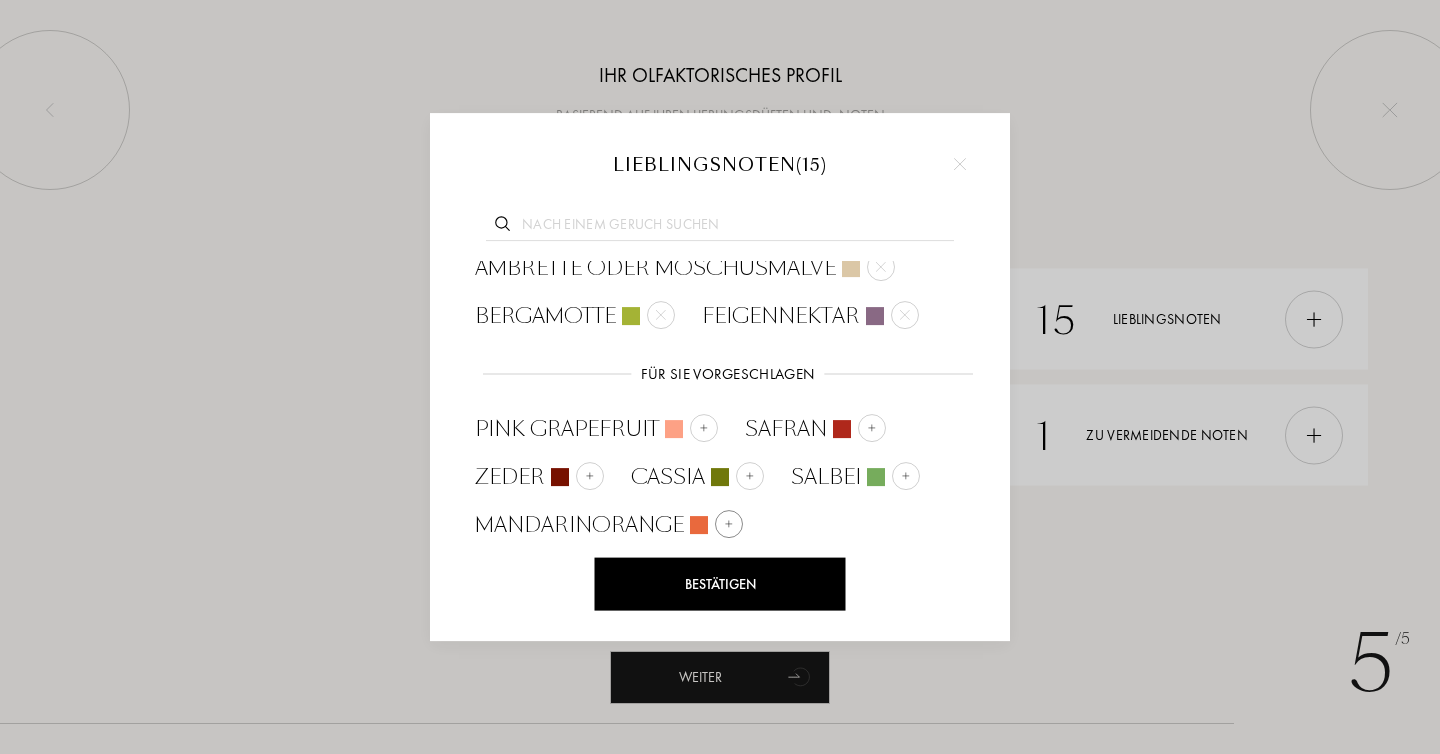click at bounding box center (729, 524) 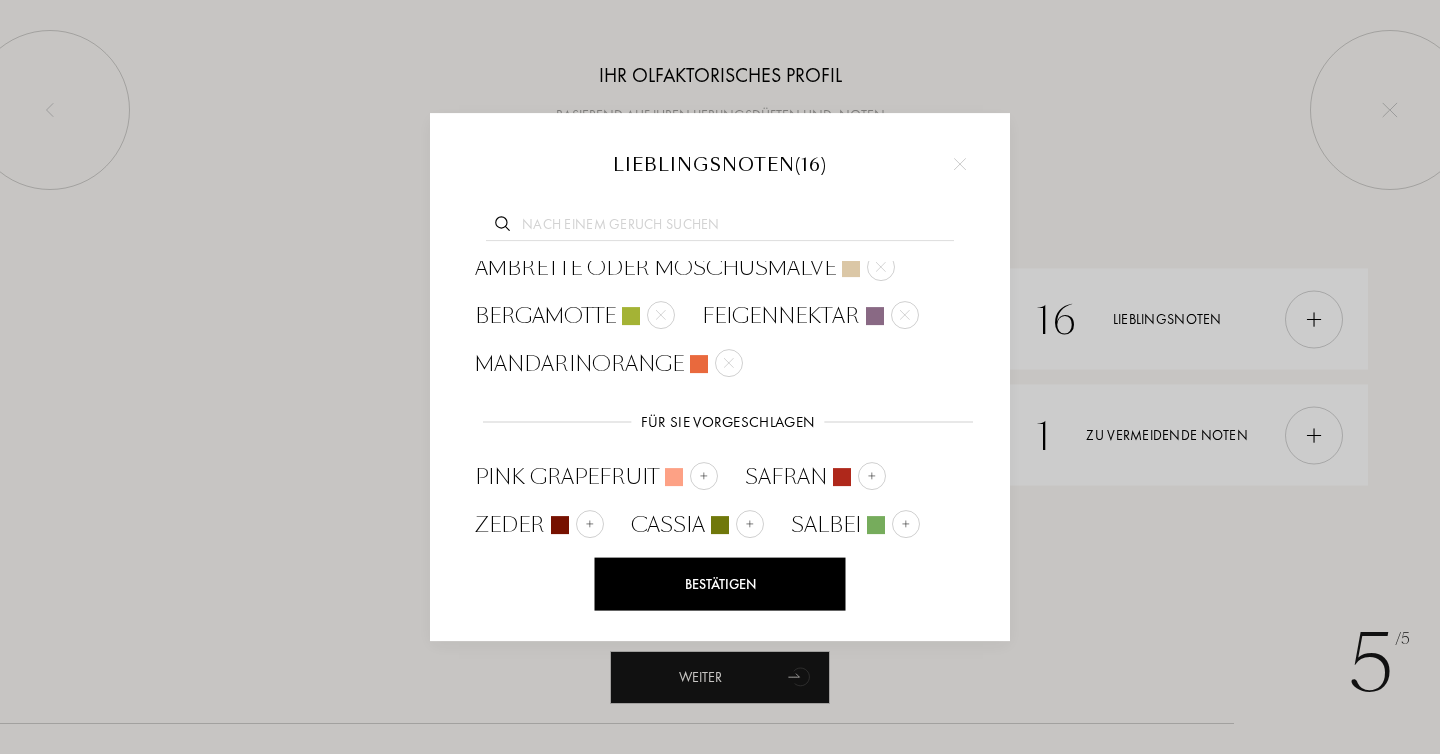 scroll, scrollTop: 353, scrollLeft: 0, axis: vertical 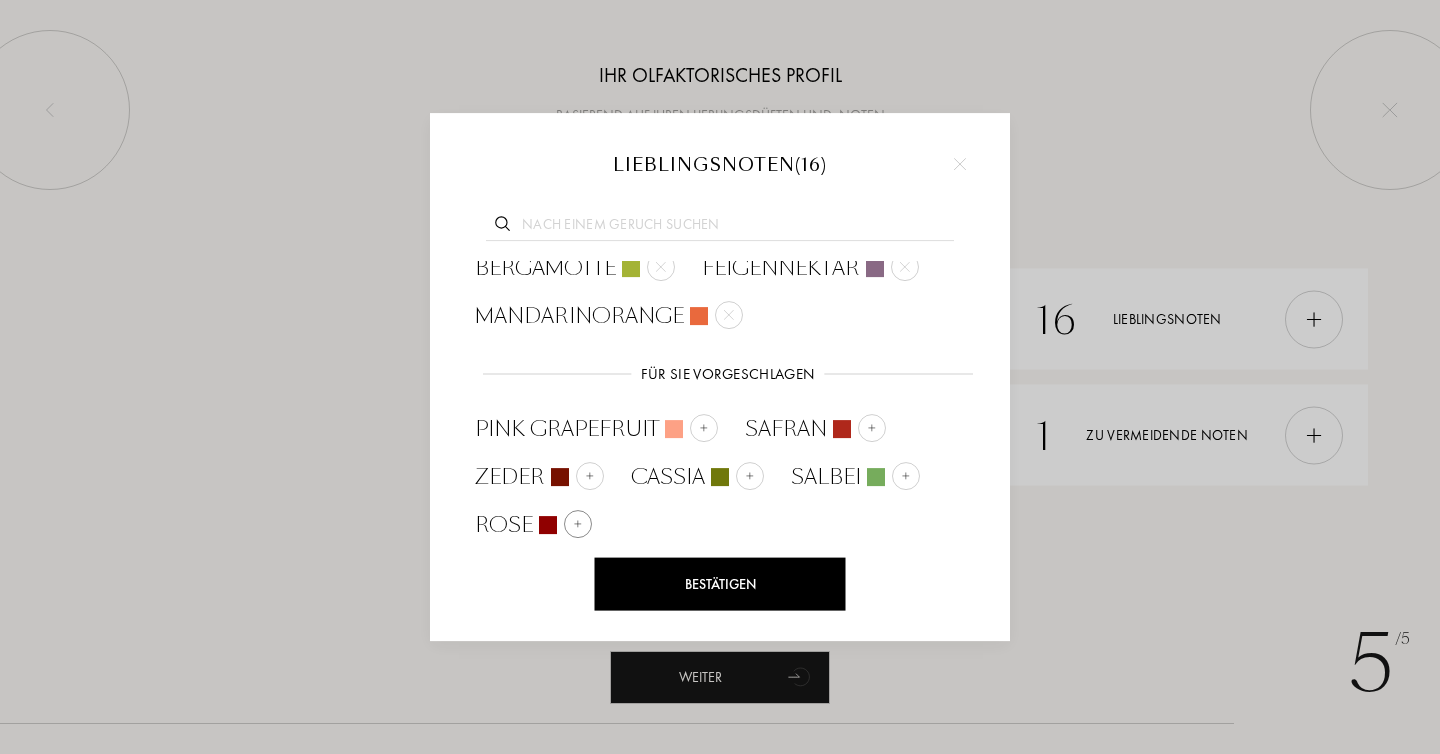 click at bounding box center [578, 524] 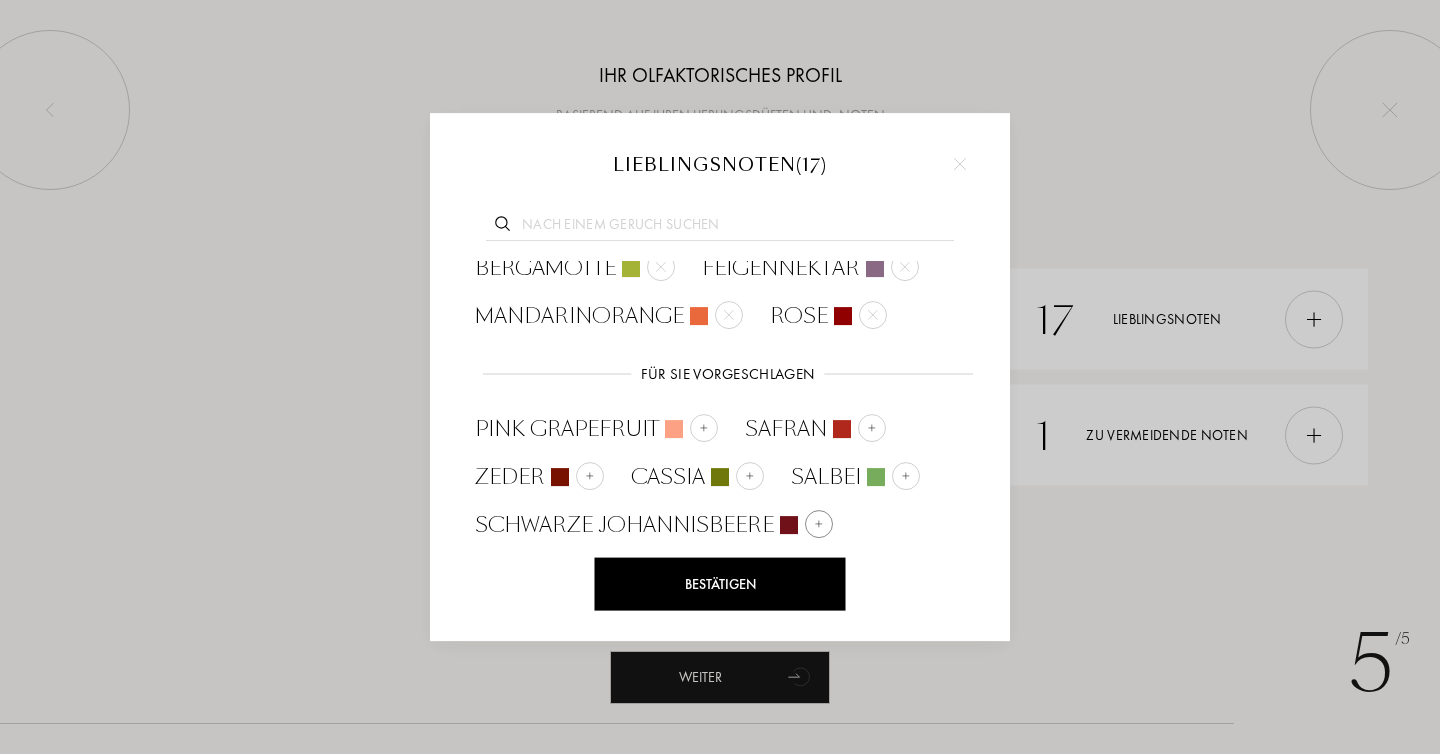 click at bounding box center [819, 524] 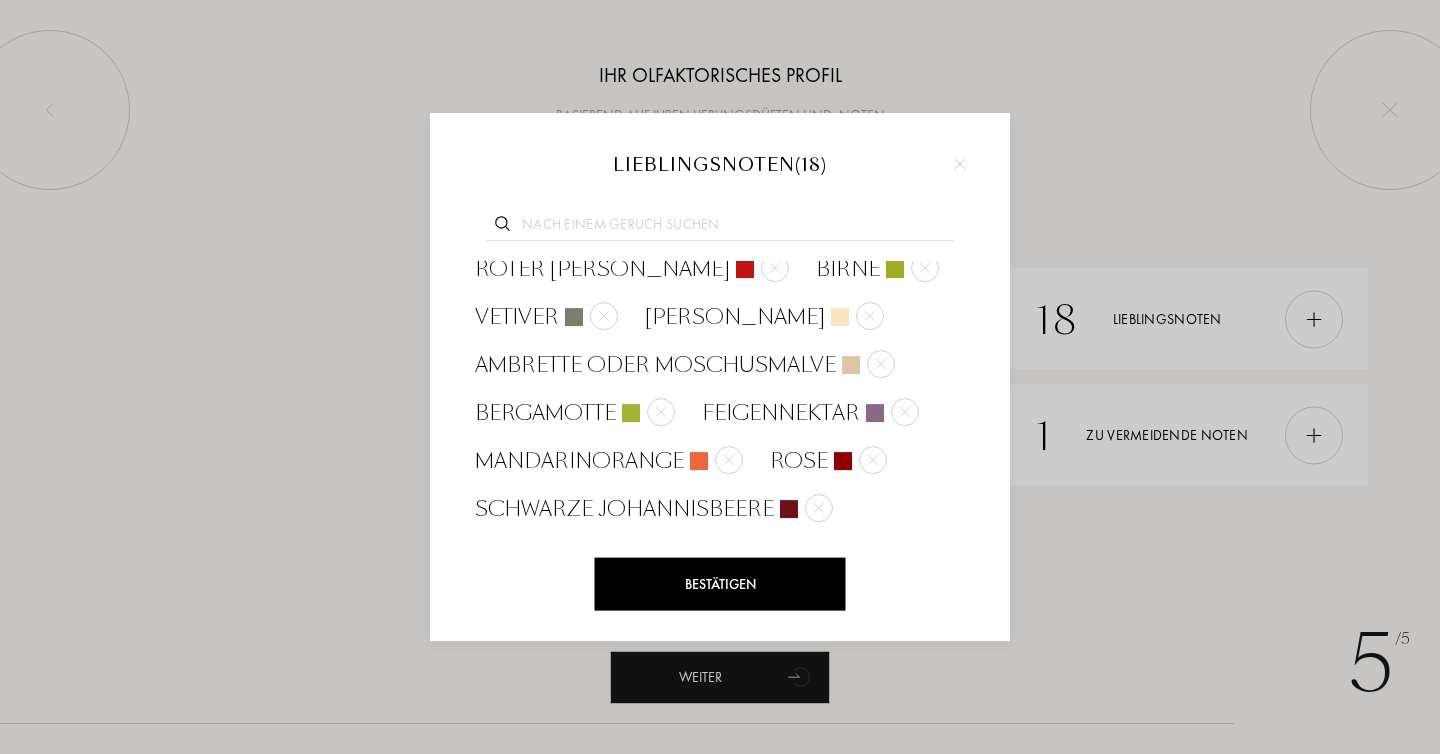 scroll, scrollTop: 176, scrollLeft: 0, axis: vertical 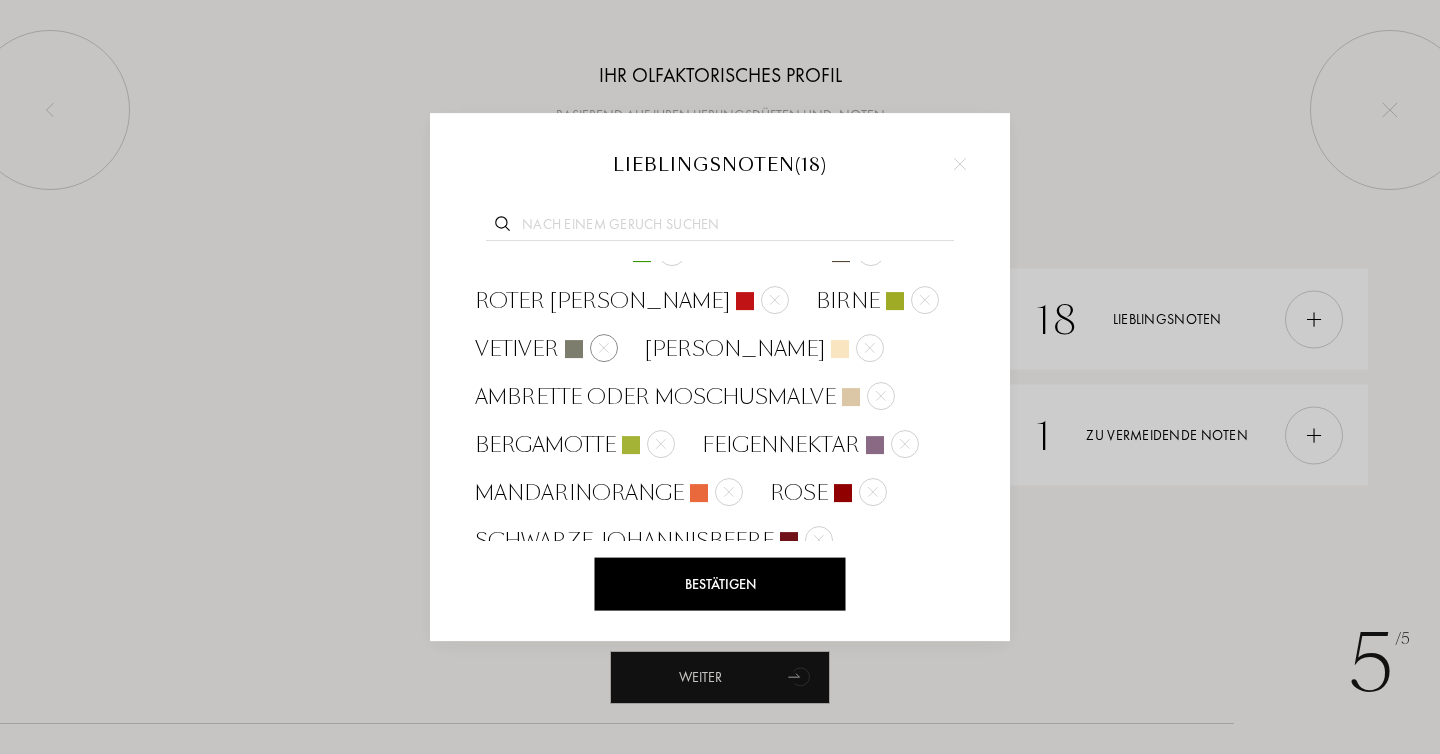 click at bounding box center [604, 347] 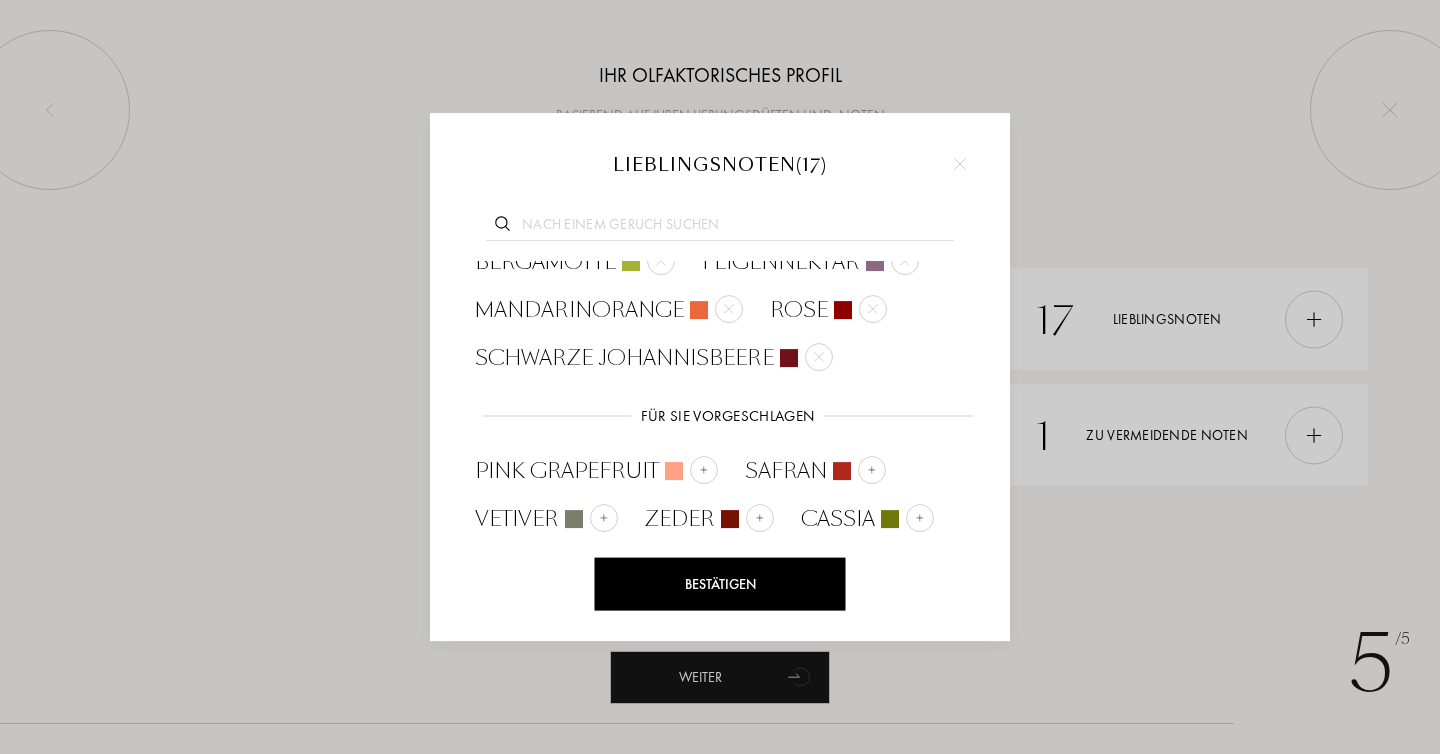scroll, scrollTop: 401, scrollLeft: 0, axis: vertical 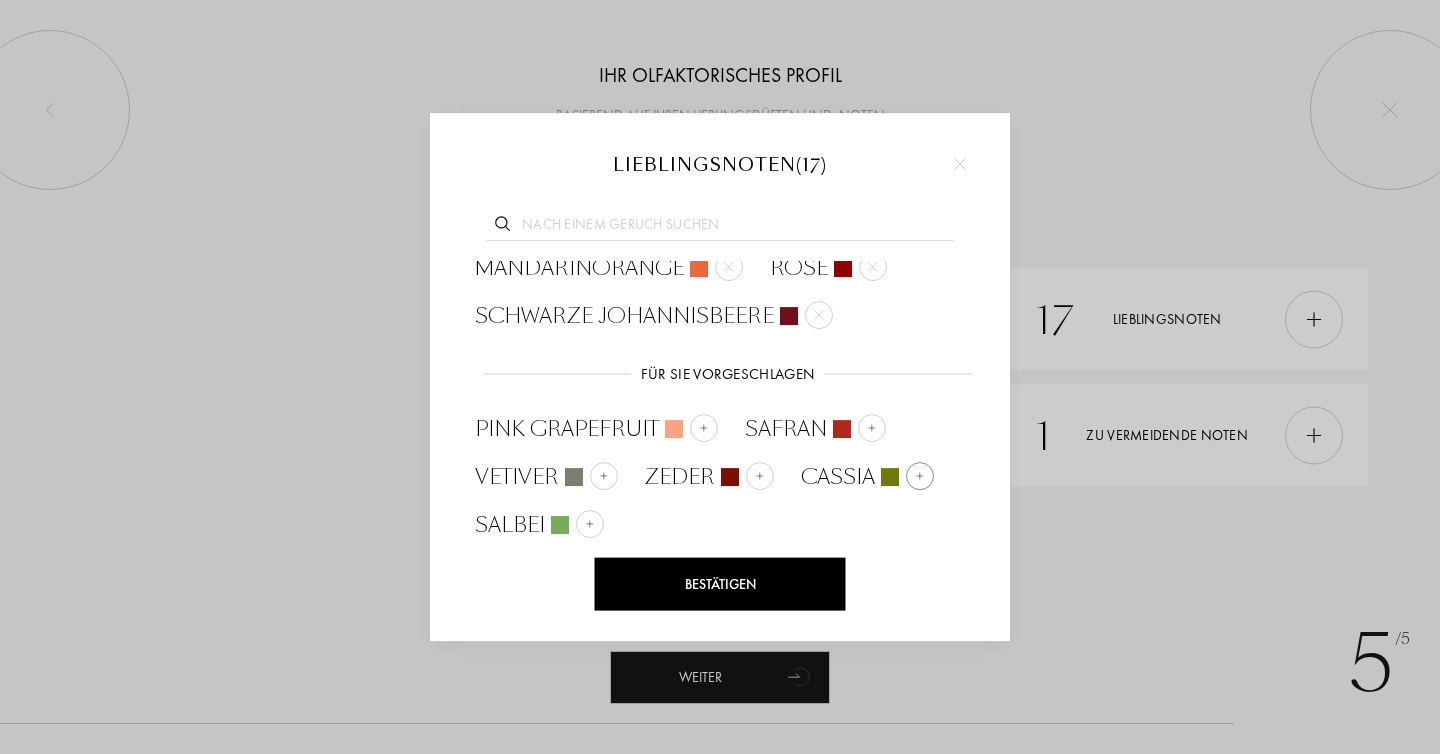 click at bounding box center [920, 476] 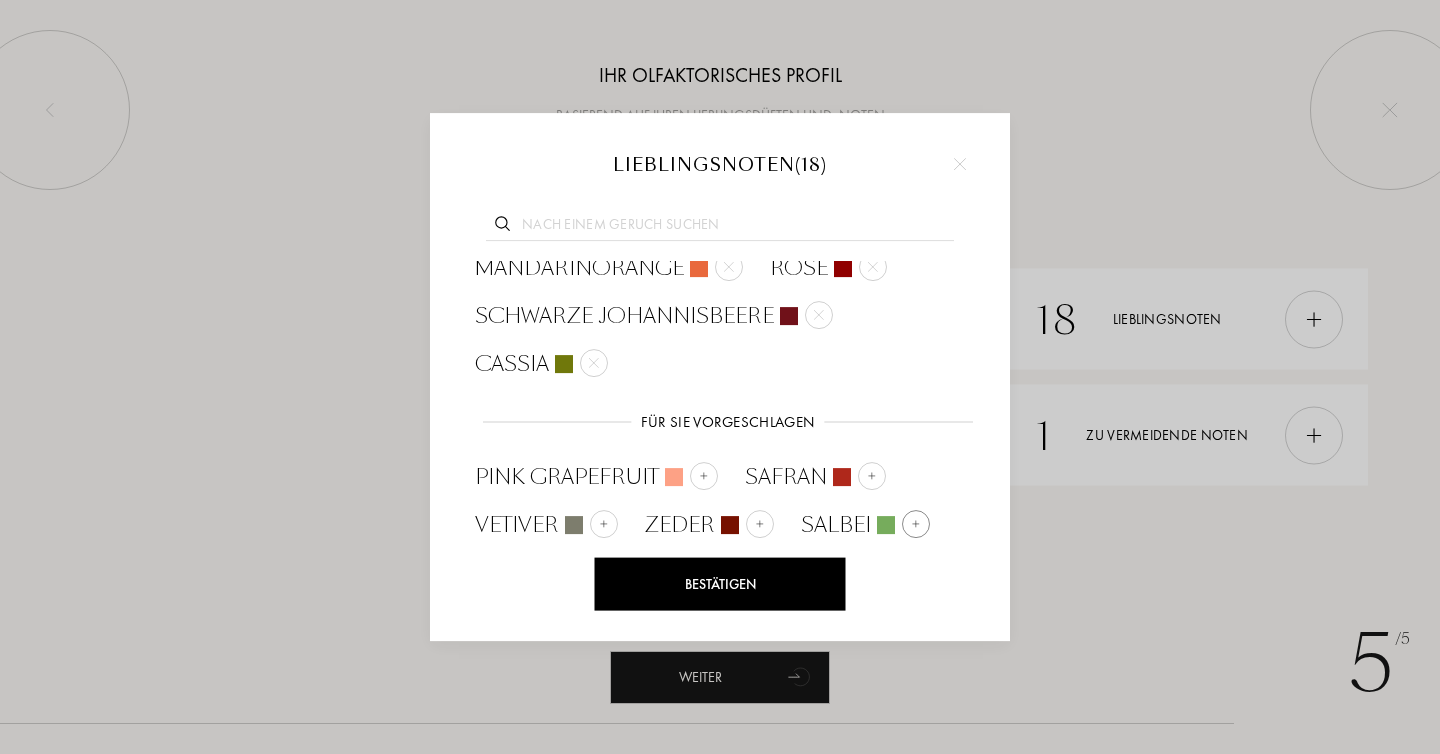 scroll, scrollTop: 449, scrollLeft: 0, axis: vertical 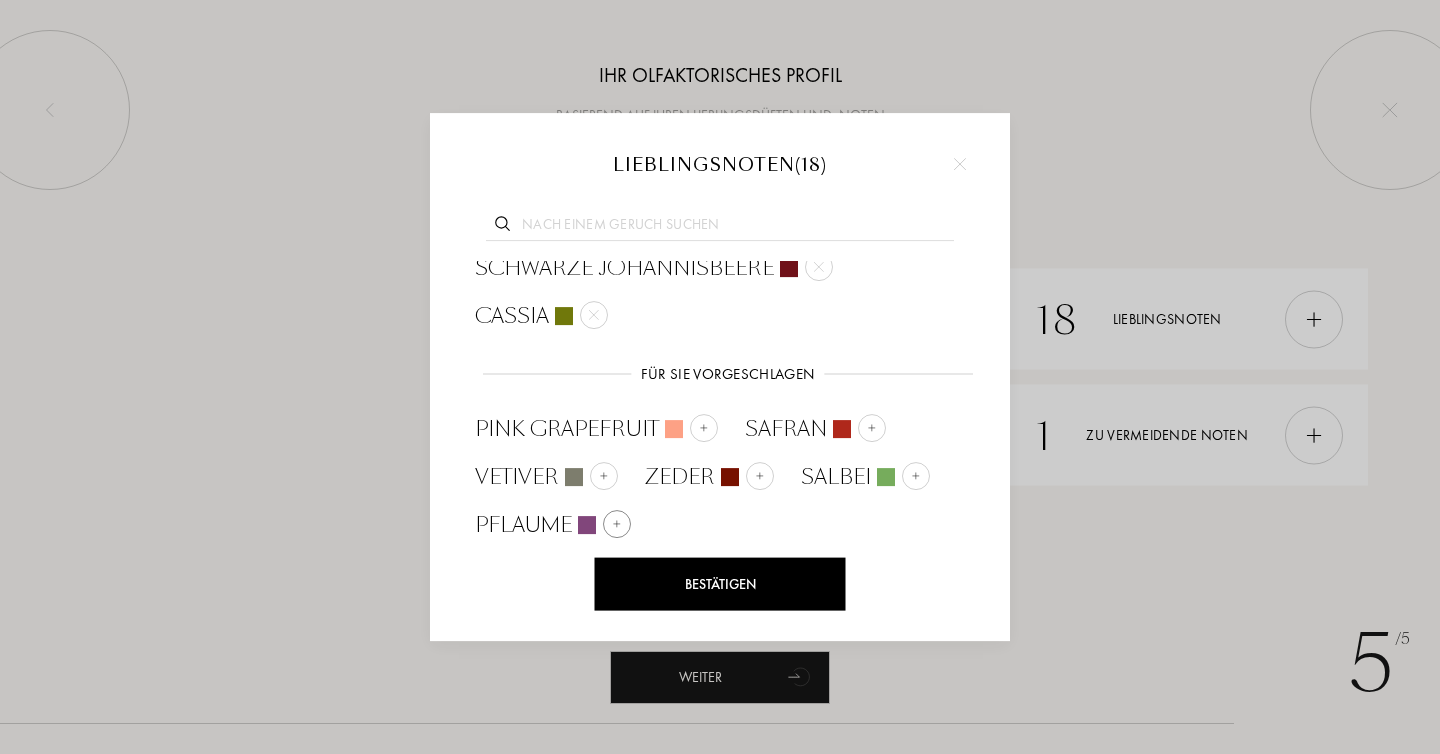 click at bounding box center [617, 524] 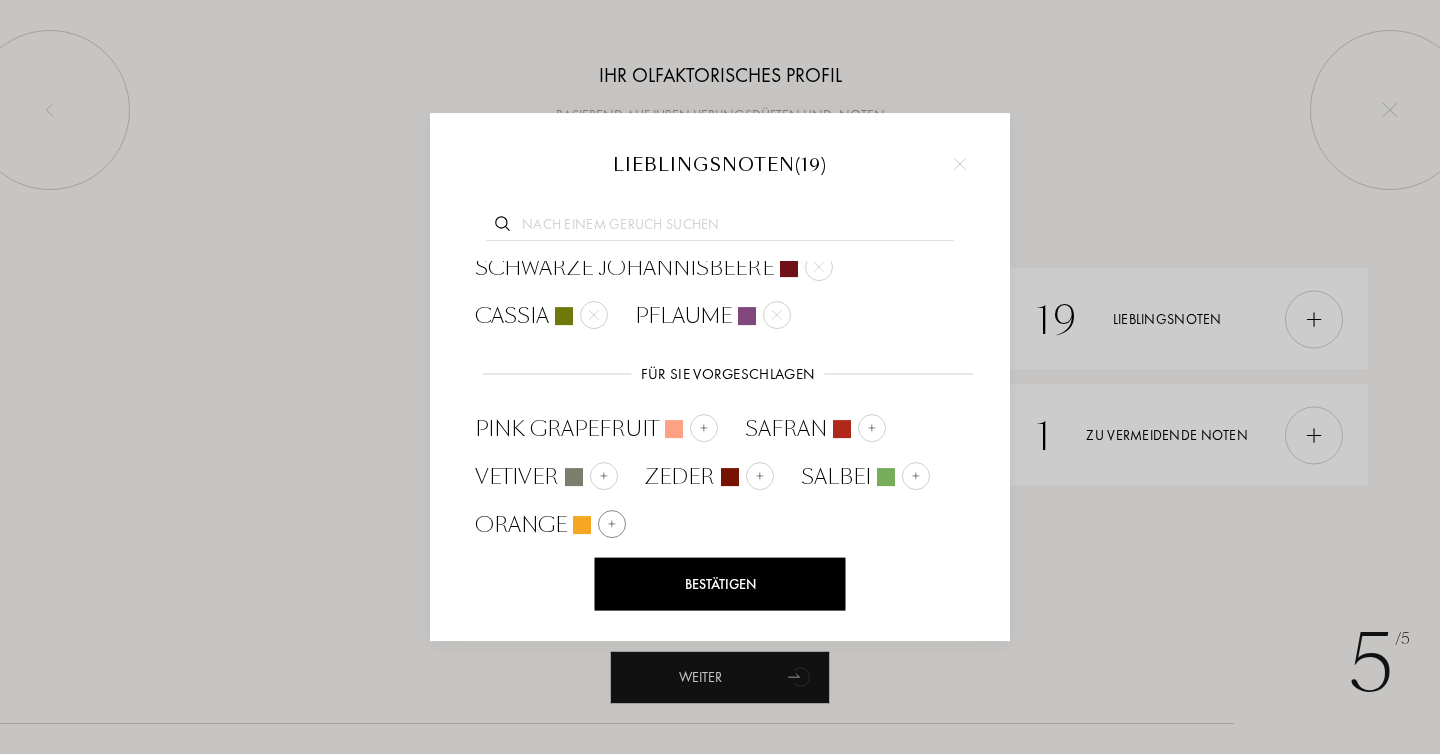 click at bounding box center [612, 524] 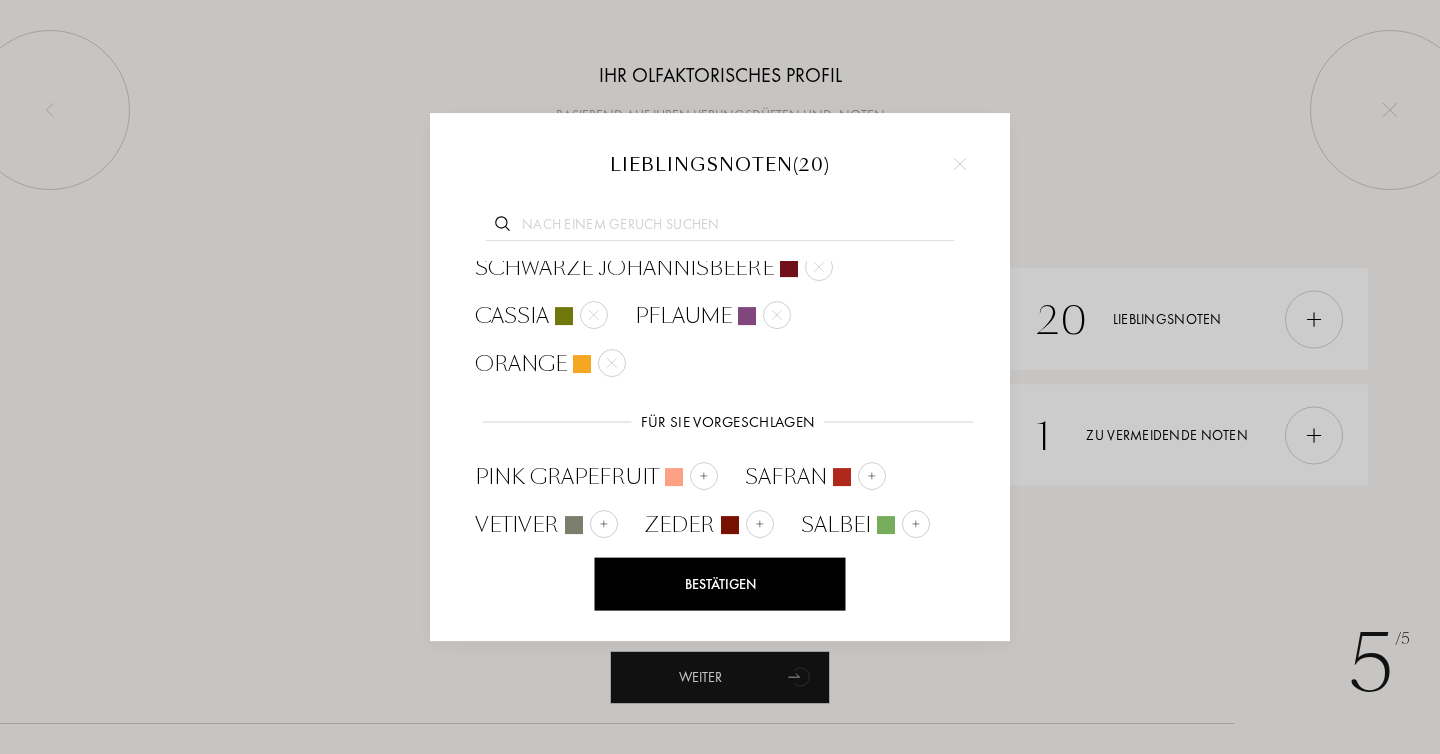 click at bounding box center (694, 572) 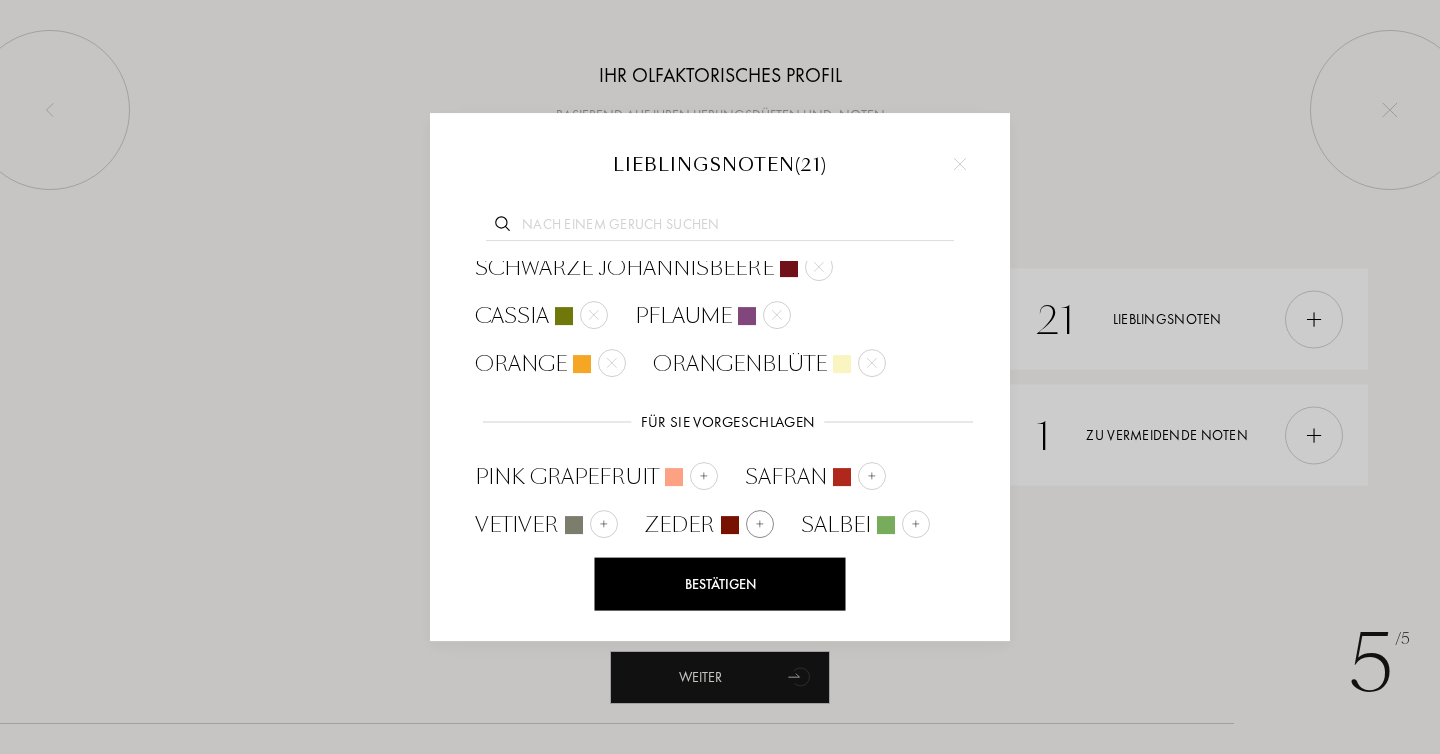 scroll, scrollTop: 497, scrollLeft: 0, axis: vertical 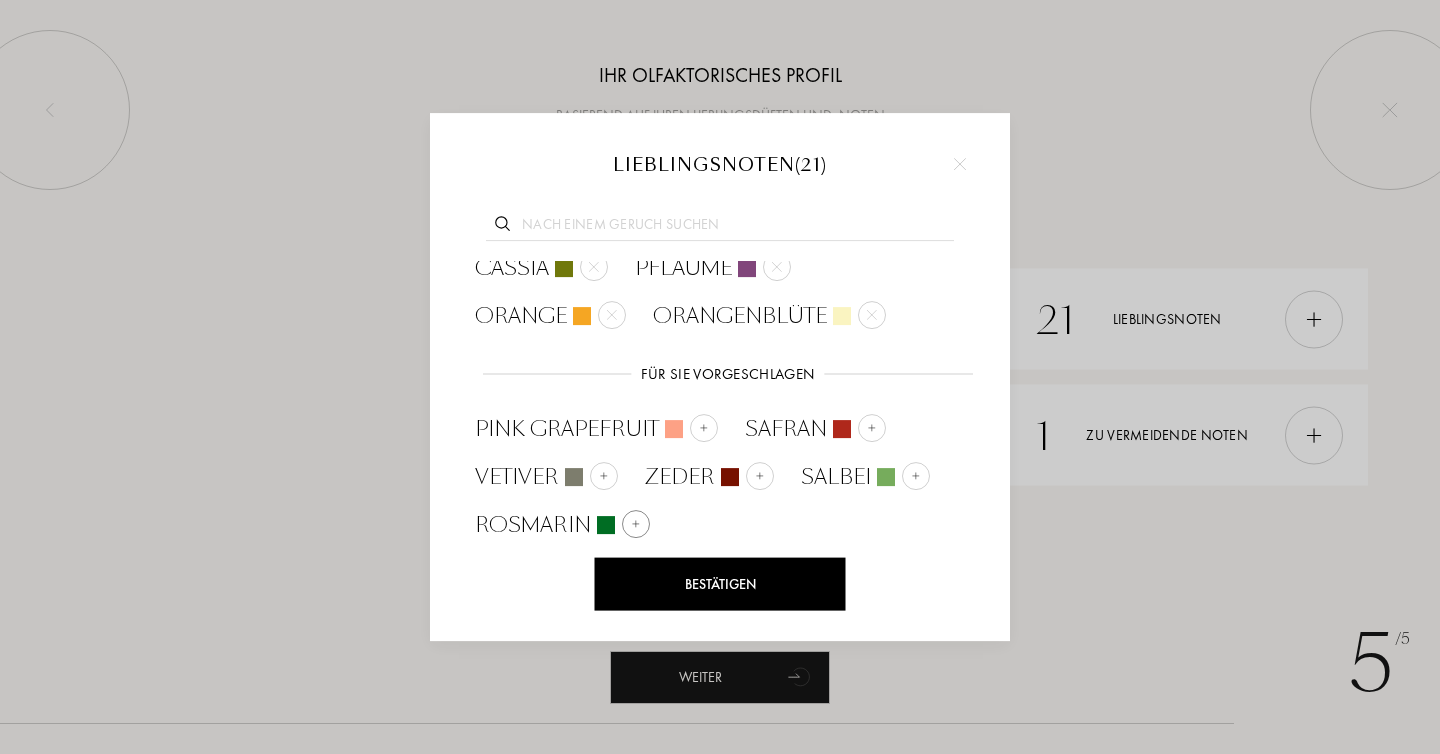click at bounding box center [636, 524] 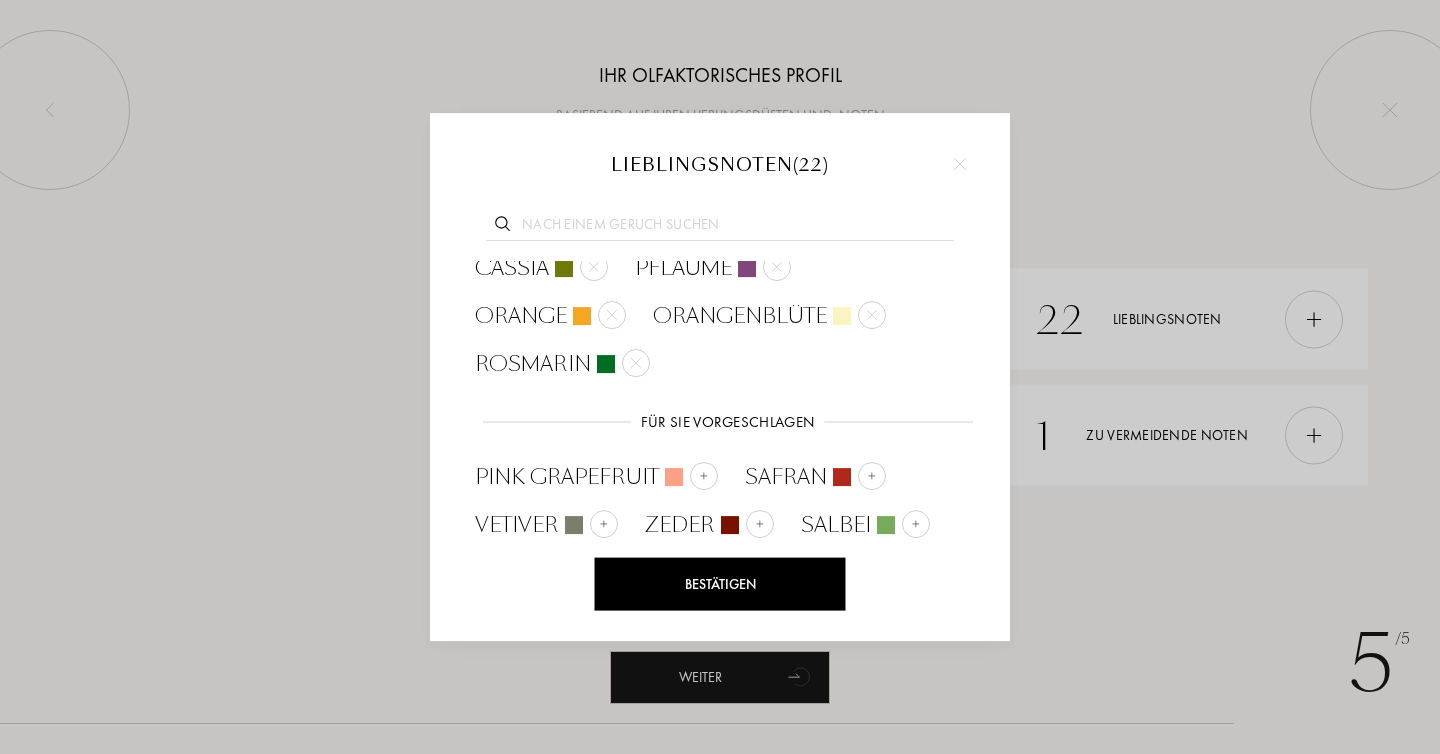 click at bounding box center [629, 572] 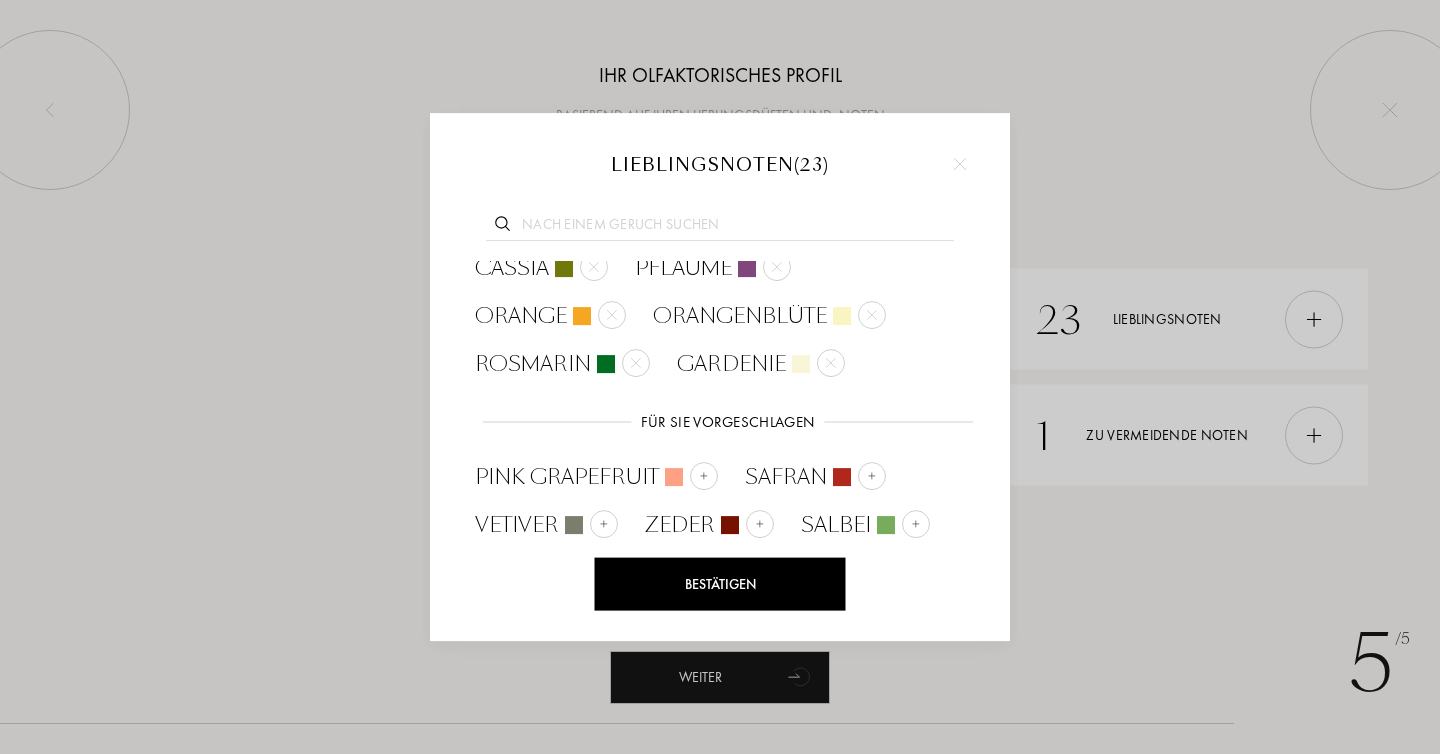 scroll, scrollTop: 545, scrollLeft: 0, axis: vertical 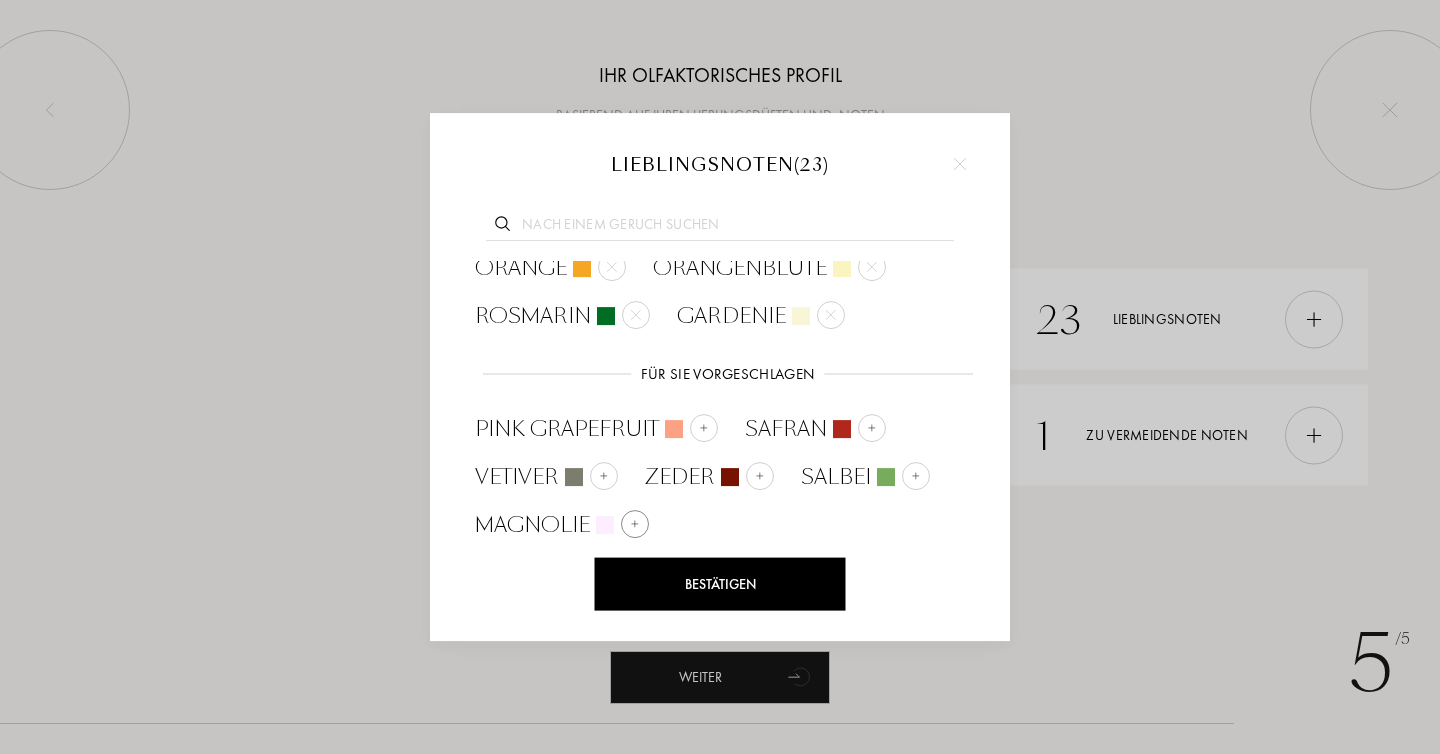 click at bounding box center [635, 524] 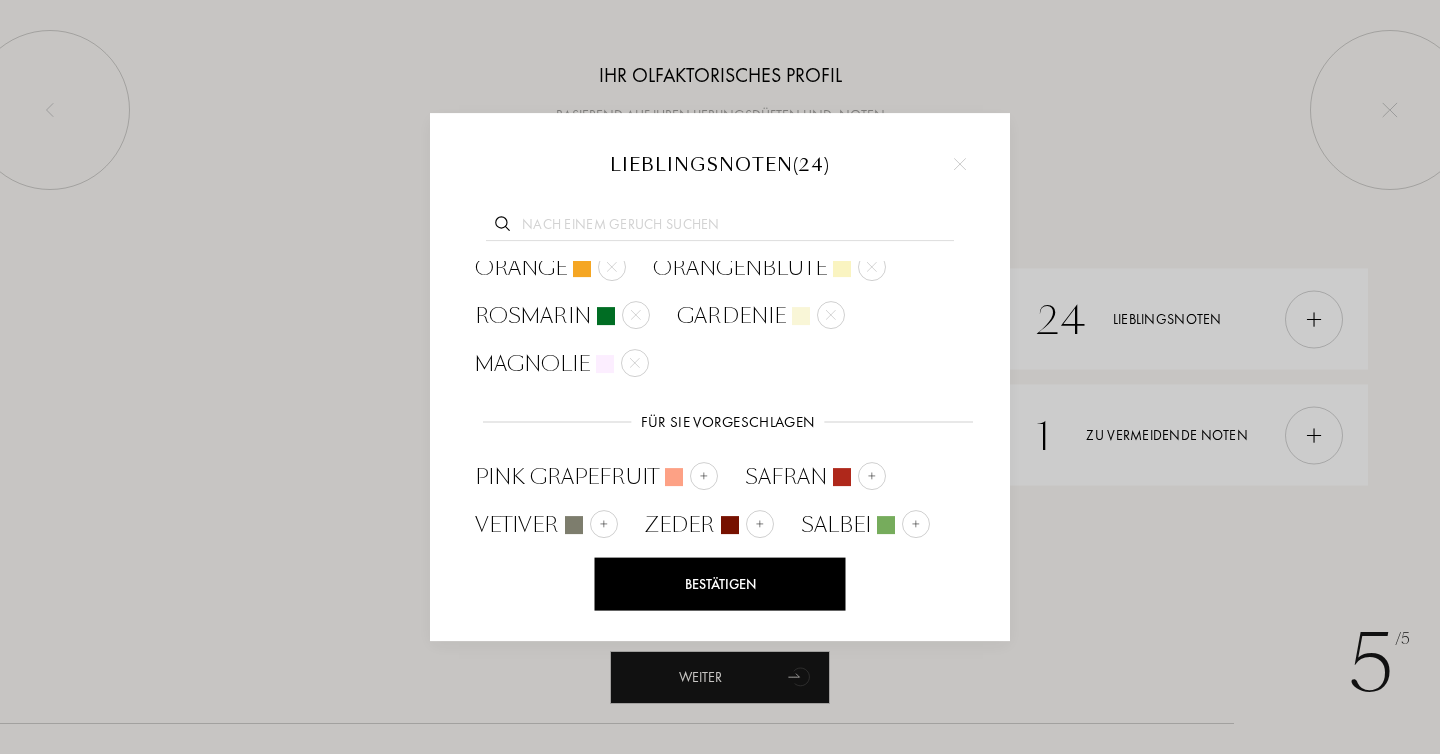 click at bounding box center (582, 572) 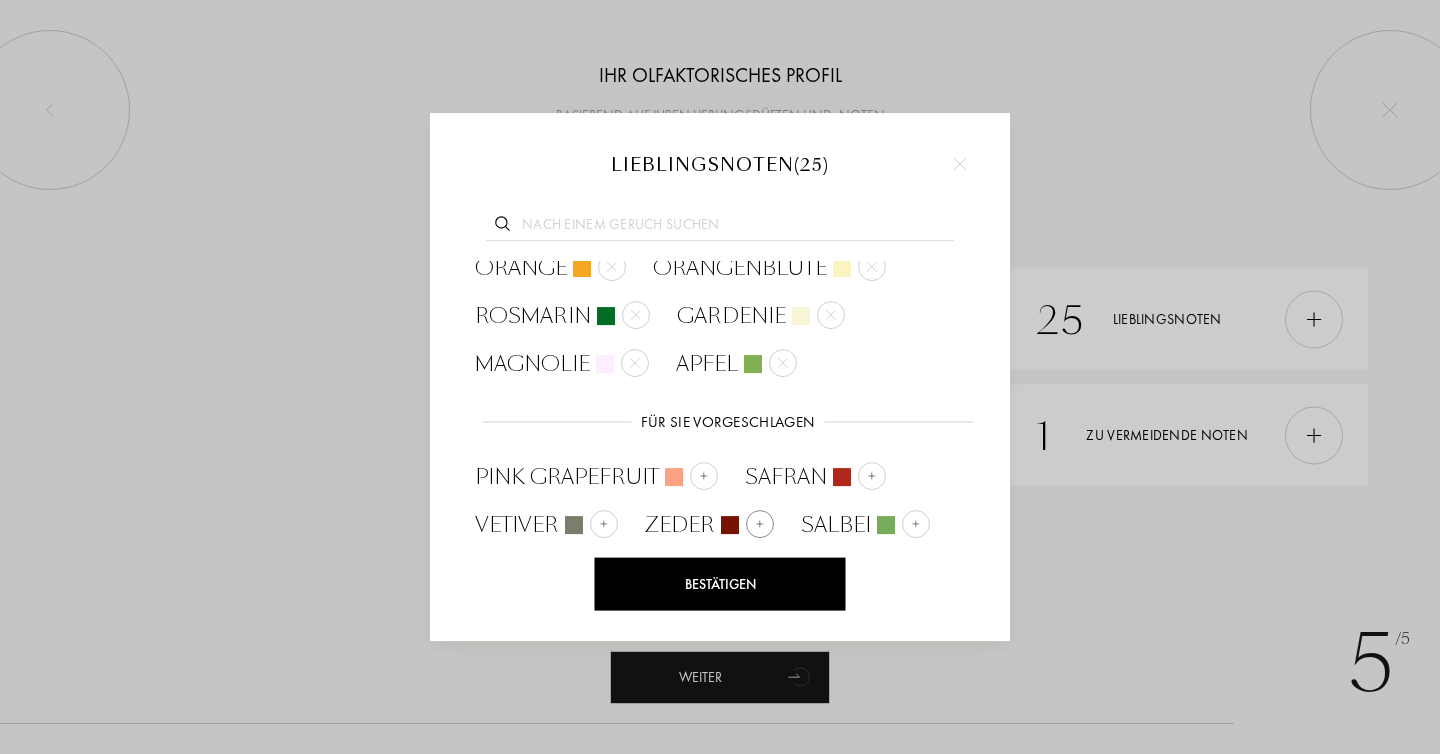 scroll, scrollTop: 593, scrollLeft: 0, axis: vertical 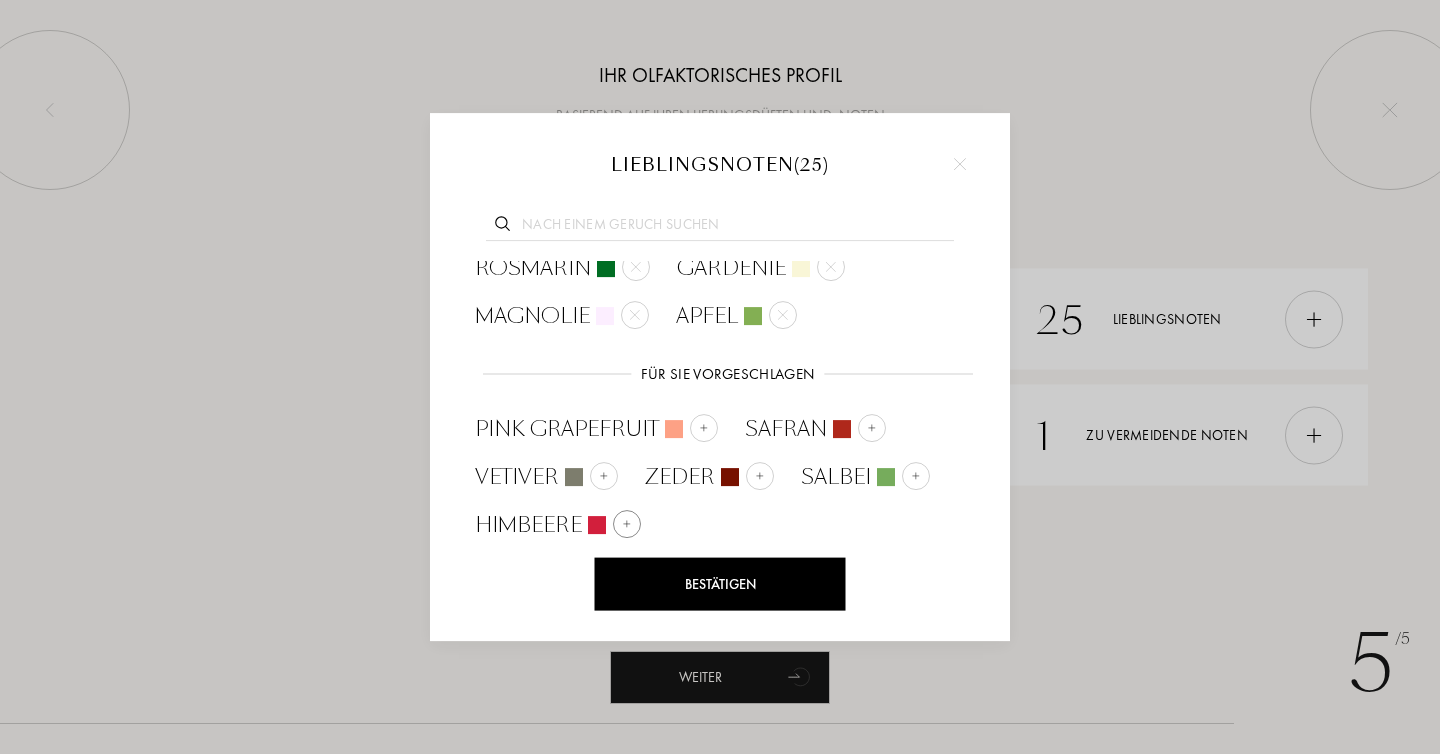 click at bounding box center [627, 524] 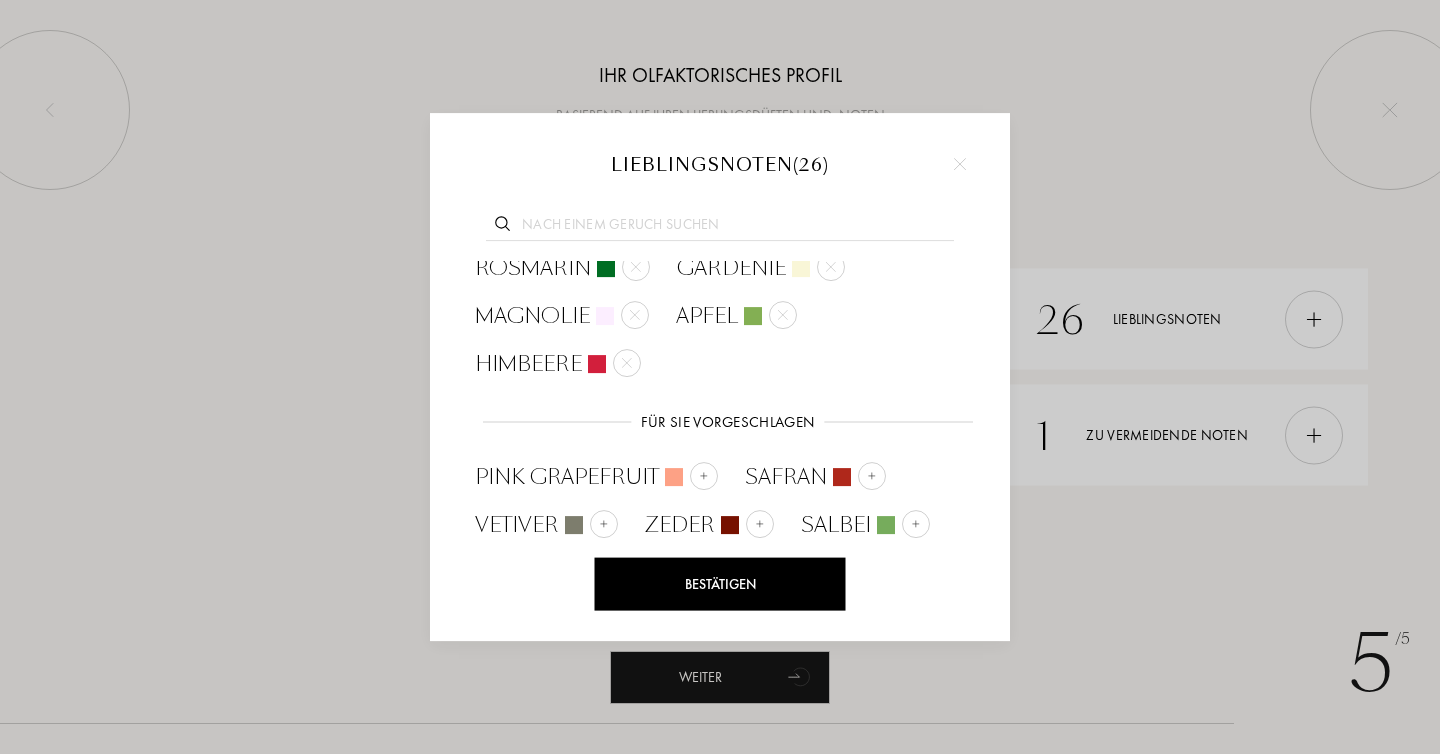 click at bounding box center [722, 572] 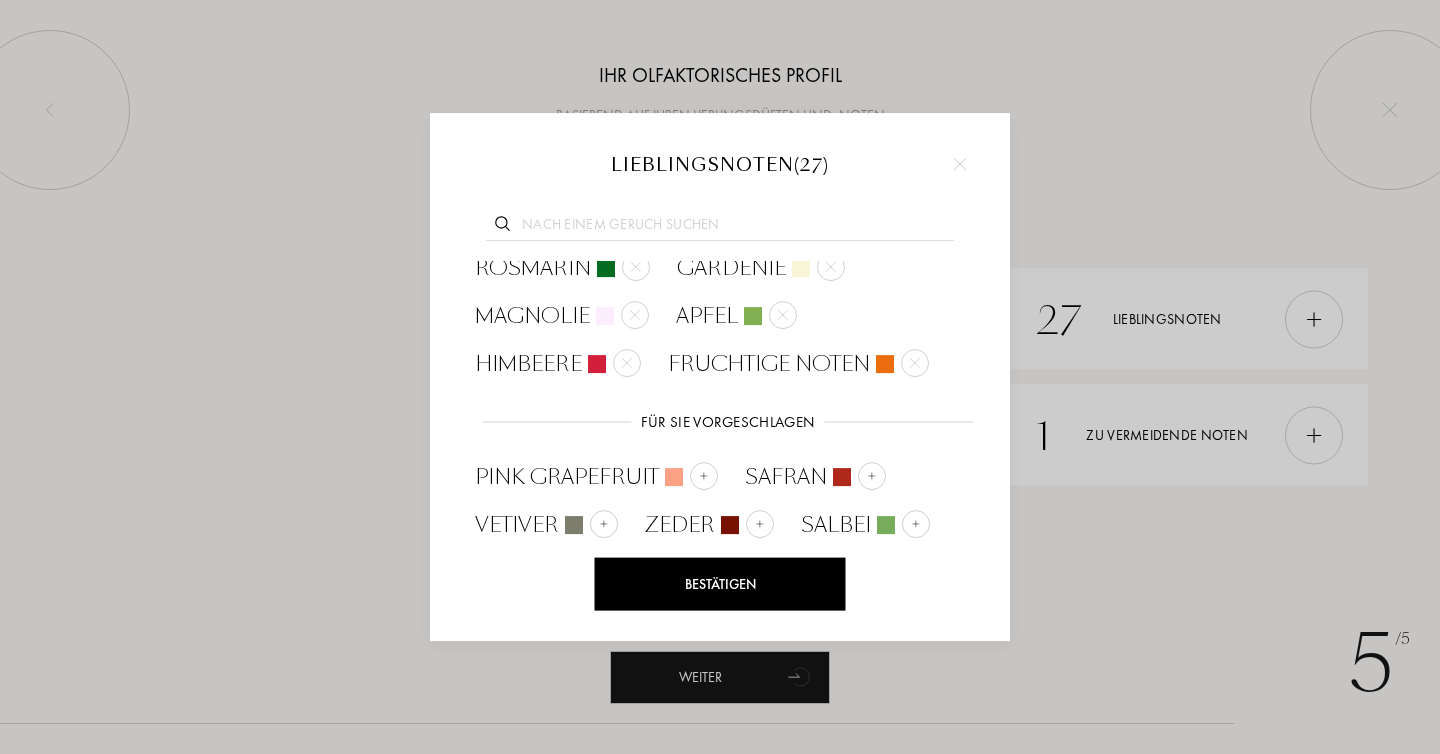 scroll, scrollTop: 641, scrollLeft: 0, axis: vertical 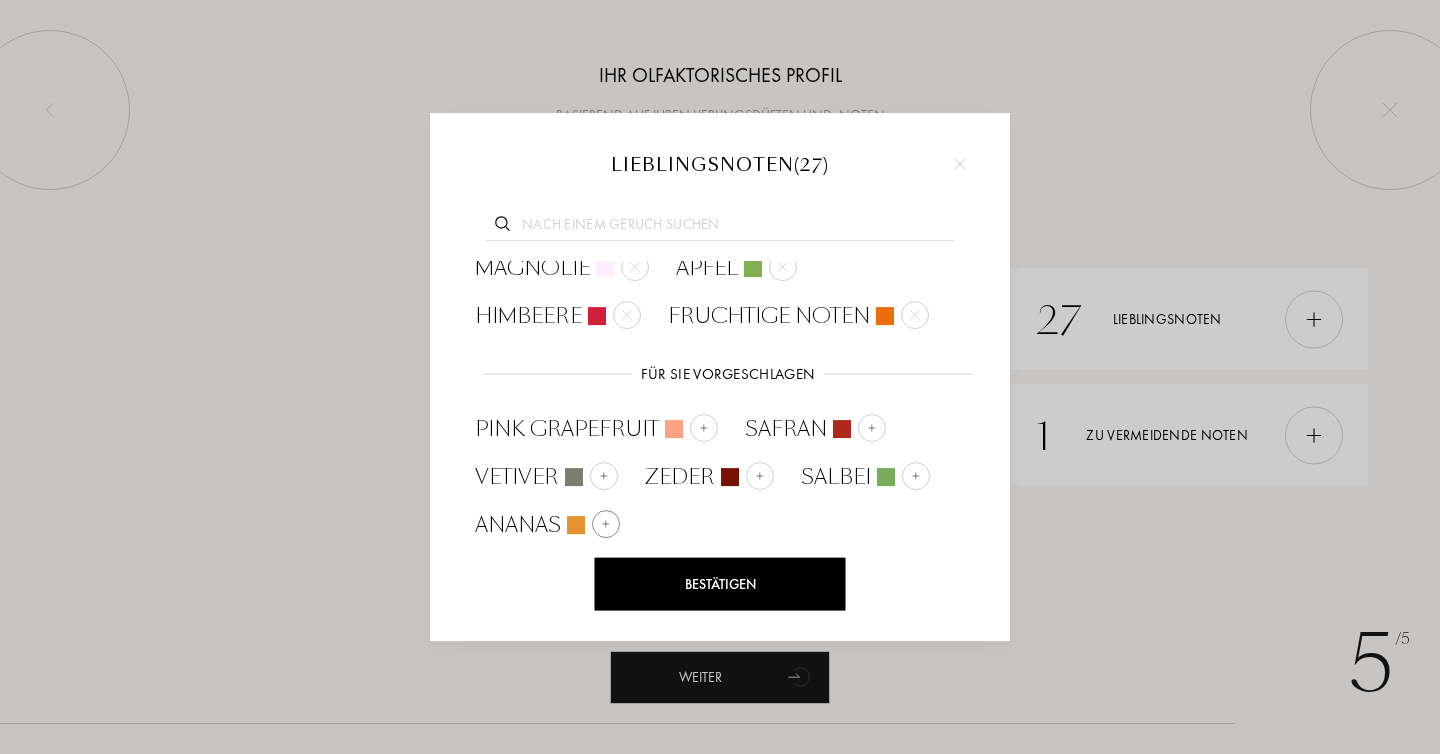 click on "Ananas" at bounding box center [547, 525] 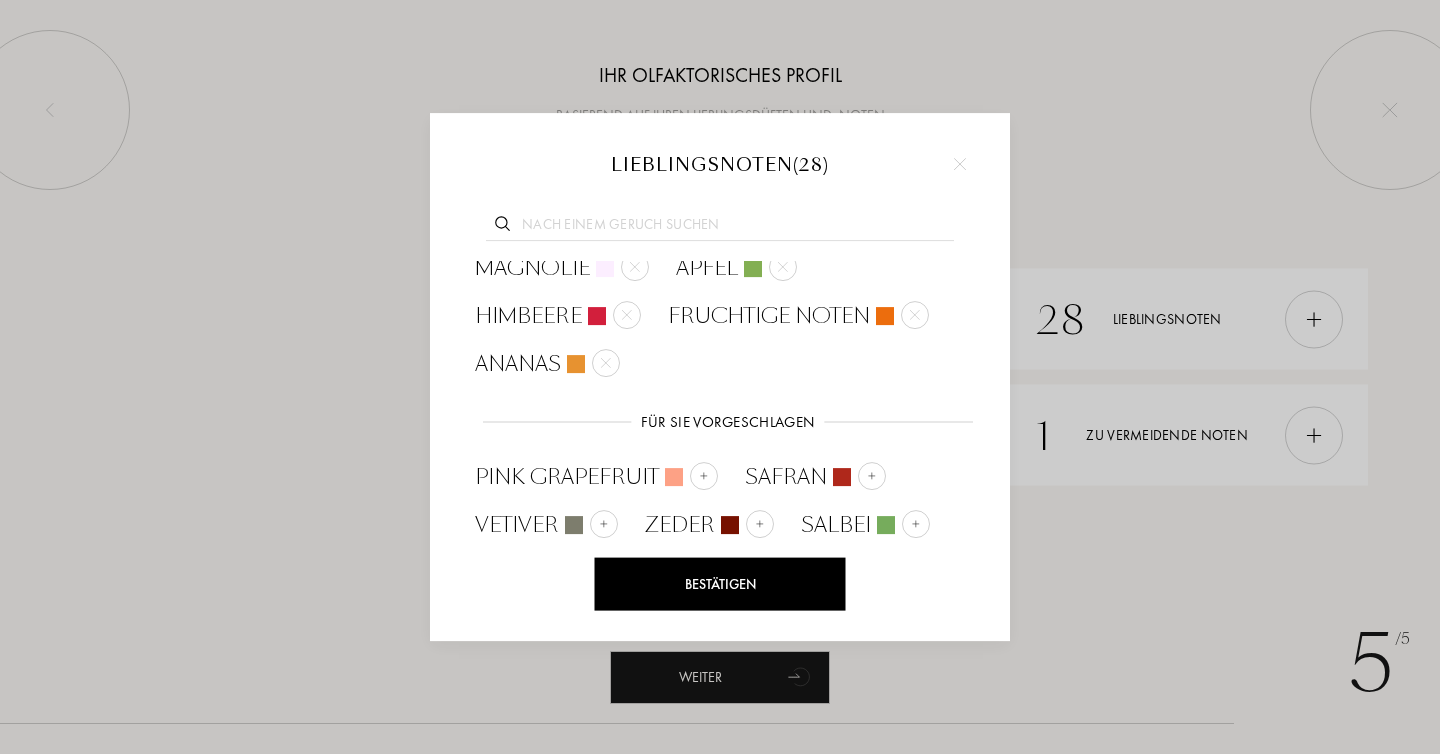 click at bounding box center (656, 572) 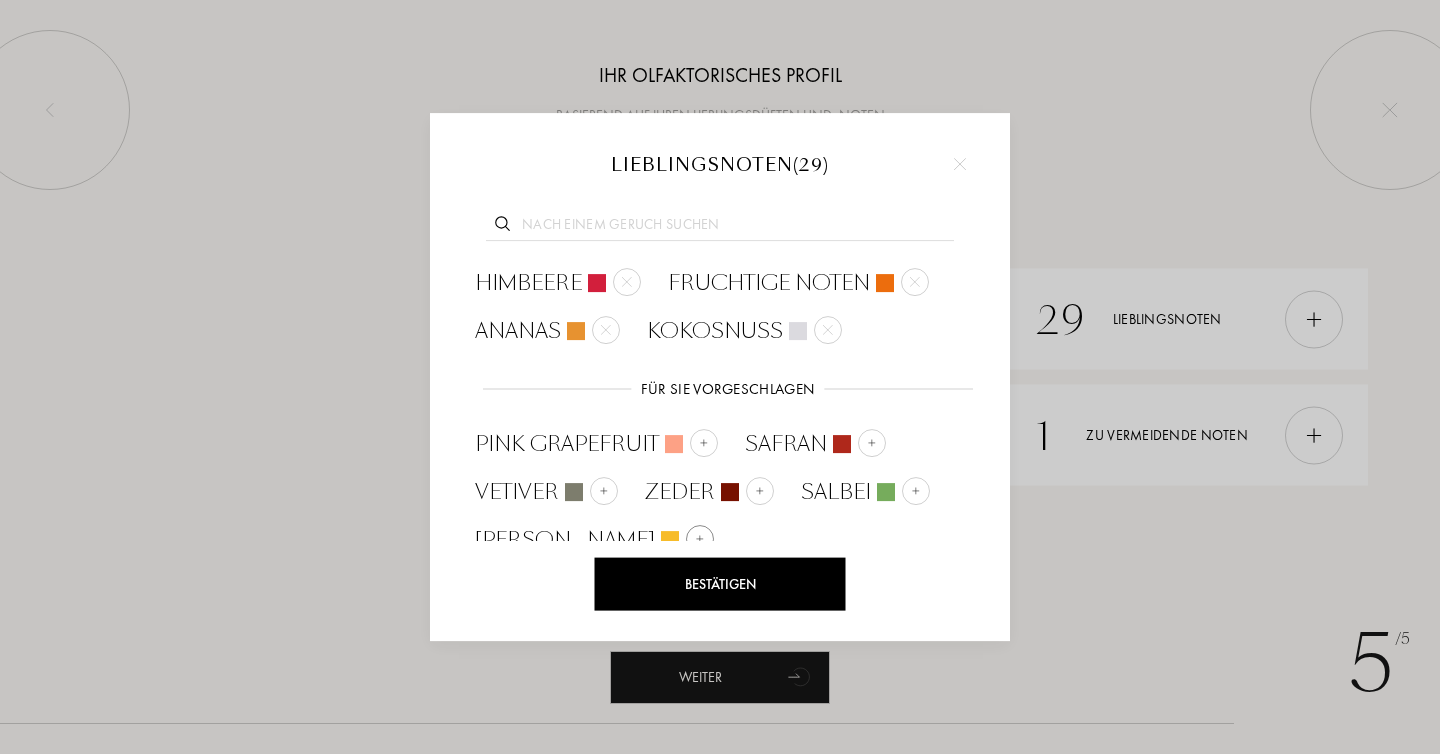 scroll, scrollTop: 689, scrollLeft: 0, axis: vertical 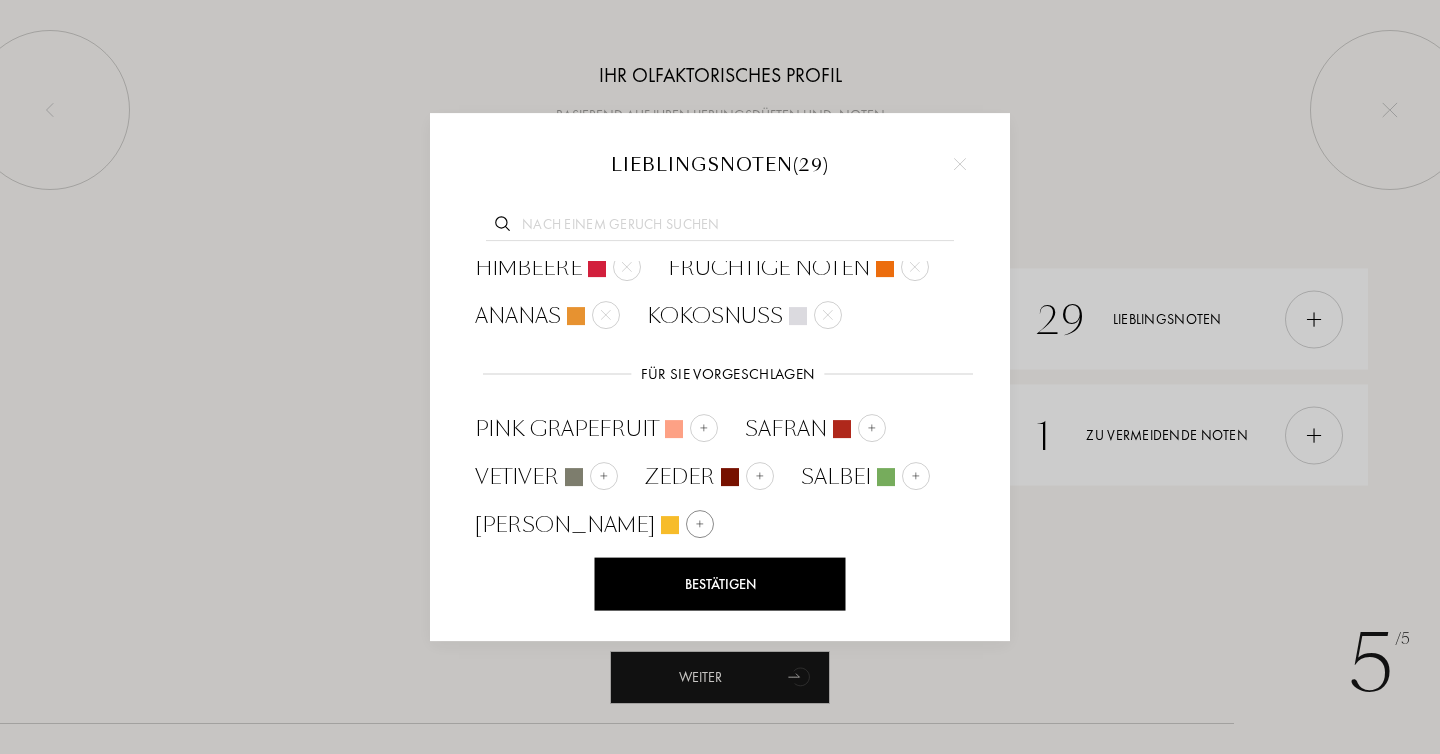 click at bounding box center (700, 524) 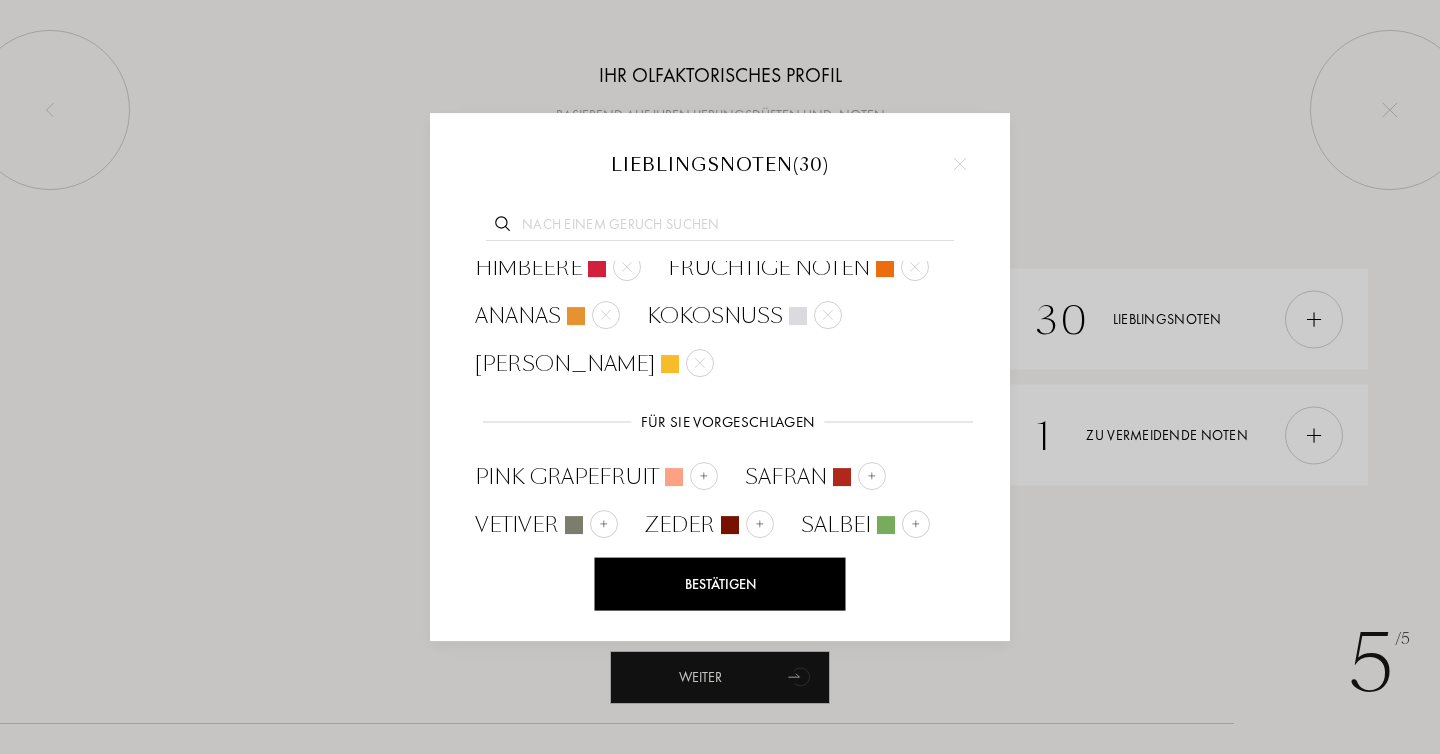 click at bounding box center [624, 572] 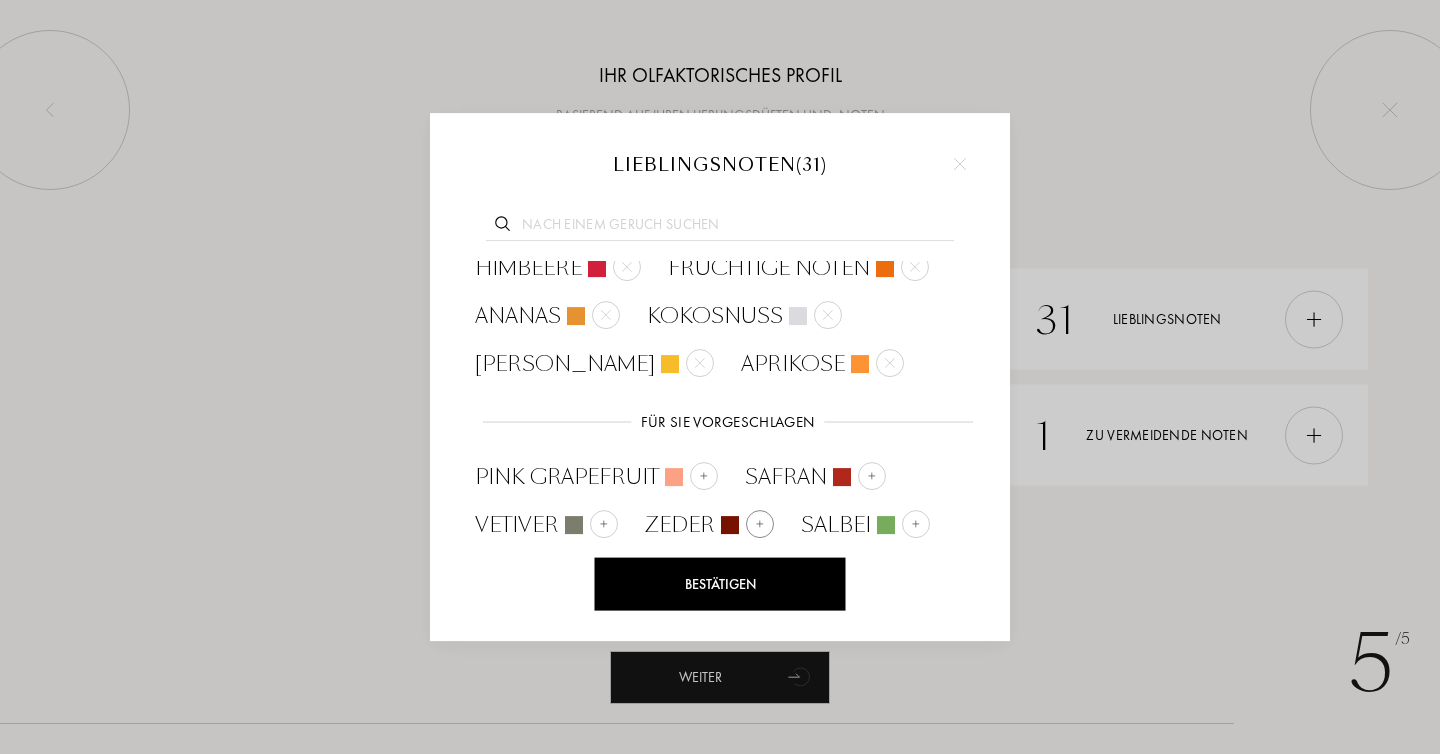 scroll, scrollTop: 737, scrollLeft: 0, axis: vertical 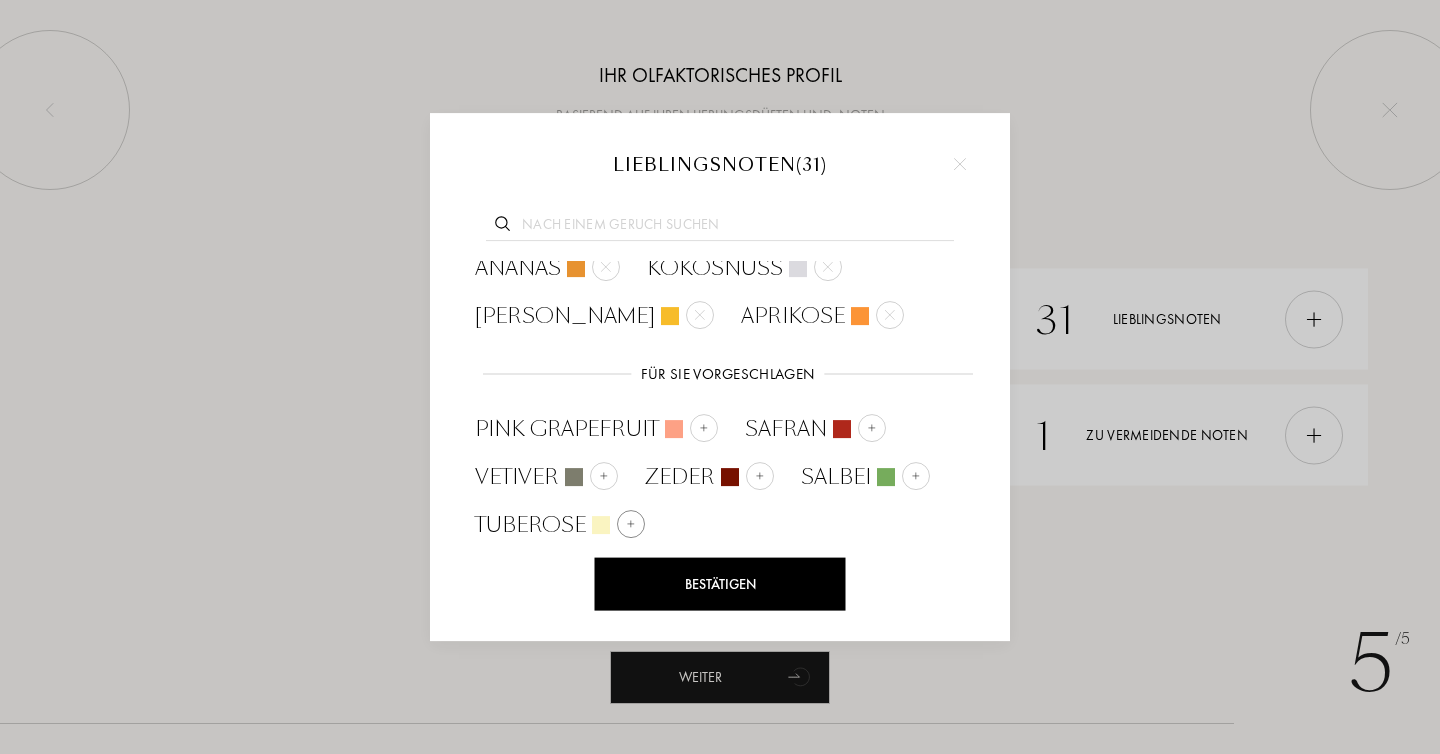 click at bounding box center [631, 524] 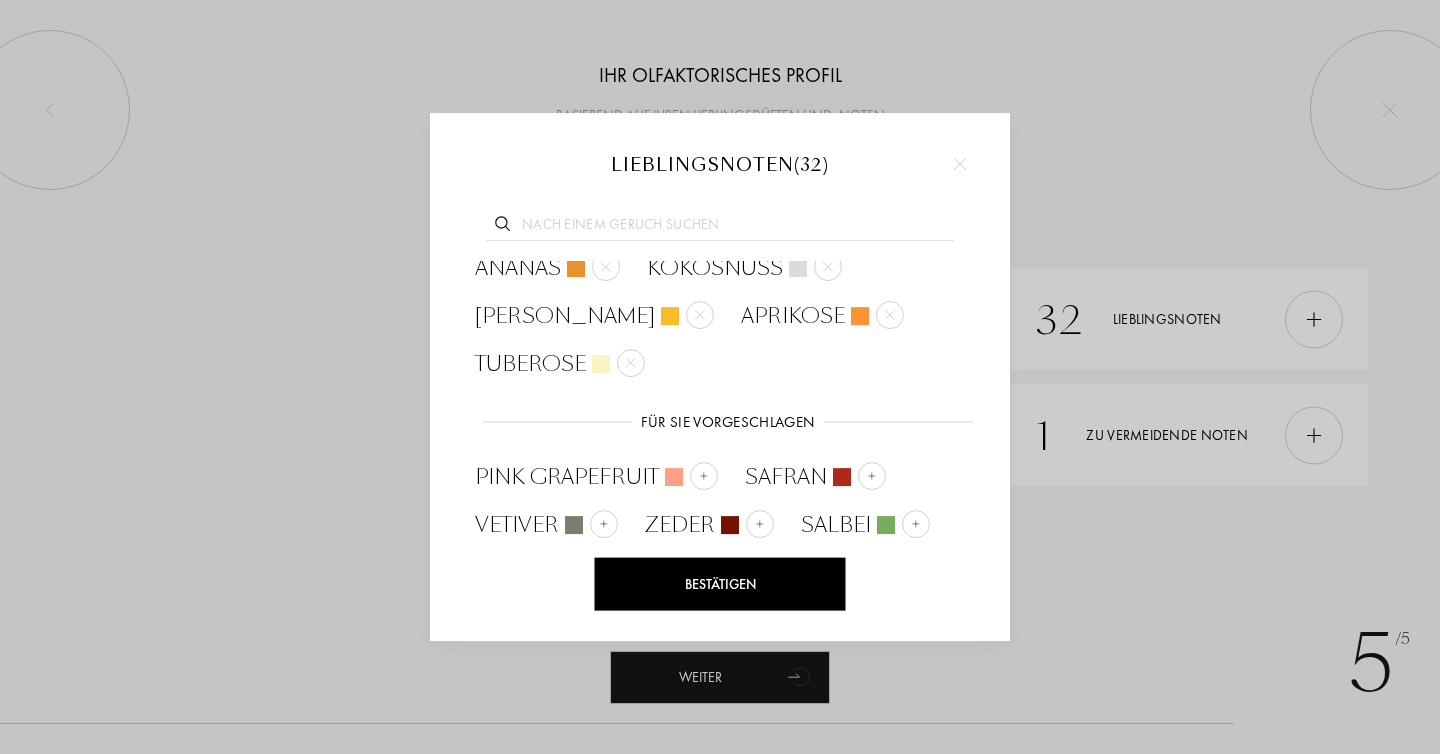click at bounding box center (601, 572) 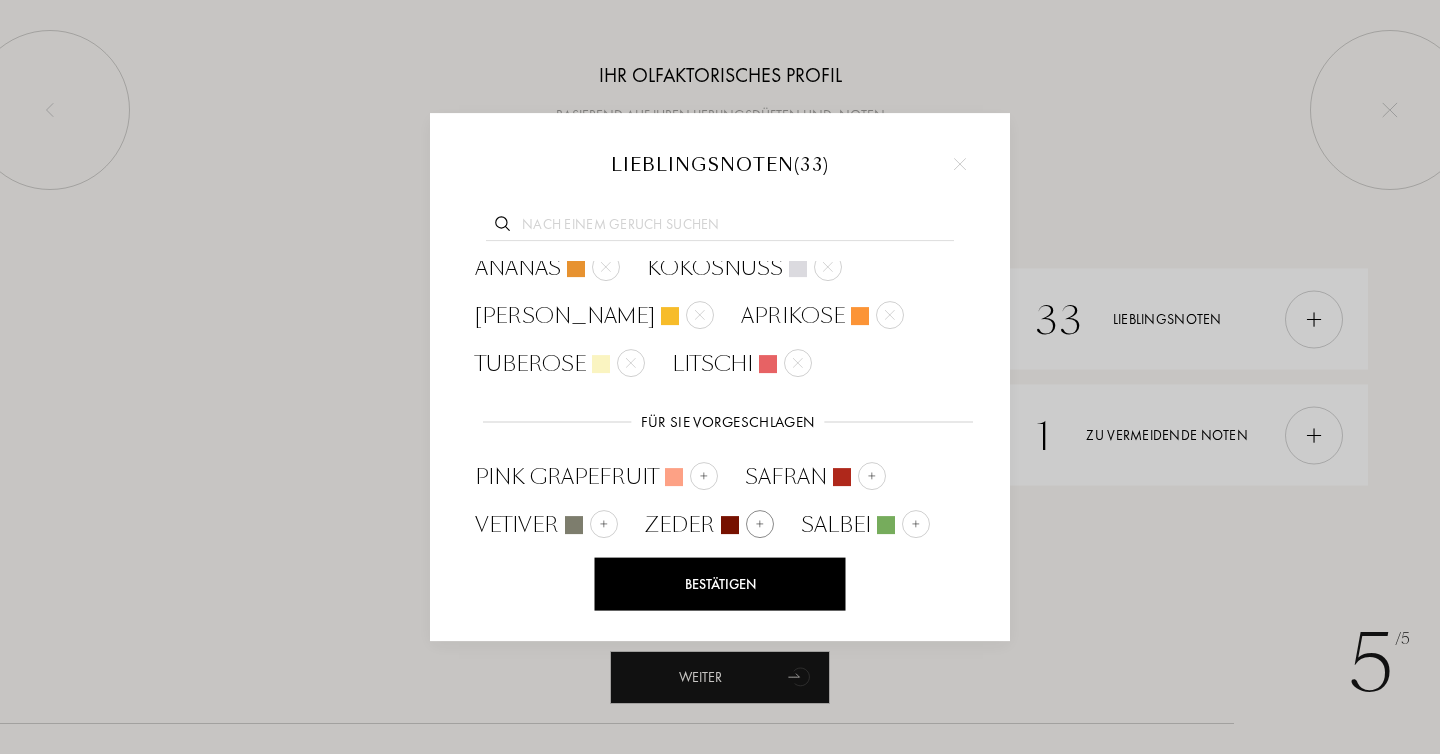 scroll, scrollTop: 785, scrollLeft: 0, axis: vertical 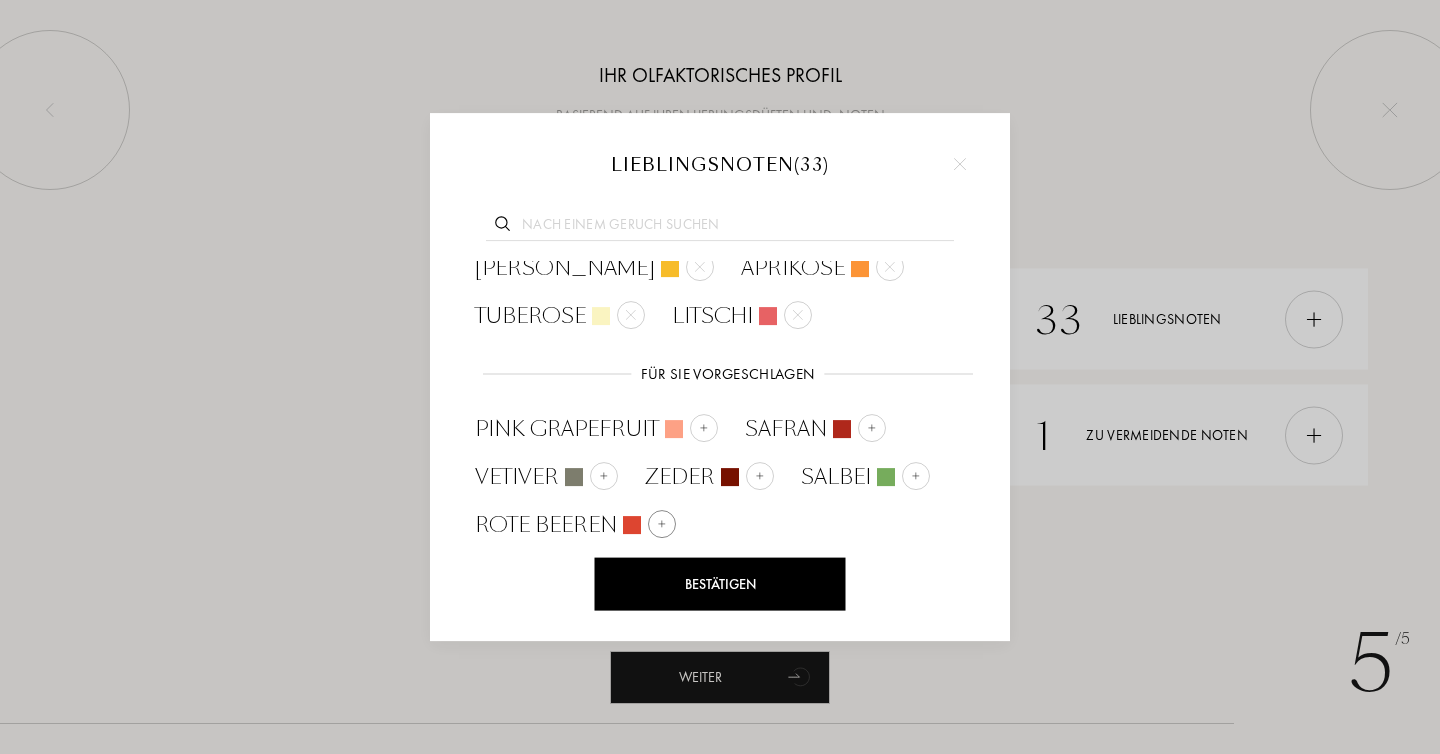 click at bounding box center (662, 524) 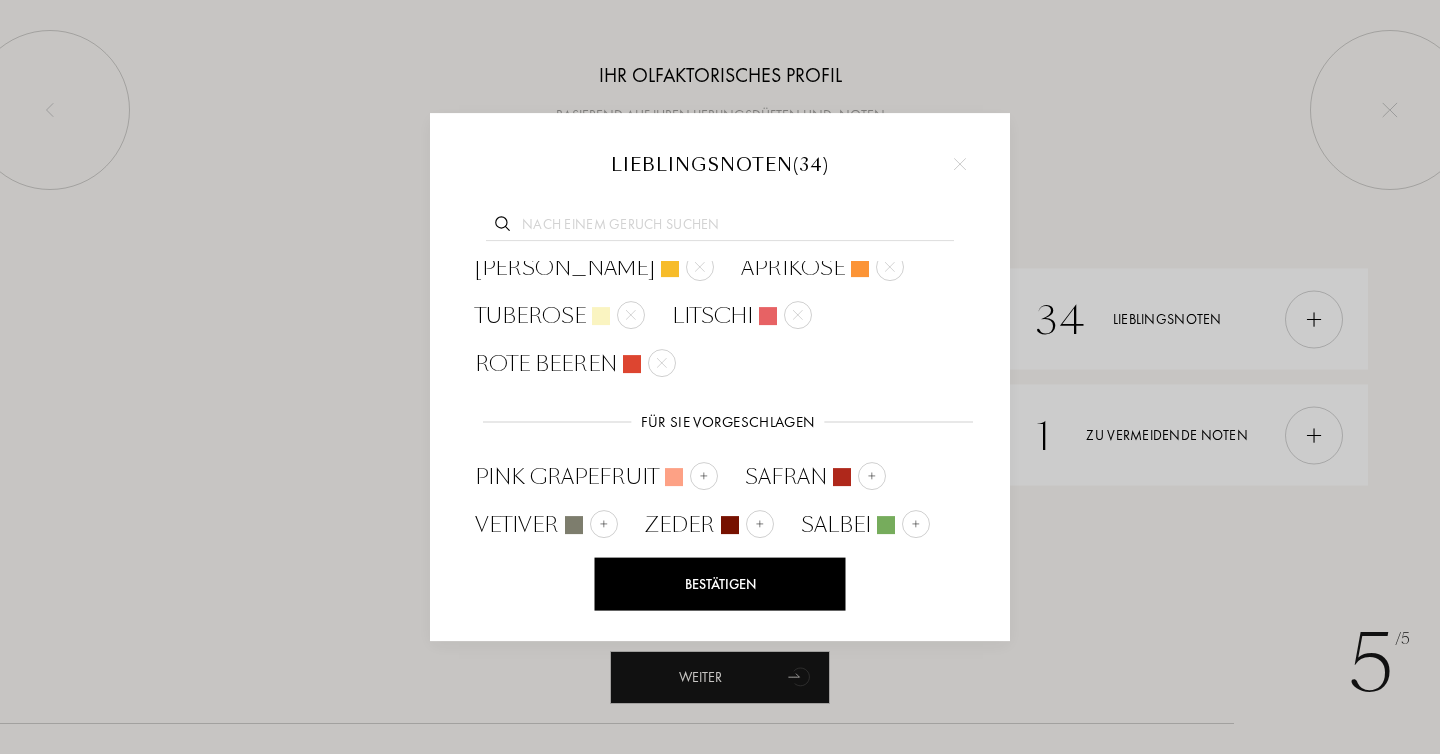 click at bounding box center [700, 572] 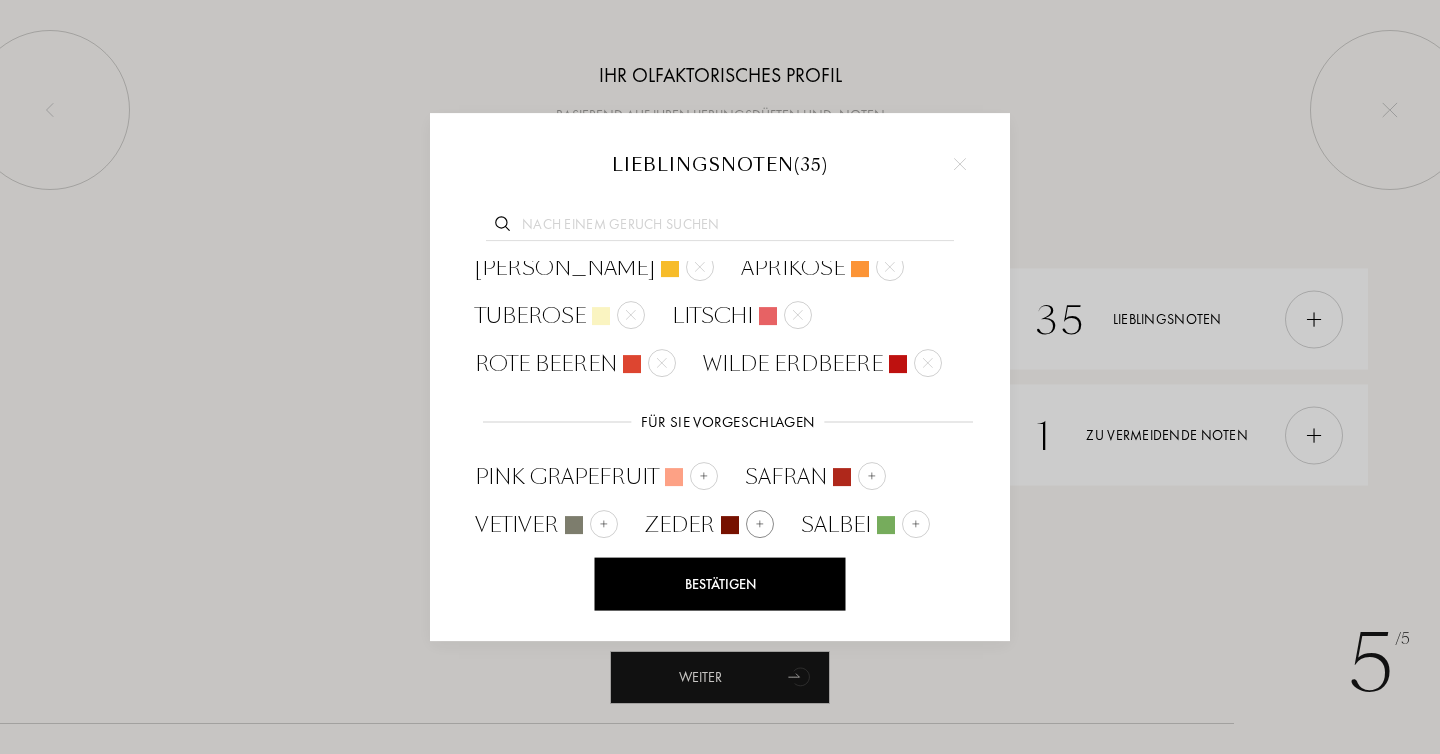 scroll, scrollTop: 833, scrollLeft: 0, axis: vertical 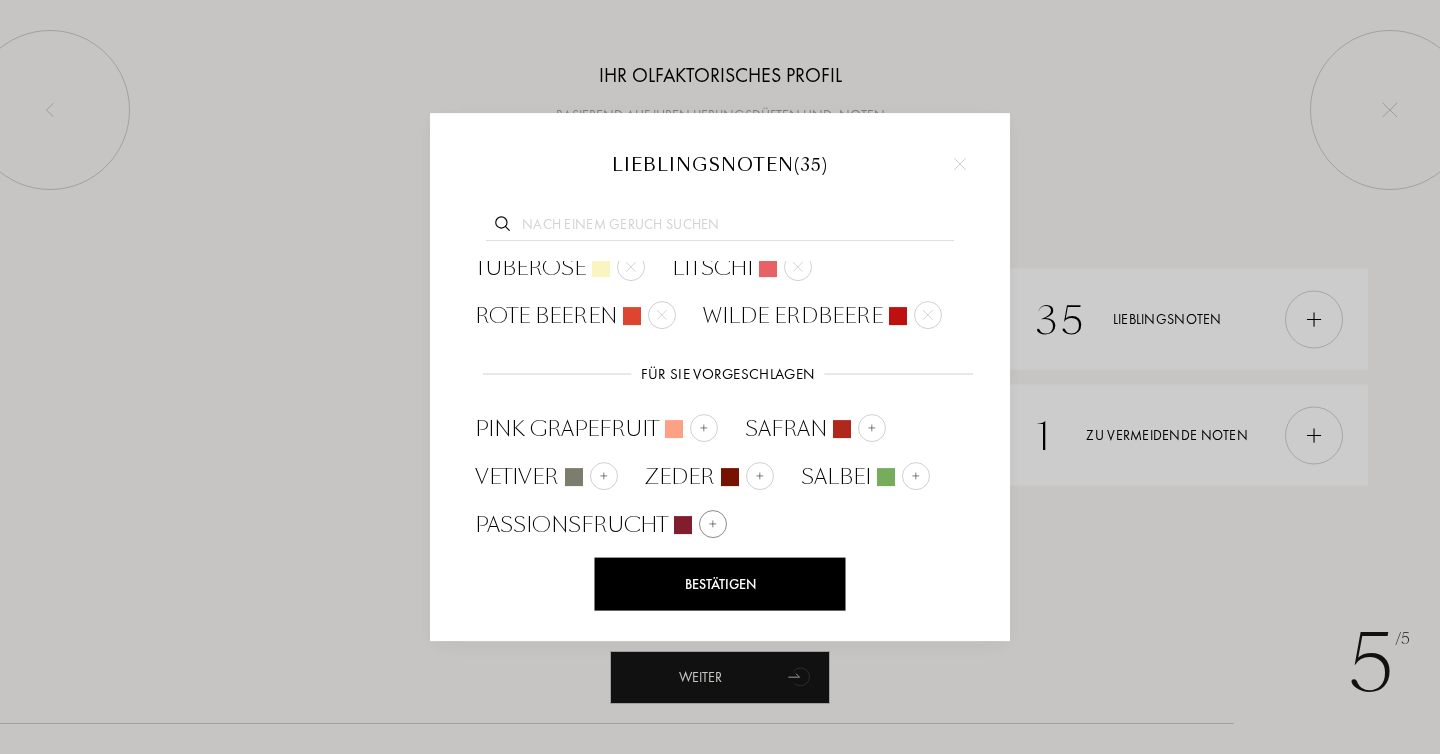 click at bounding box center [713, 524] 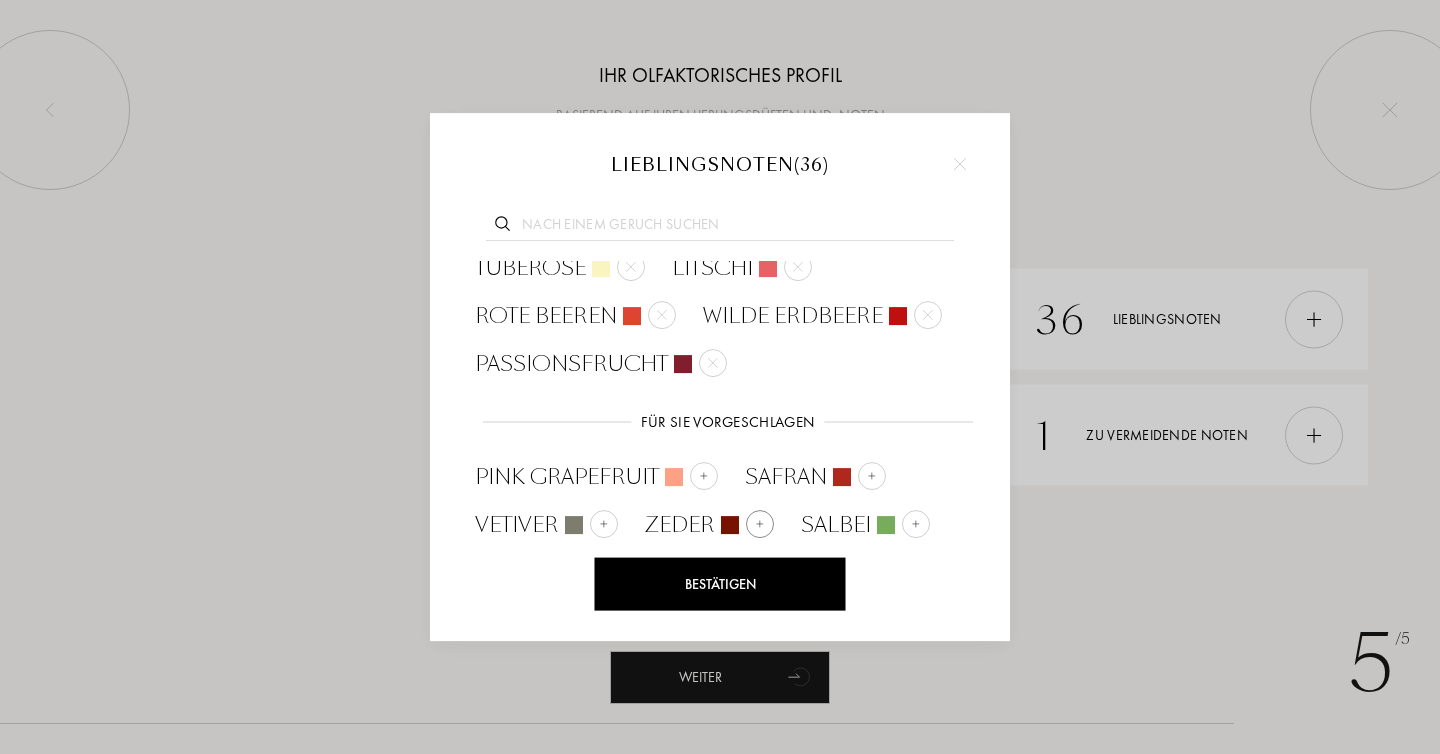 scroll, scrollTop: 881, scrollLeft: 0, axis: vertical 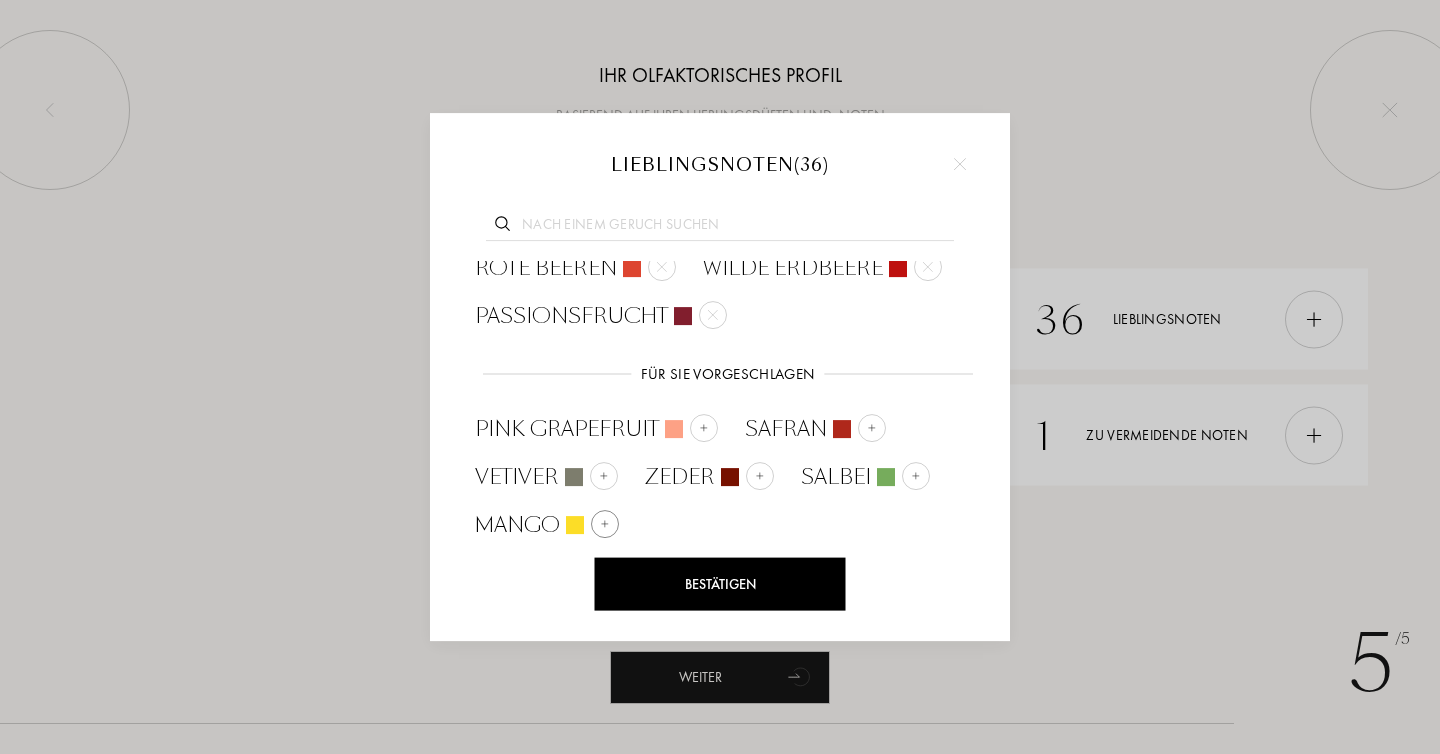 click at bounding box center [605, 524] 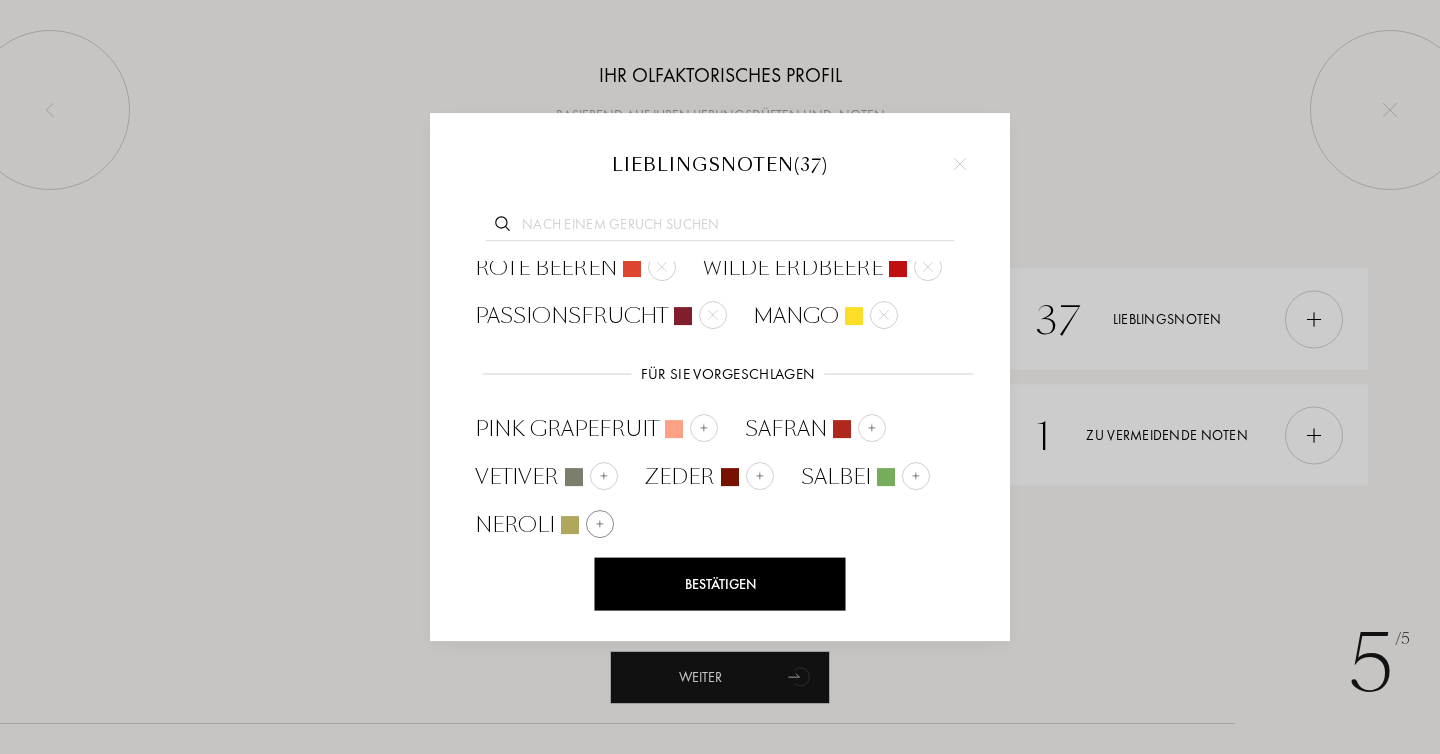 click at bounding box center [600, 524] 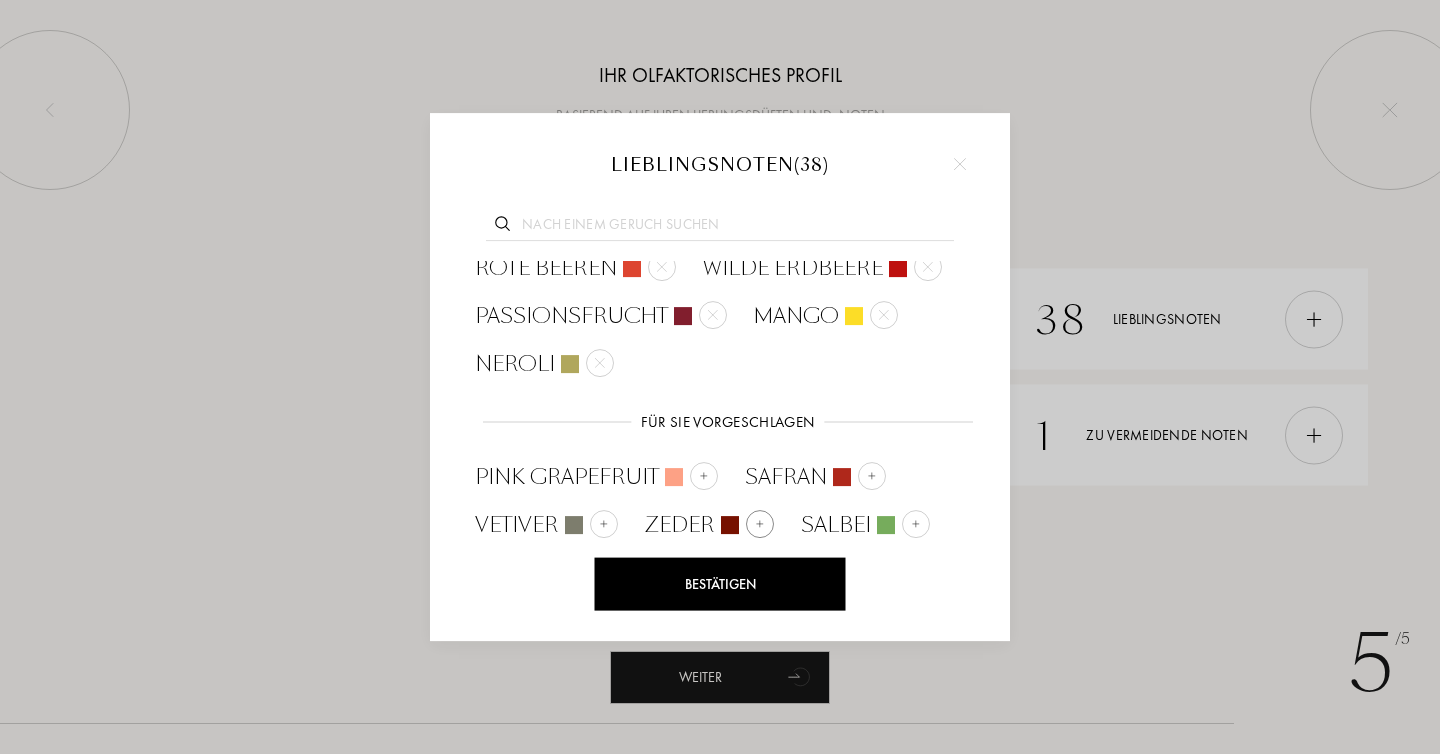 scroll, scrollTop: 929, scrollLeft: 0, axis: vertical 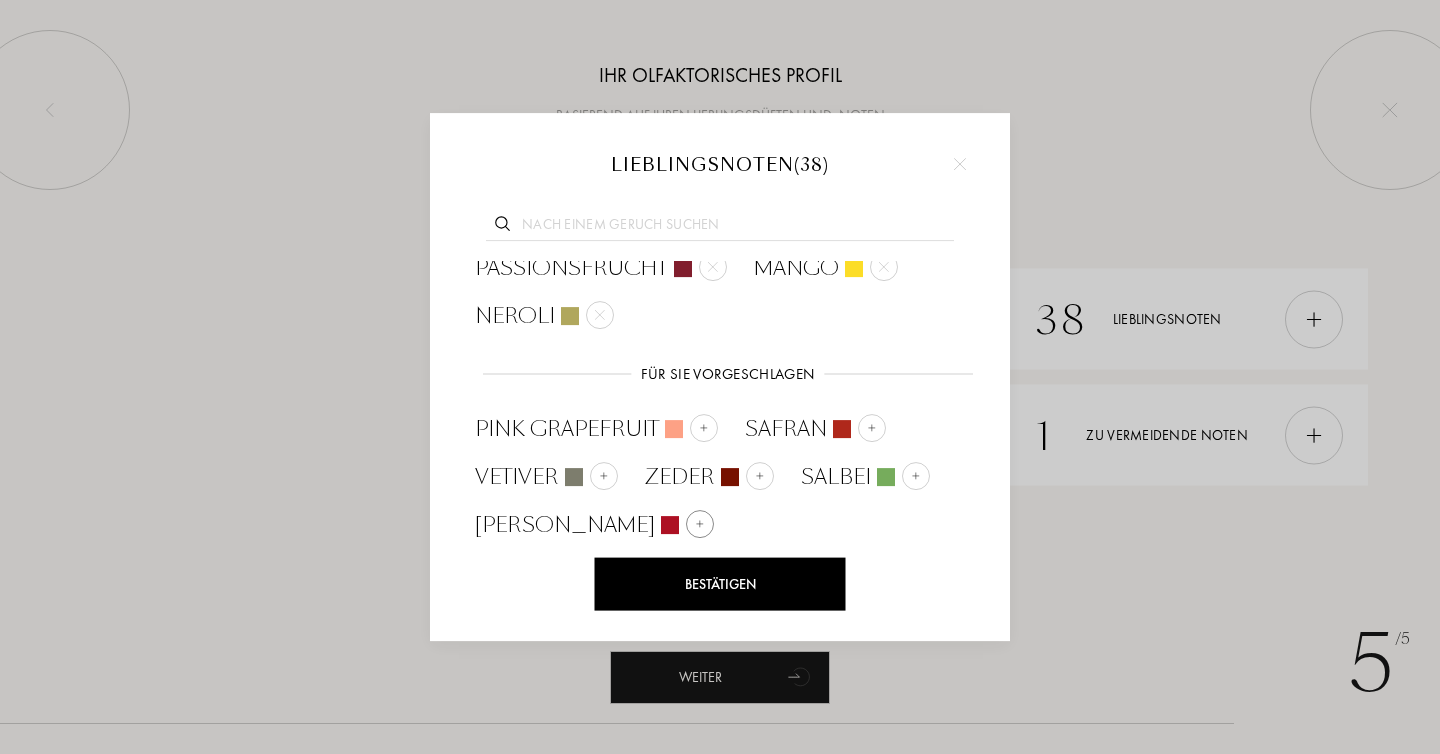 click at bounding box center [700, 524] 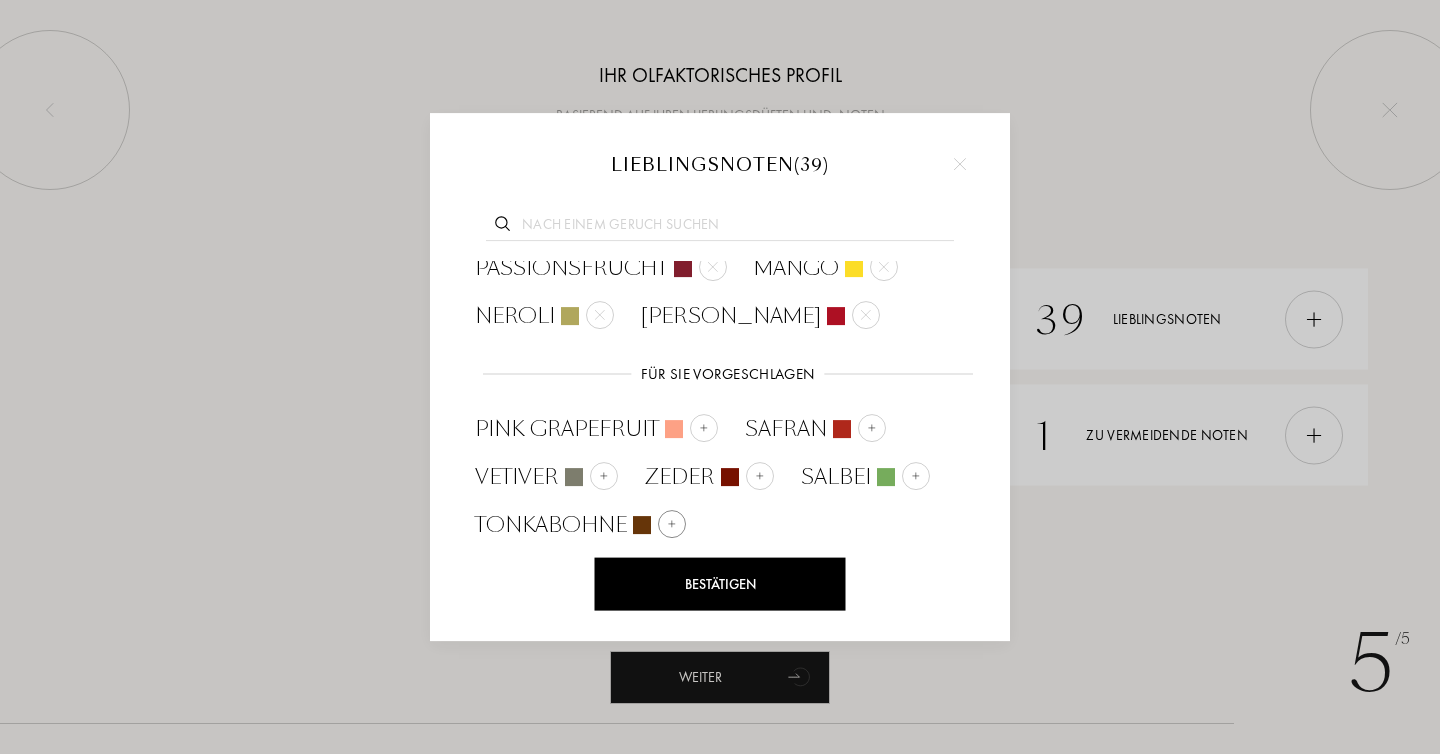 click at bounding box center (672, 524) 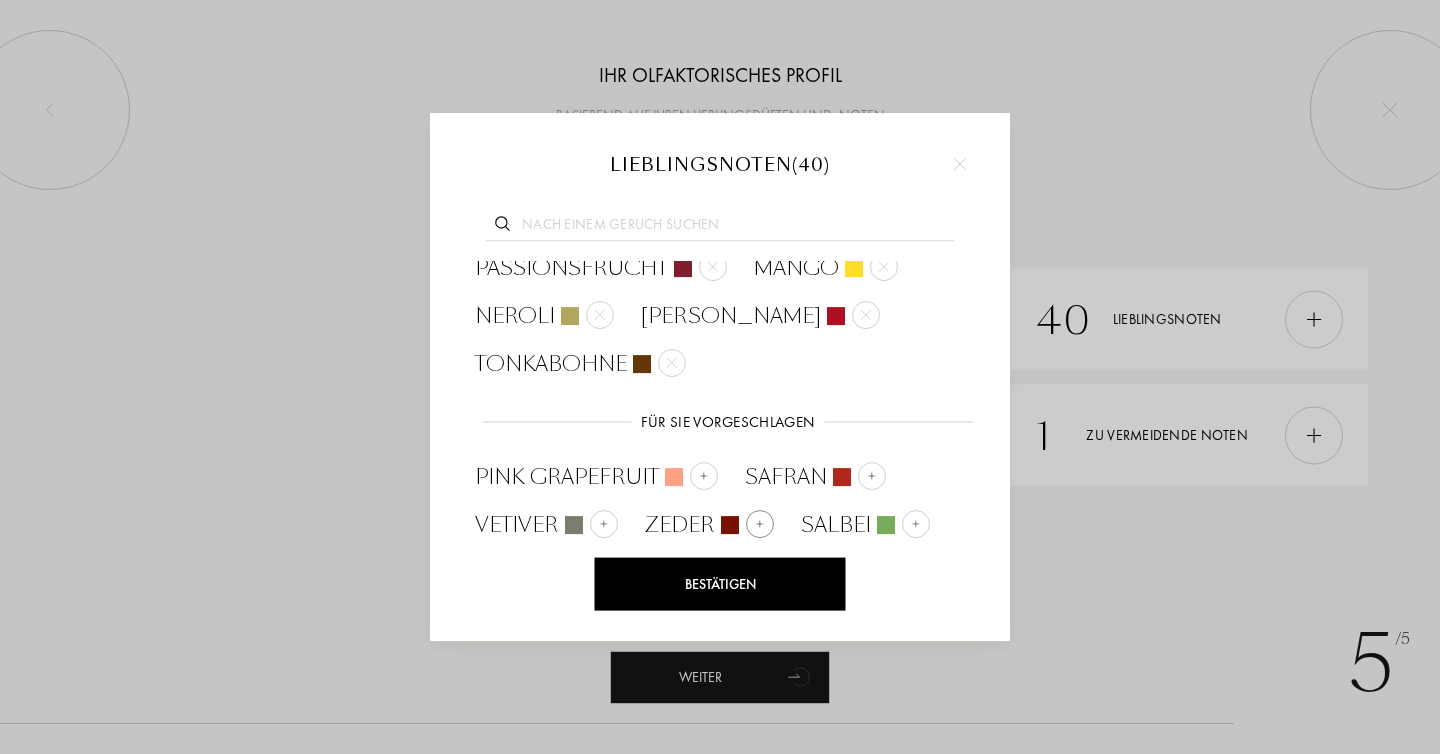scroll, scrollTop: 977, scrollLeft: 0, axis: vertical 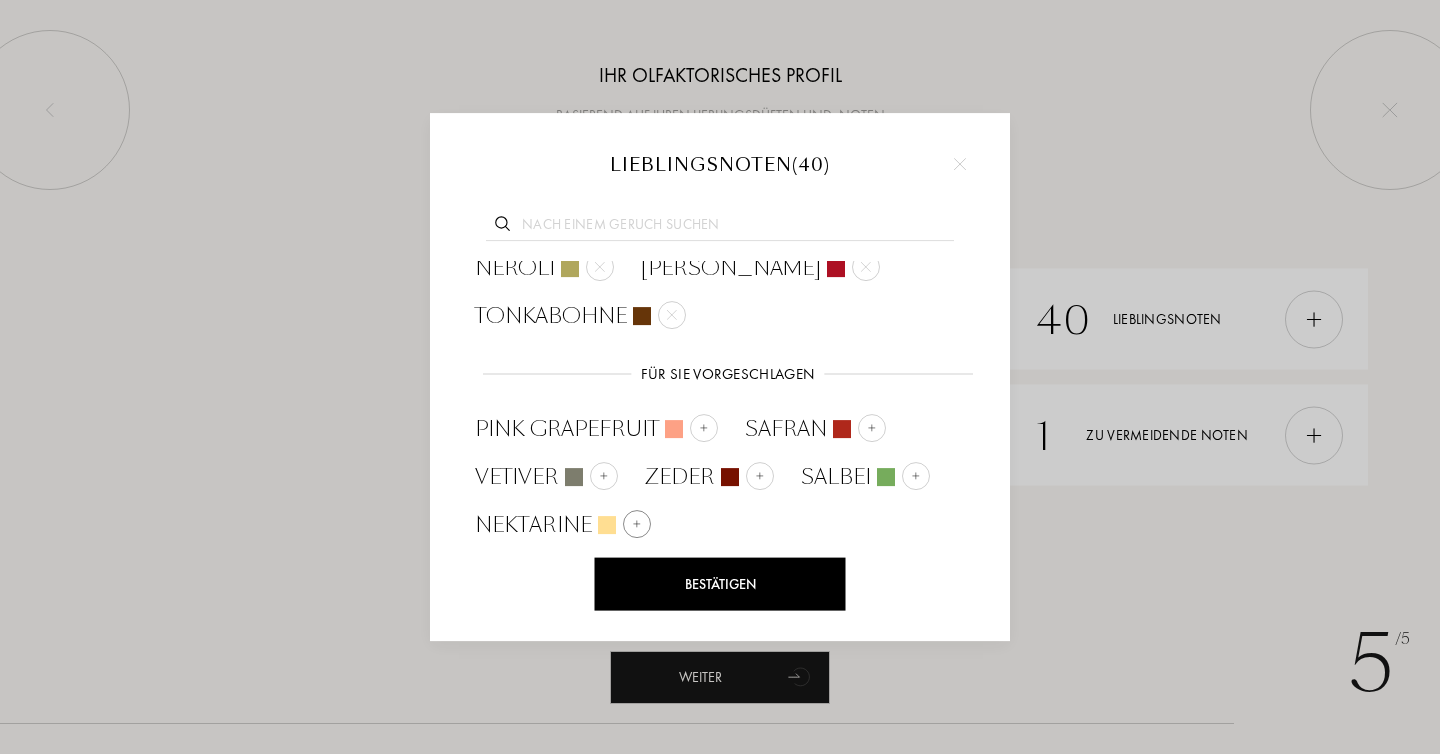 click at bounding box center [637, 524] 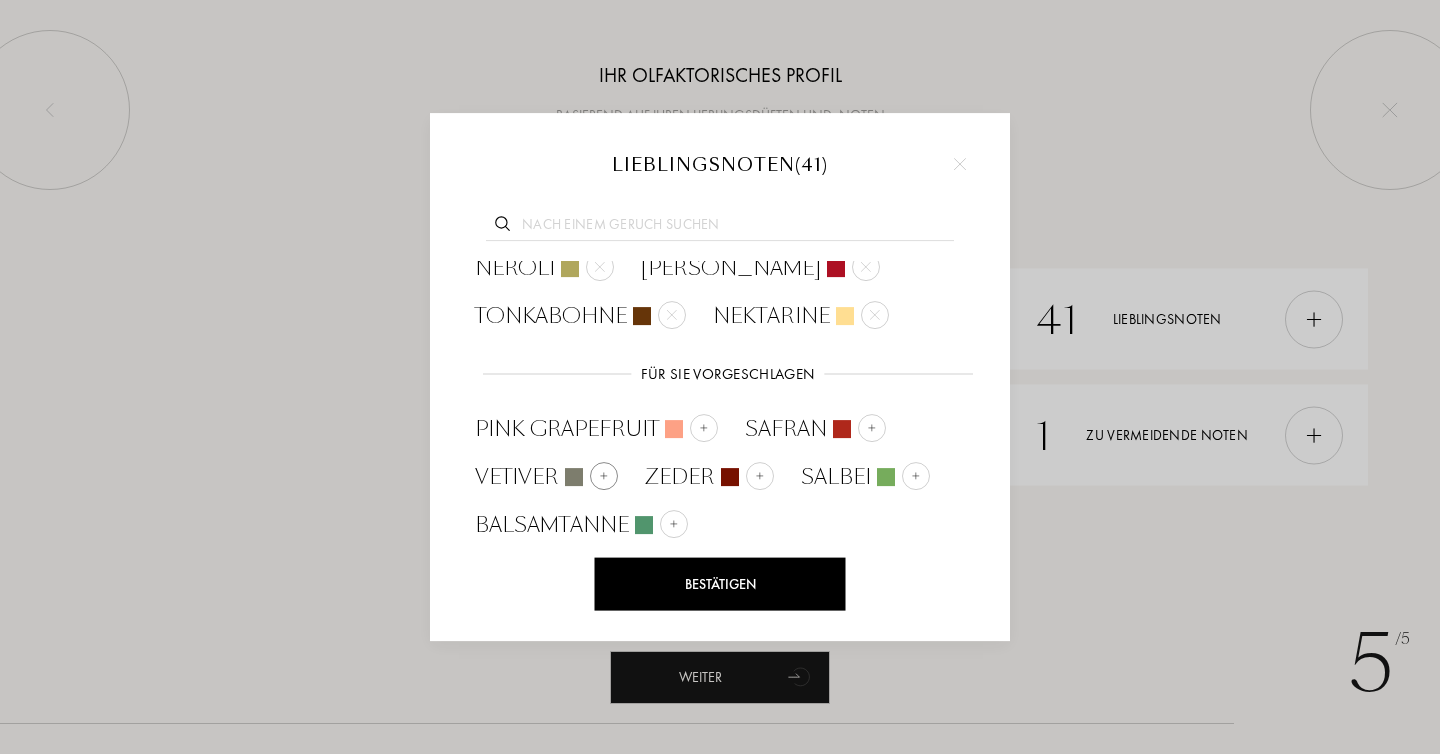 click at bounding box center (604, 476) 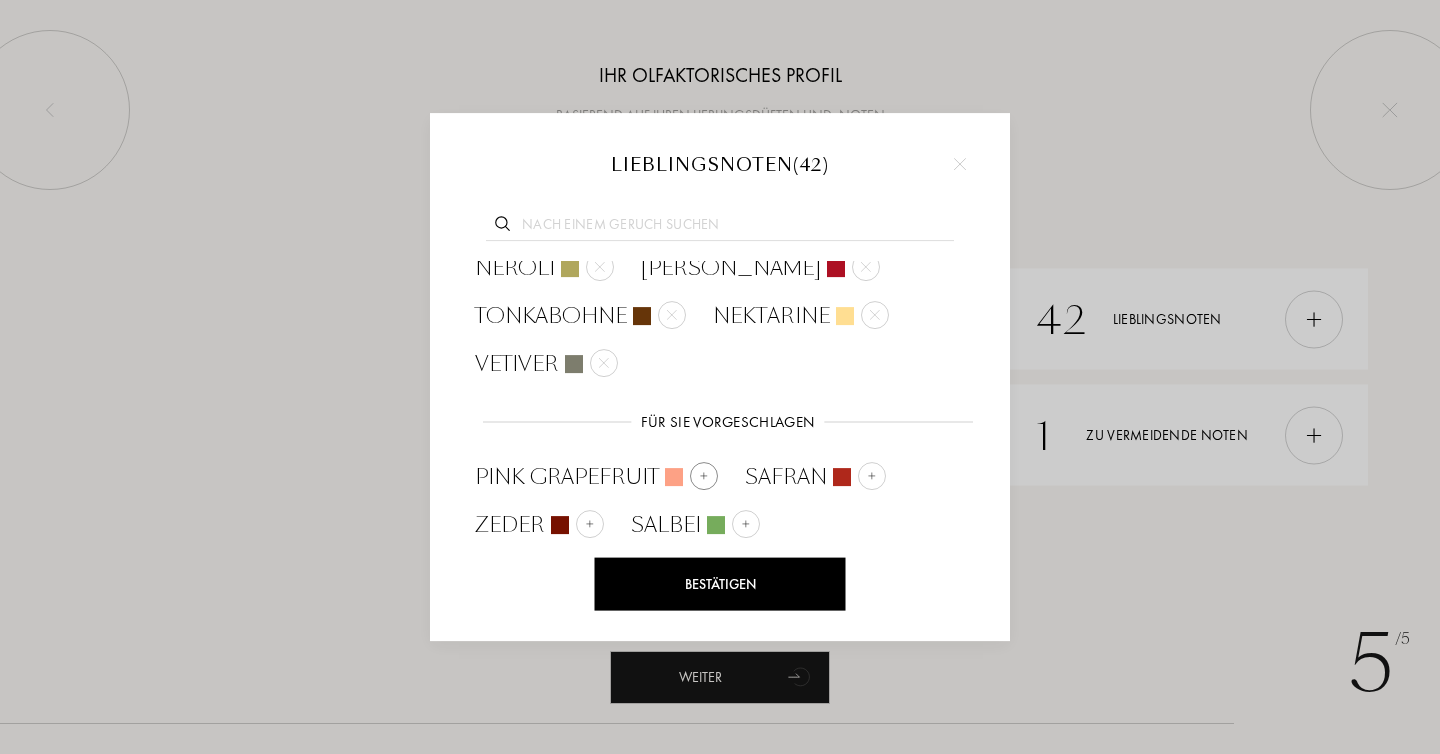 click at bounding box center (704, 476) 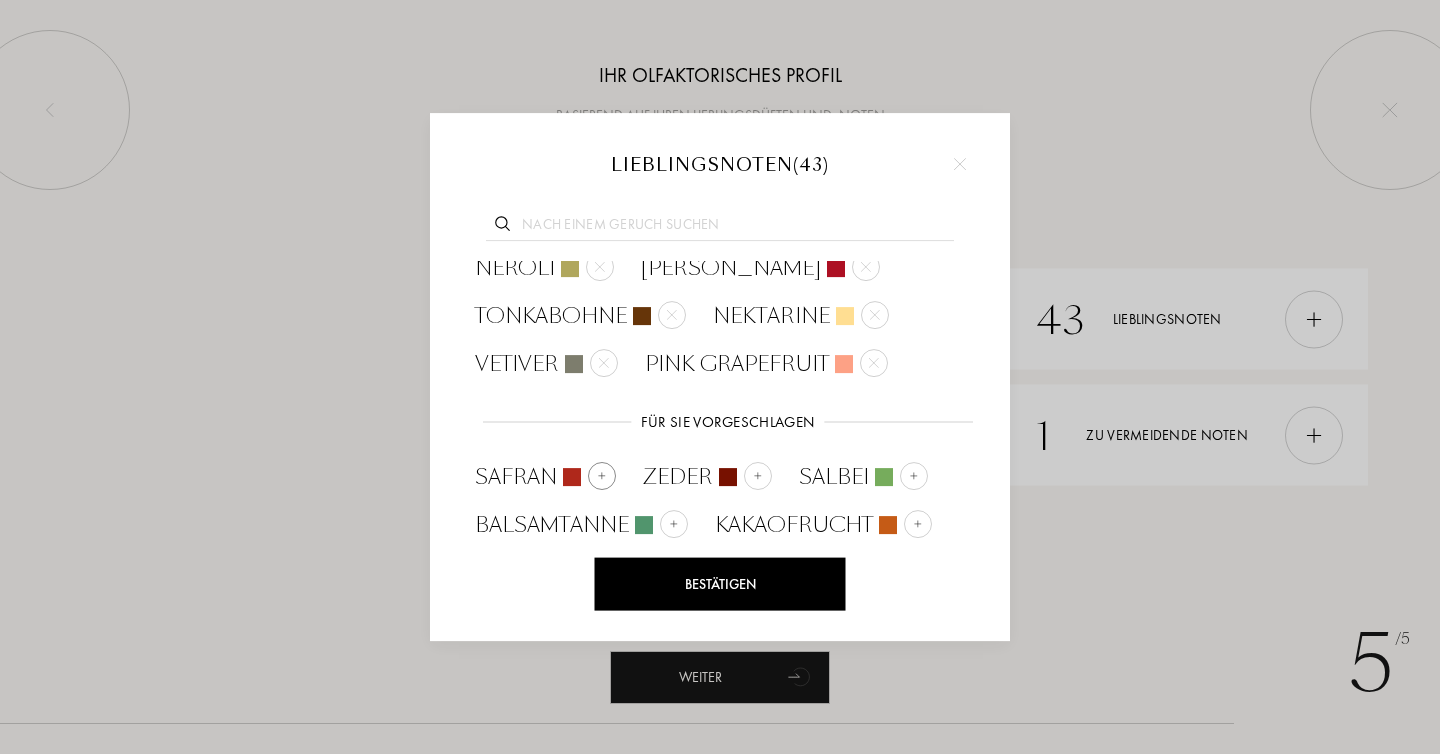 click at bounding box center [602, 476] 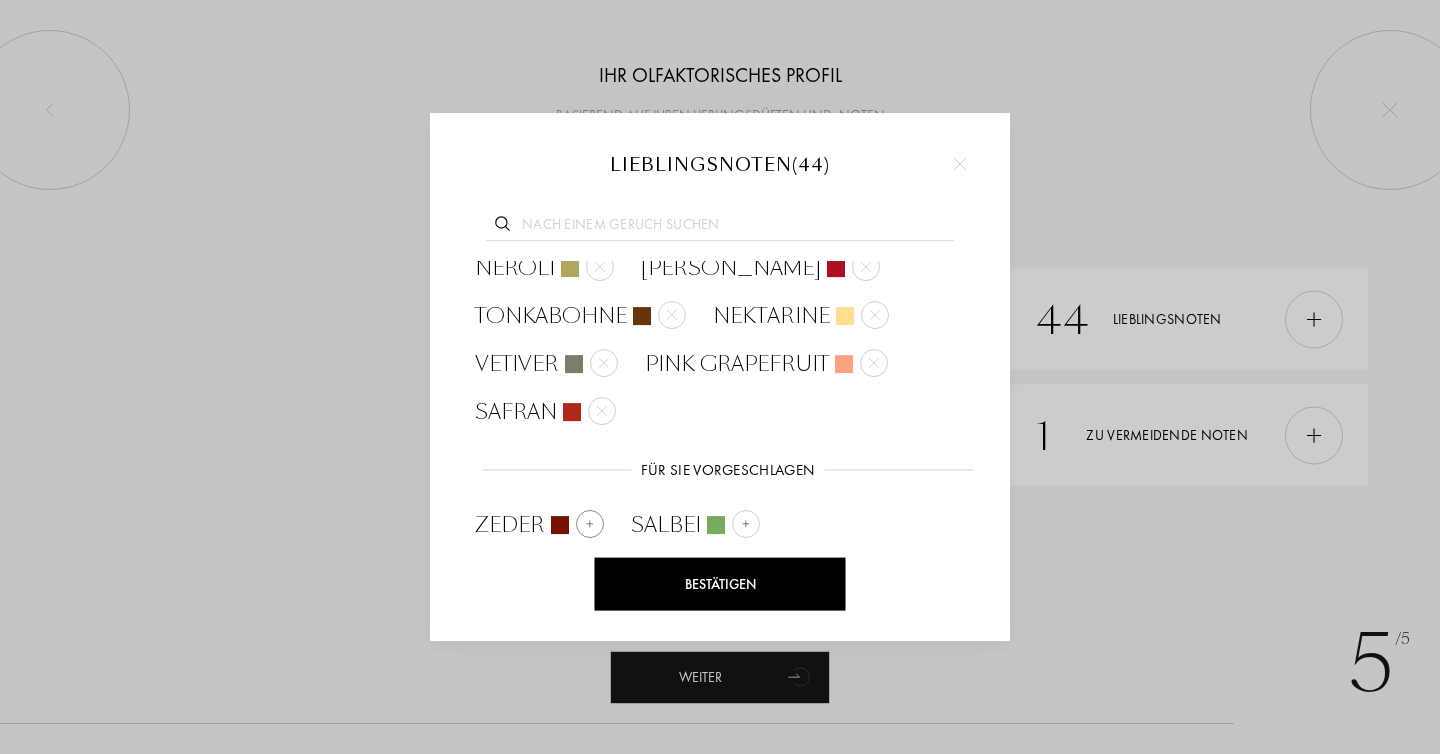 click at bounding box center (590, 524) 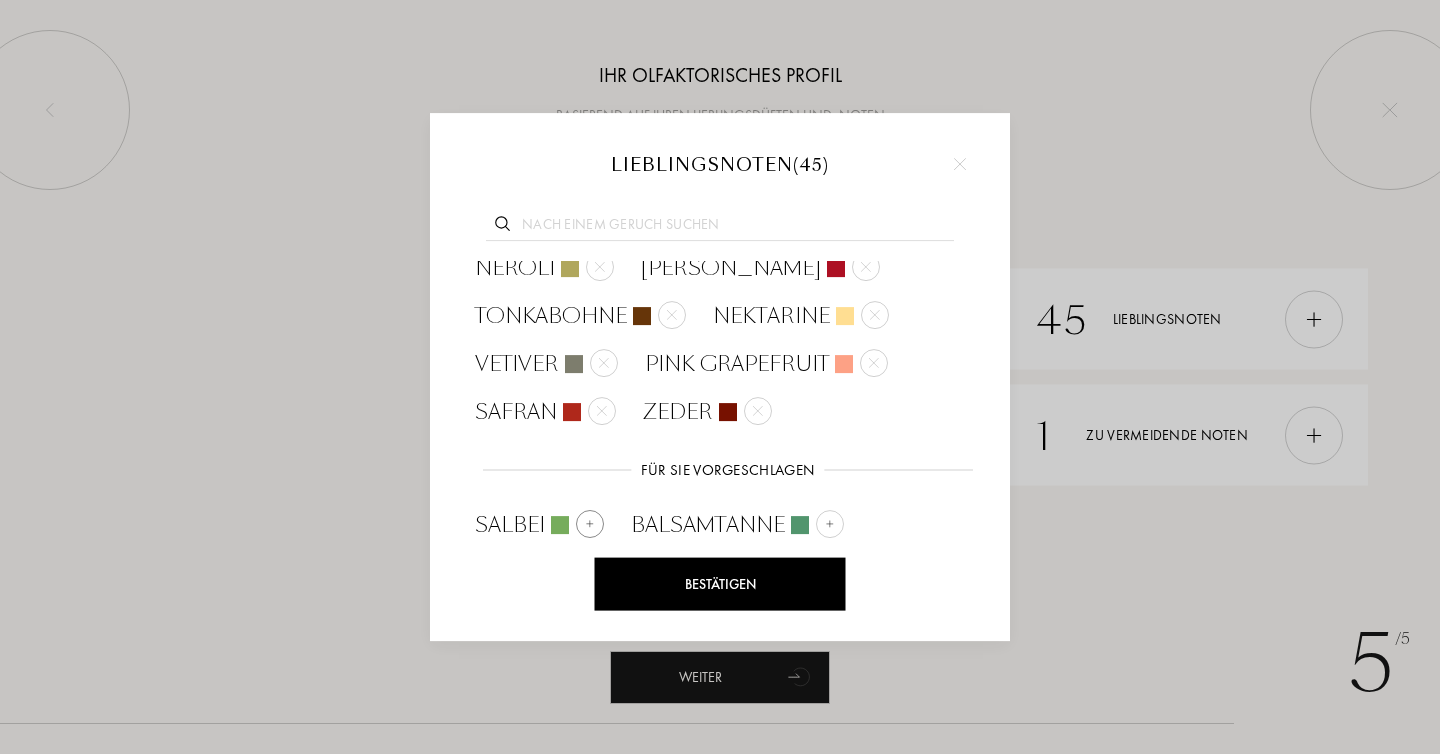 click at bounding box center [590, 524] 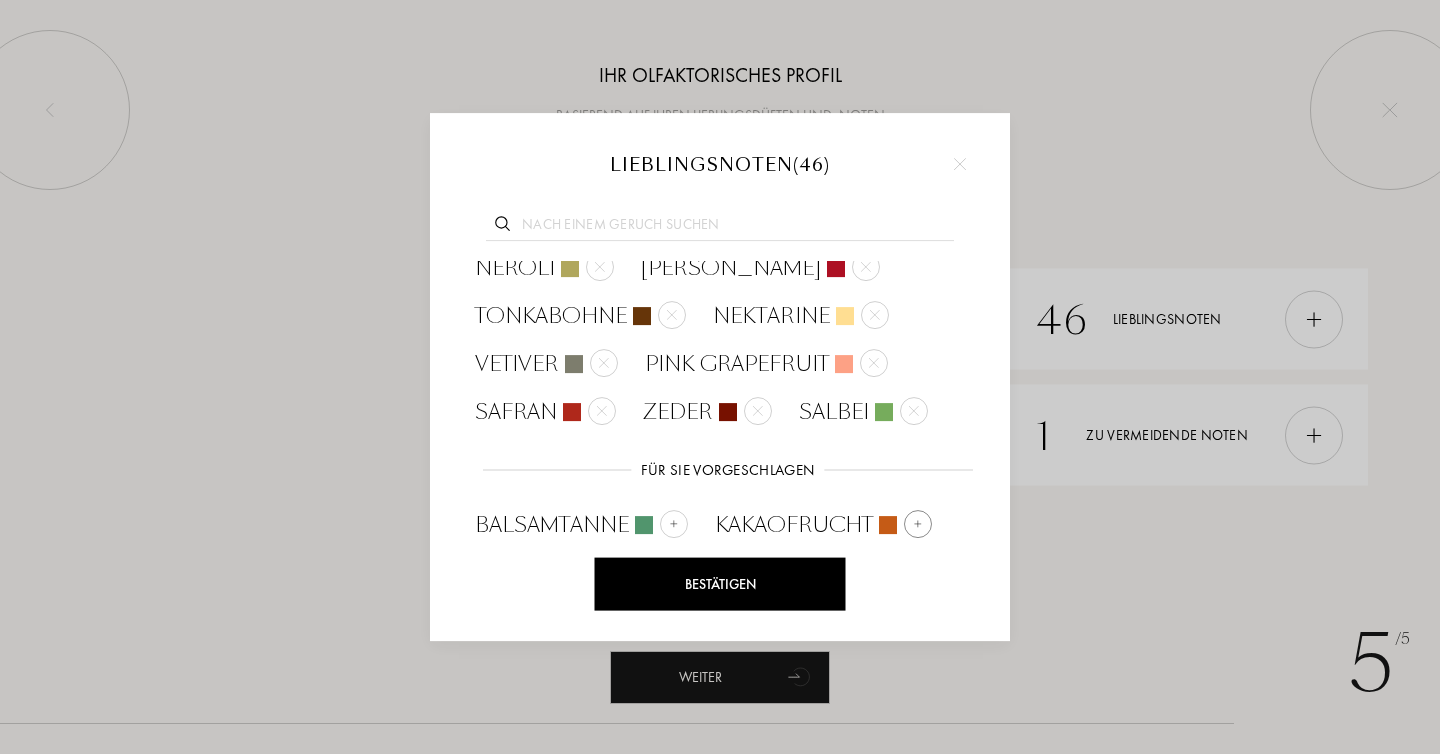 scroll, scrollTop: 1121, scrollLeft: 0, axis: vertical 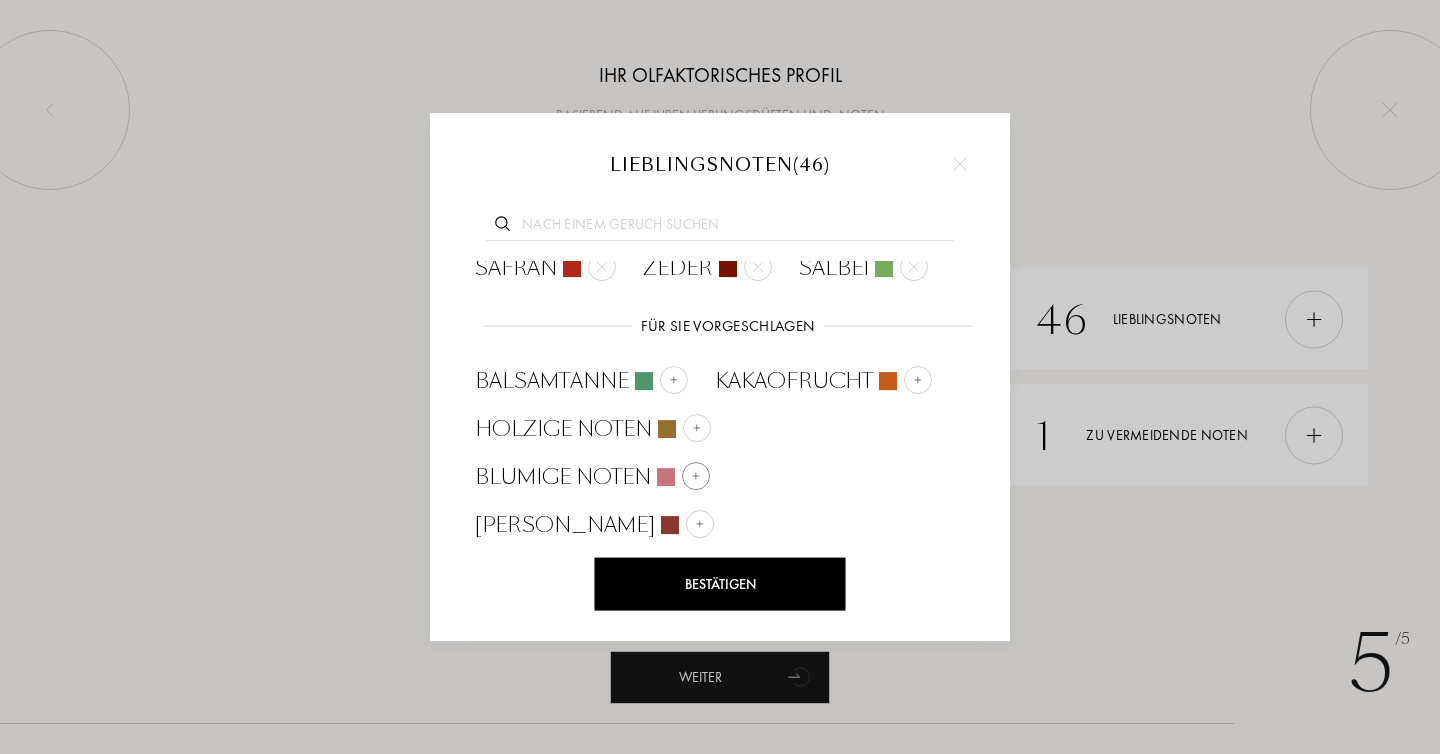 click at bounding box center (696, 476) 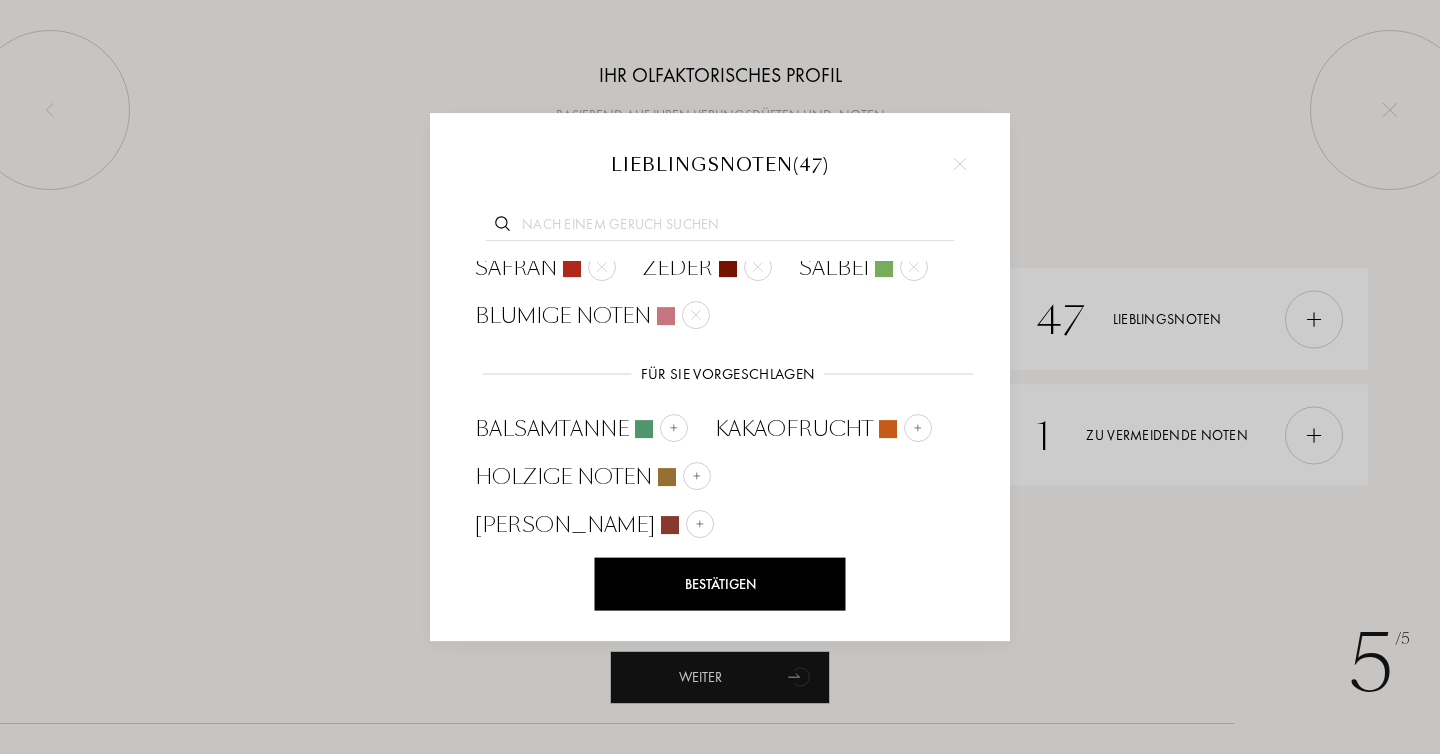 click at bounding box center (697, 572) 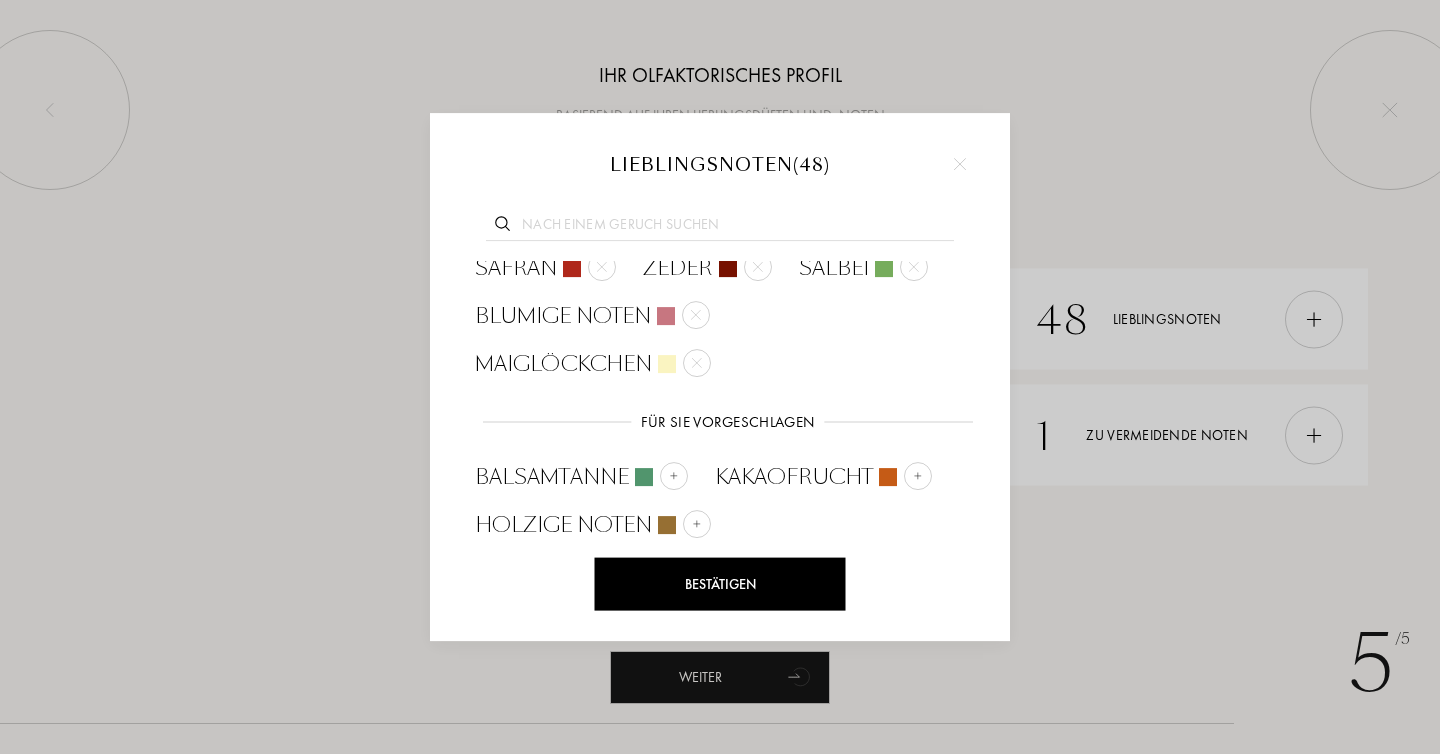 scroll, scrollTop: 1169, scrollLeft: 0, axis: vertical 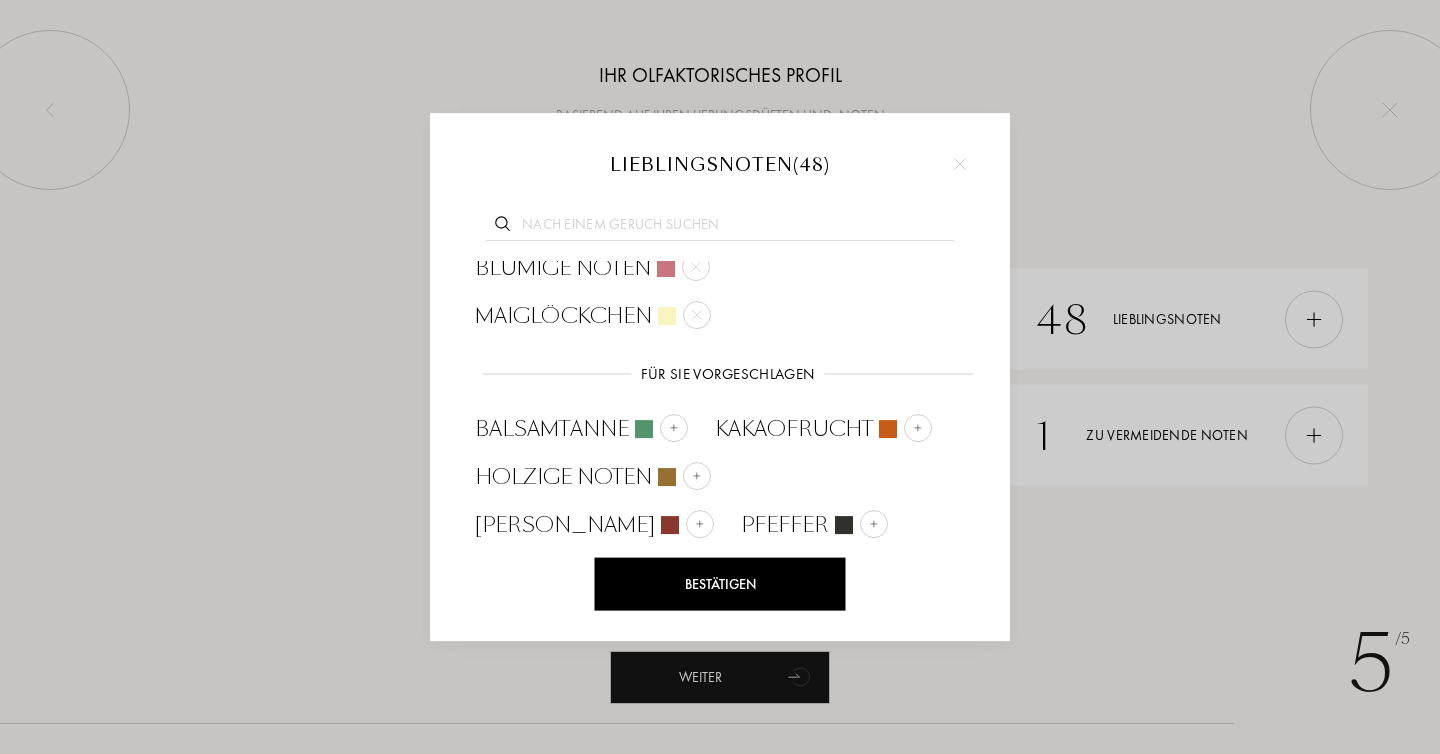 click at bounding box center (639, 572) 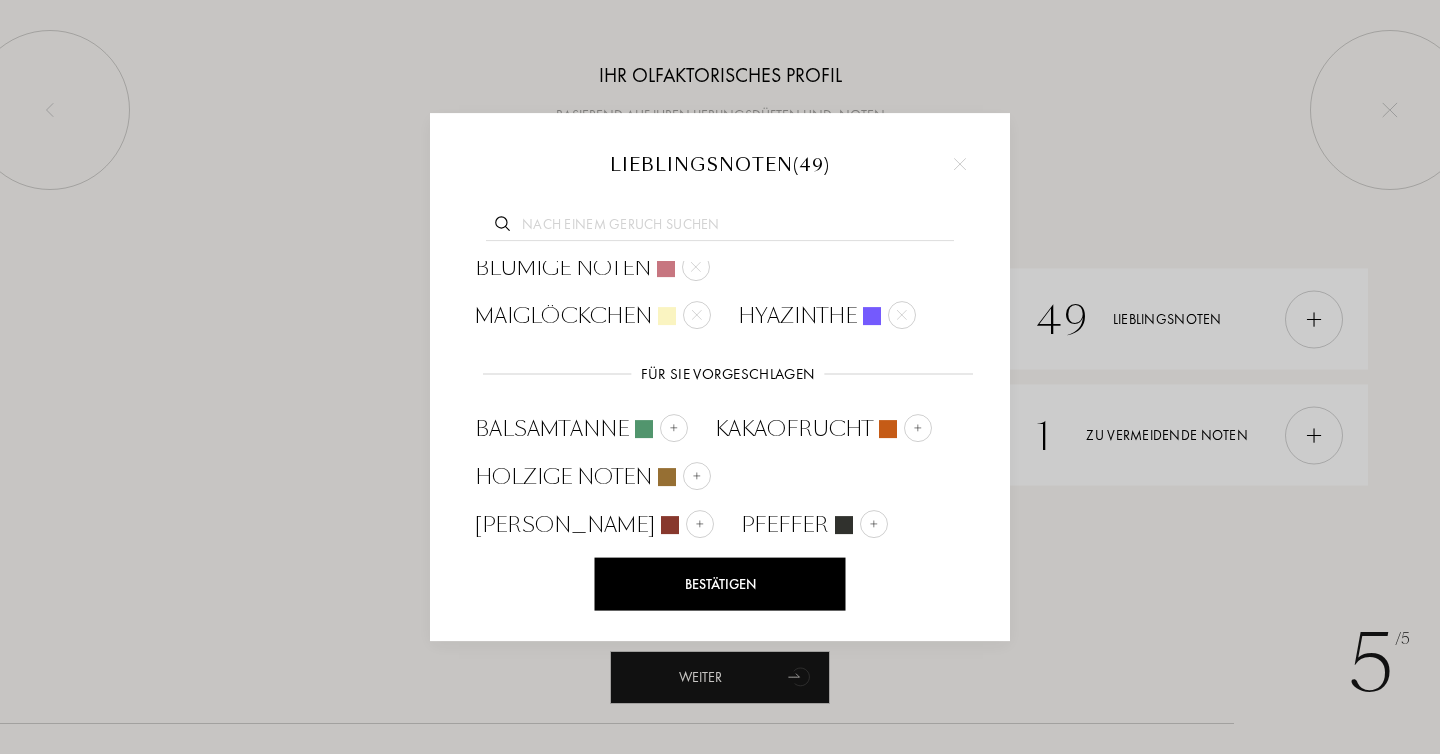 click at bounding box center (630, 572) 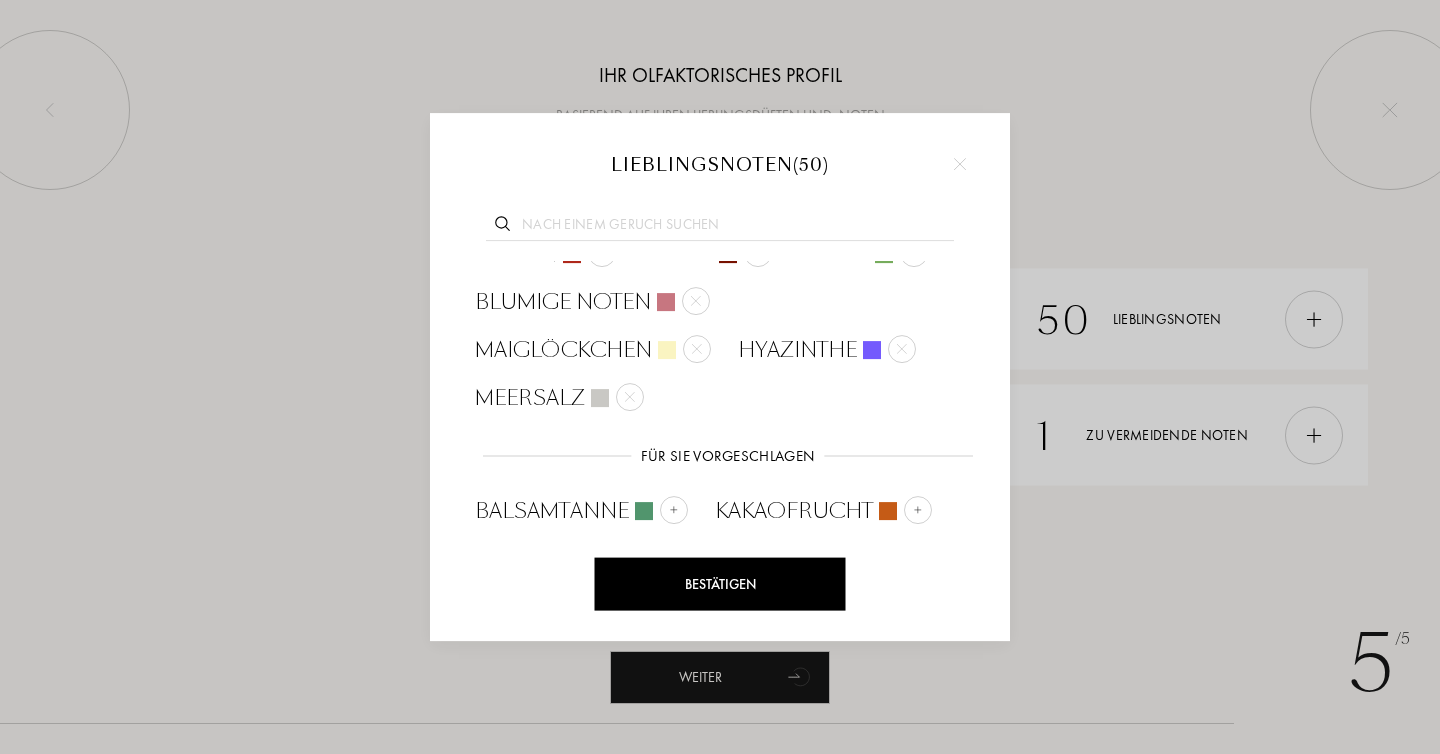 scroll, scrollTop: 1217, scrollLeft: 0, axis: vertical 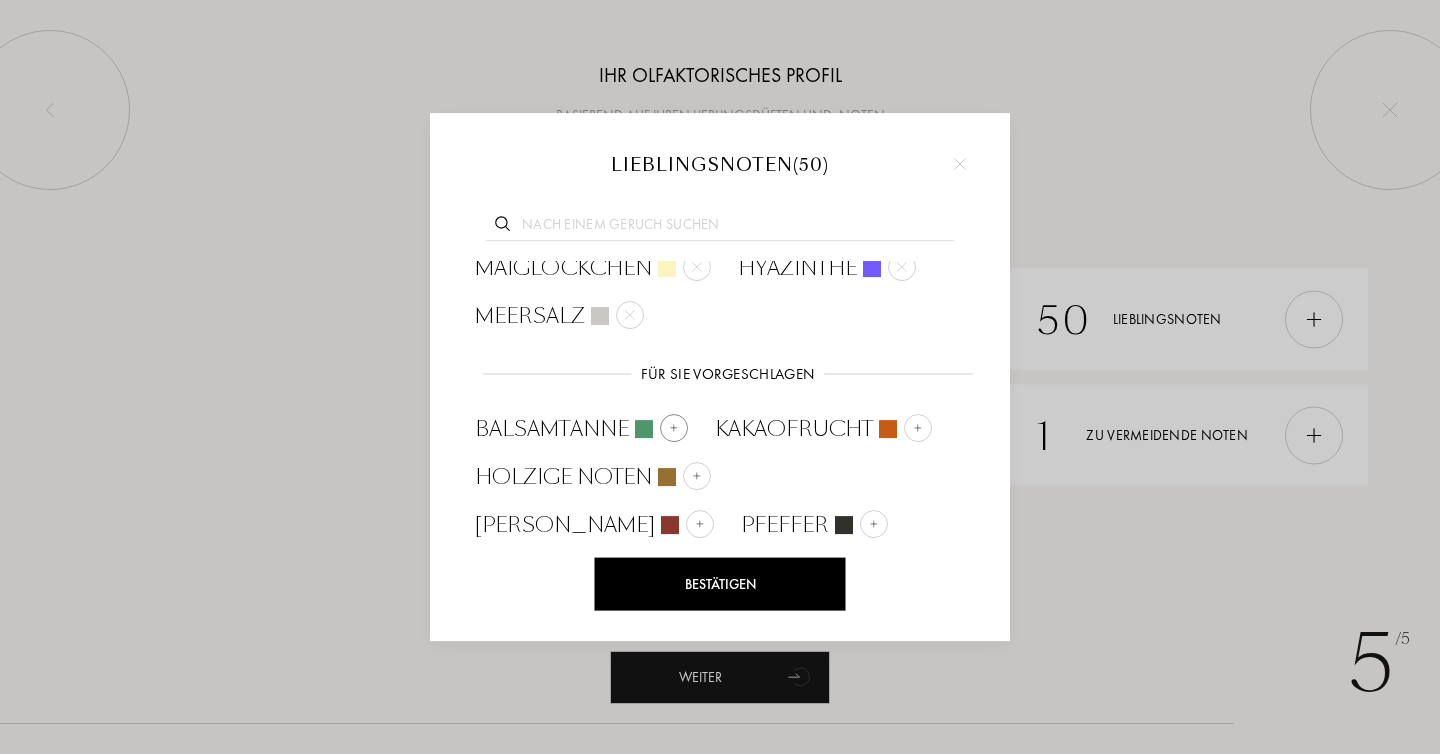 click at bounding box center [674, 428] 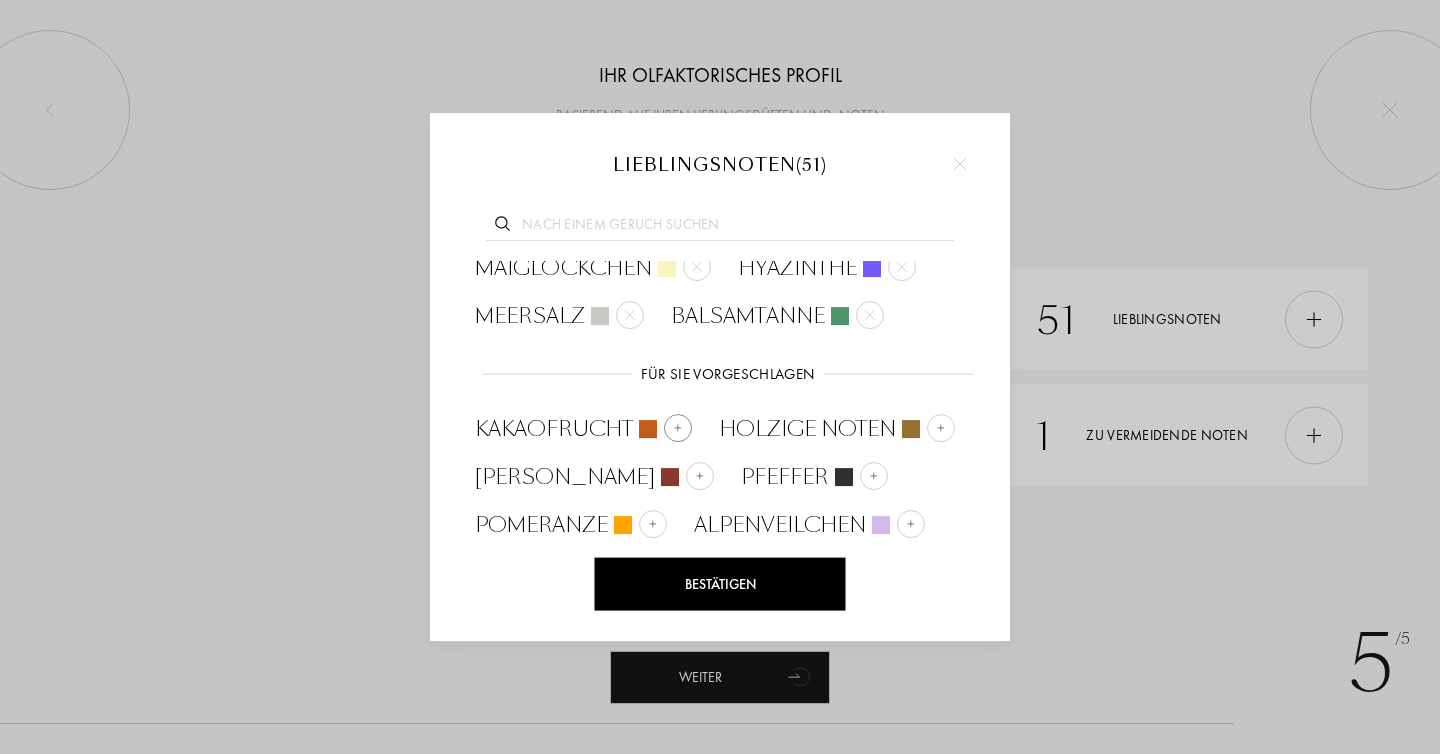 click at bounding box center [678, 428] 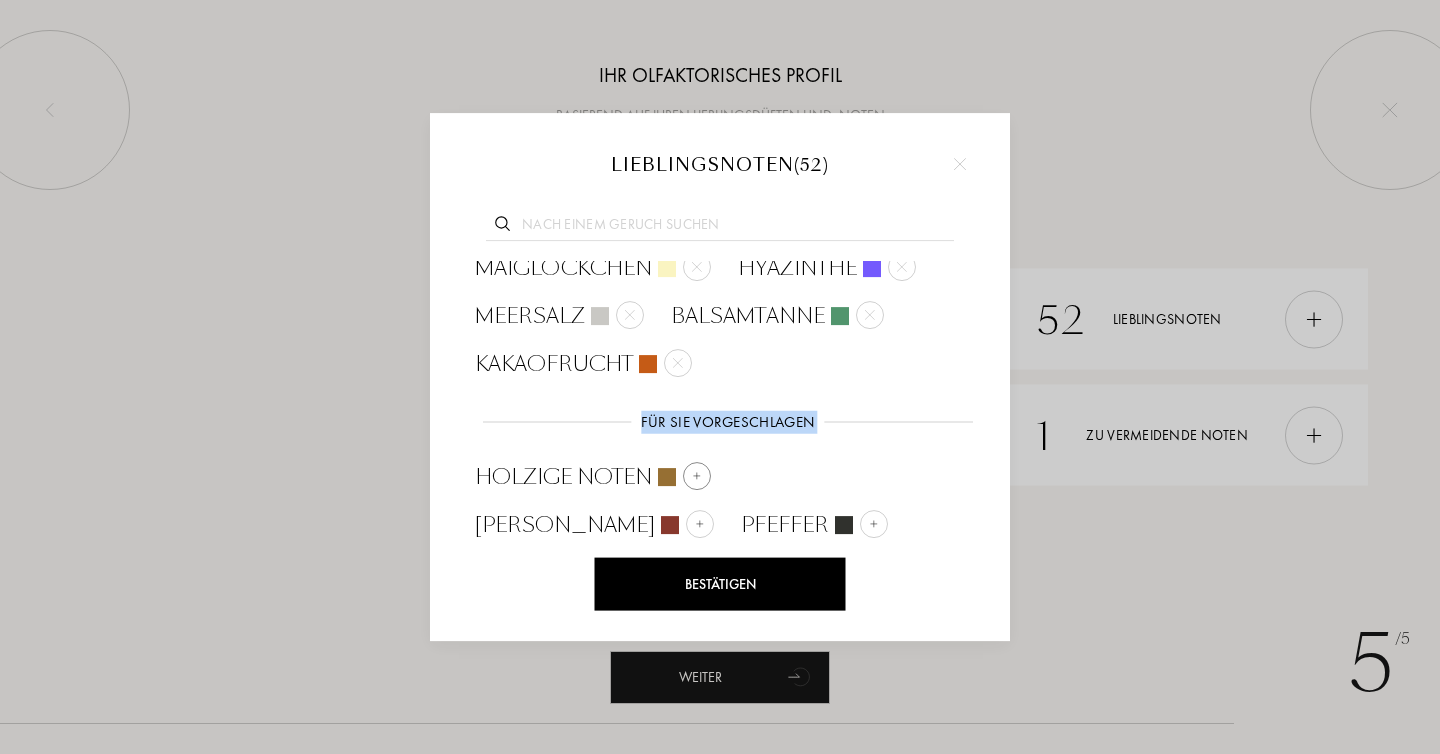 click on "Für Sie vorgeschlagen" at bounding box center [727, 422] 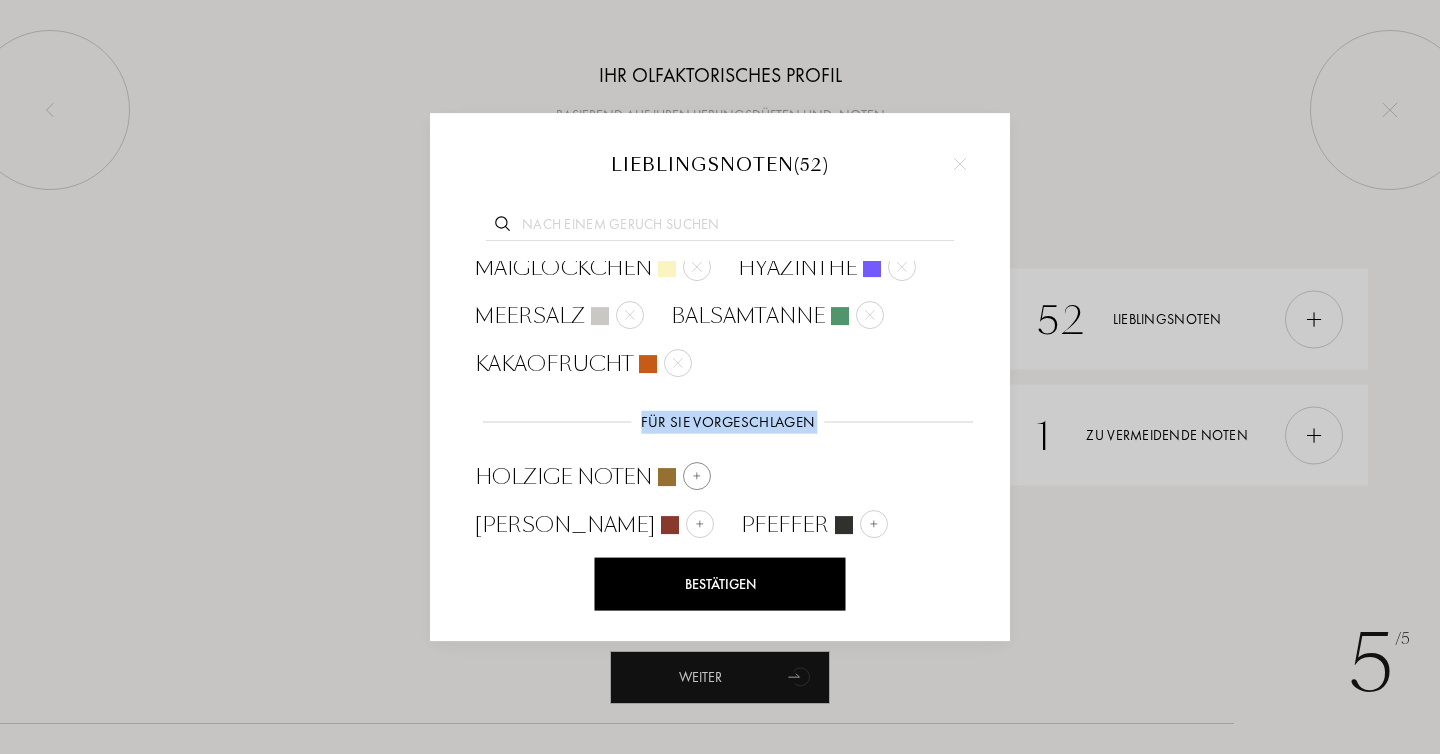 click at bounding box center [697, 476] 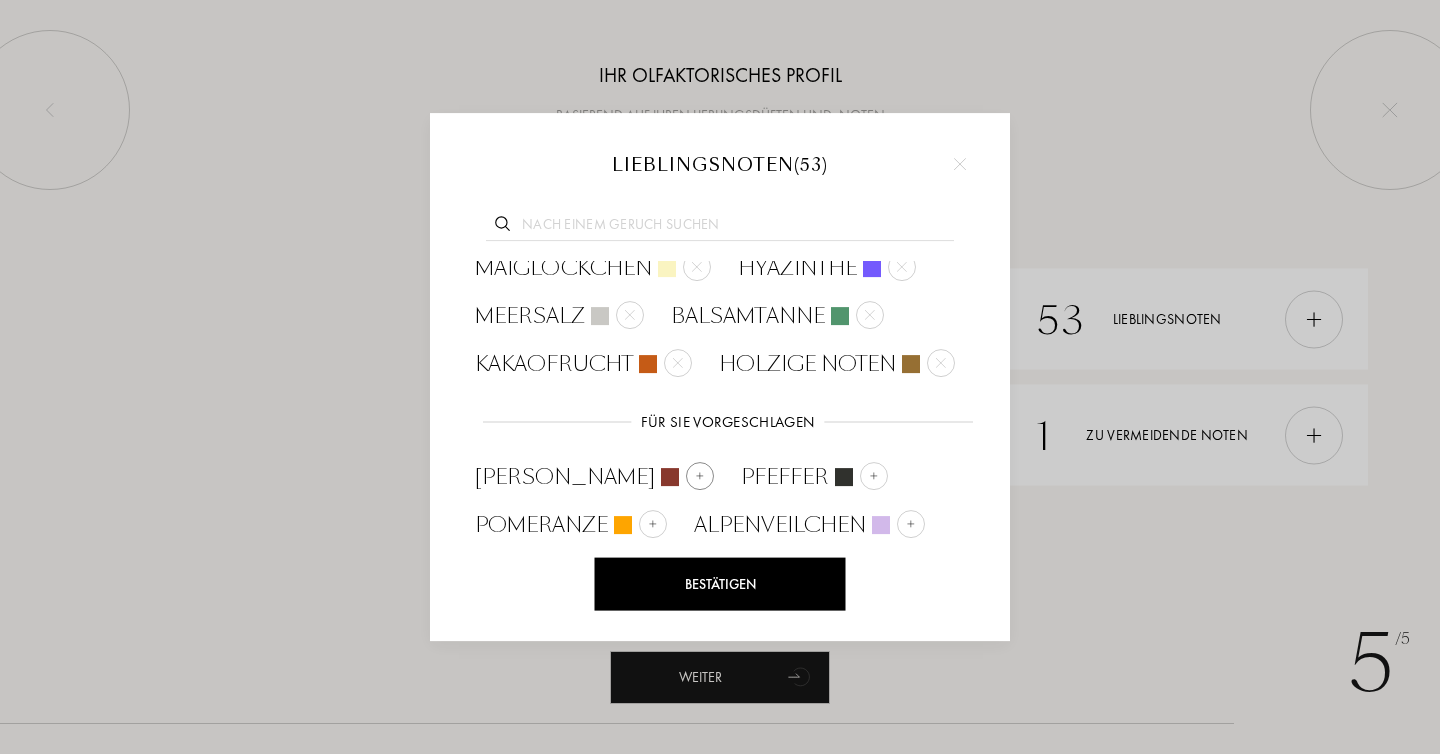 click on "Pfeffer" at bounding box center (785, 477) 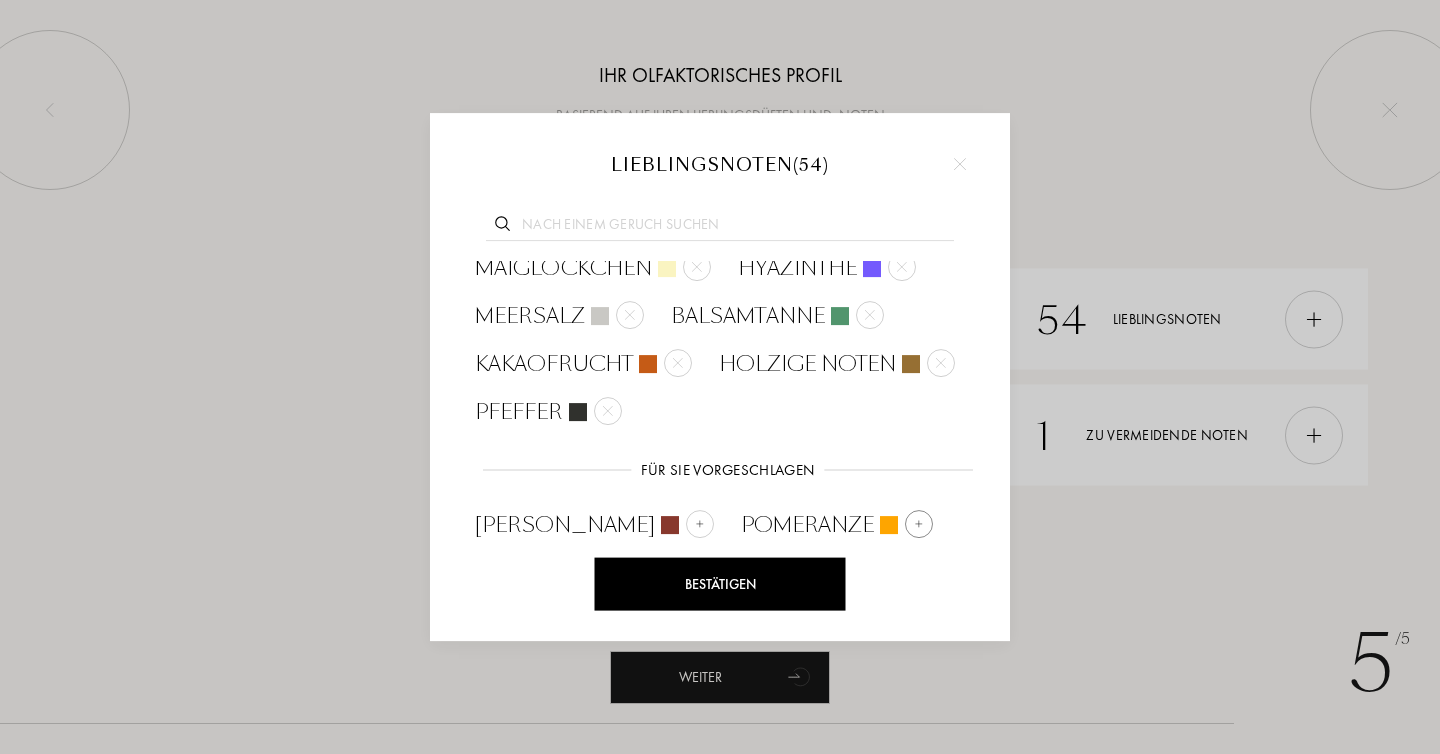 click at bounding box center [919, 524] 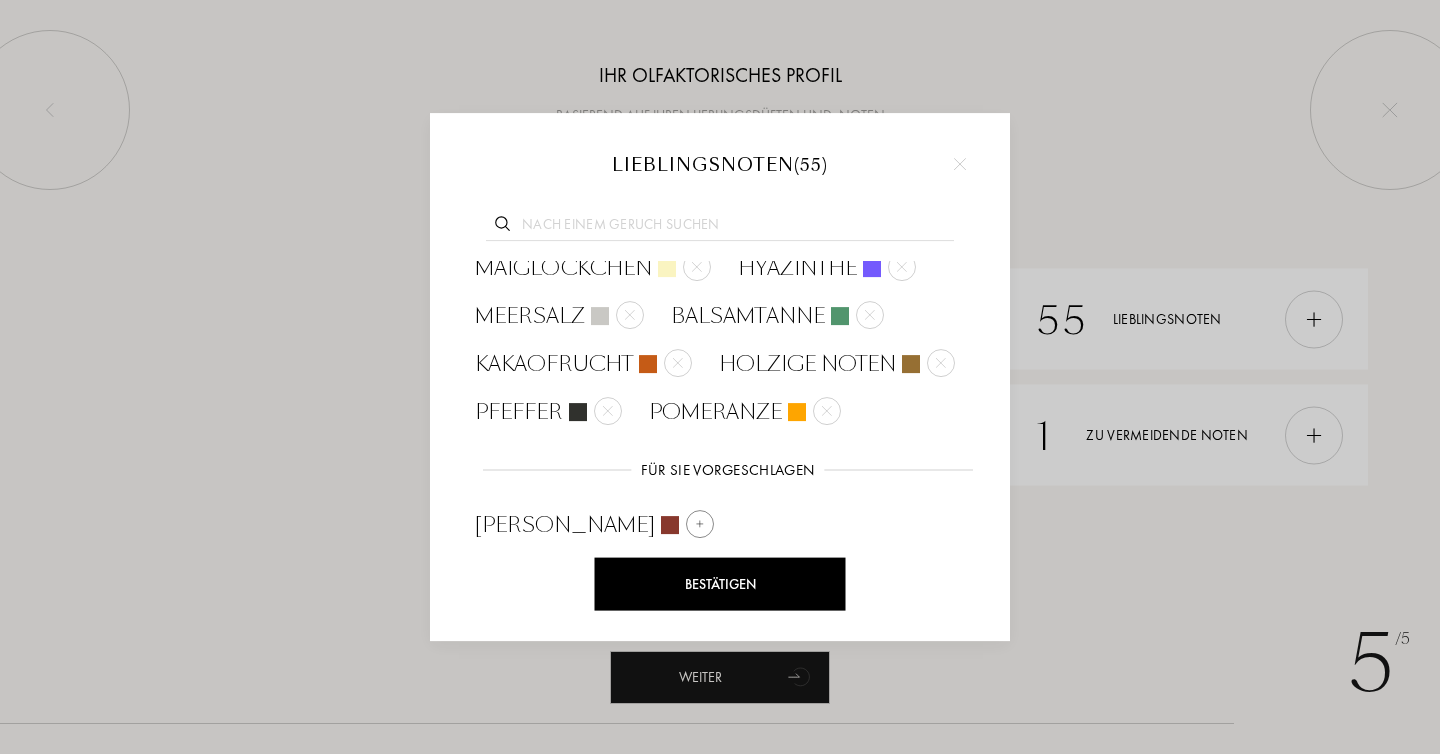 click at bounding box center [700, 524] 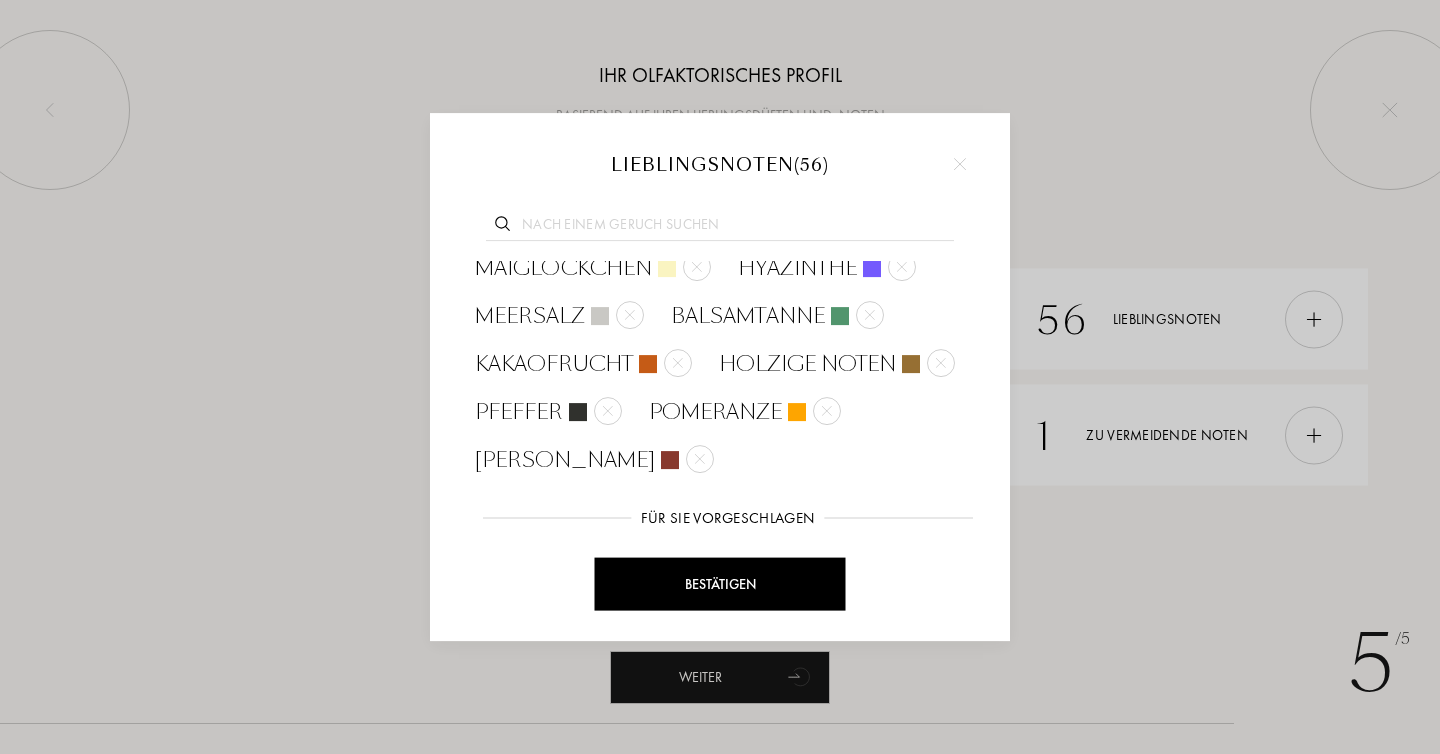 scroll, scrollTop: 1361, scrollLeft: 0, axis: vertical 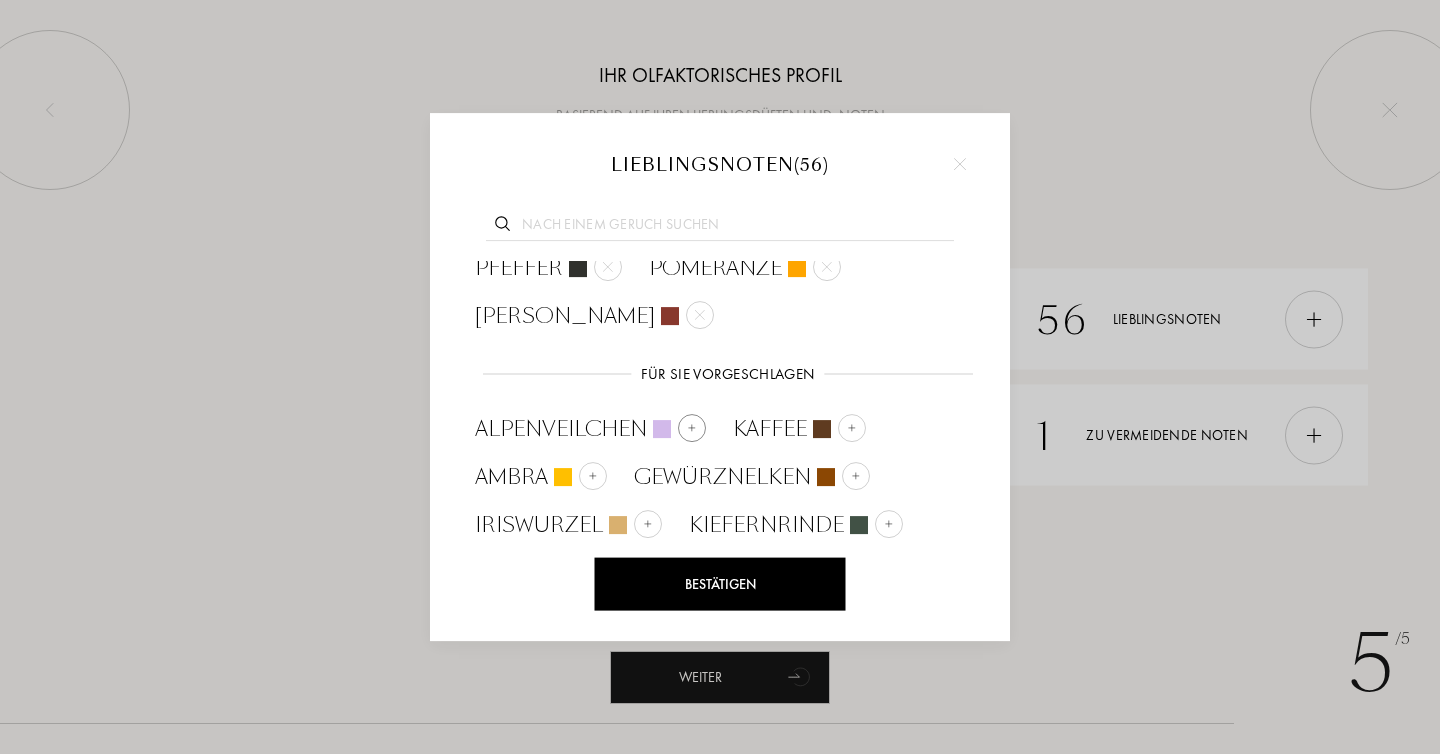 click at bounding box center [692, 428] 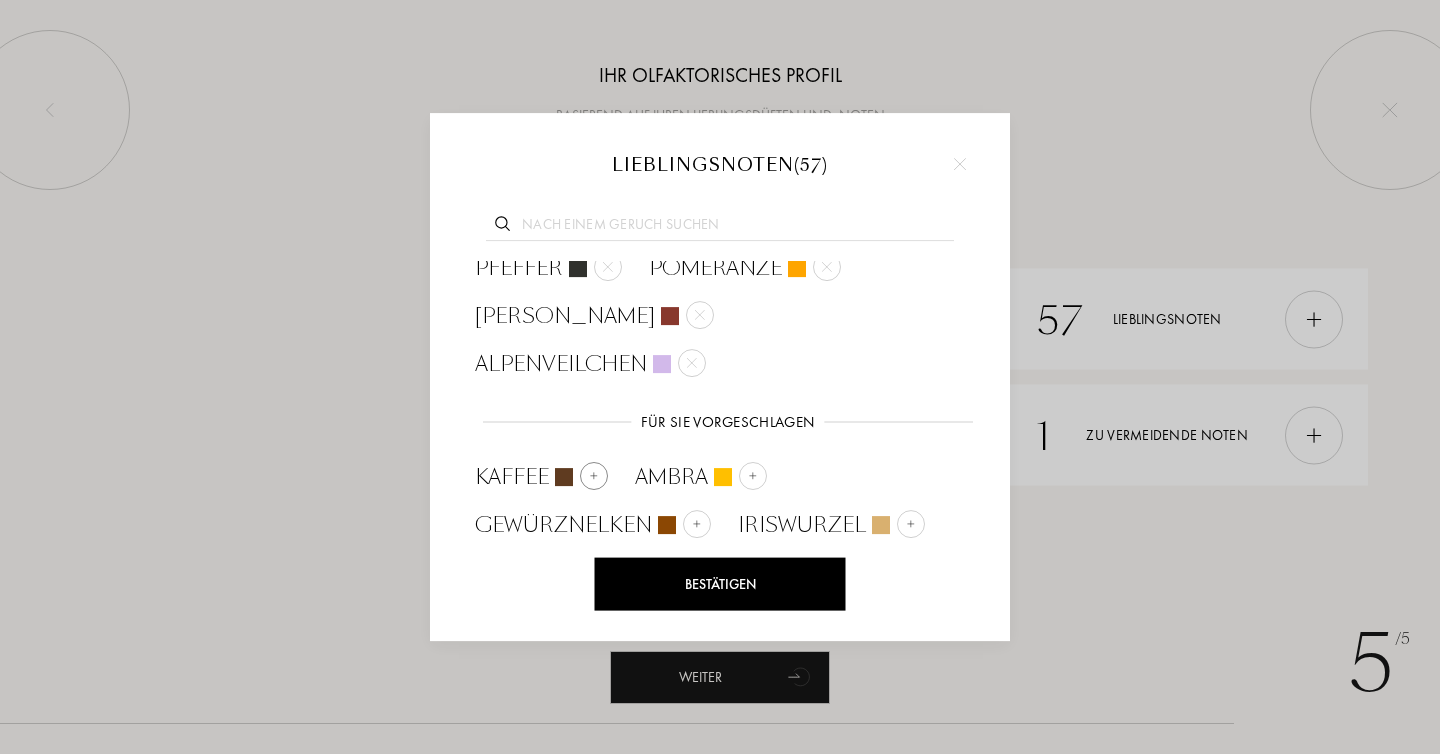 click at bounding box center (594, 476) 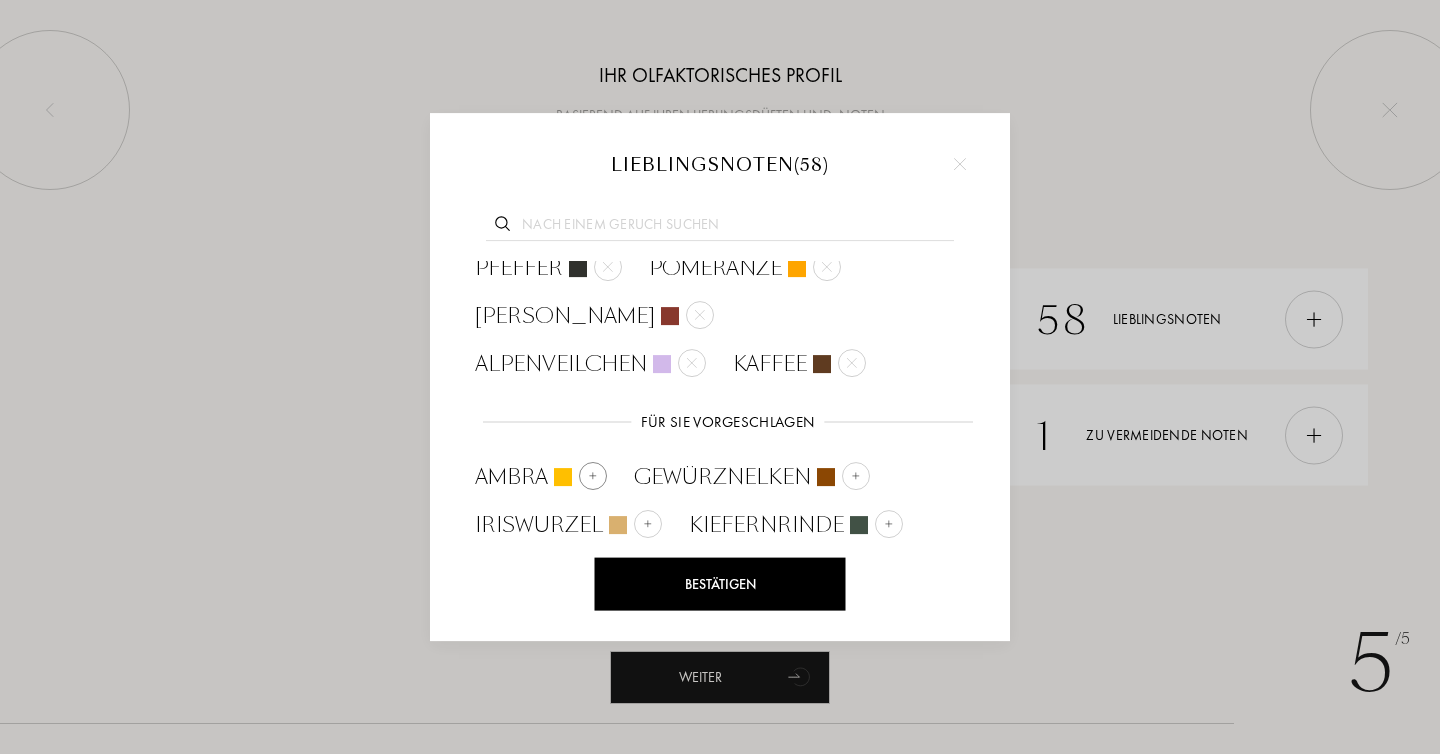 click on "Für Sie vorgeschlagen" at bounding box center [579, 422] 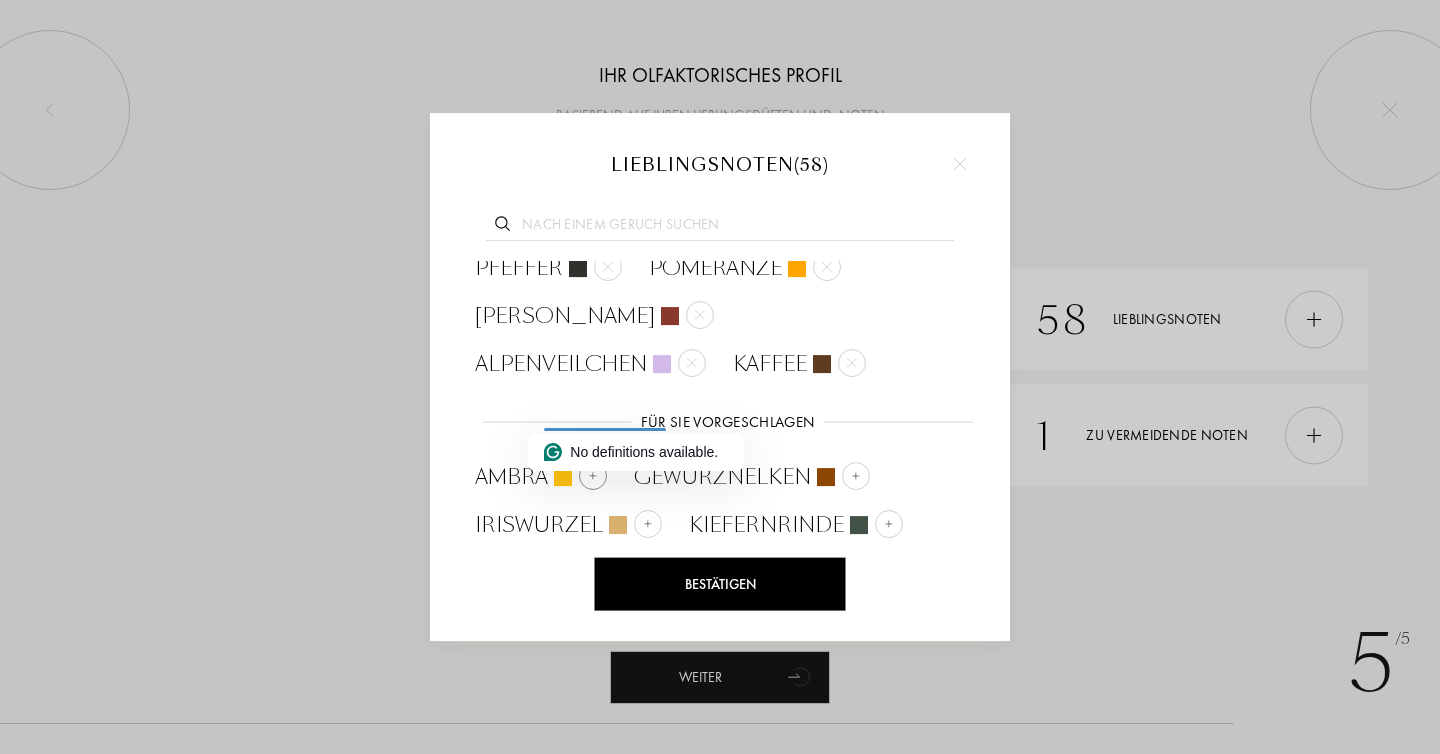 click on "No definitions available." 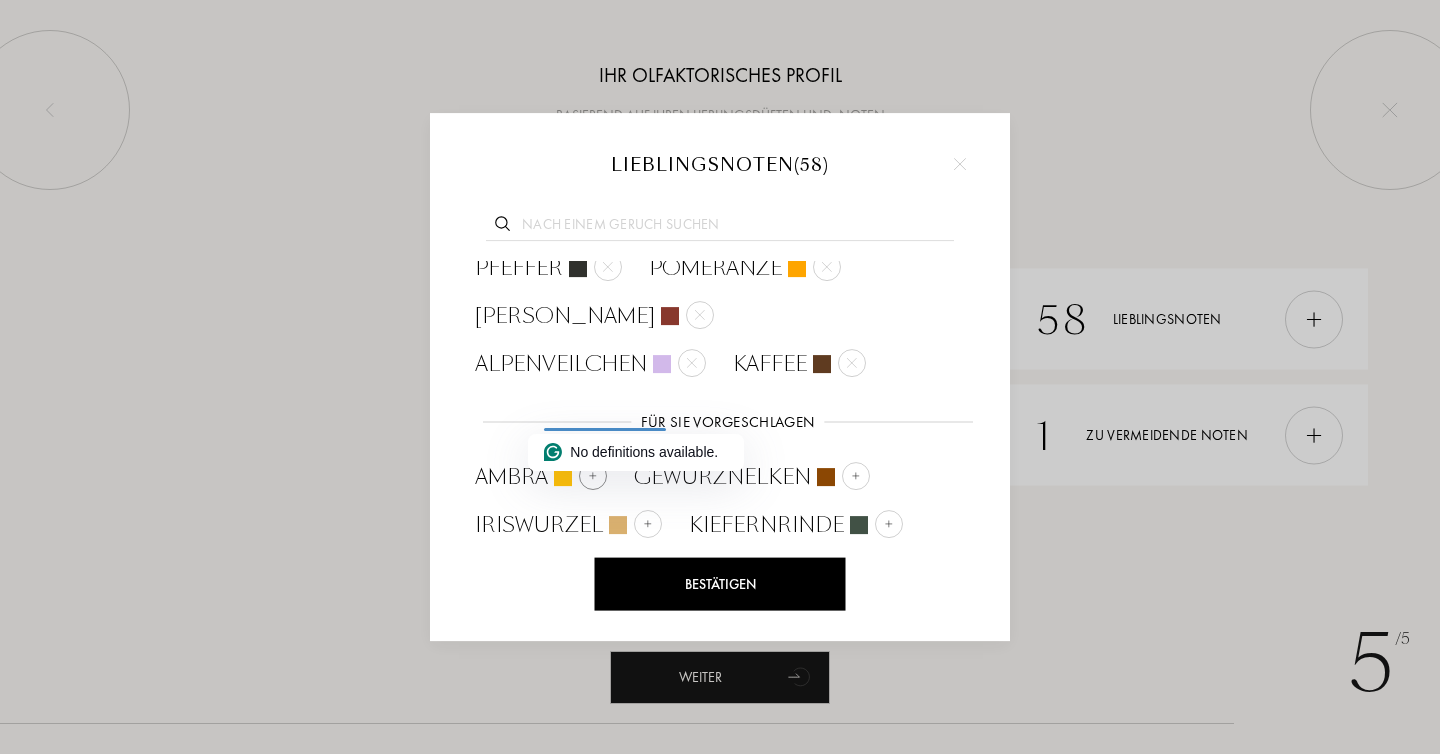 click at bounding box center (593, 476) 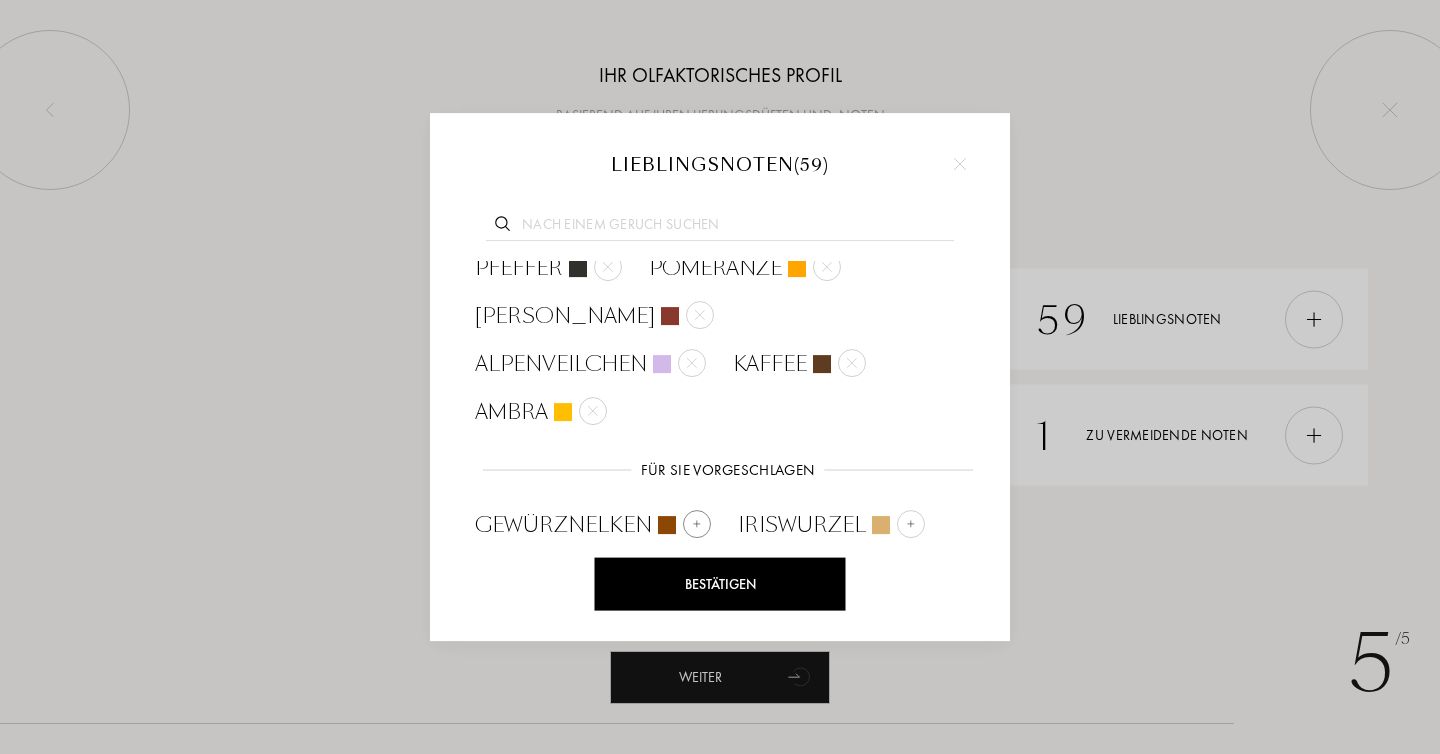 click on "Gewürznelken" at bounding box center (563, 525) 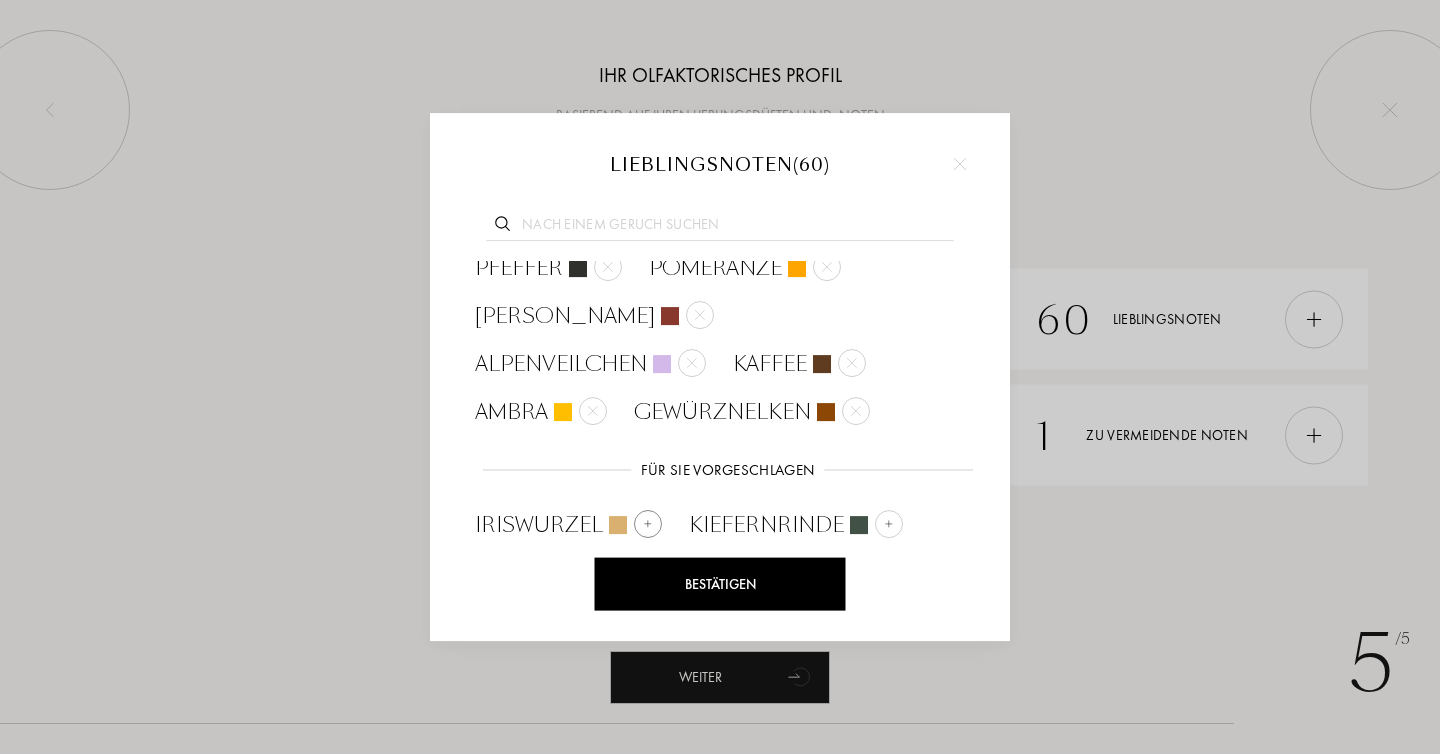 click at bounding box center [648, 524] 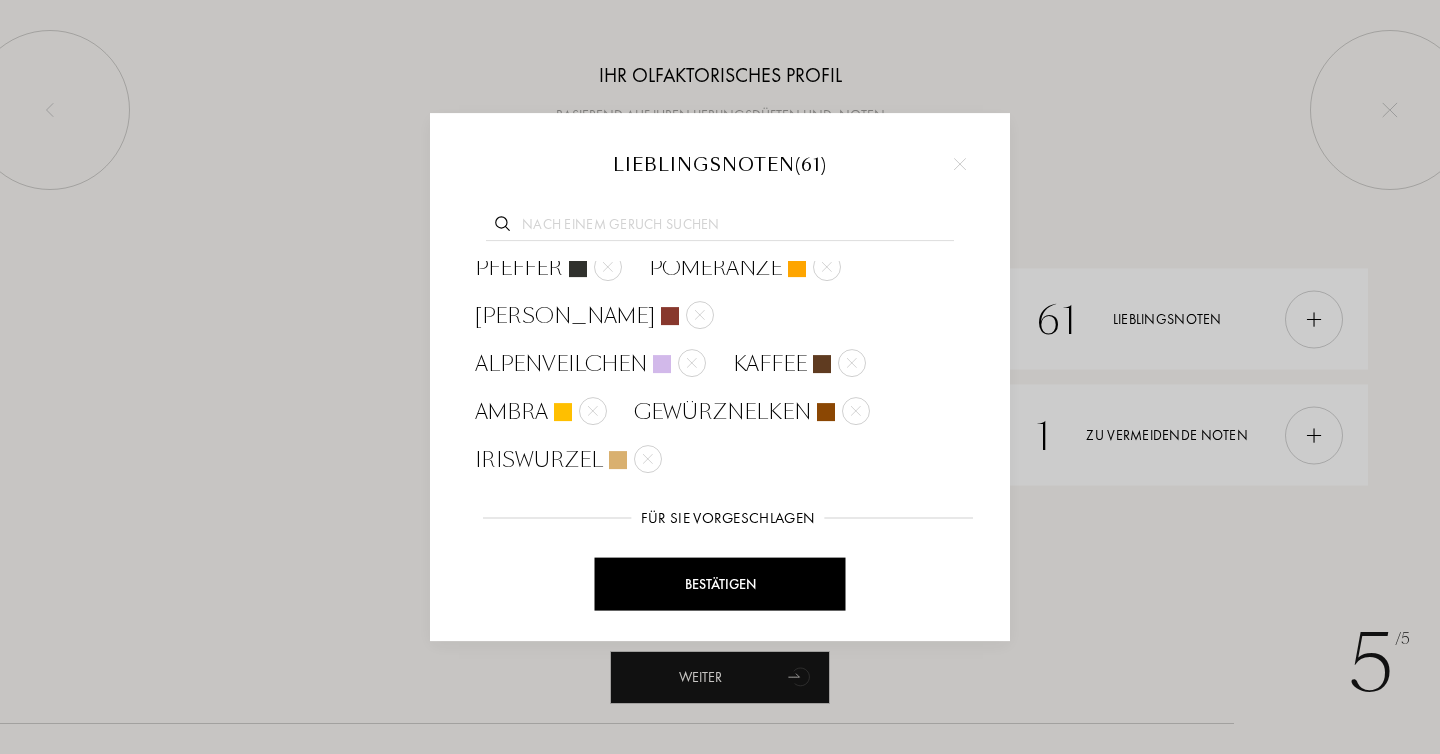 click at bounding box center (645, 573) 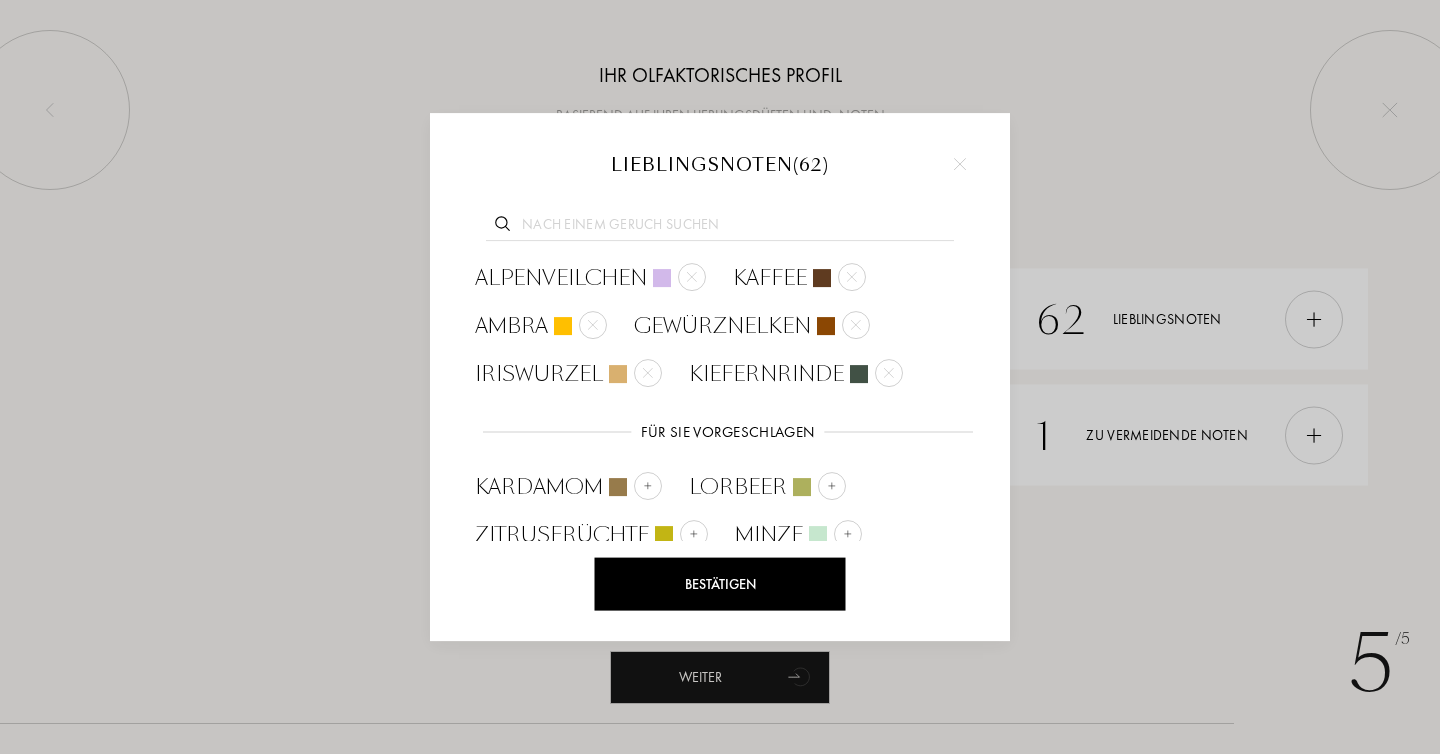scroll, scrollTop: 1505, scrollLeft: 0, axis: vertical 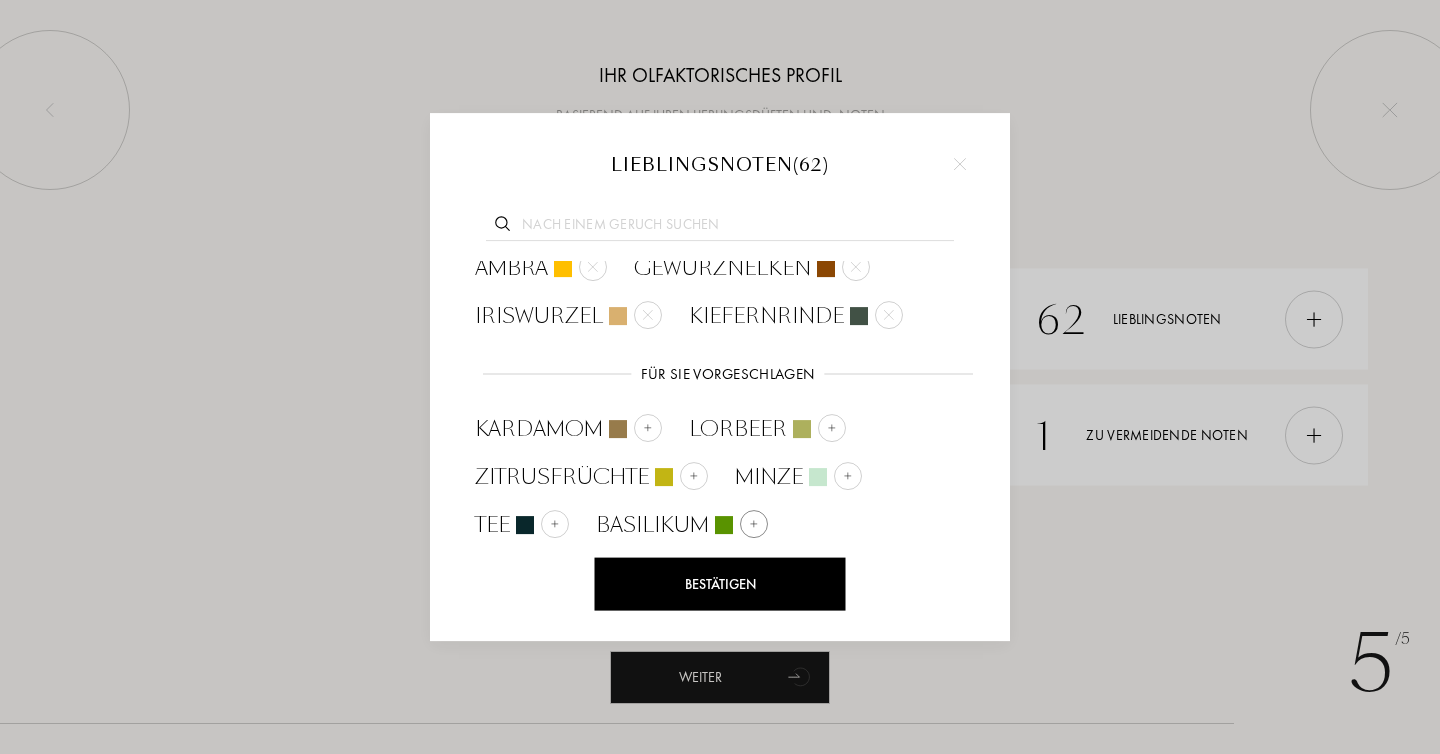 click at bounding box center (754, 524) 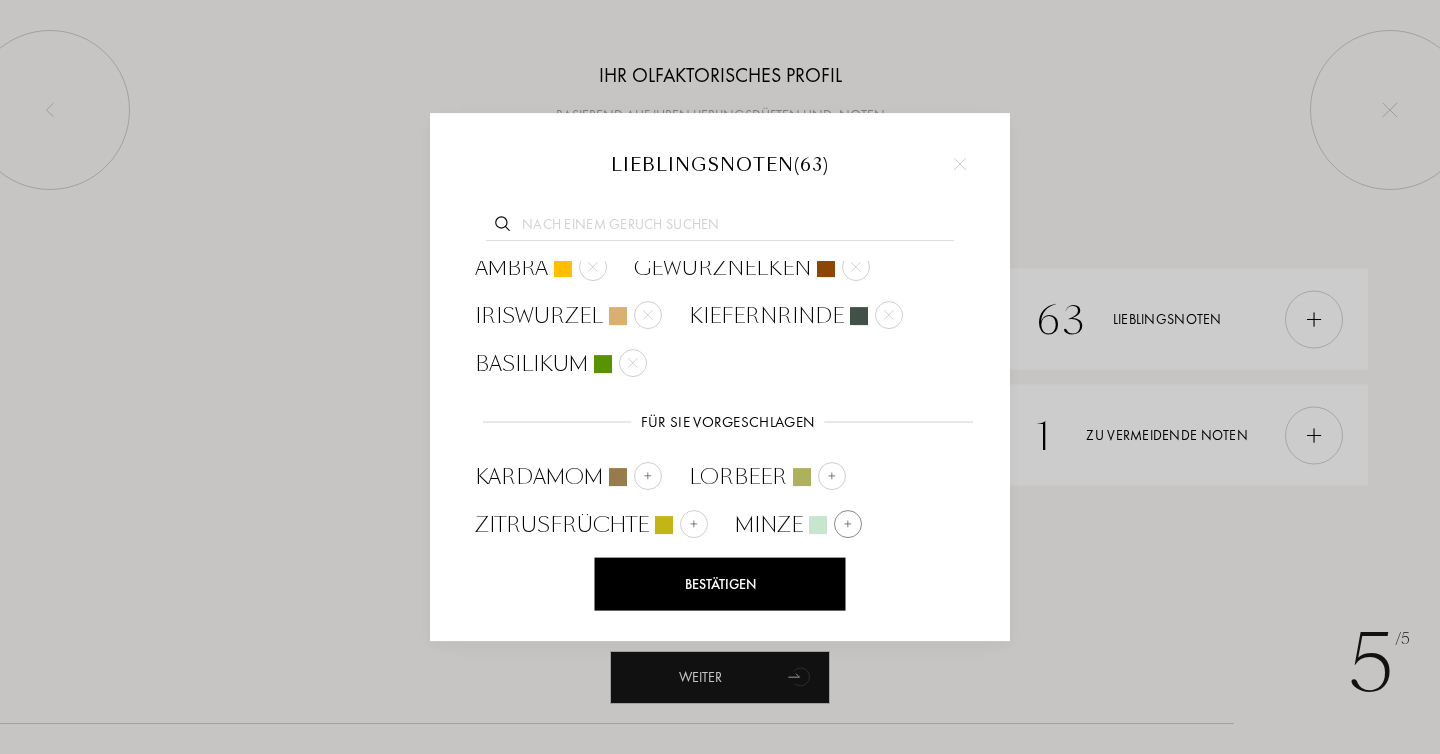 click on "Minze" at bounding box center (798, 525) 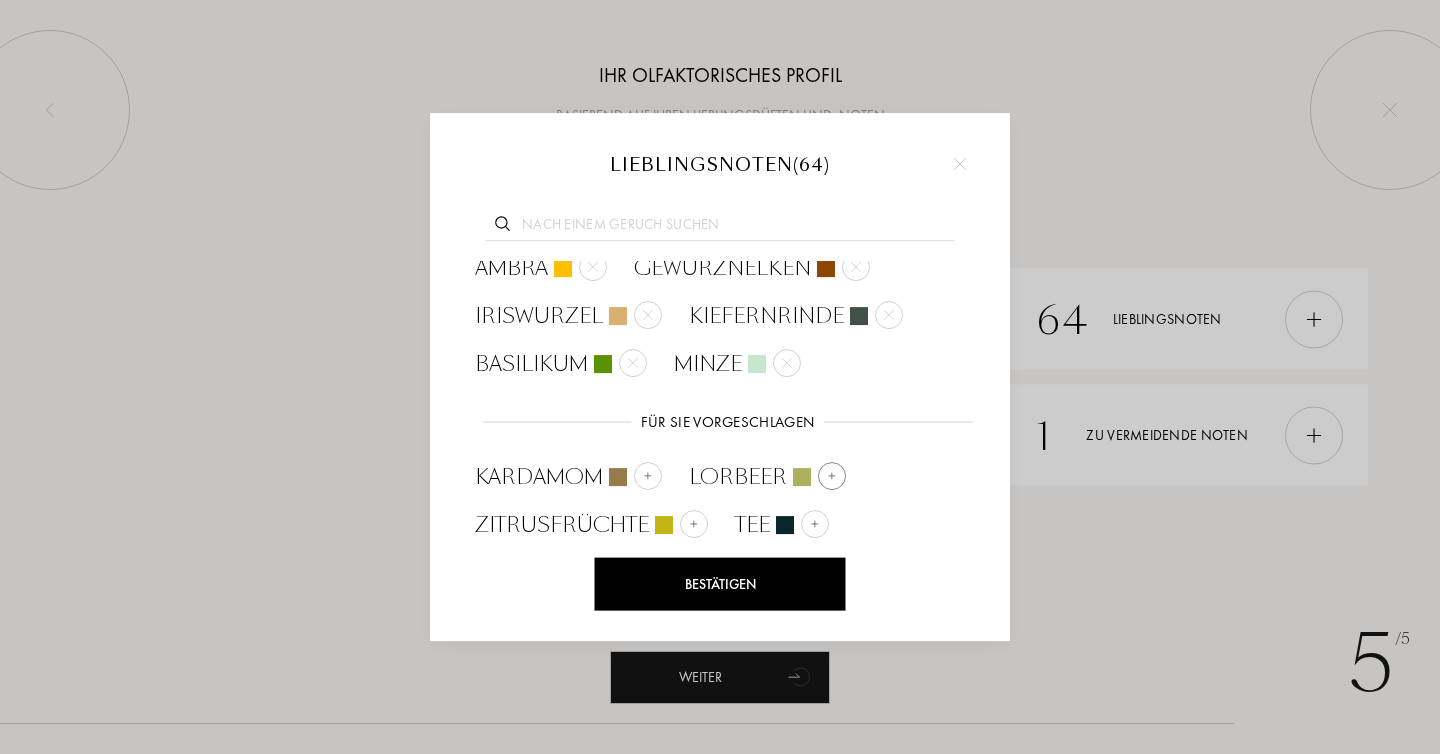 click at bounding box center (832, 476) 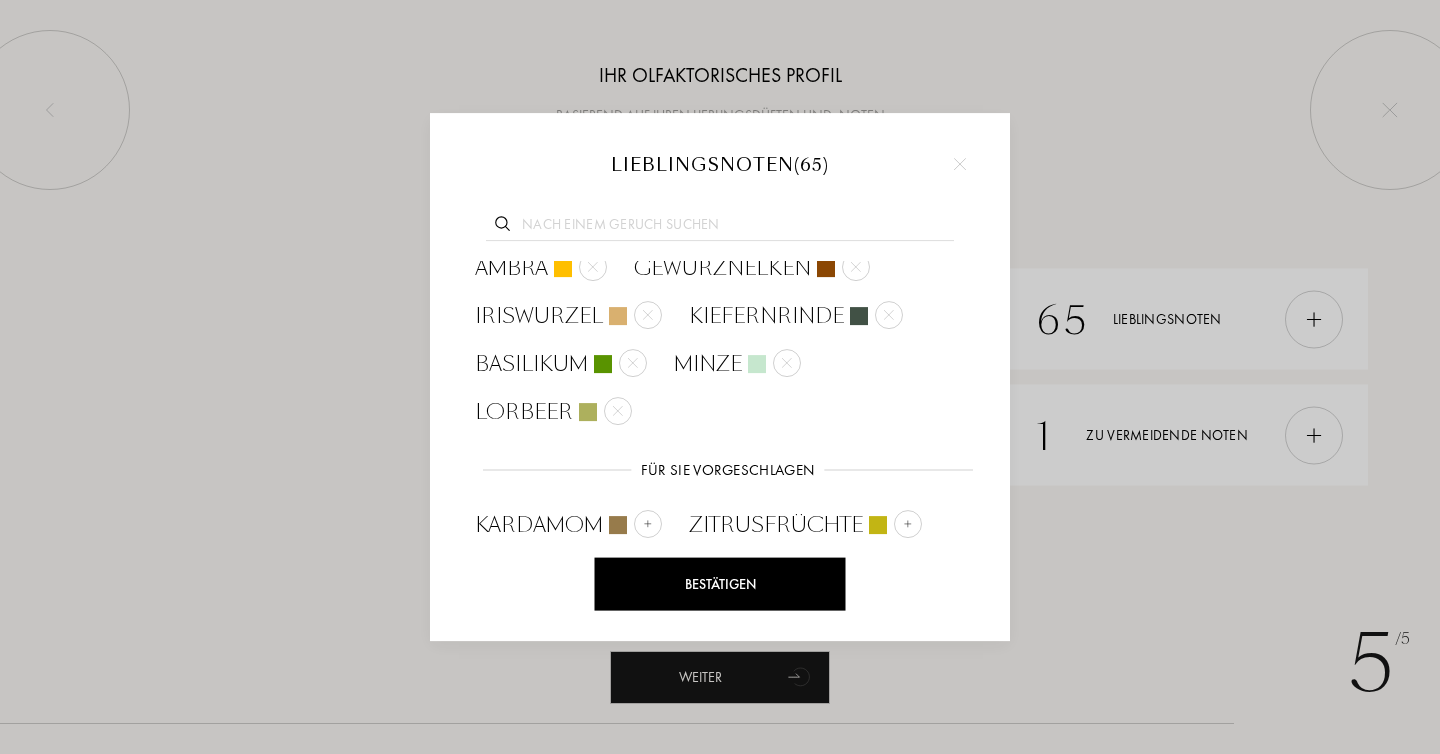 click at bounding box center [555, 572] 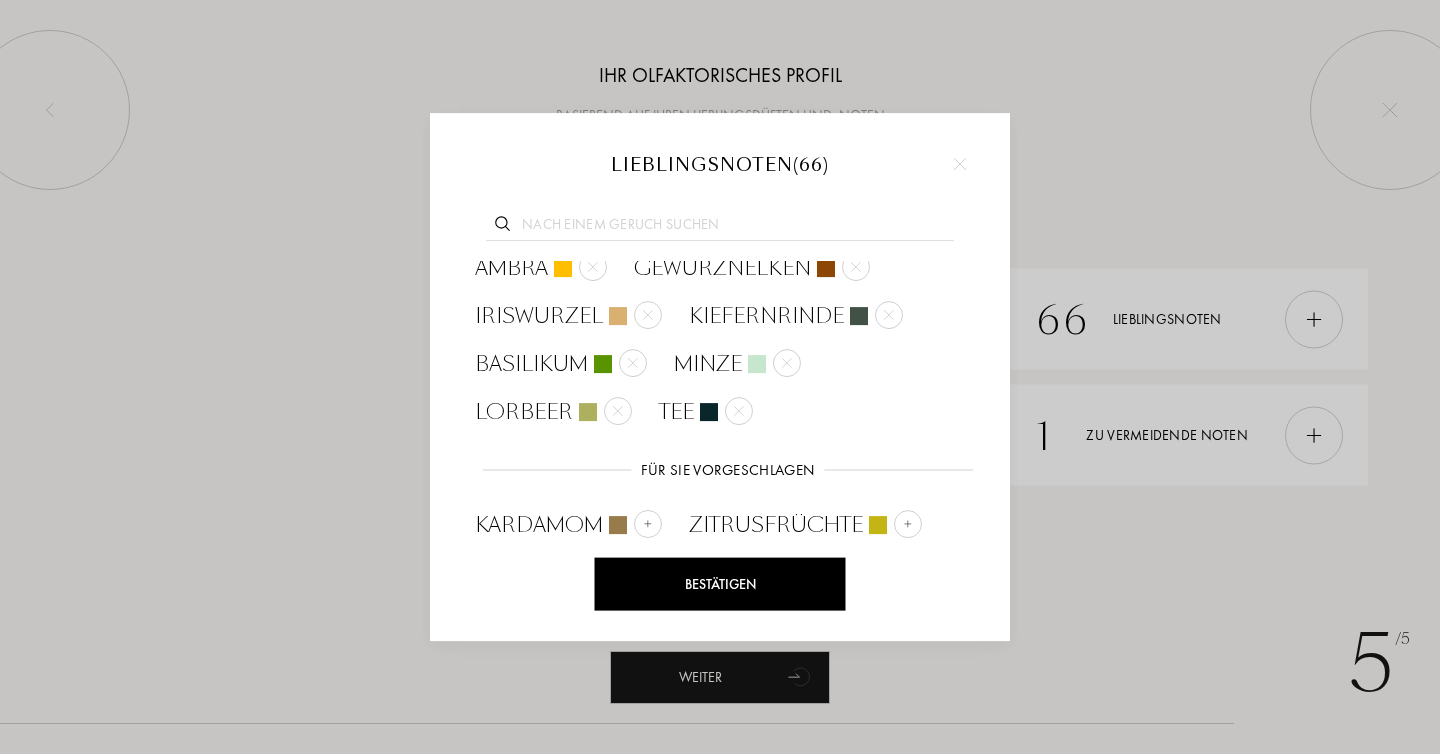 click on "Veilchenblatt" at bounding box center (587, 573) 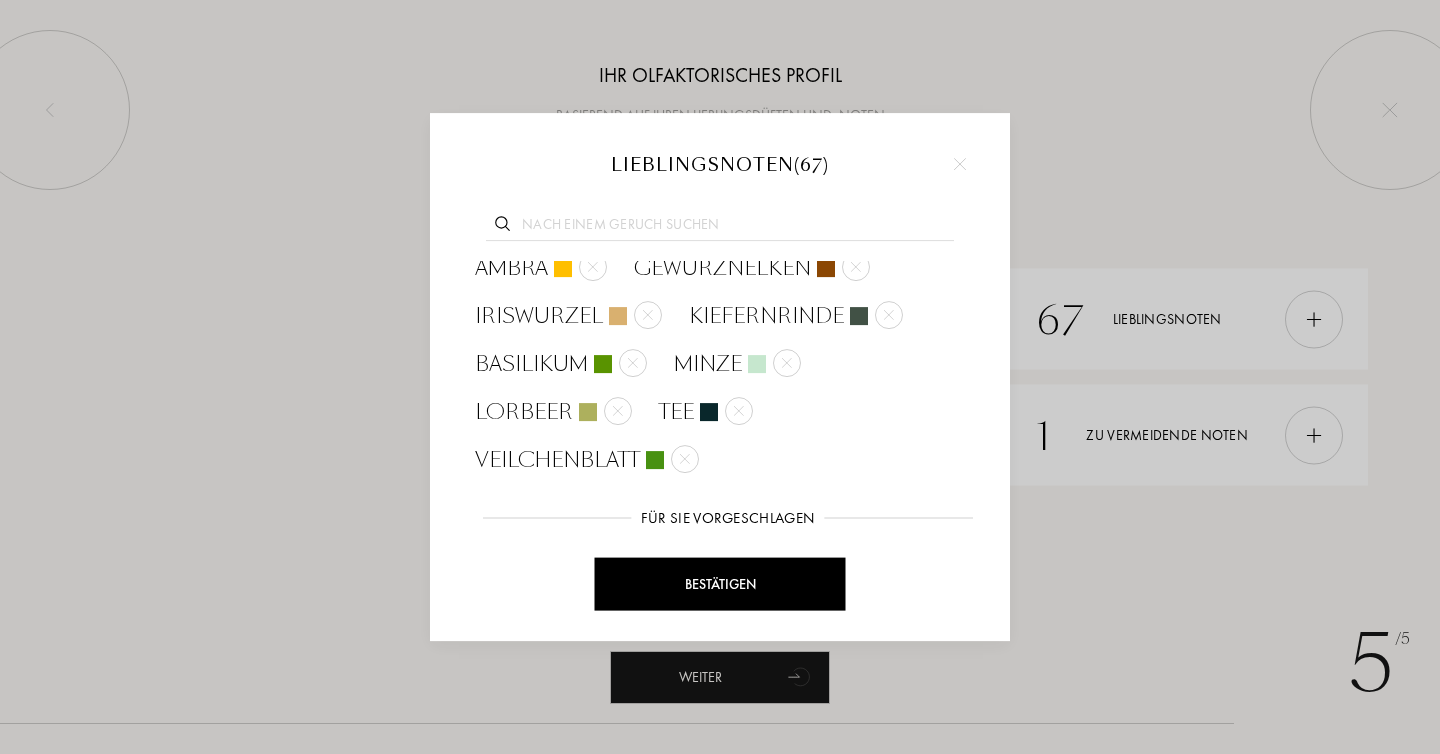 click at bounding box center [908, 572] 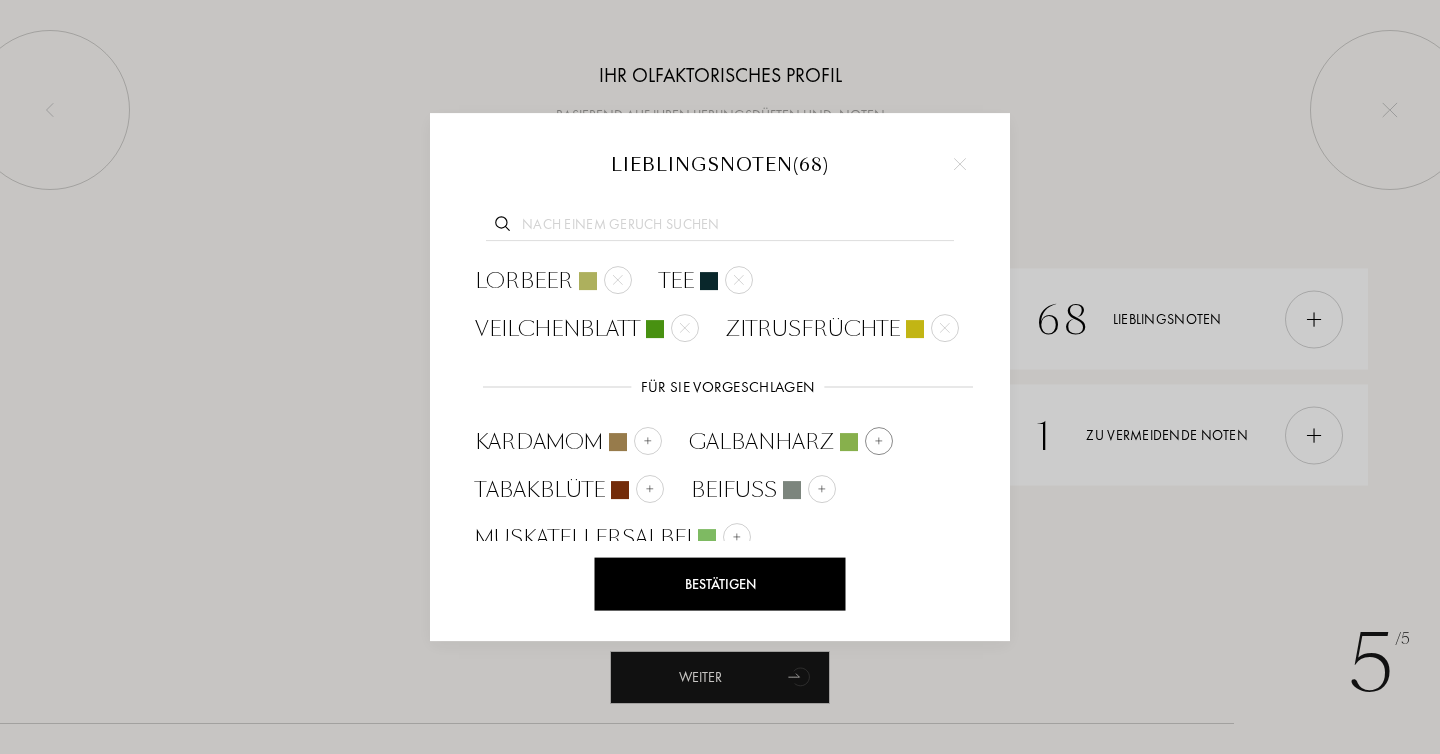 scroll, scrollTop: 1649, scrollLeft: 0, axis: vertical 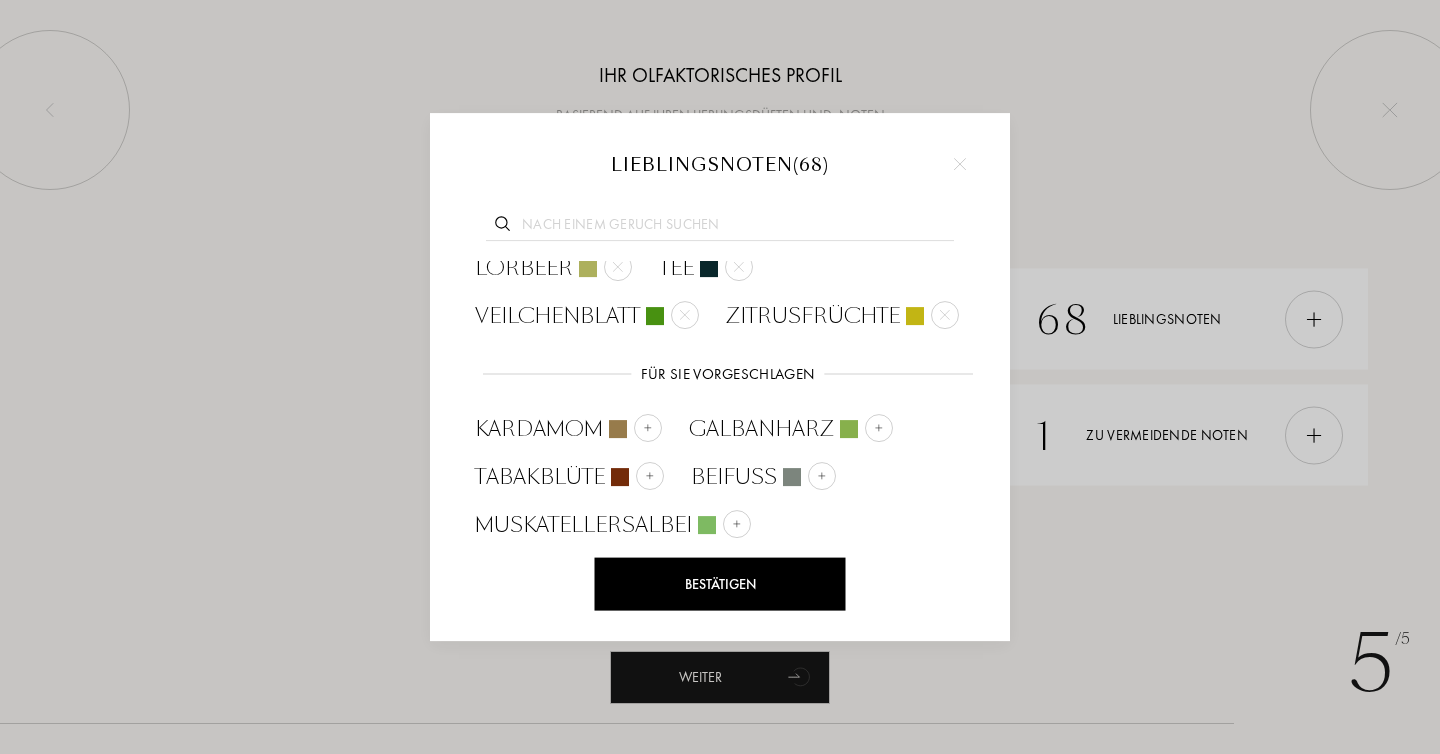 click at bounding box center [700, 572] 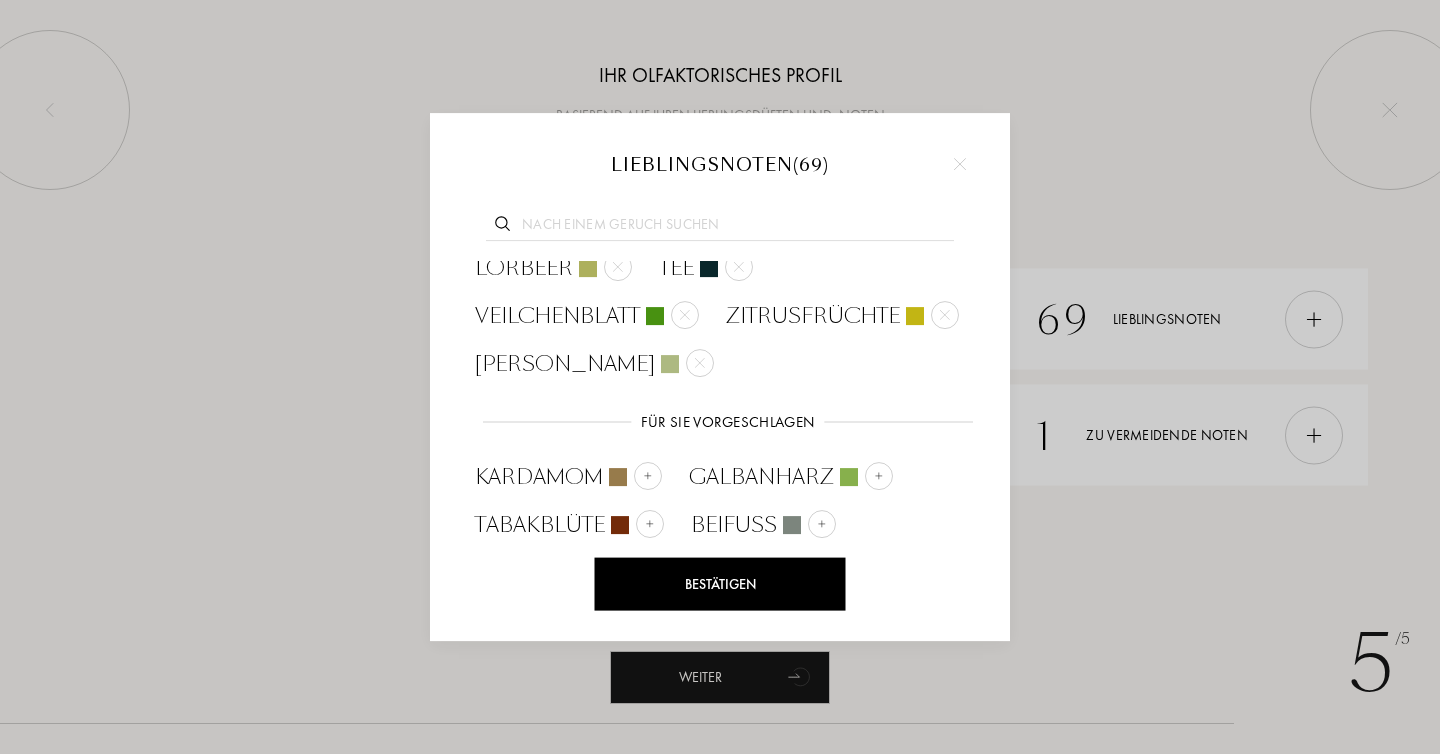 click at bounding box center (889, 573) 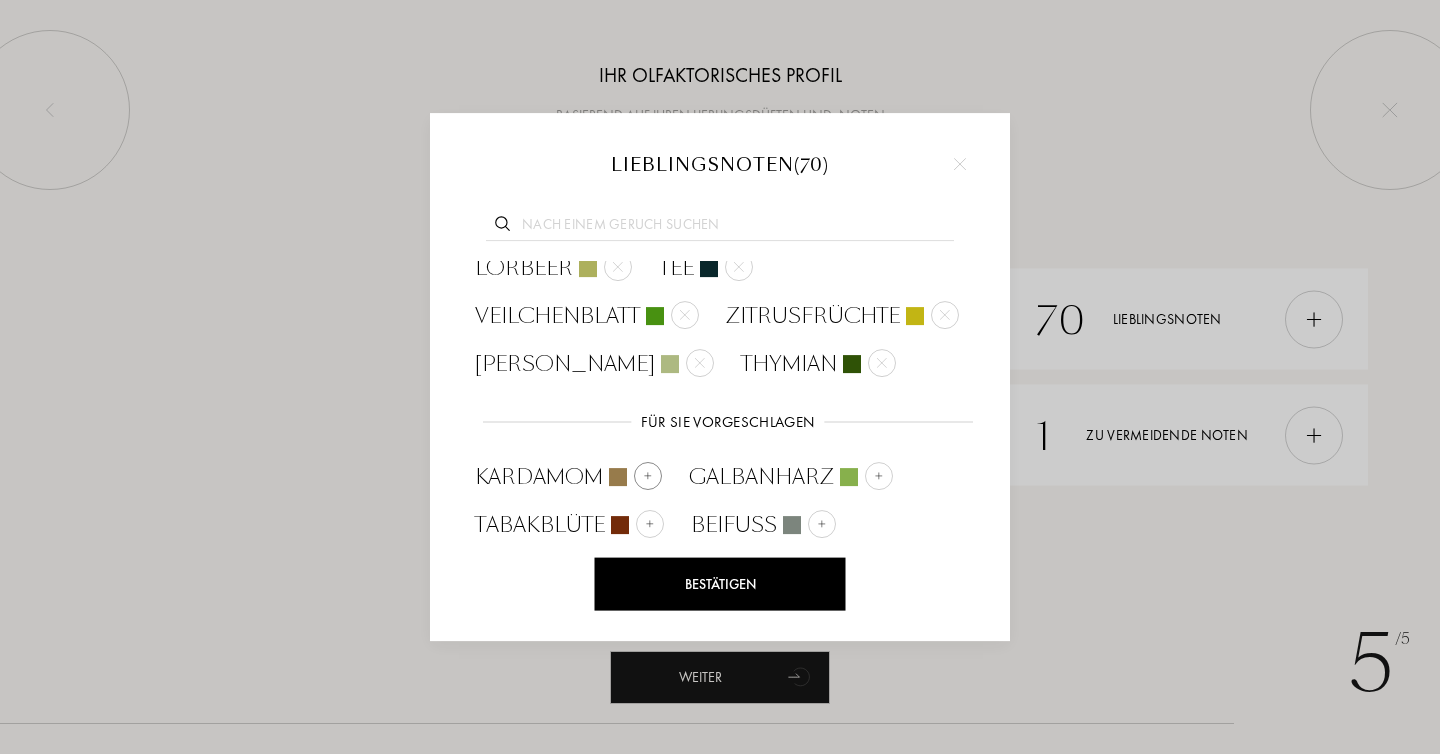 click at bounding box center [648, 476] 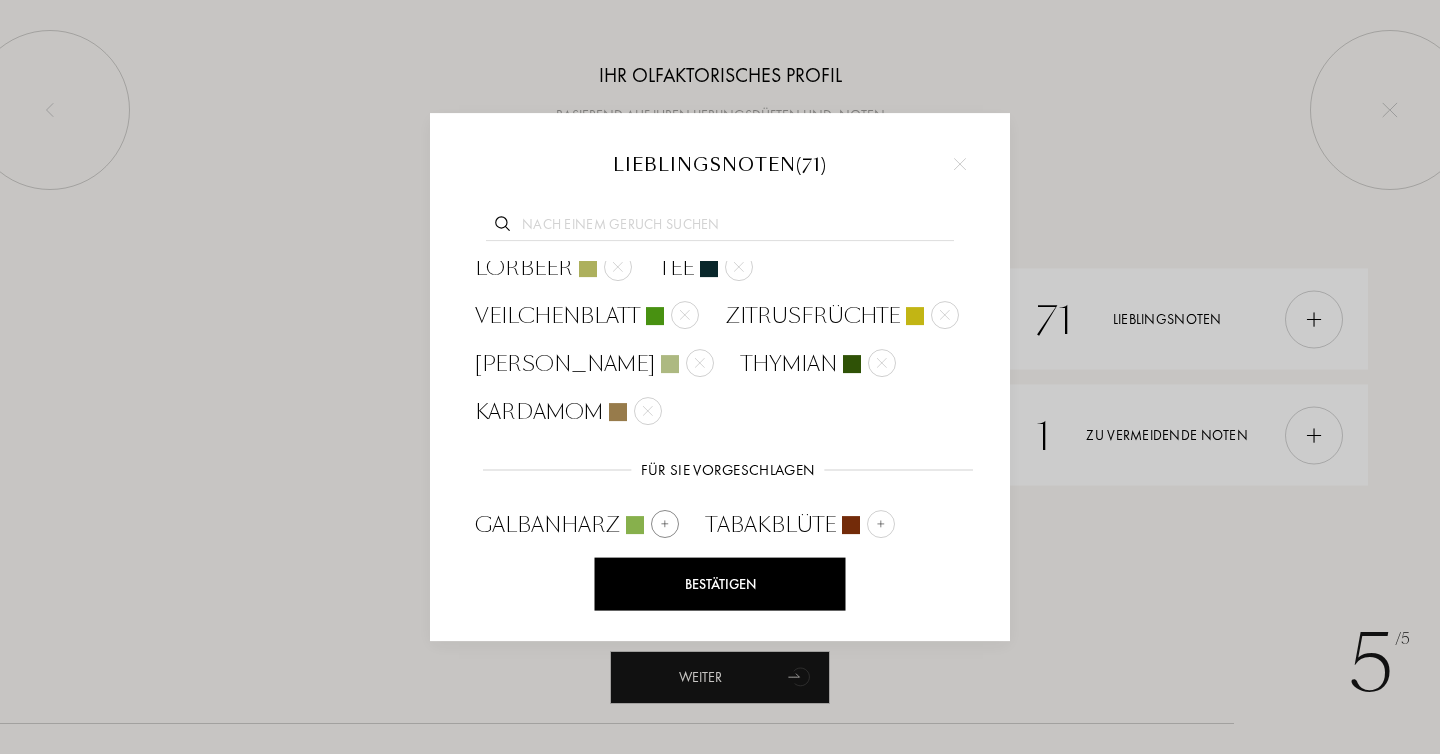 click on "Vanille Ambergris Jasmin Brombeere grüne Noten Pfirsich grünes Gras Moschus roter Apfel Birne Mandel Ambrette oder Moschusmalve Bergamotte Feigennektar Mandarinorange Rose schwarze Johannisbeere Cassia Pflaume Orange Orangenblüte Rosmarin Gardenie Magnolie Apfel Himbeere fruchtige Noten Ananas Kokosnuss Melone Aprikose Tuberose Litschi rote Beeren wilde Erdbeere Passionsfrucht Mango Neroli rosa Pfeffer Tonkabohne Nektarine Vetiver Pink Grapefruit Safran Zeder Salbei Blumige Noten Maiglöckchen Hyazinthe Meersalz Balsamtanne Kakaofrucht holzige Noten Pfeffer Pomeranze Muskat Alpenveilchen Kaffee Ambra Gewürznelken Iriswurzel Kiefernrinde Basilikum Minze Lorbeer Tee Veilchenblatt Zitrusfrüchte Wacholder Thymian Kardamom Für Sie vorgeschlagen Für Sie vorgeschlagen Galbanharz Tabakblüte Beifuß Muskatellersalbei Wacholderbeeren Zitrone" at bounding box center [720, -443] 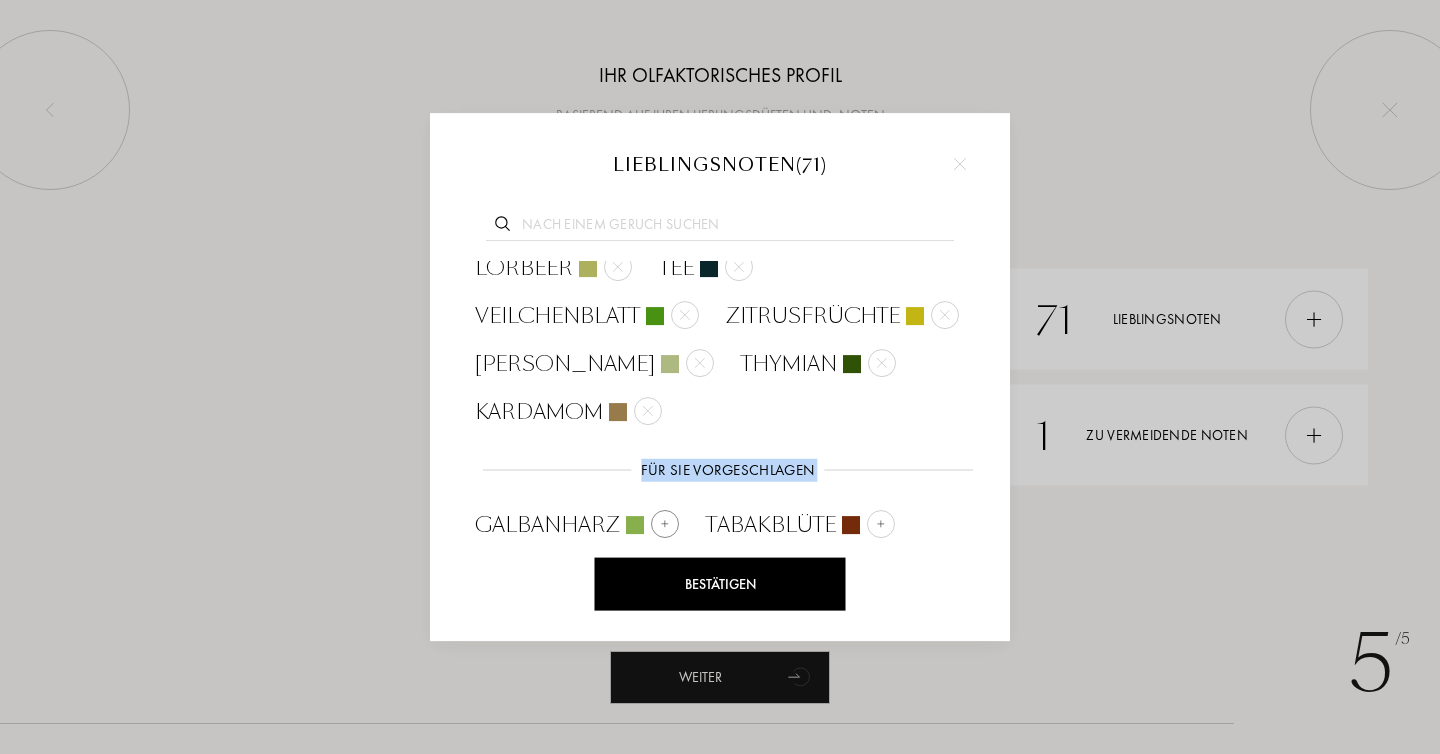 click at bounding box center (665, 524) 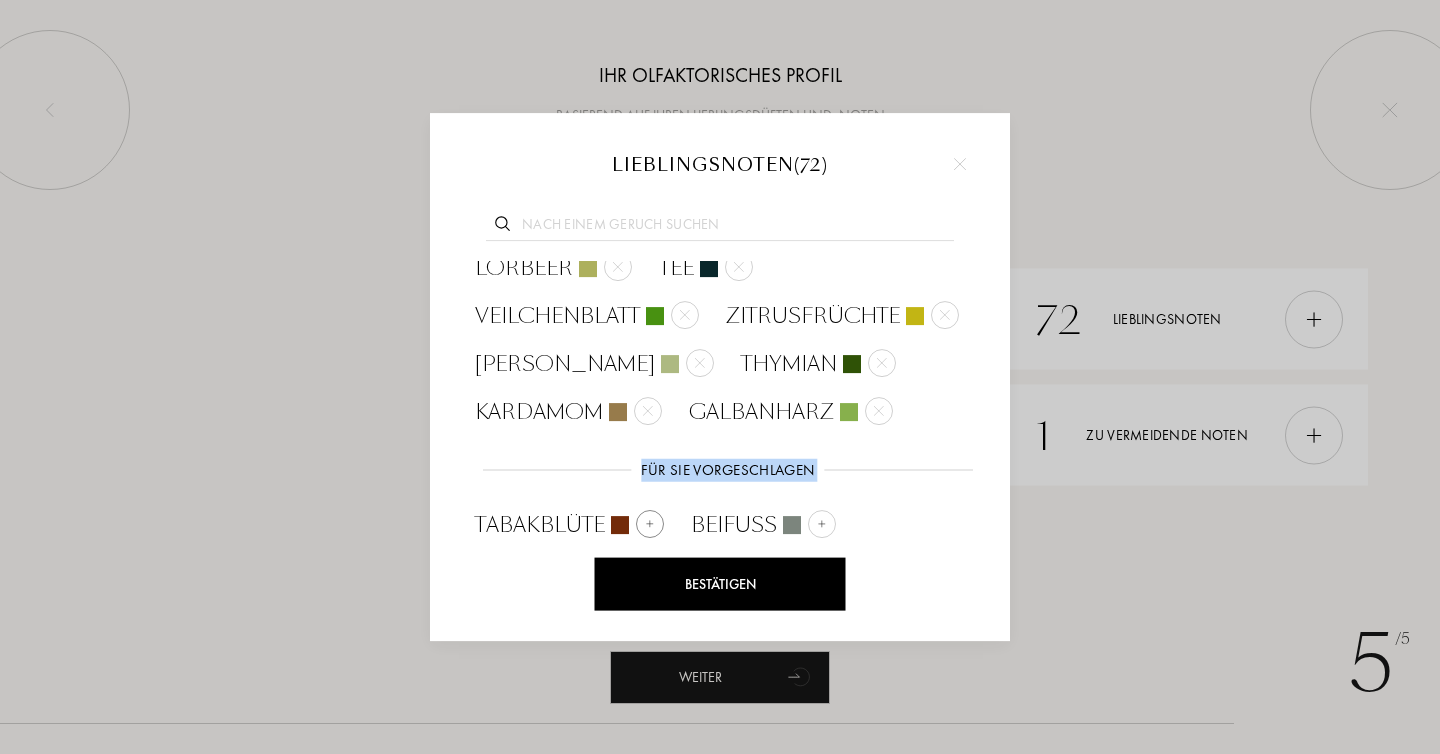 click on "Tabakblüte" at bounding box center (568, 525) 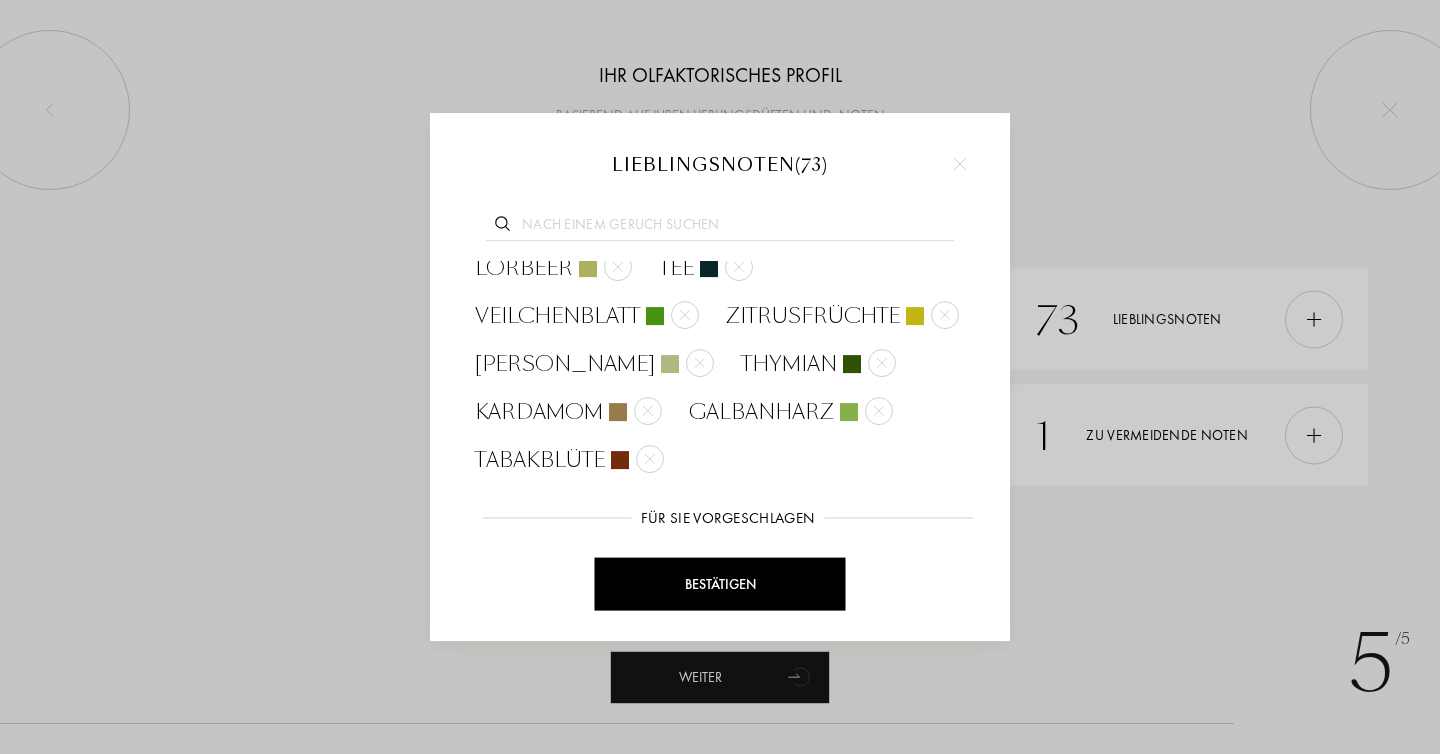 click at bounding box center (606, 572) 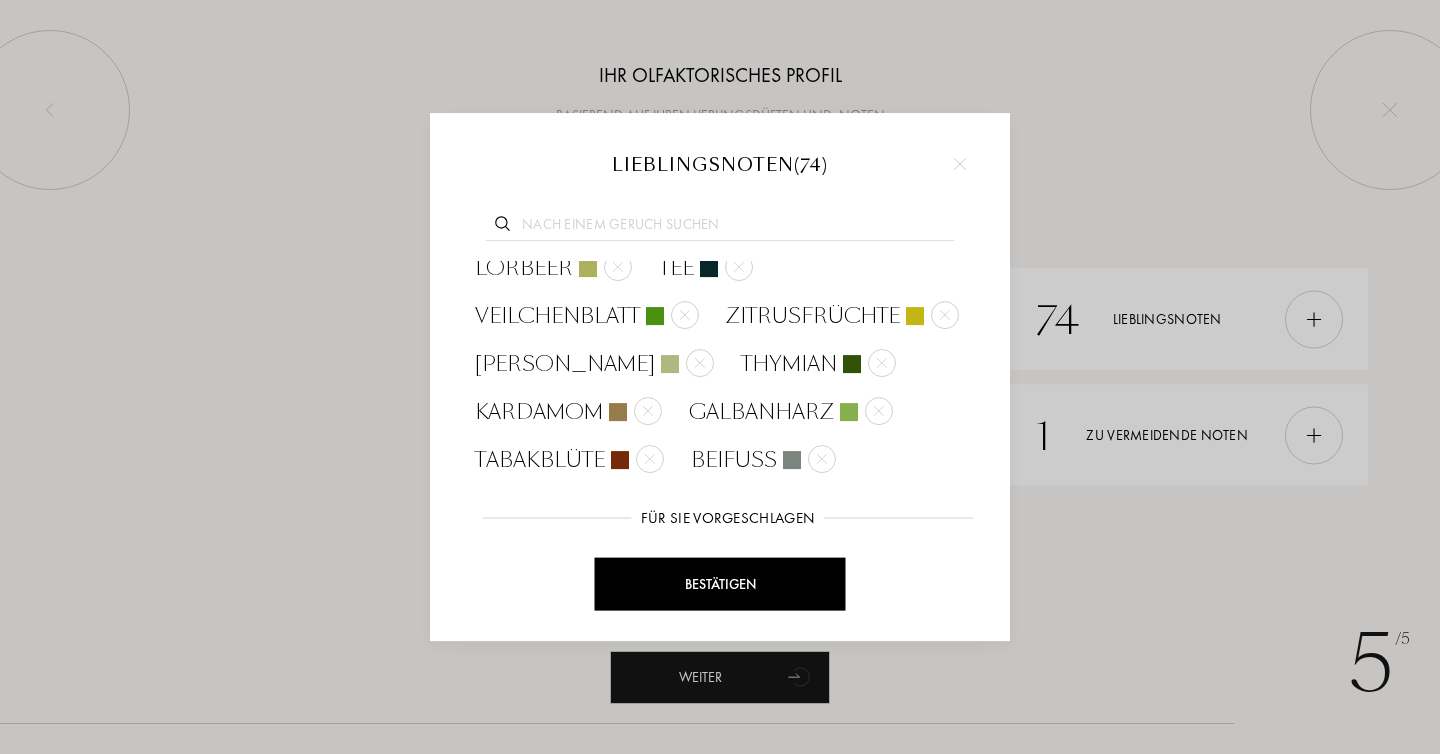click at bounding box center [737, 572] 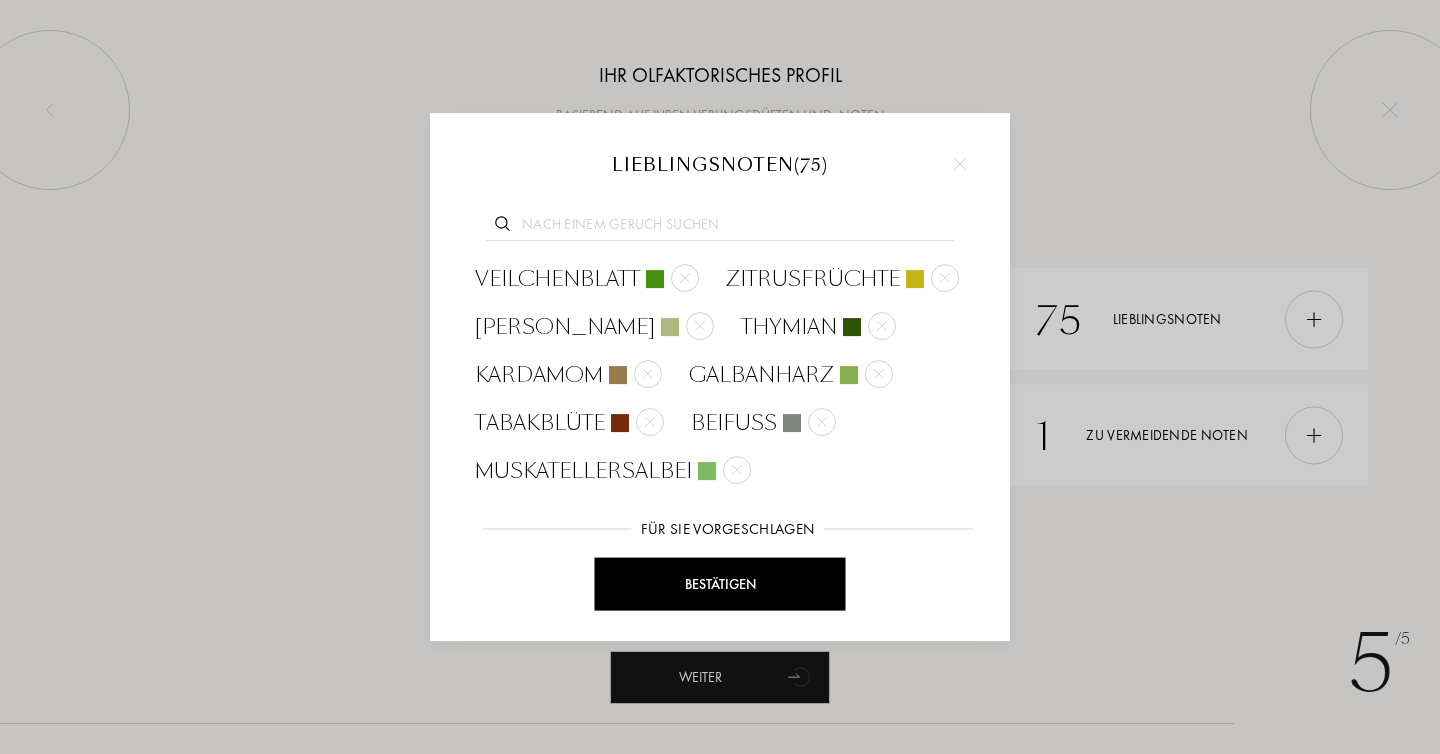 scroll, scrollTop: 1793, scrollLeft: 0, axis: vertical 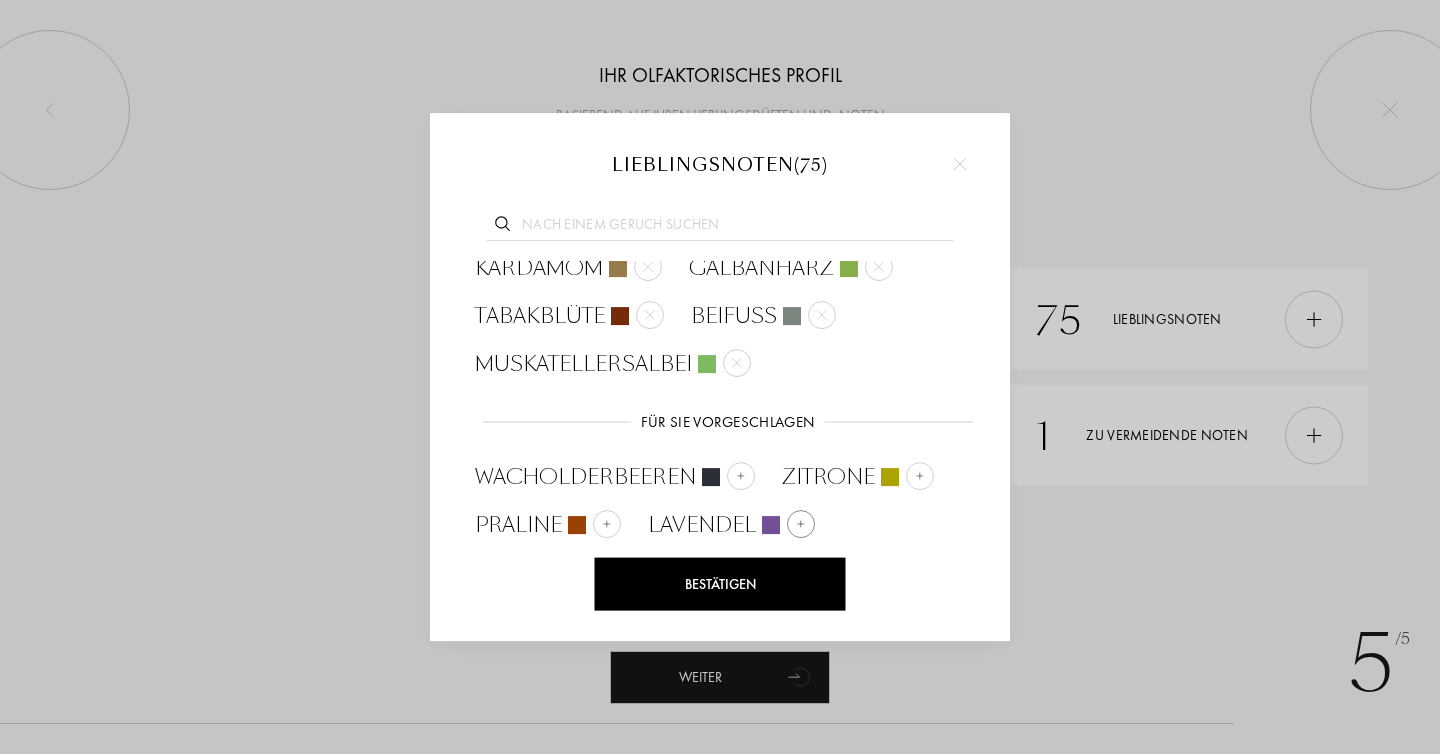click at bounding box center (801, 524) 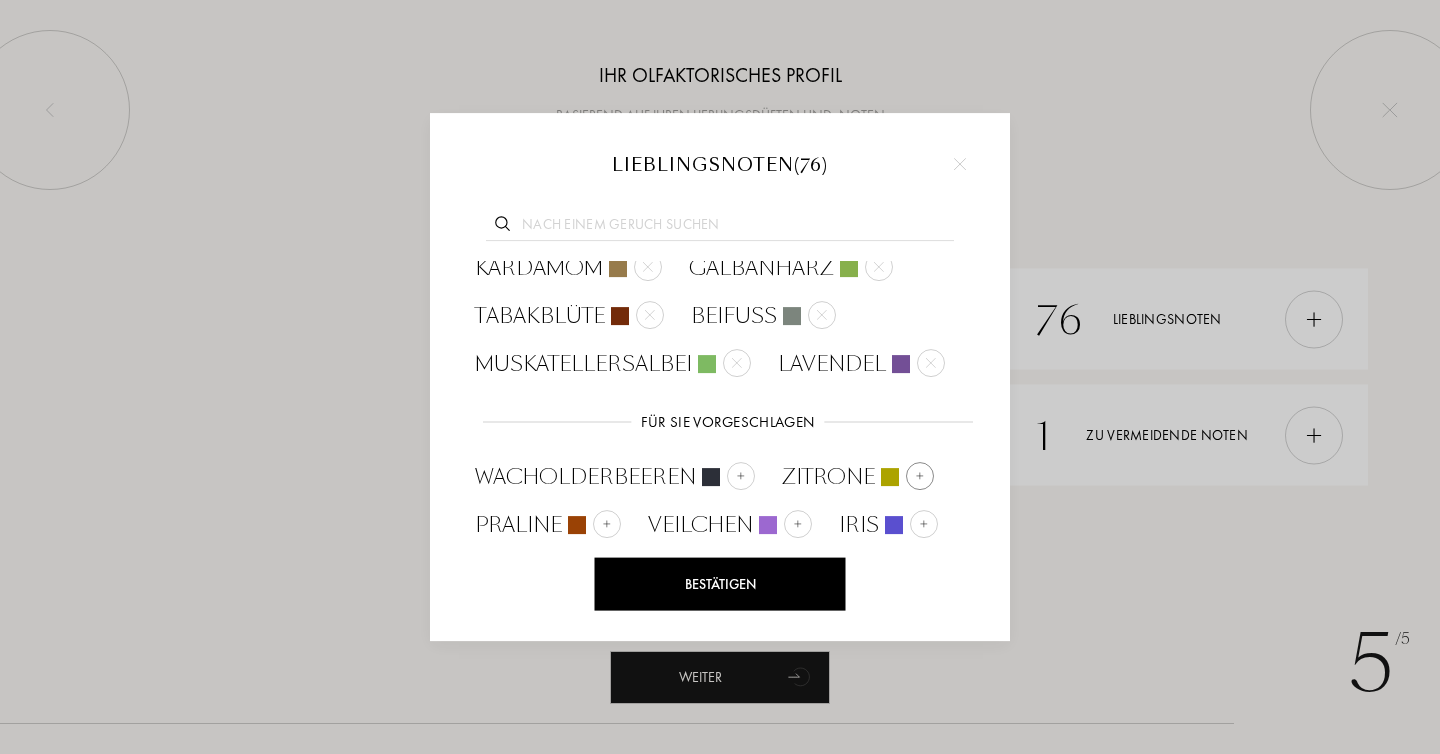 click at bounding box center [920, 476] 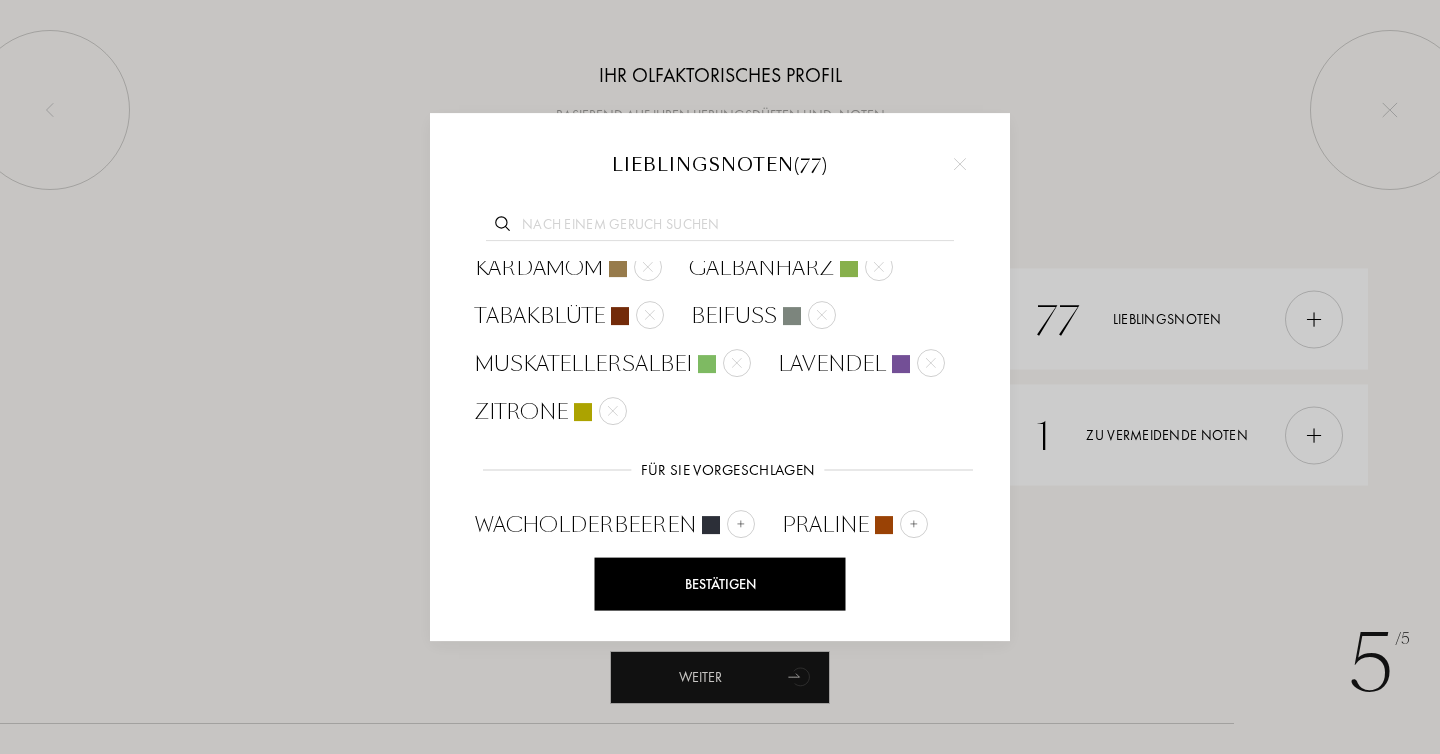 click at bounding box center (625, 572) 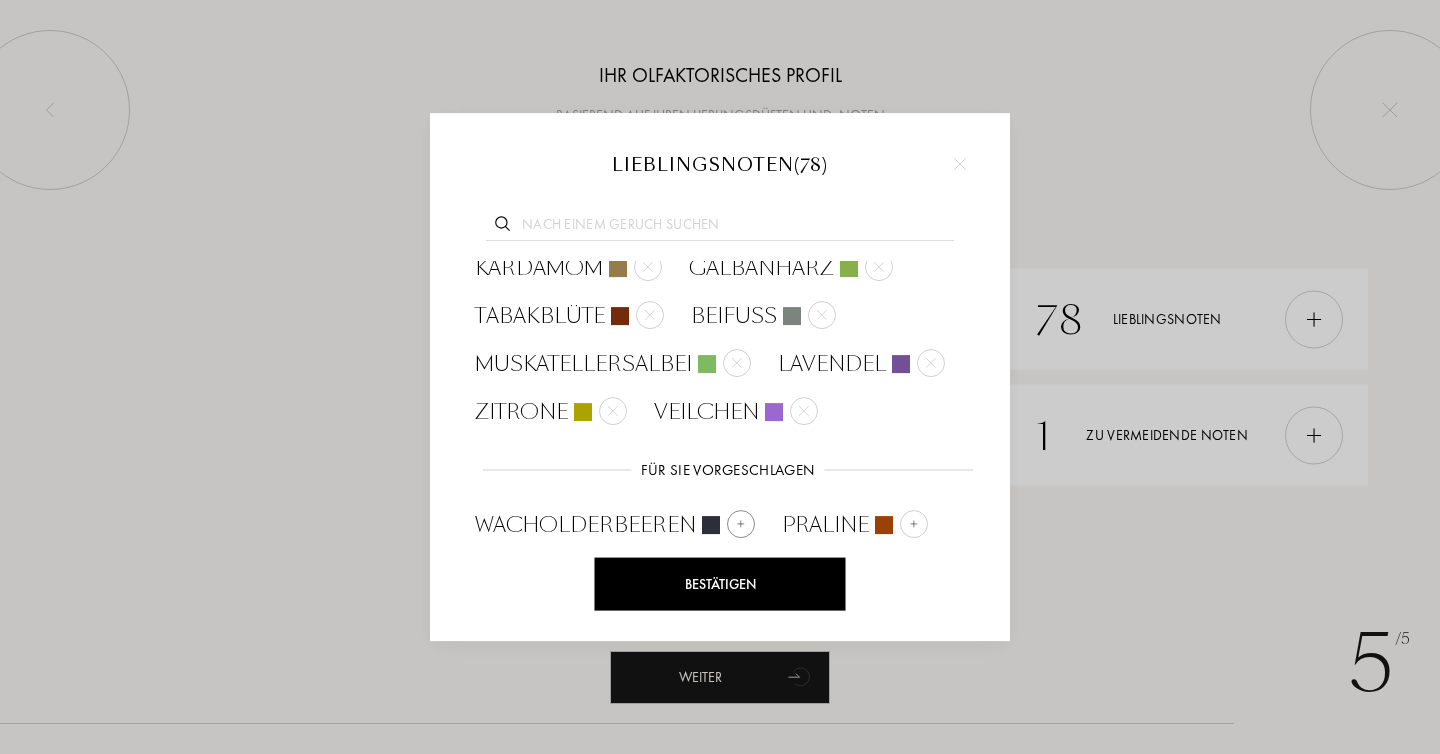 click at bounding box center (741, 524) 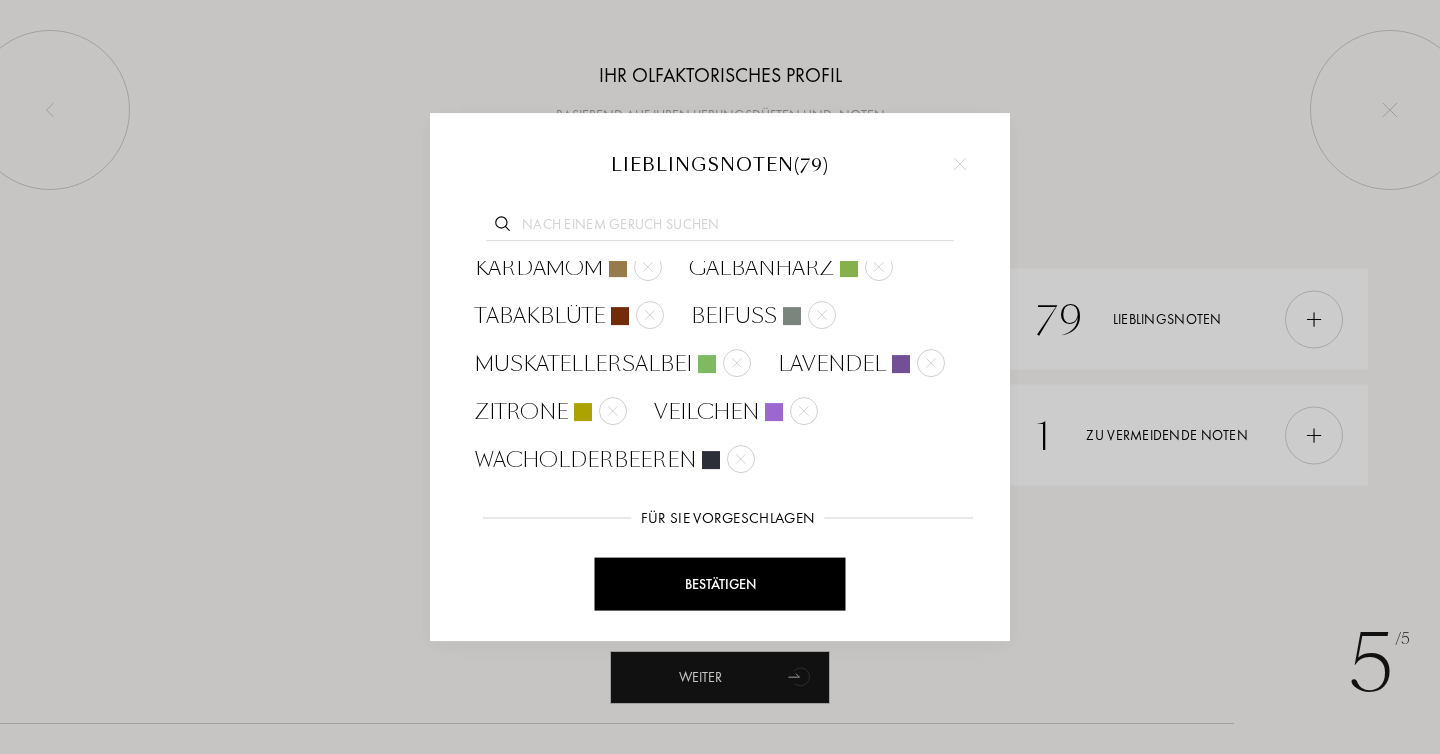 click at bounding box center (607, 572) 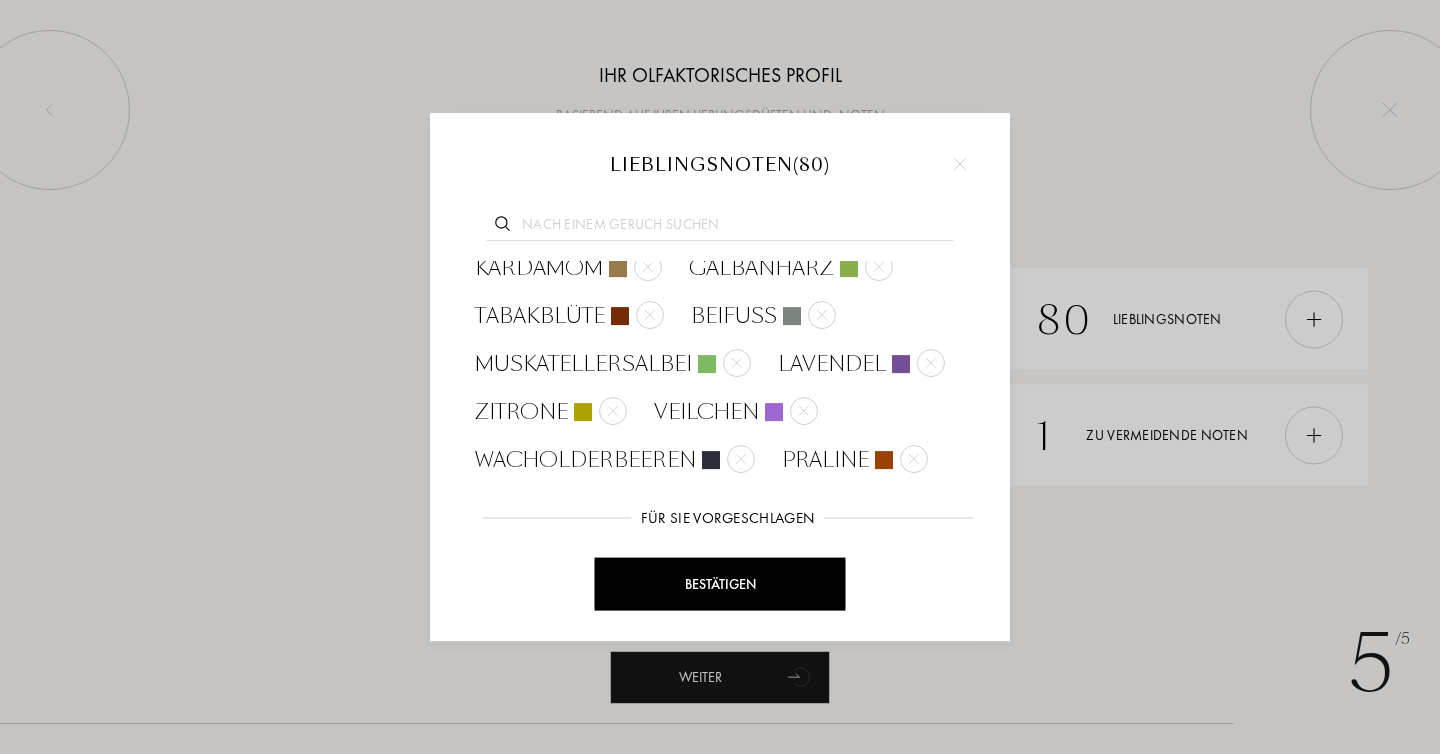 click at bounding box center (560, 572) 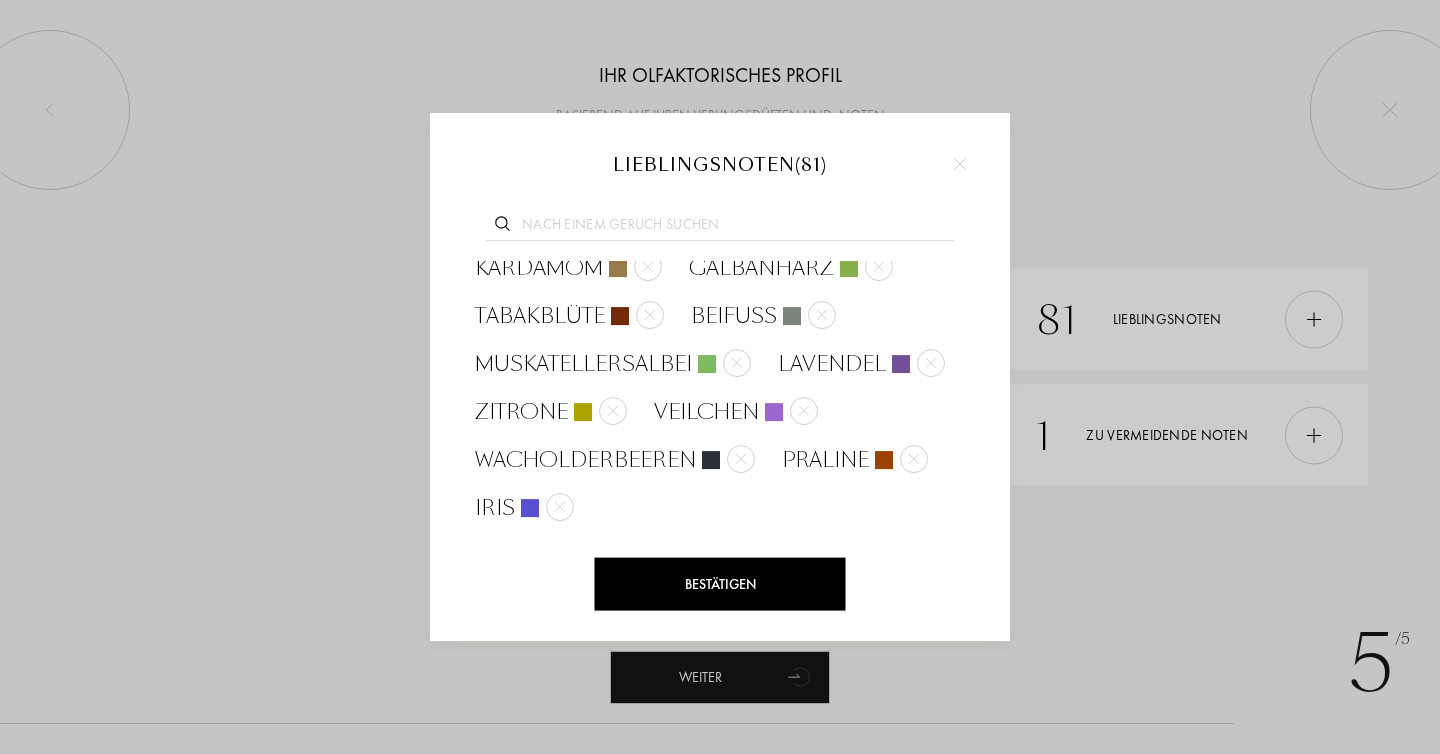scroll, scrollTop: 1937, scrollLeft: 0, axis: vertical 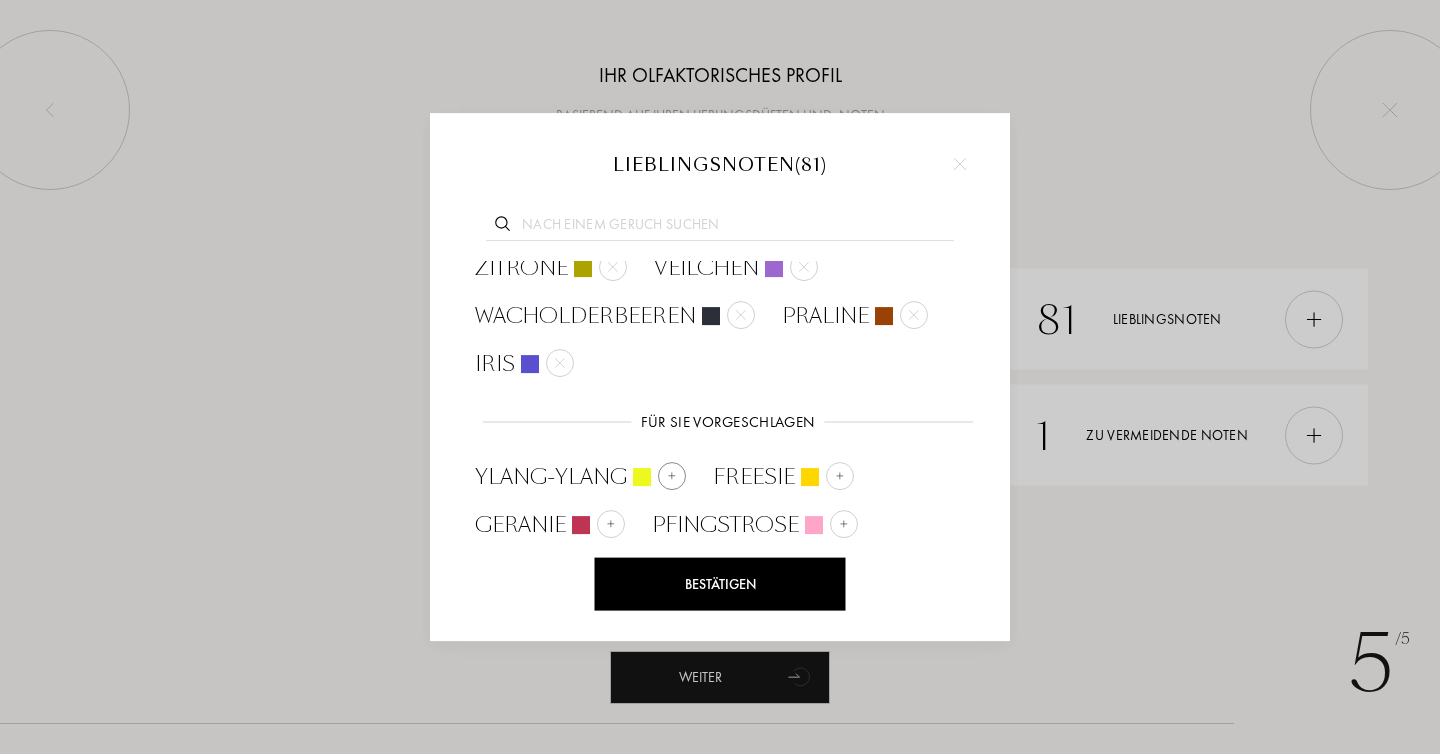 click at bounding box center [672, 476] 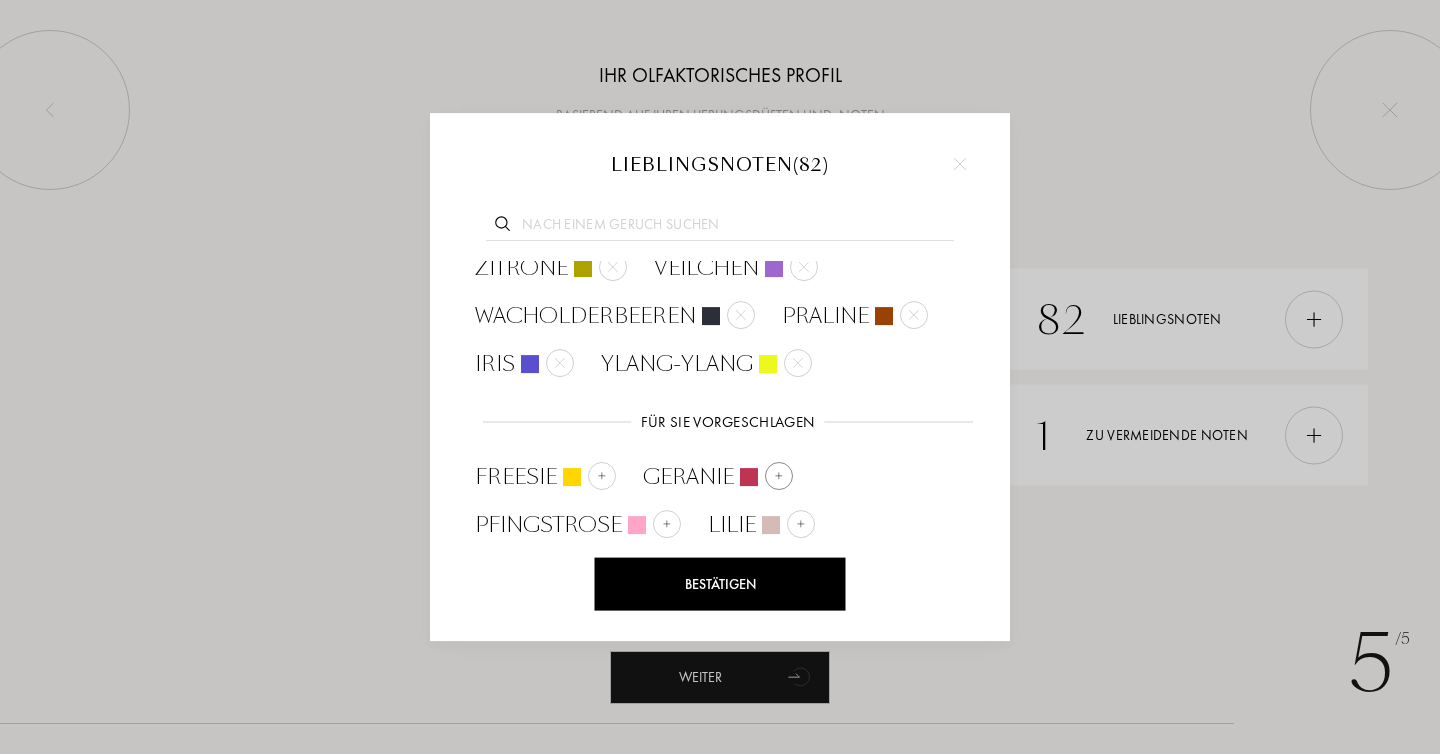 click at bounding box center (779, 476) 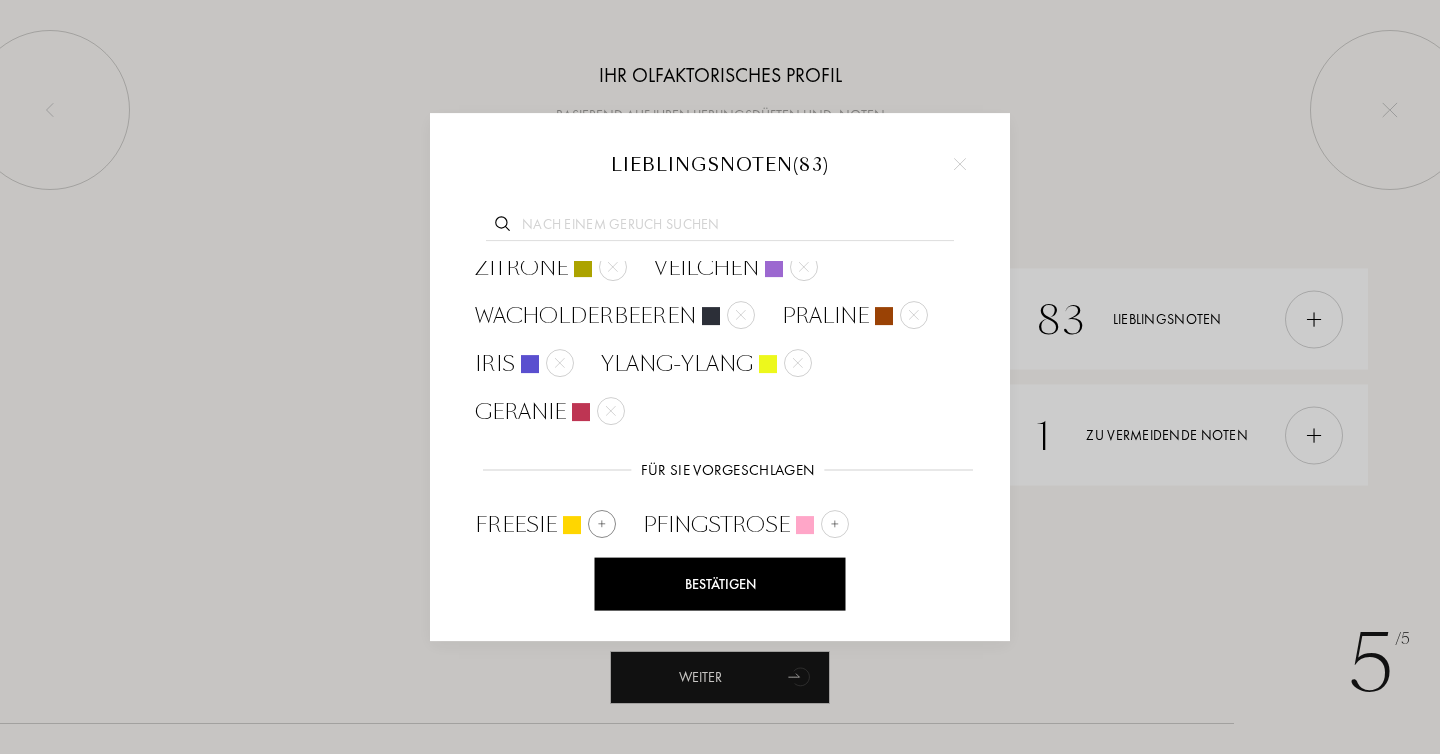 click at bounding box center (602, 524) 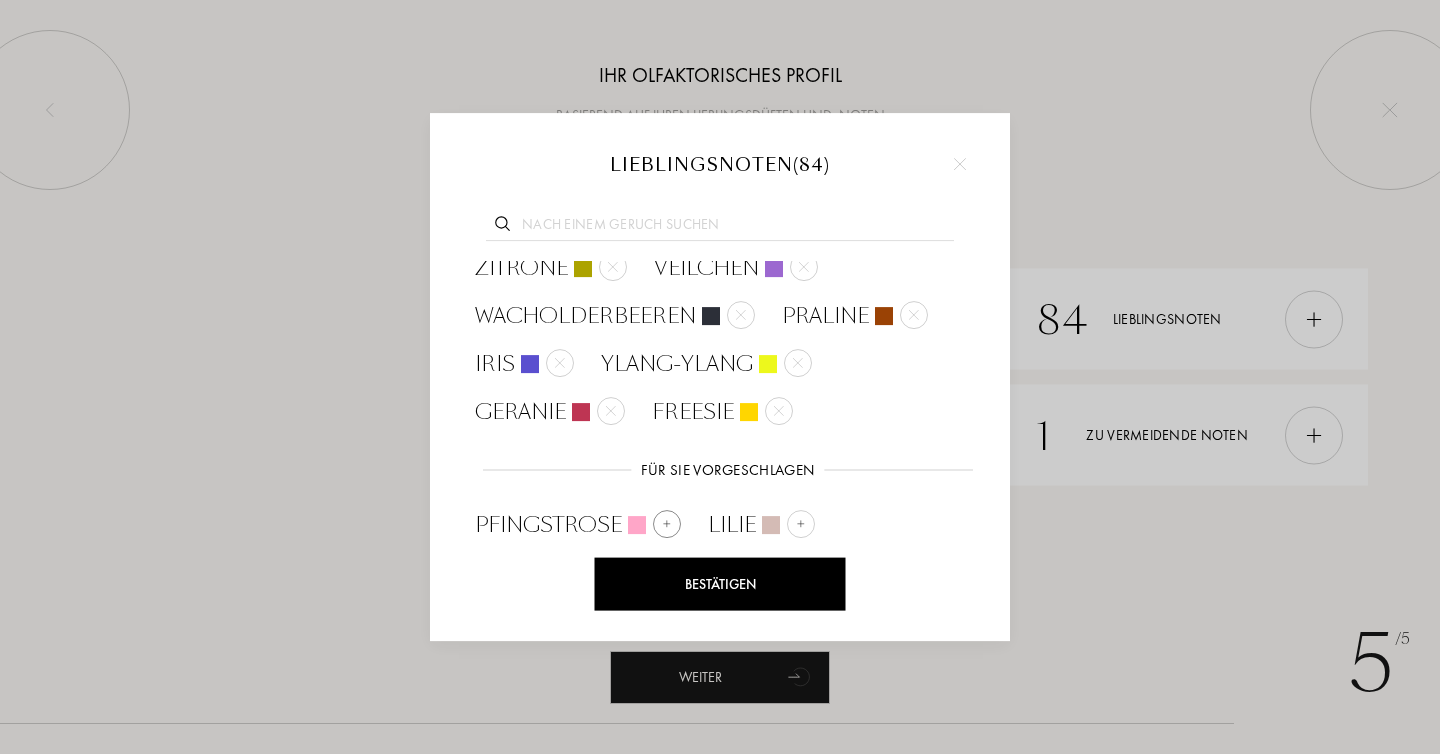 click at bounding box center (667, 524) 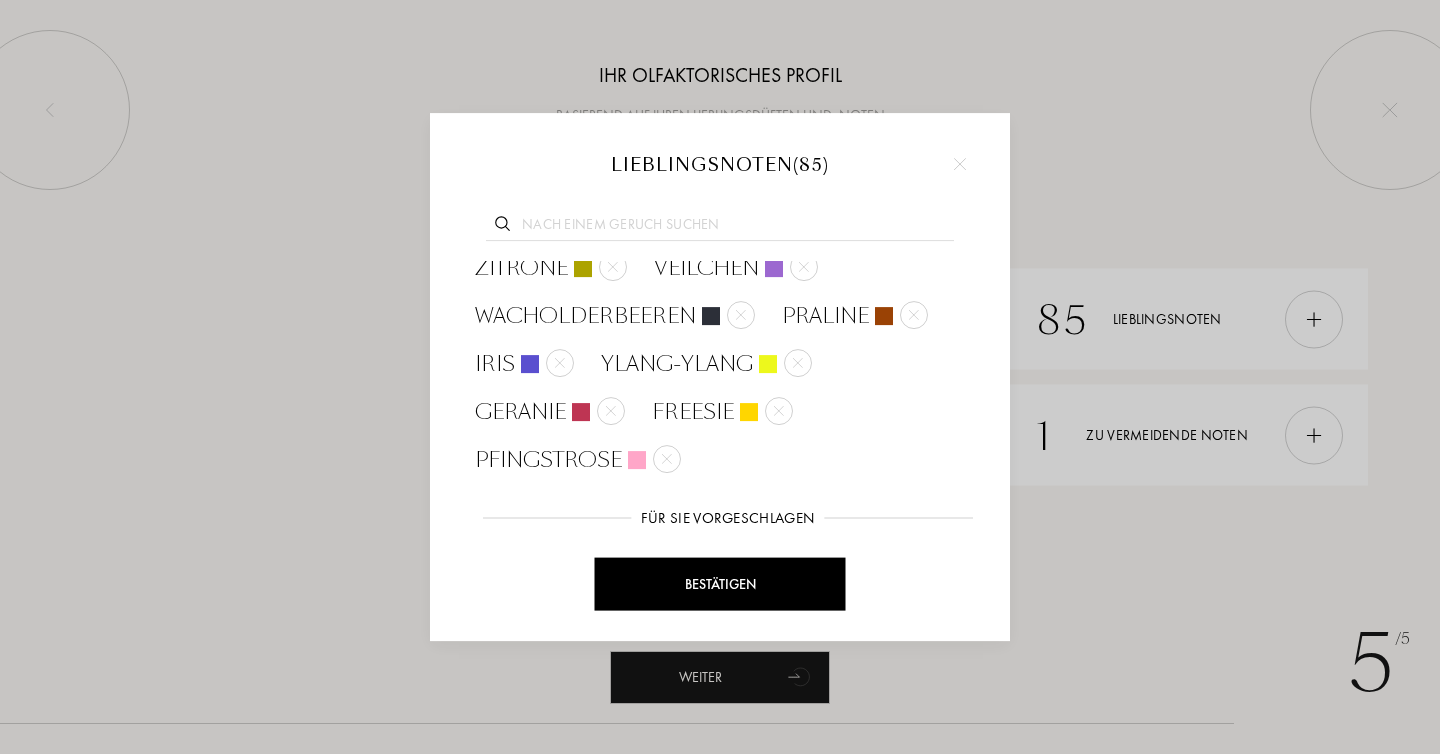 click at bounding box center [838, 572] 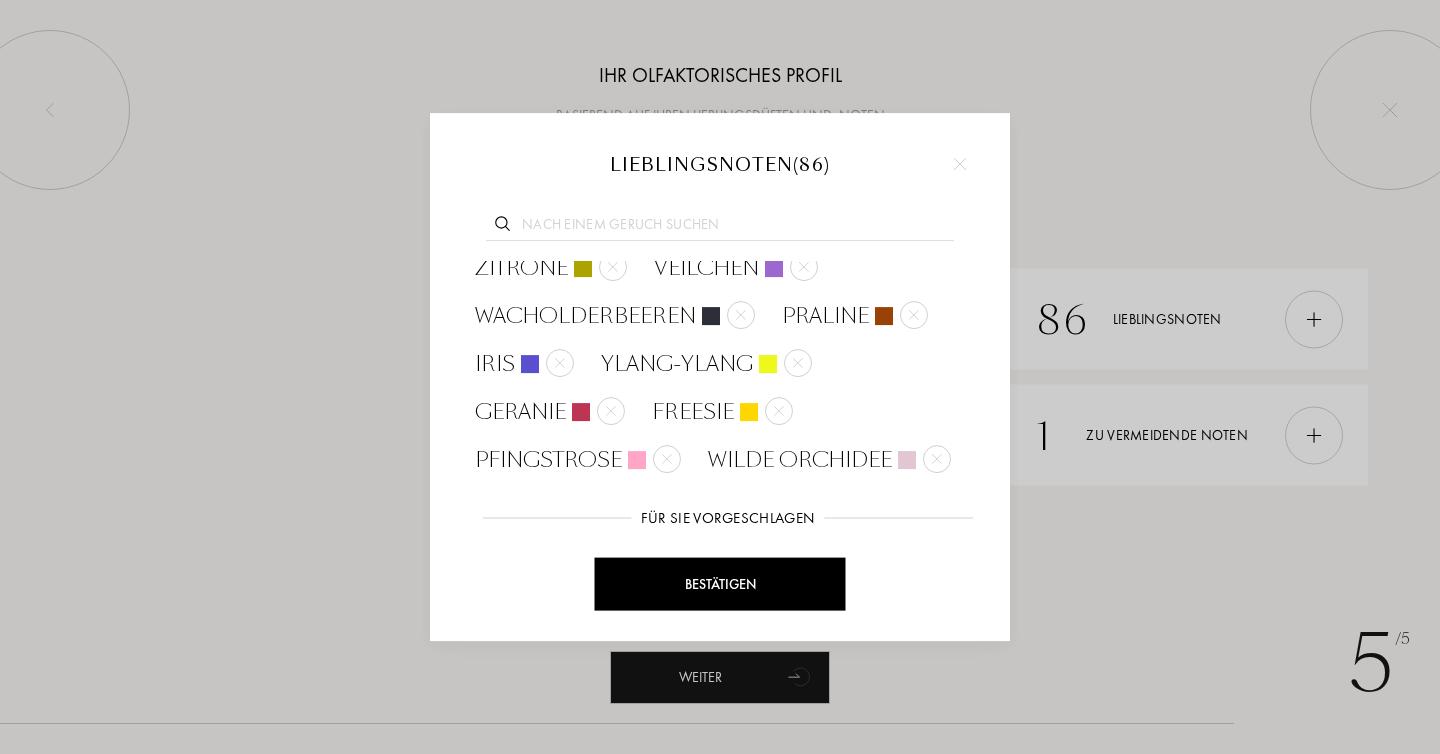 click at bounding box center [568, 572] 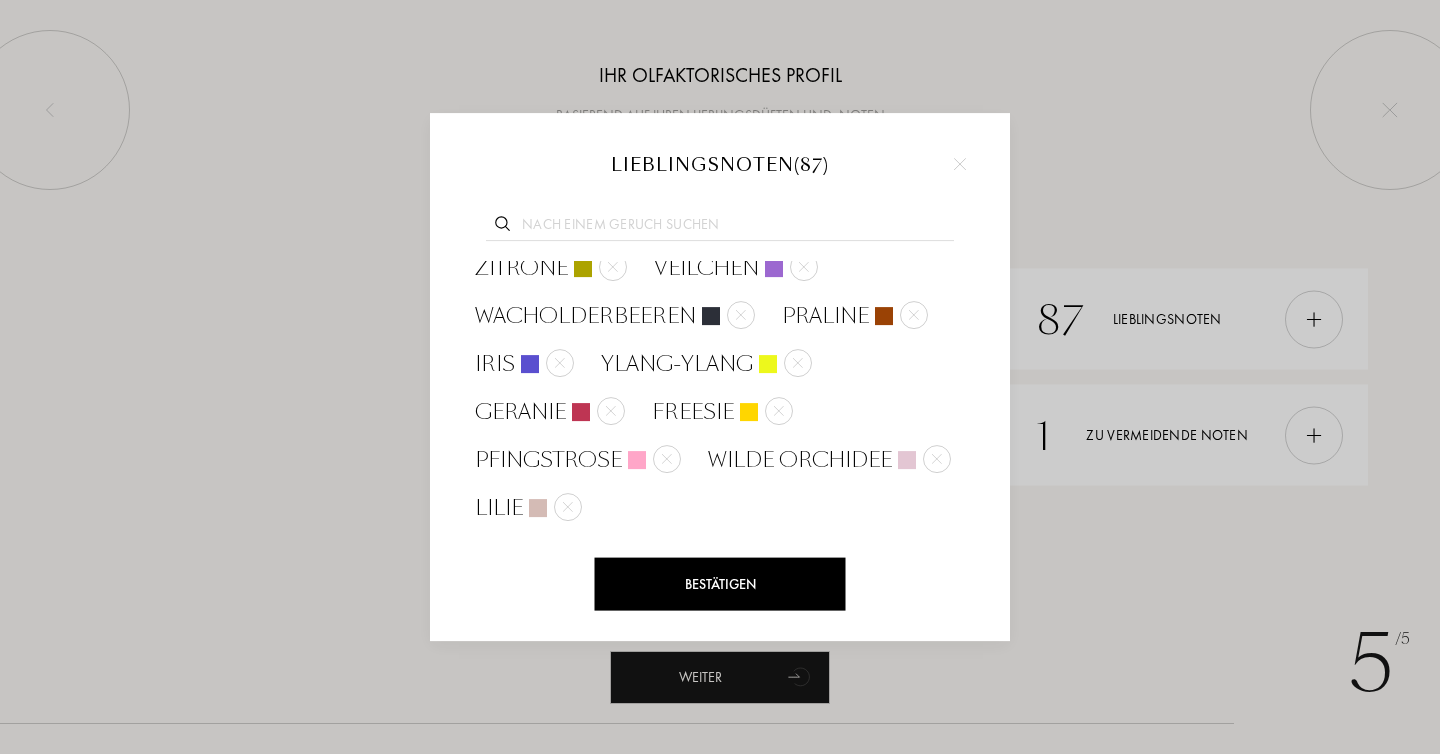 scroll, scrollTop: 2081, scrollLeft: 0, axis: vertical 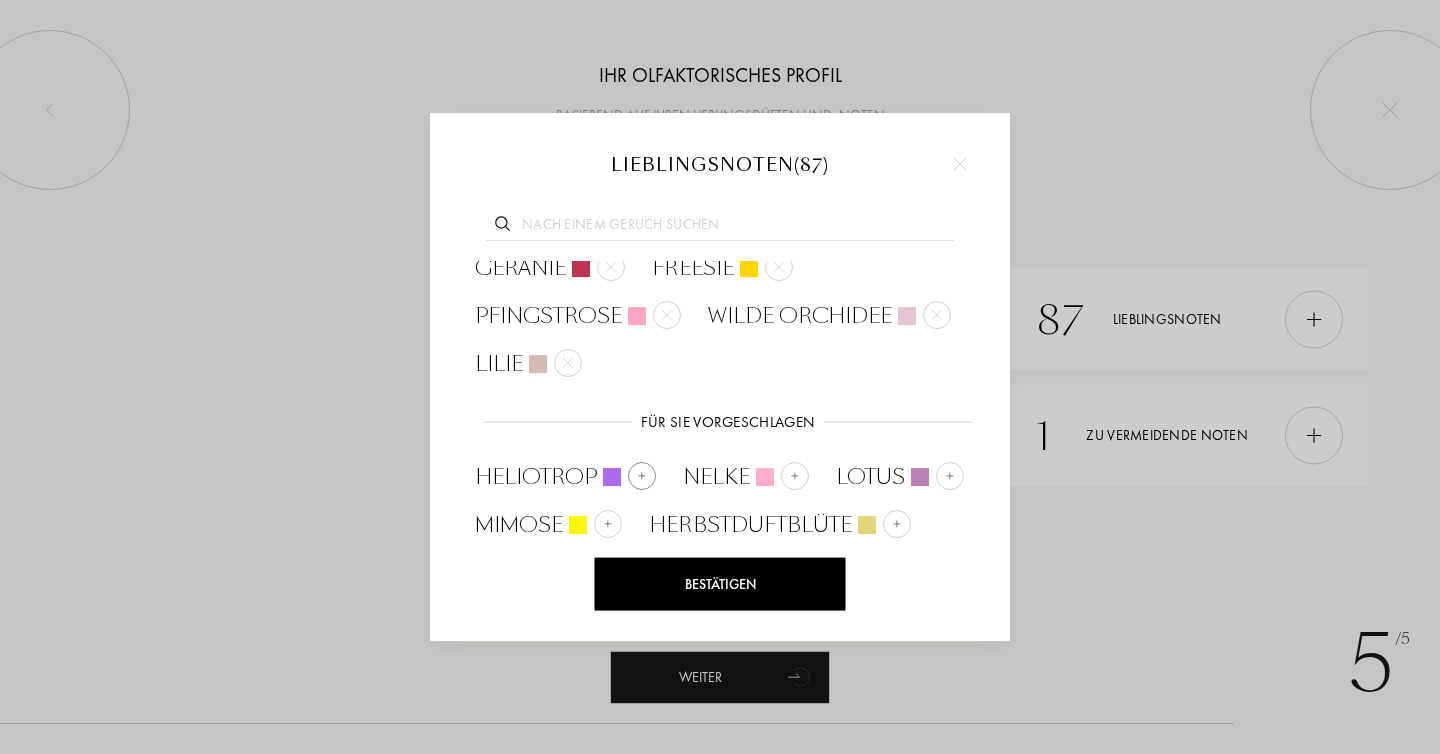 click at bounding box center (612, 477) 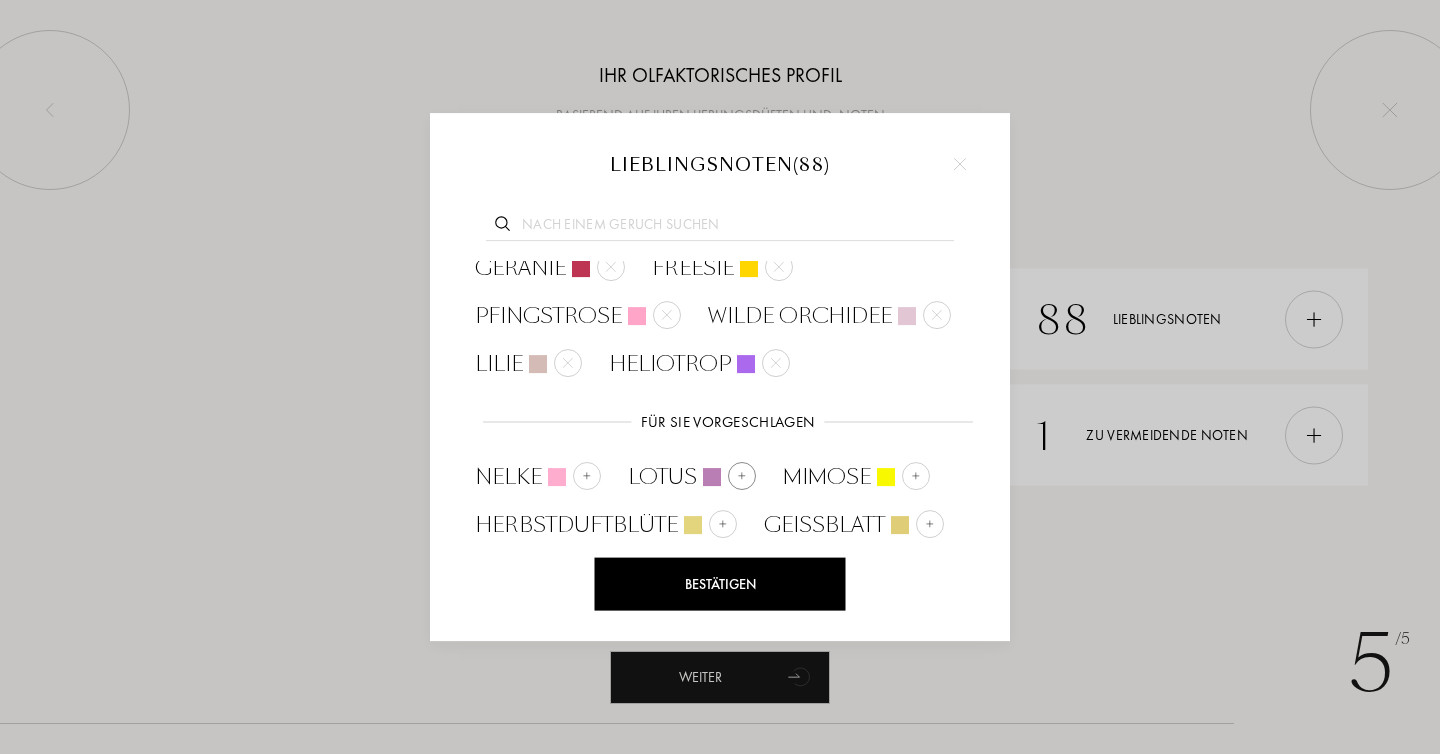 click at bounding box center [742, 476] 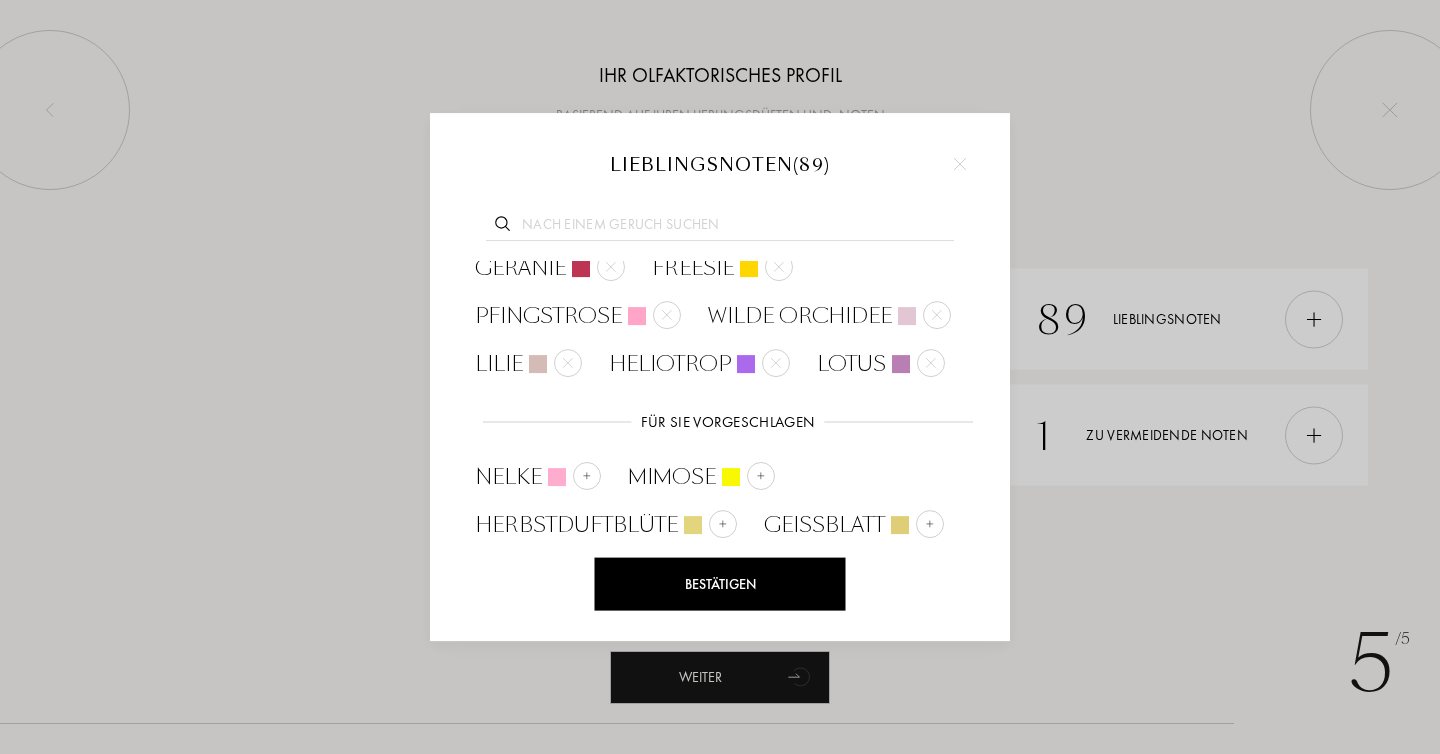 click at bounding box center (795, 572) 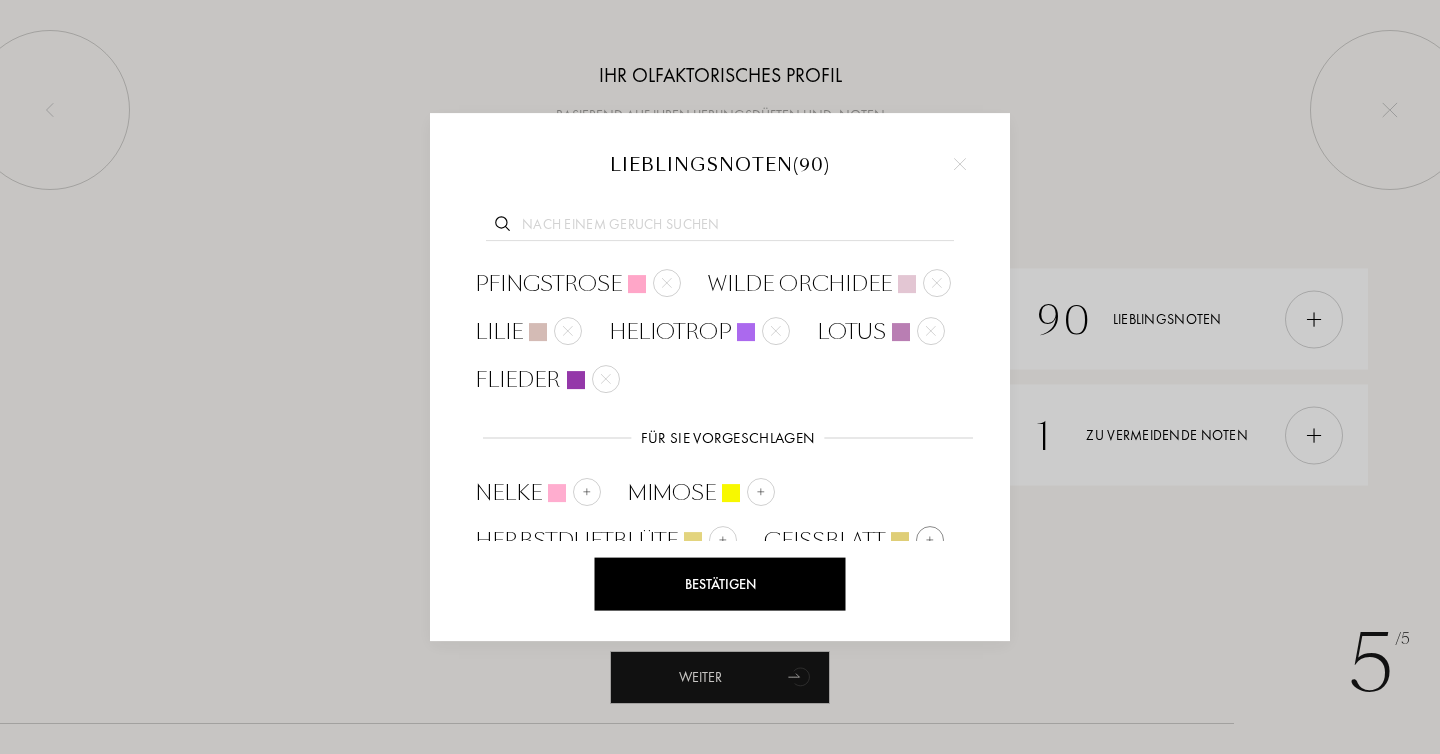scroll, scrollTop: 2129, scrollLeft: 0, axis: vertical 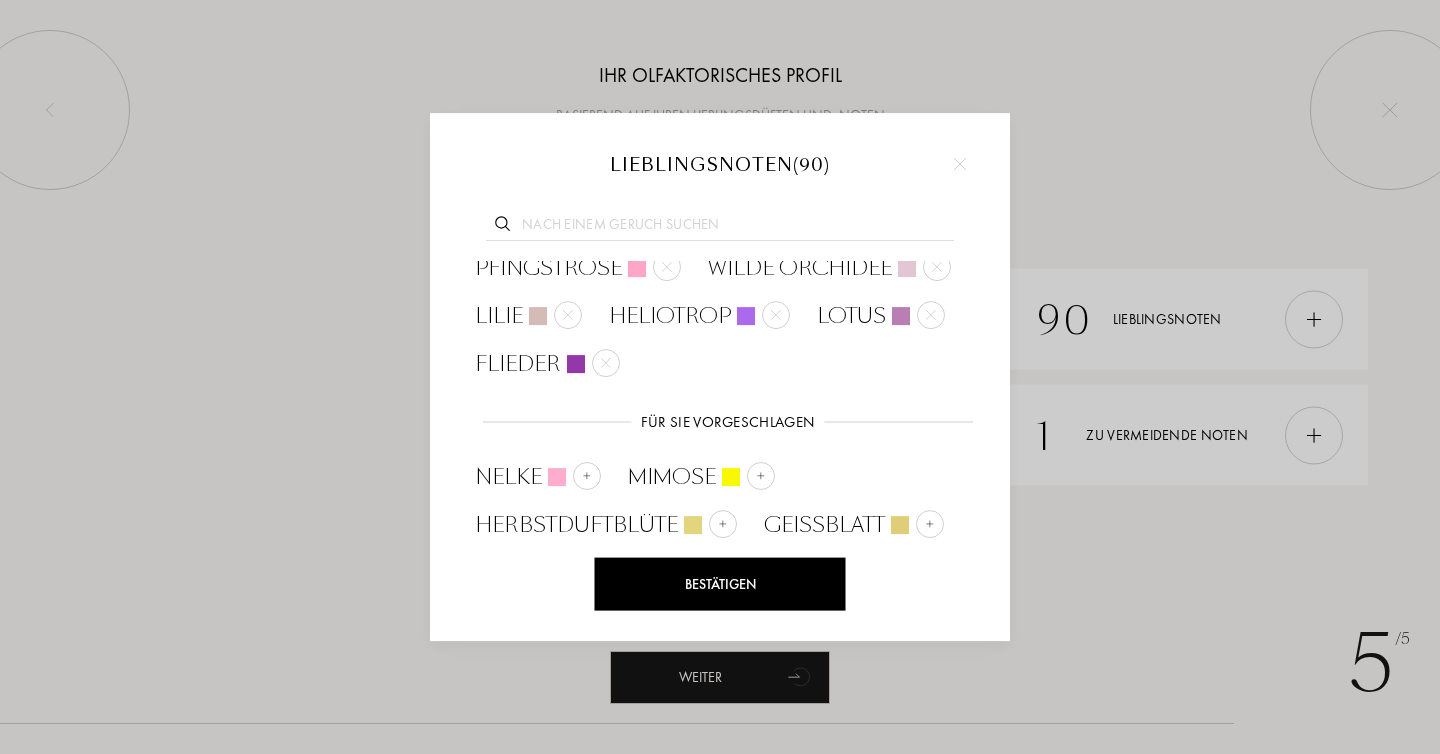 click at bounding box center [841, 572] 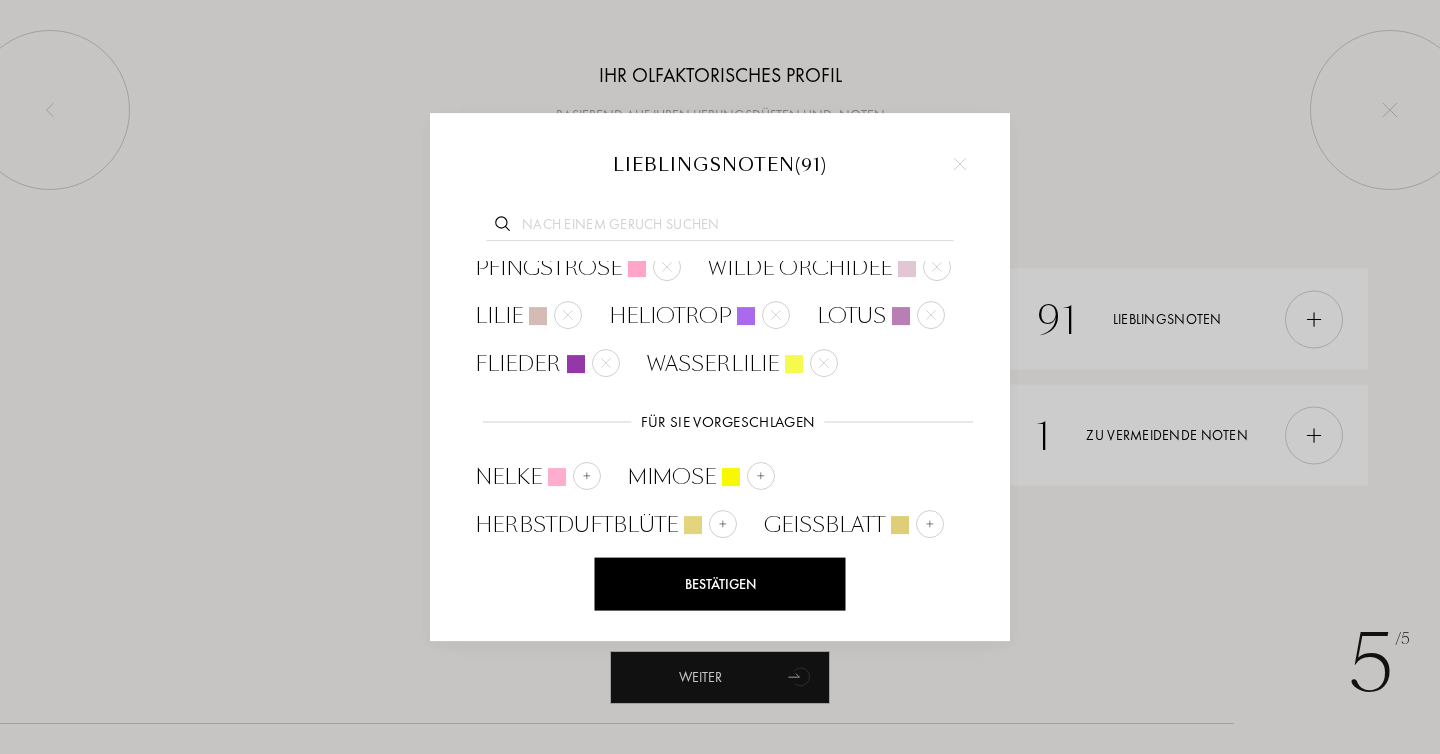 click at bounding box center [871, 572] 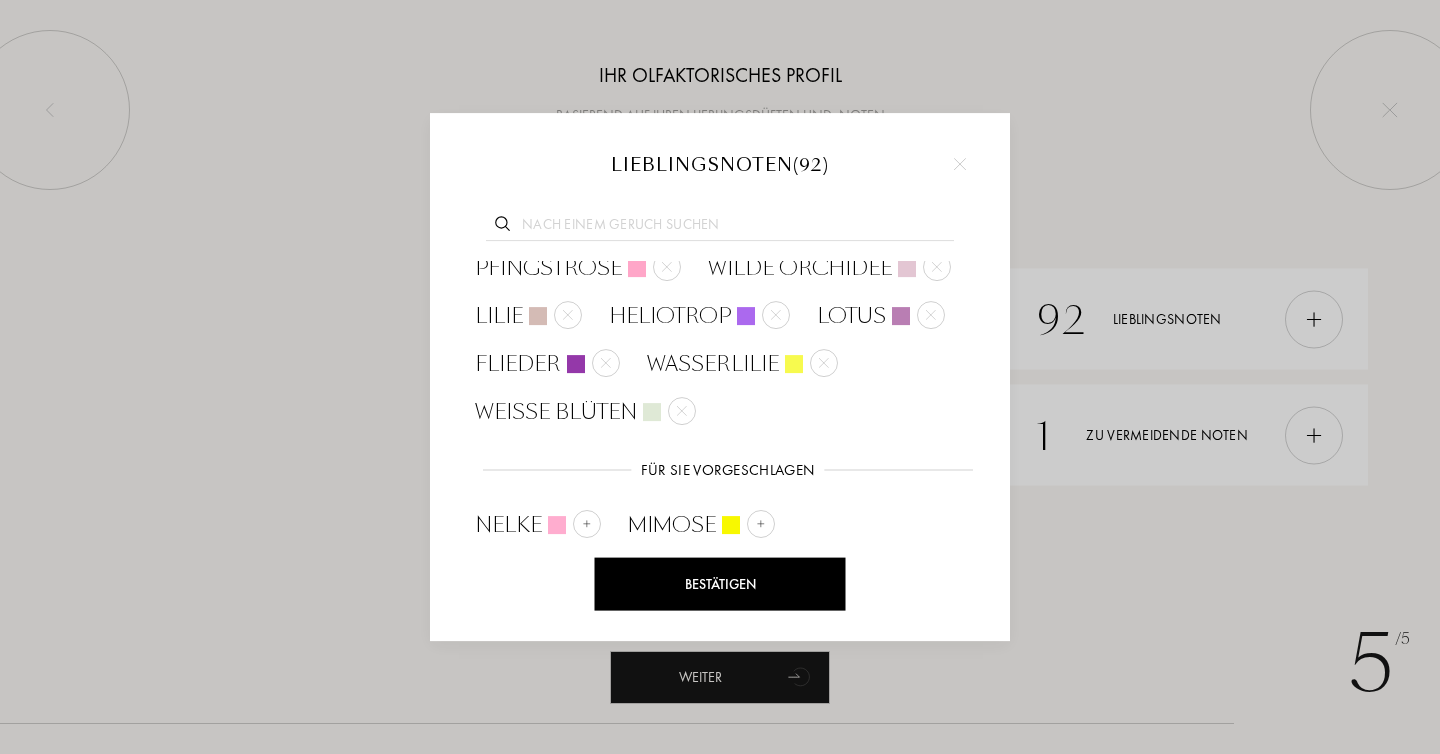 scroll, scrollTop: 2177, scrollLeft: 0, axis: vertical 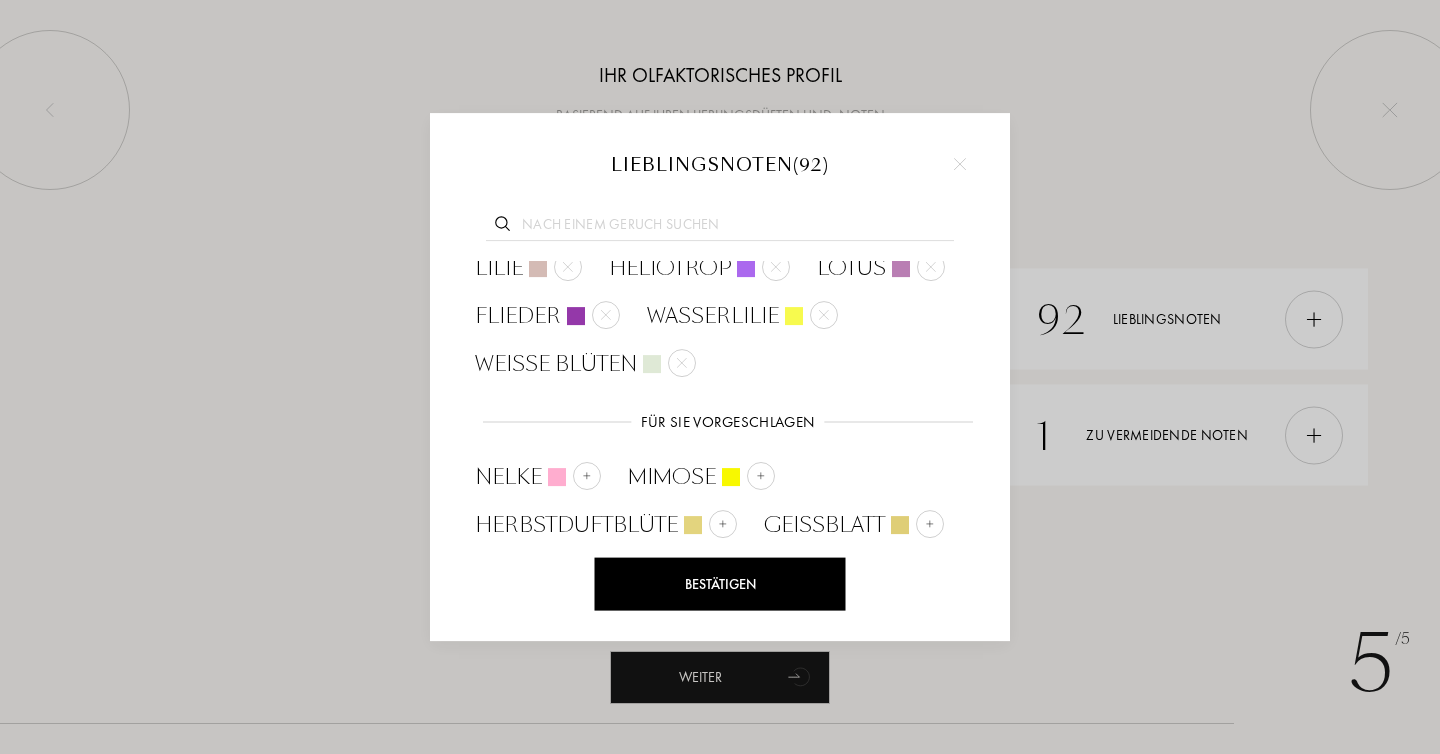 click at bounding box center [836, 572] 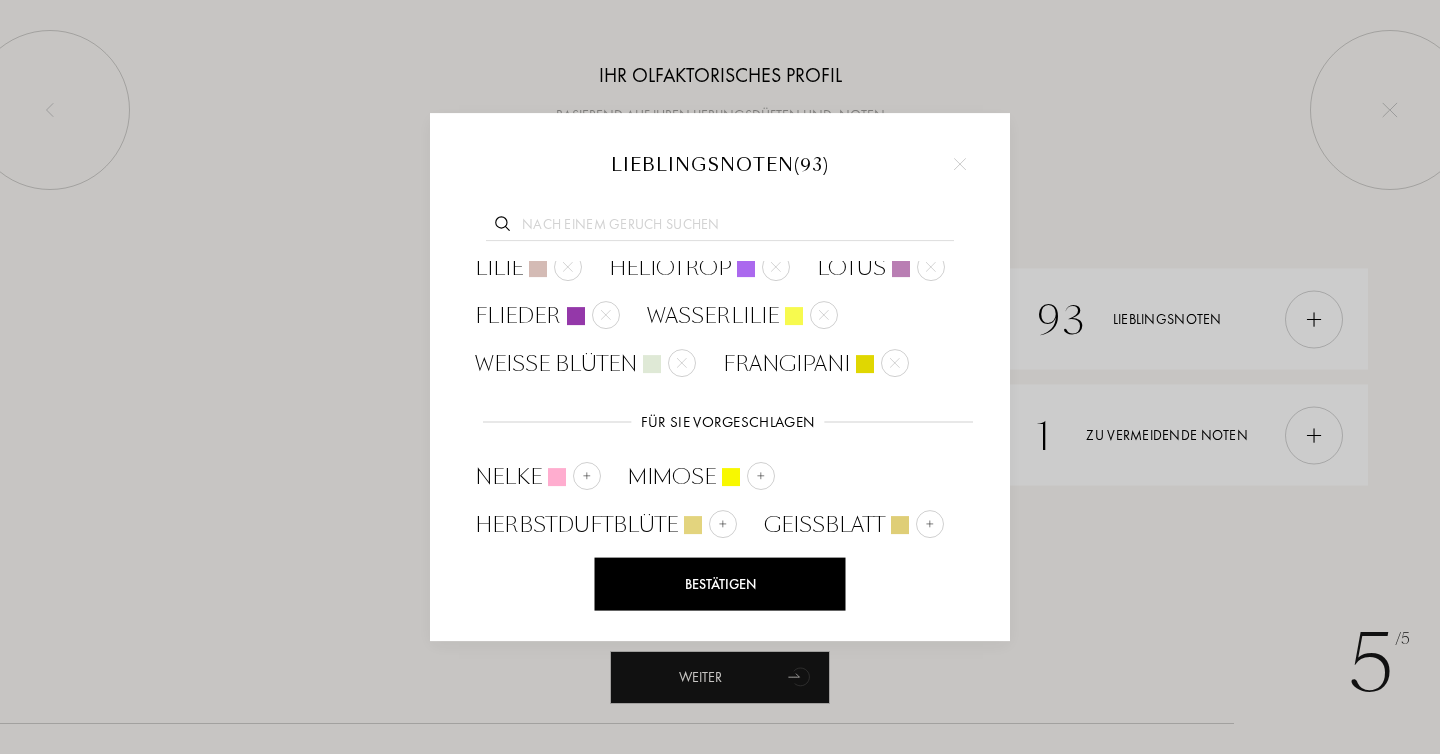 click at bounding box center (839, 572) 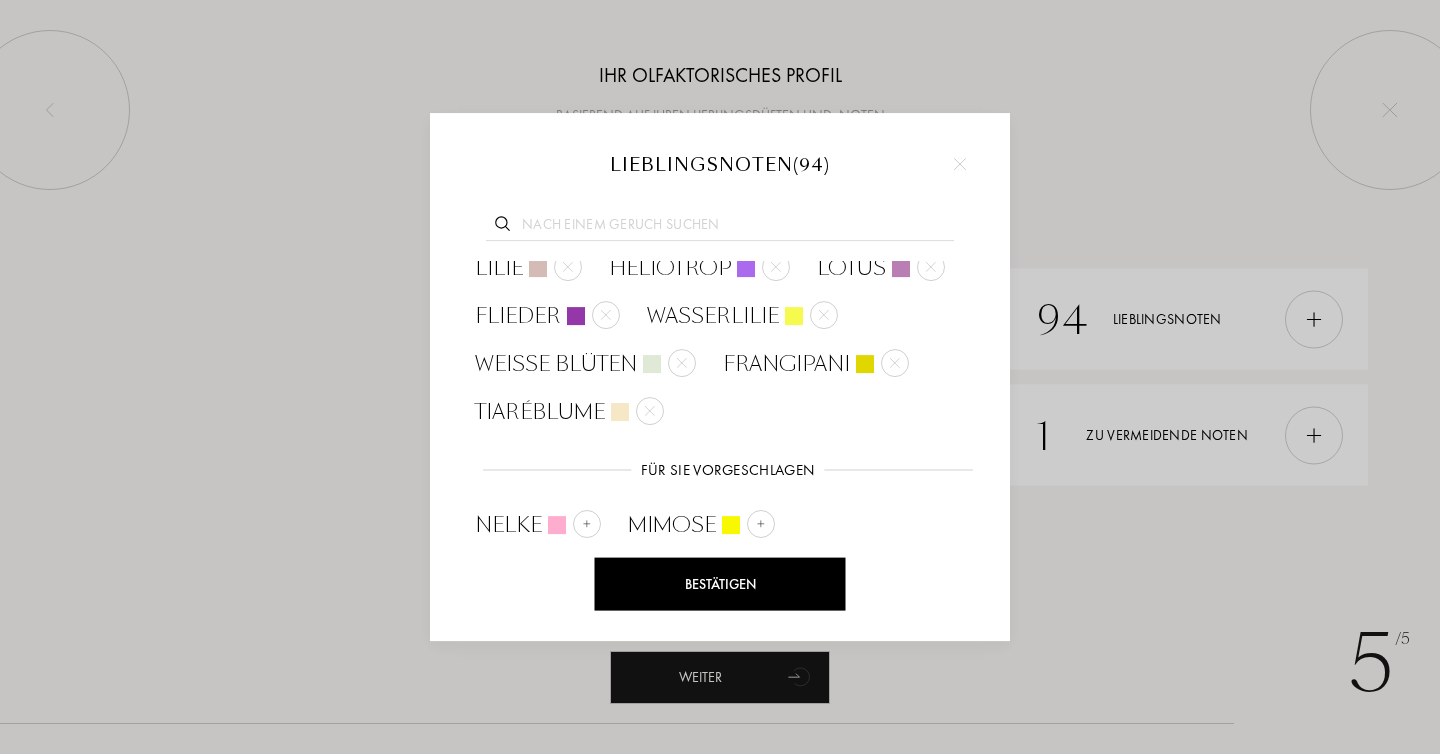 click at bounding box center [930, 572] 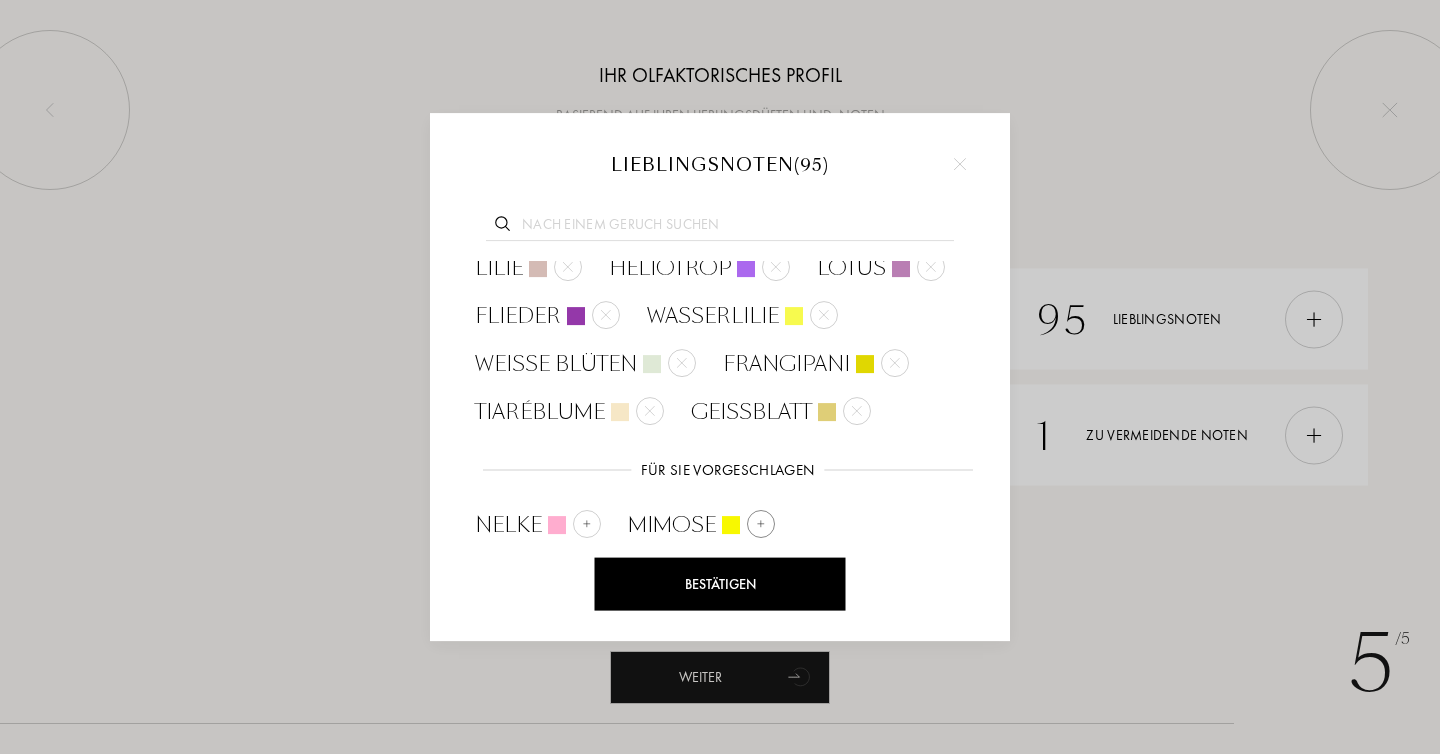 click at bounding box center [761, 524] 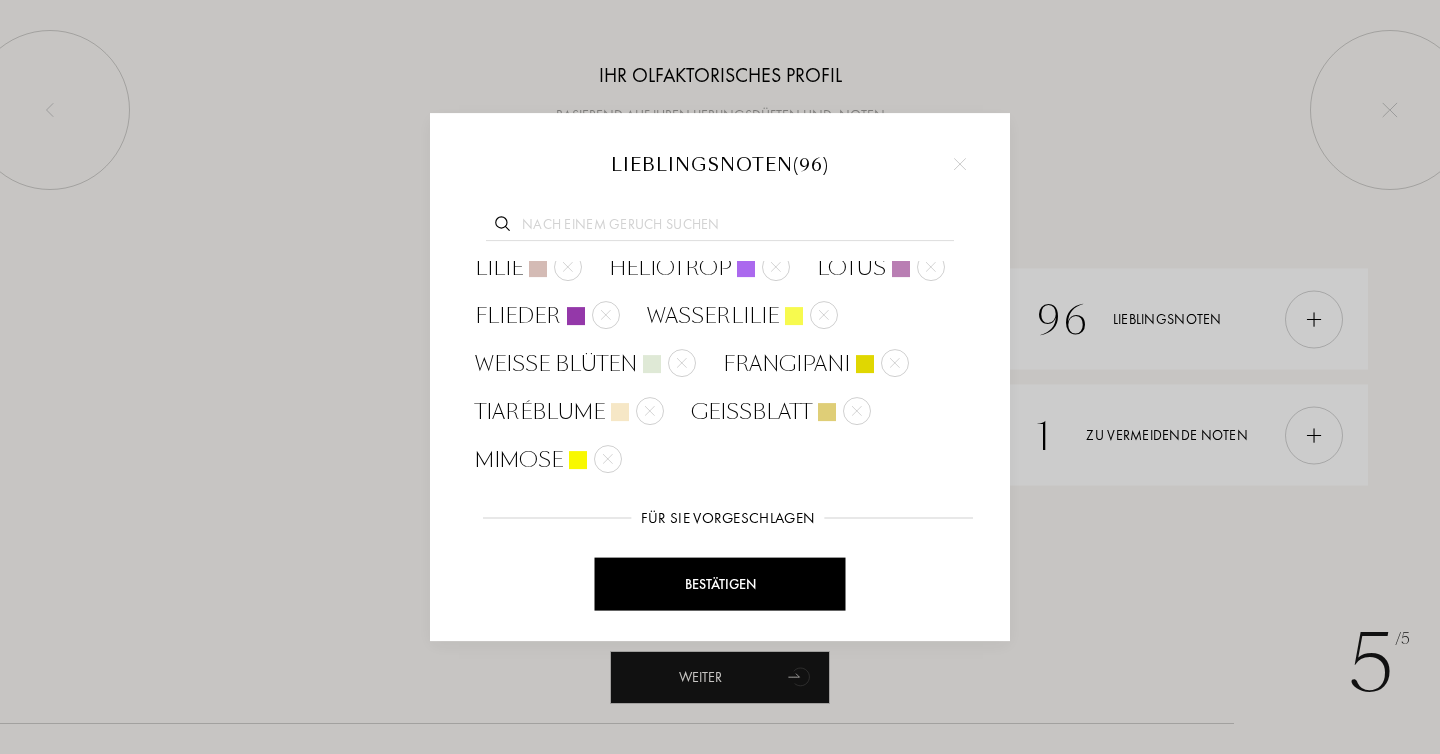 click at bounding box center [587, 572] 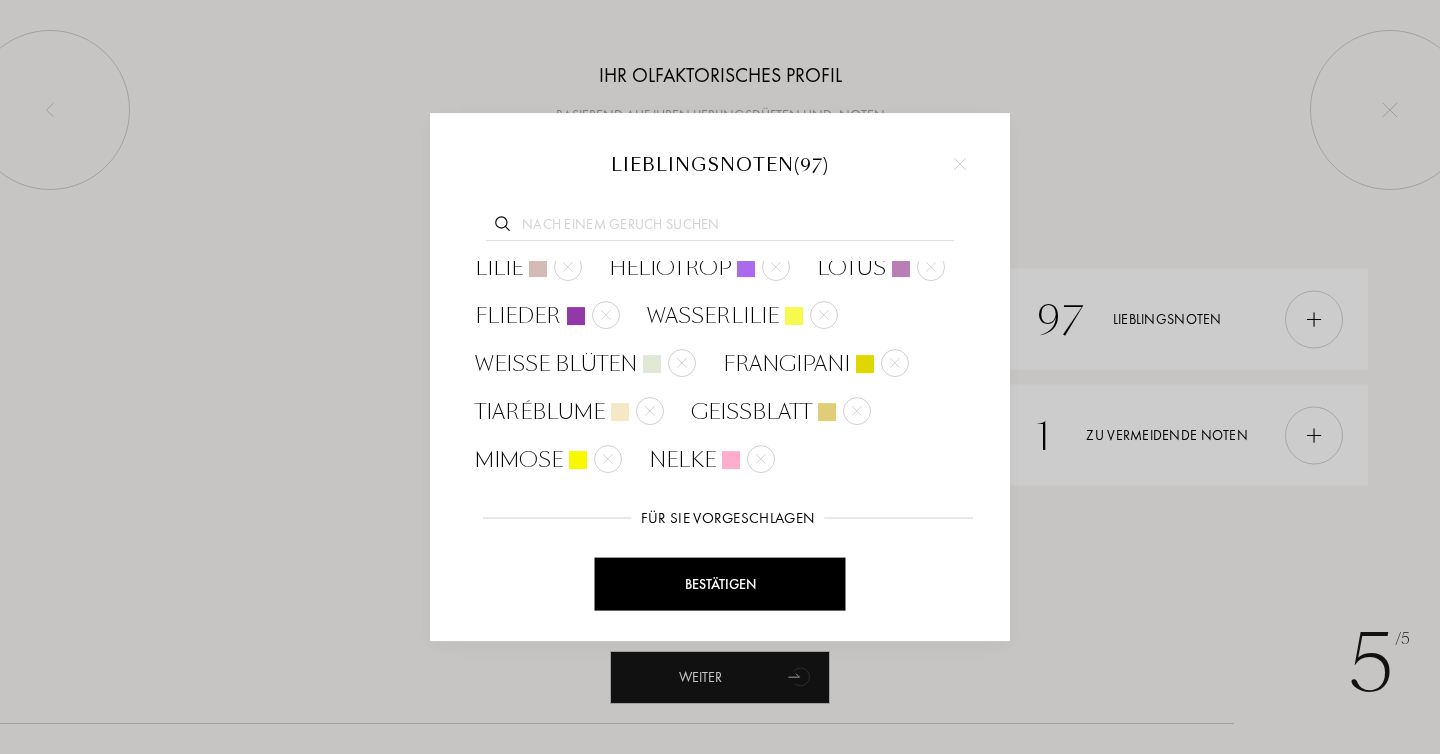click at bounding box center [723, 572] 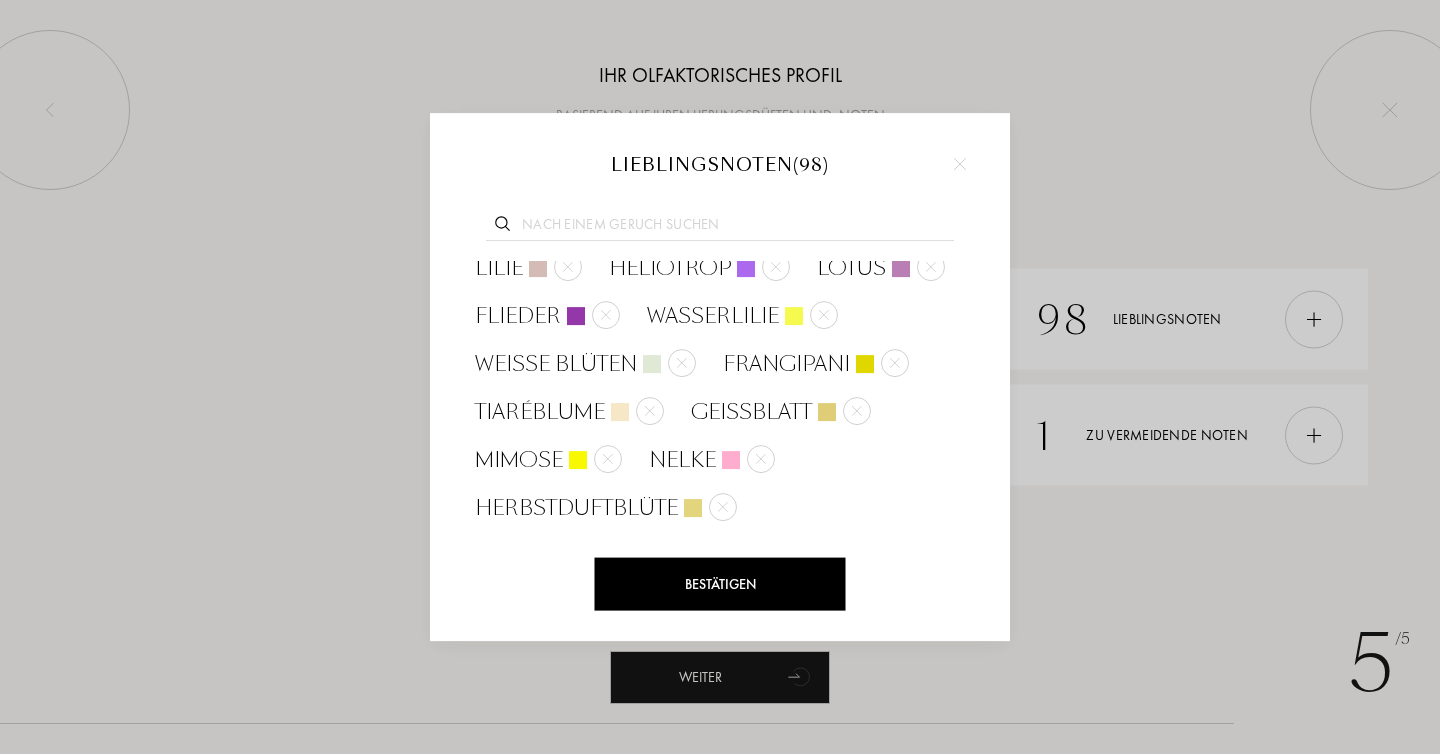 scroll, scrollTop: 2321, scrollLeft: 0, axis: vertical 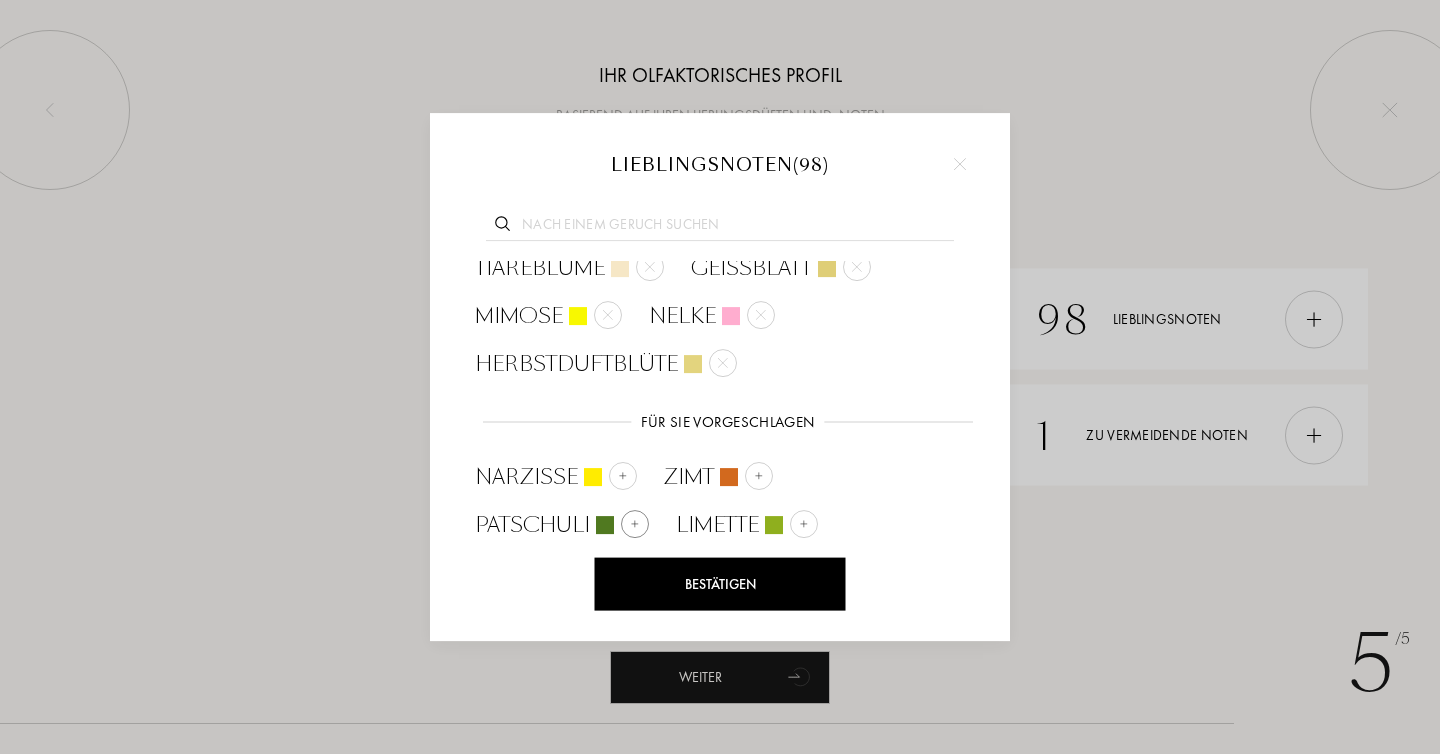 click at bounding box center [635, 524] 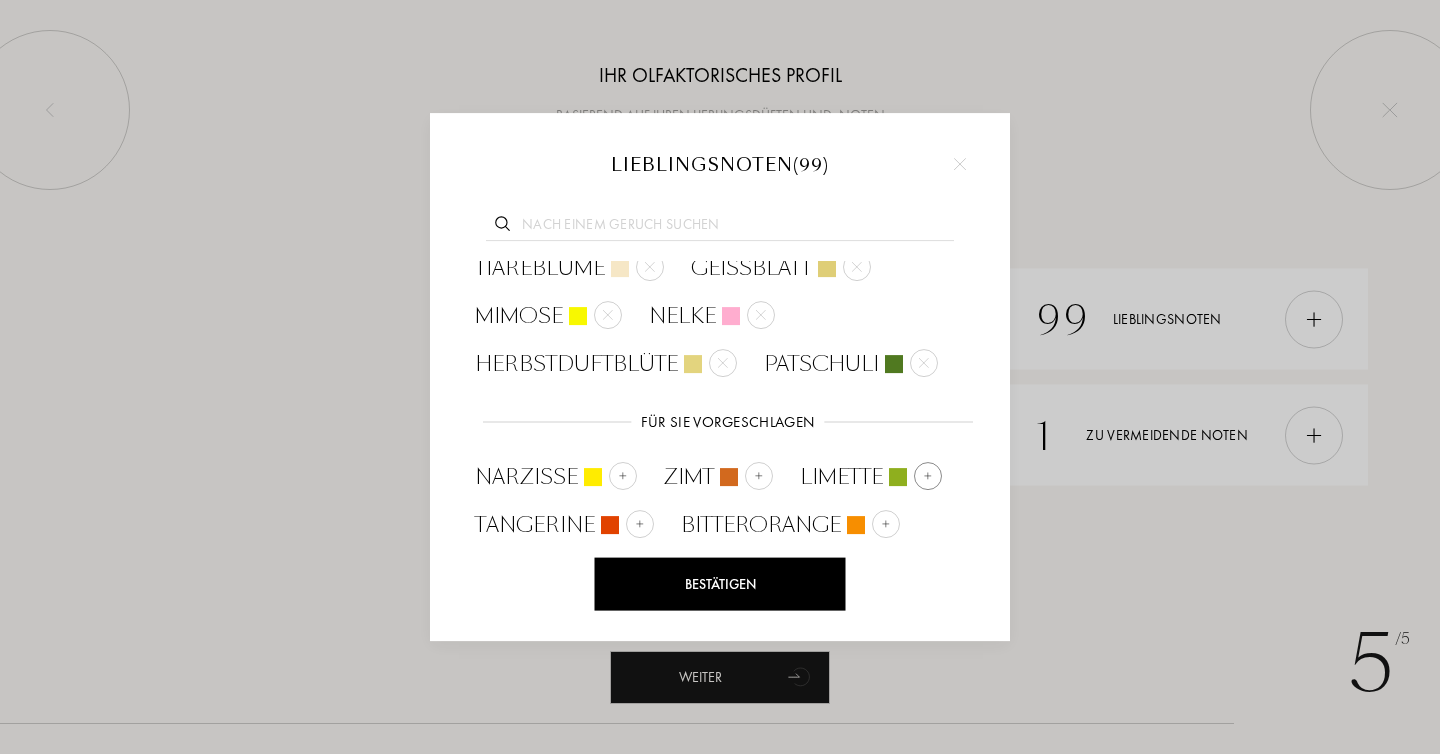 click at bounding box center (928, 476) 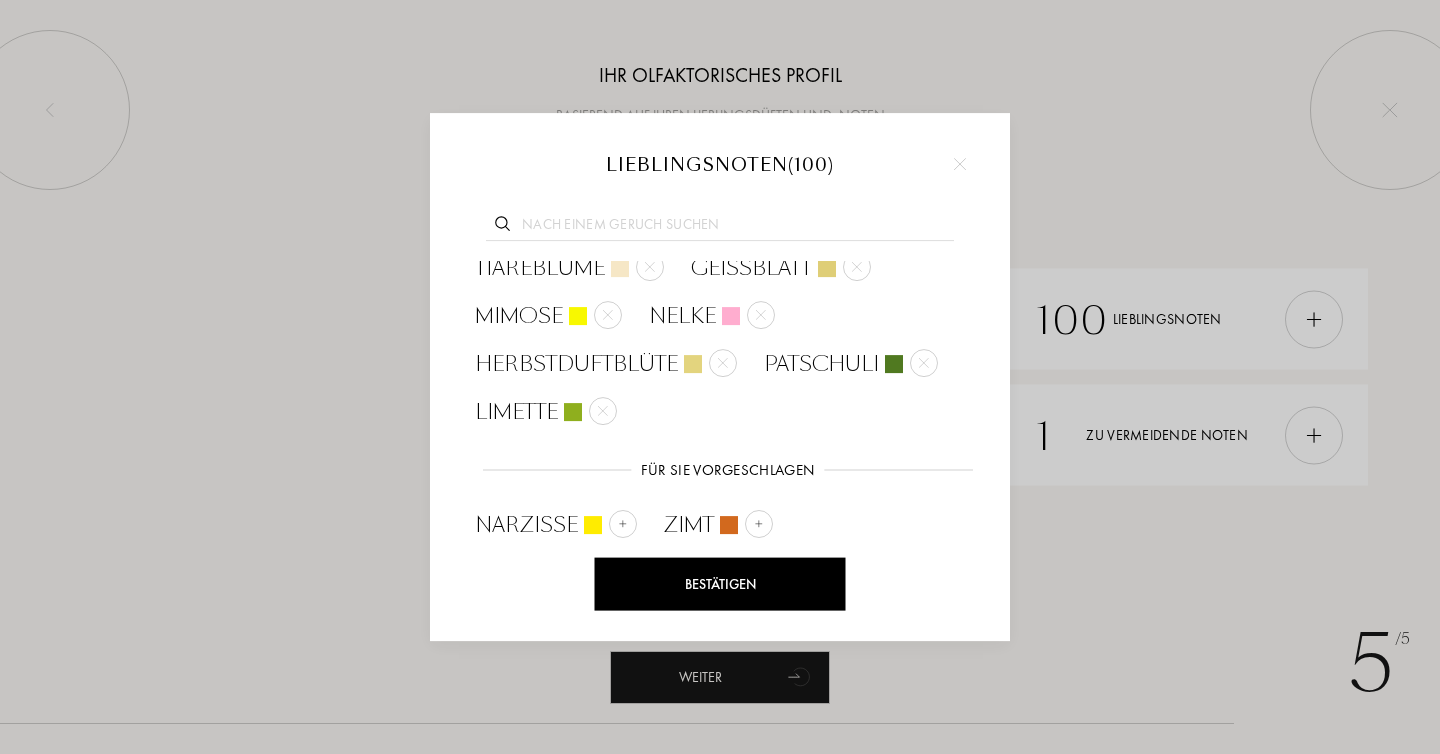 click at bounding box center (886, 572) 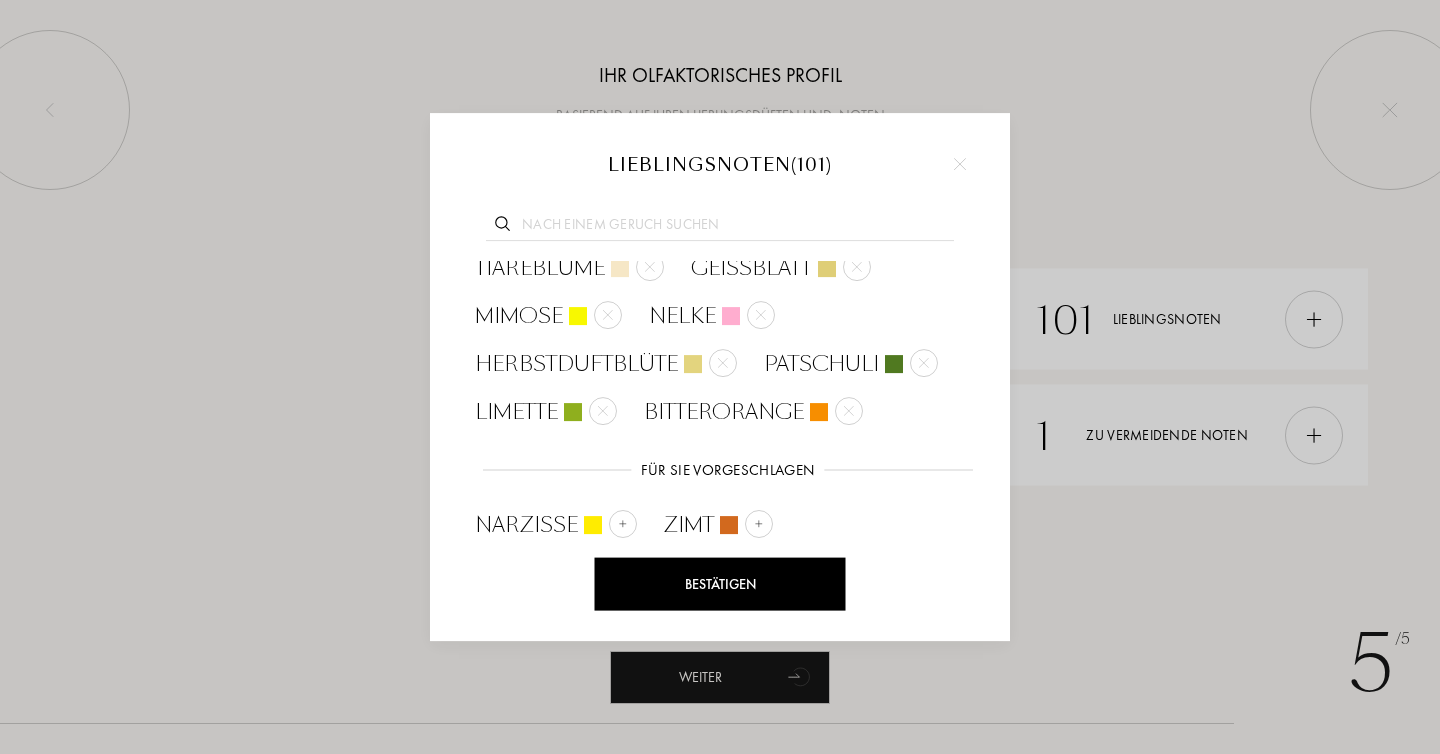 click at bounding box center [640, 572] 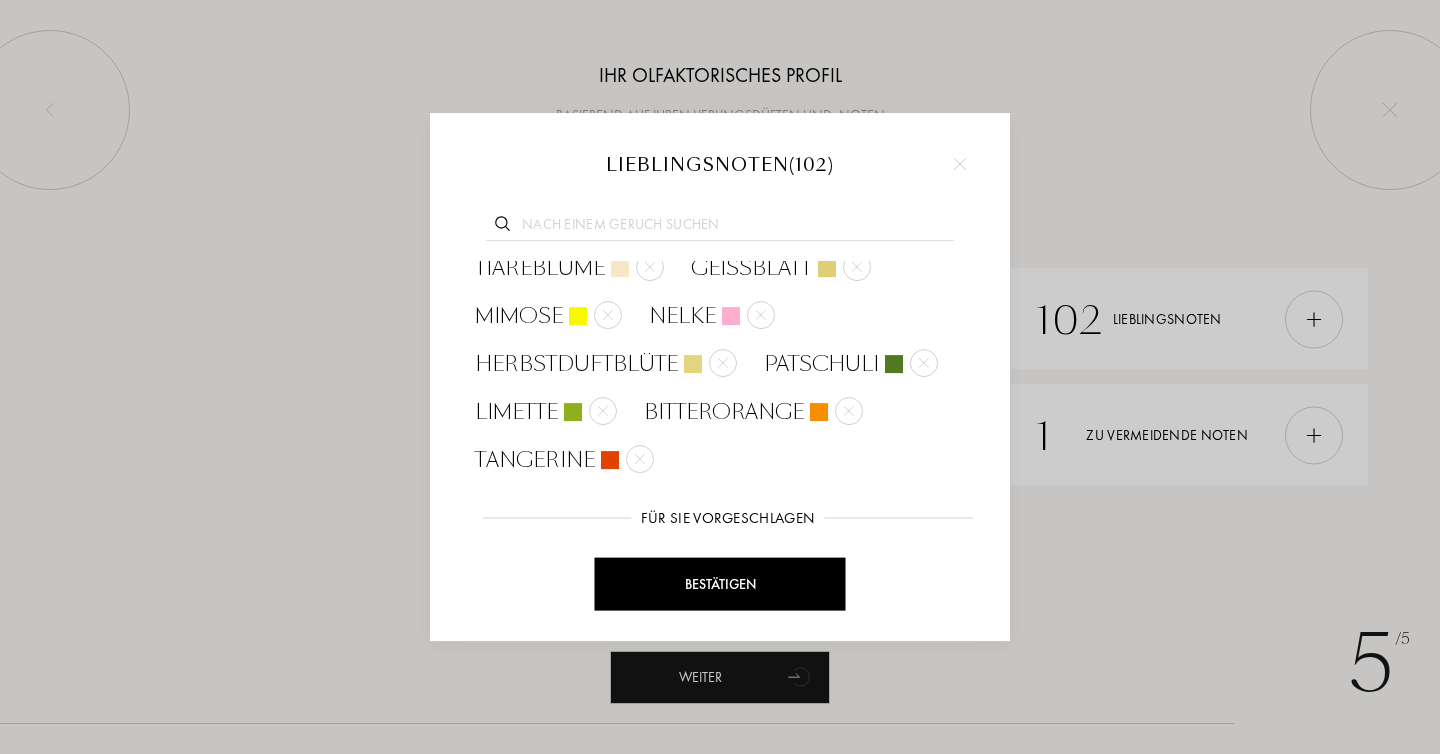 click at bounding box center [759, 572] 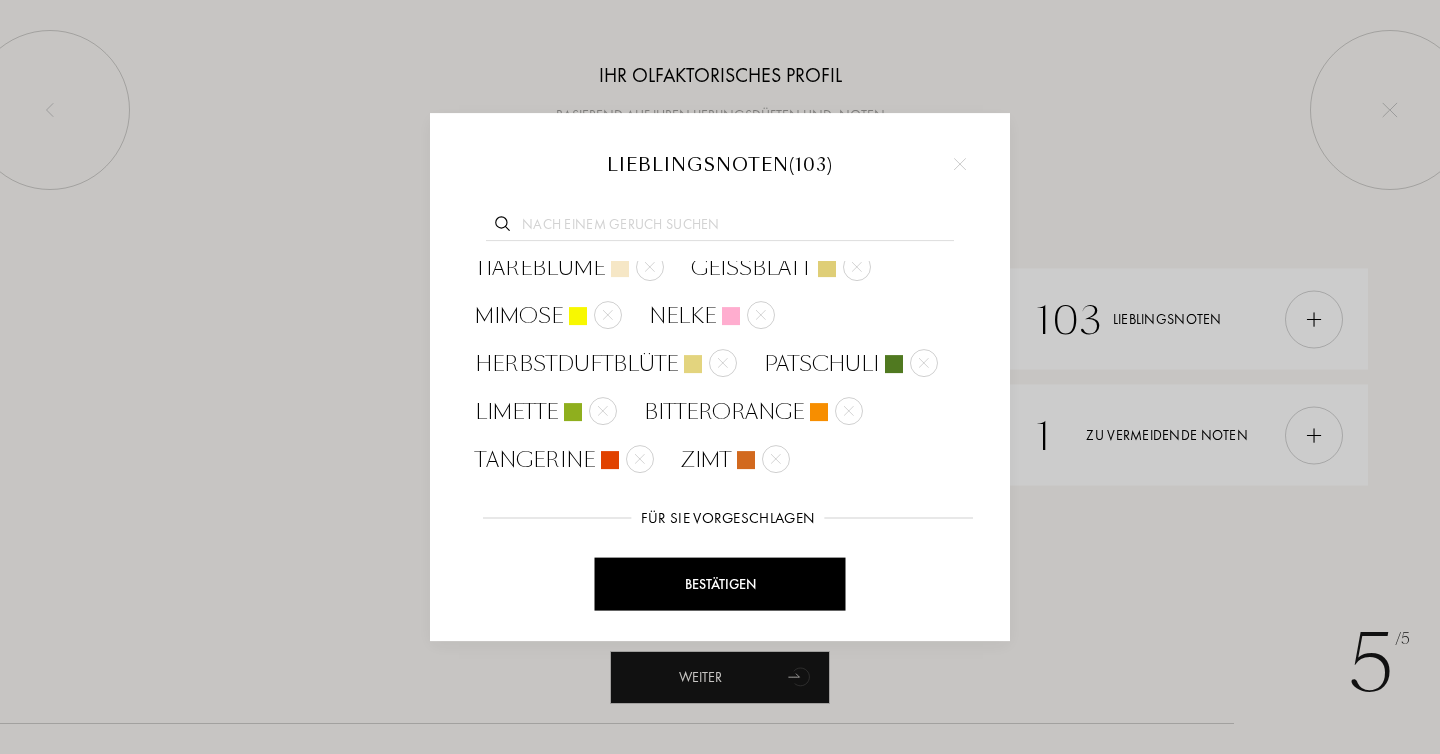 click at bounding box center (623, 572) 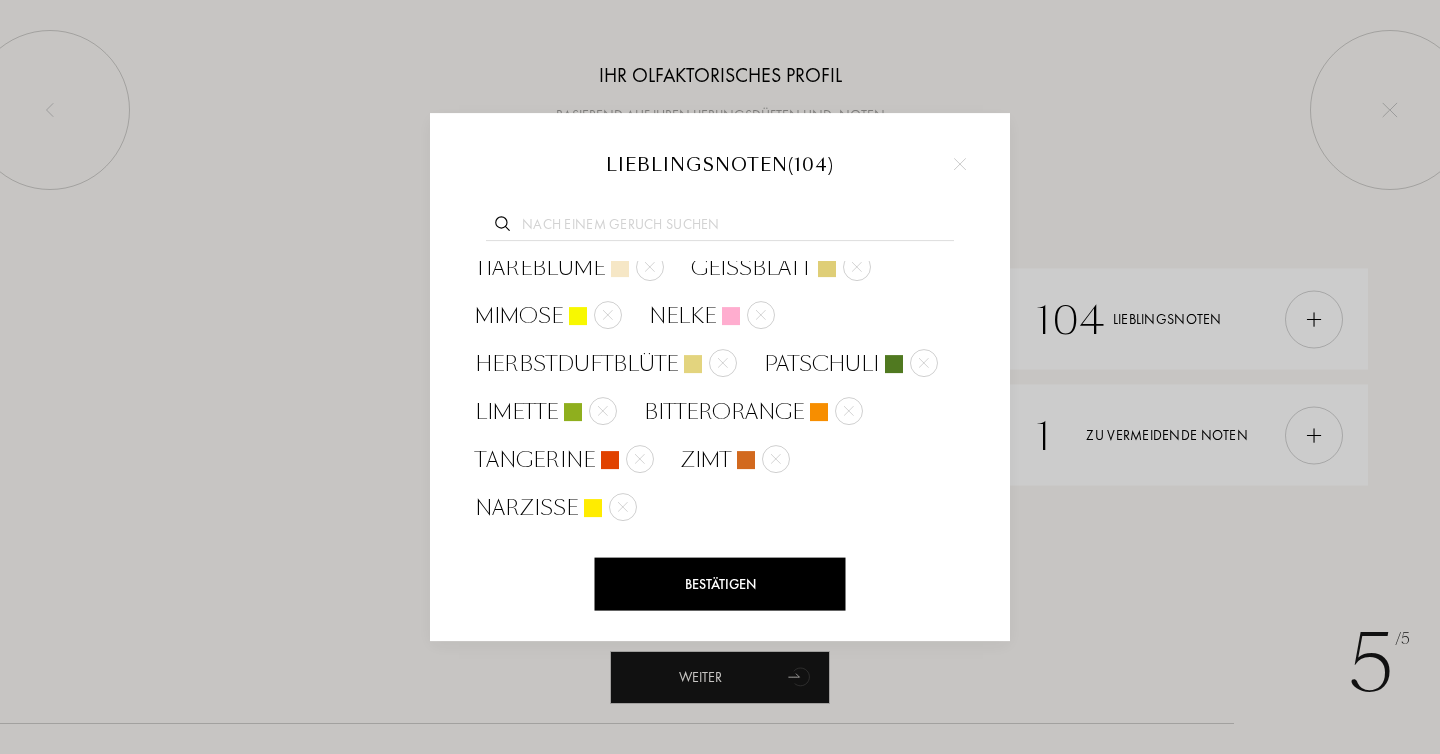 scroll, scrollTop: 2465, scrollLeft: 0, axis: vertical 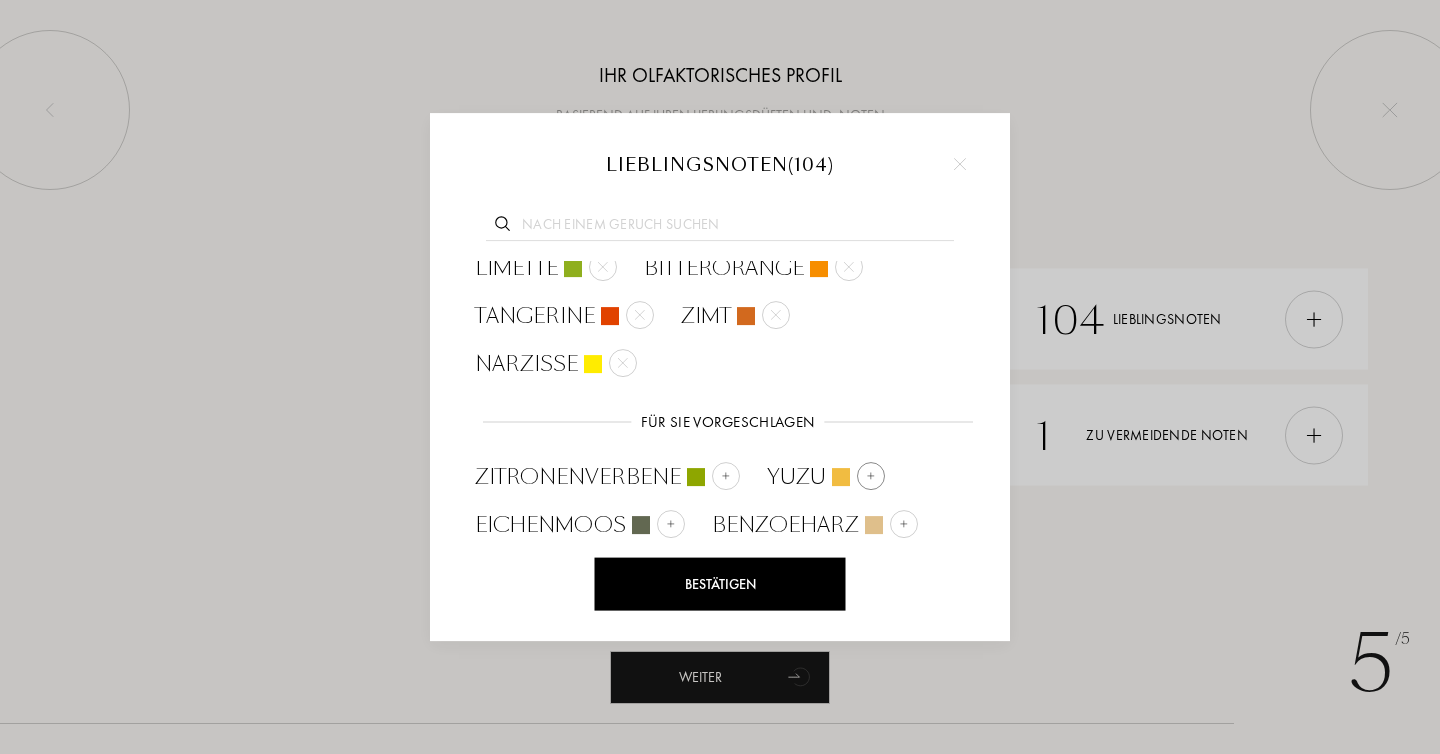 click at bounding box center [871, 476] 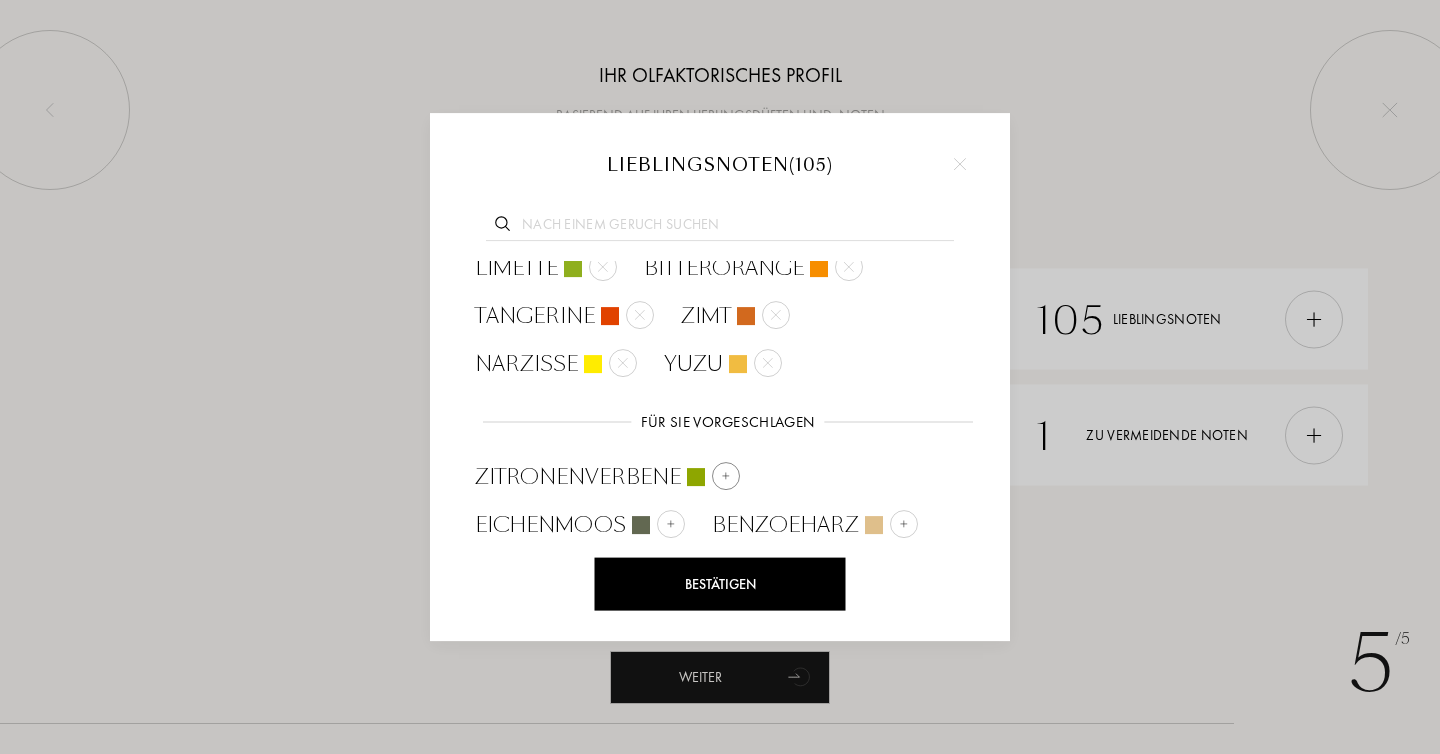 click at bounding box center [726, 476] 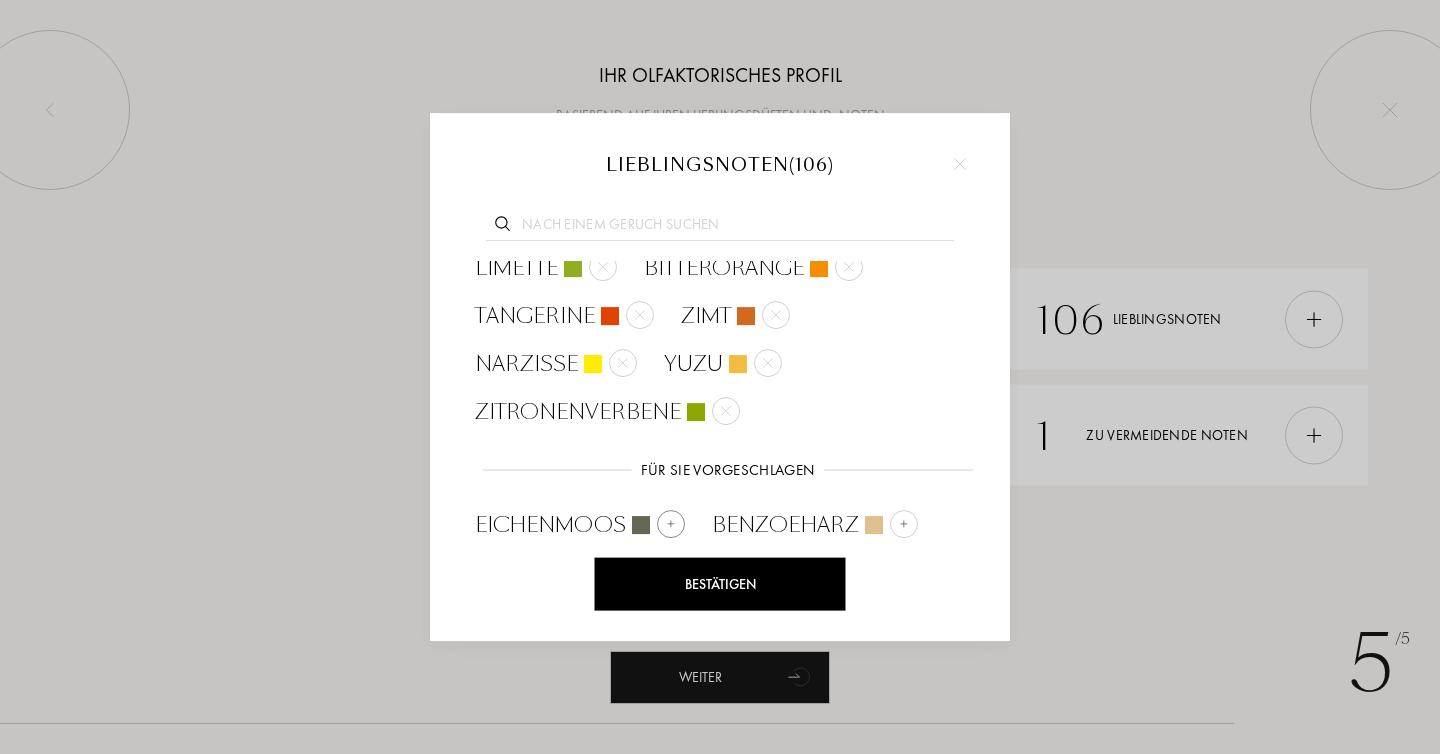 click at bounding box center [671, 524] 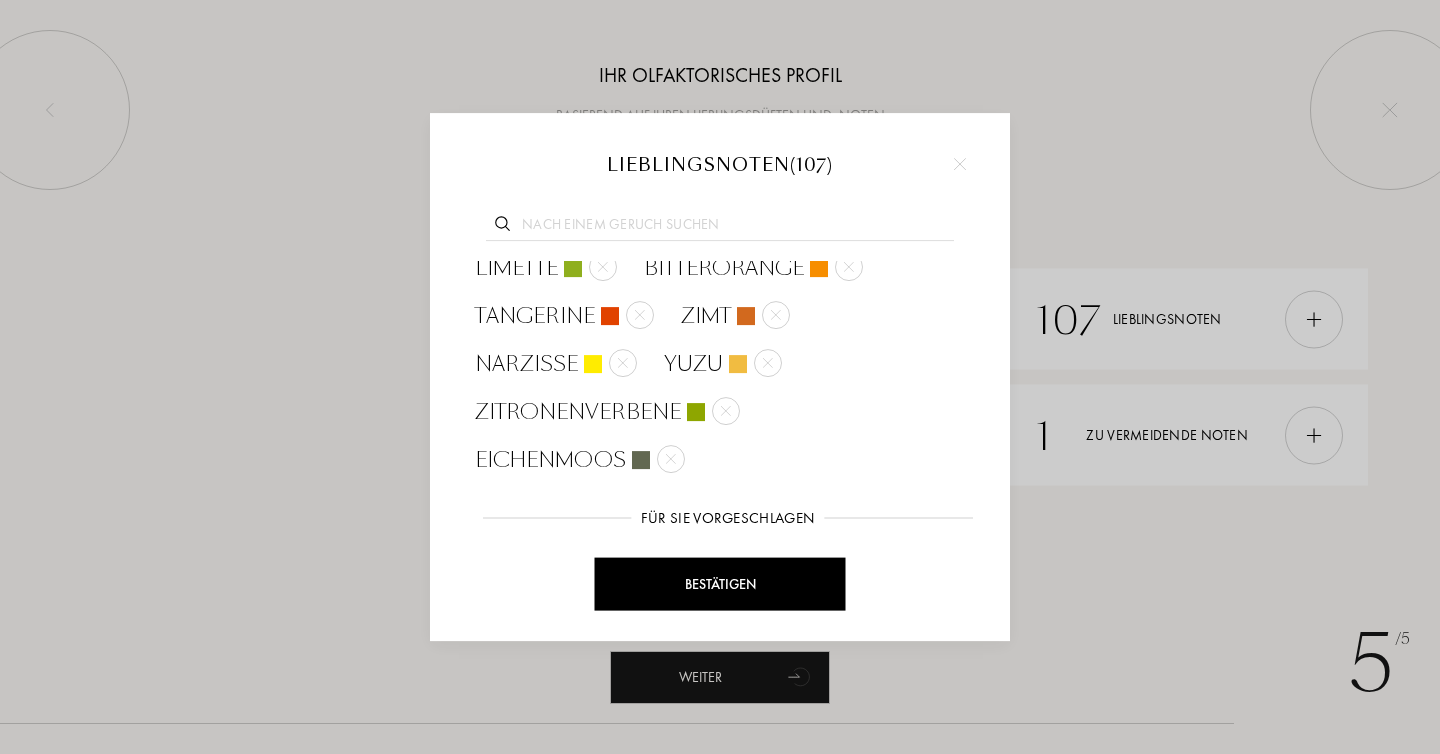 click at bounding box center (667, 572) 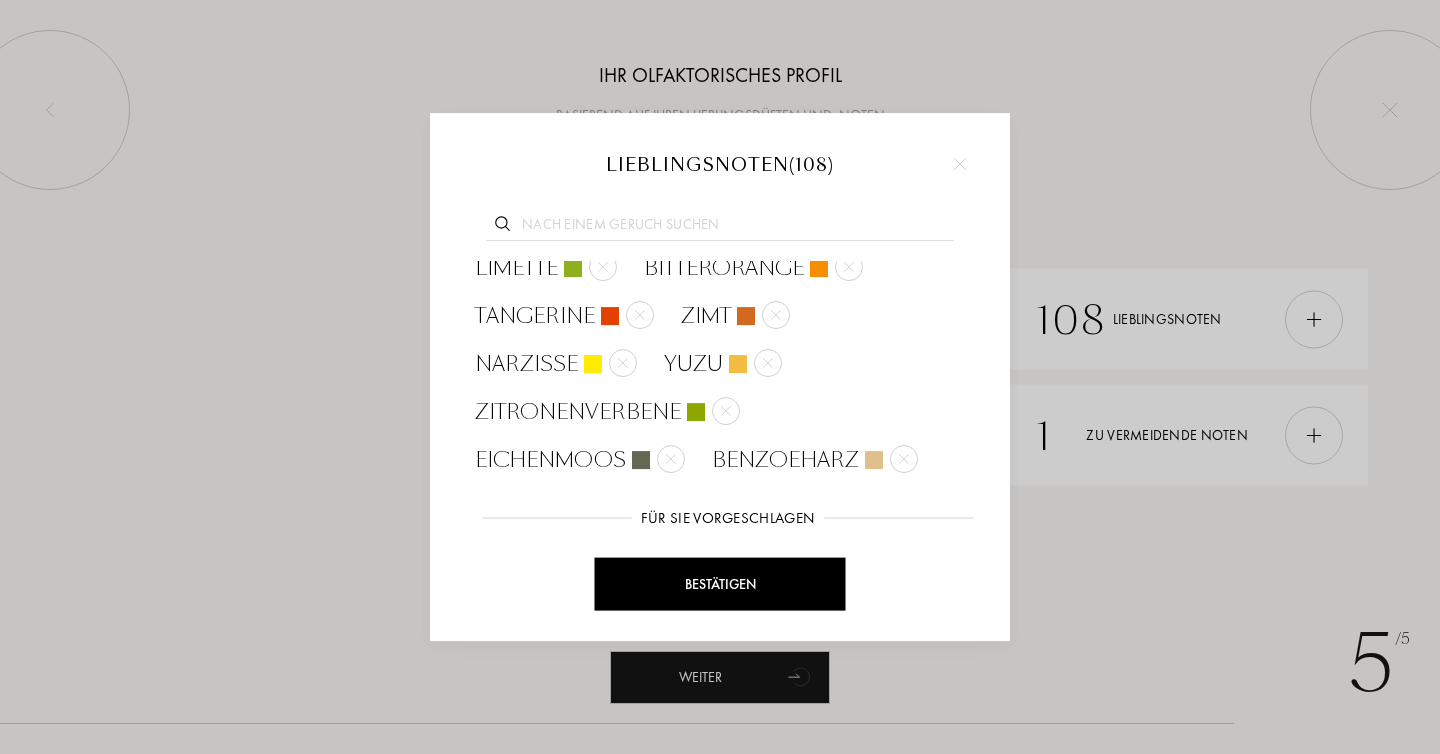 click at bounding box center [641, 573] 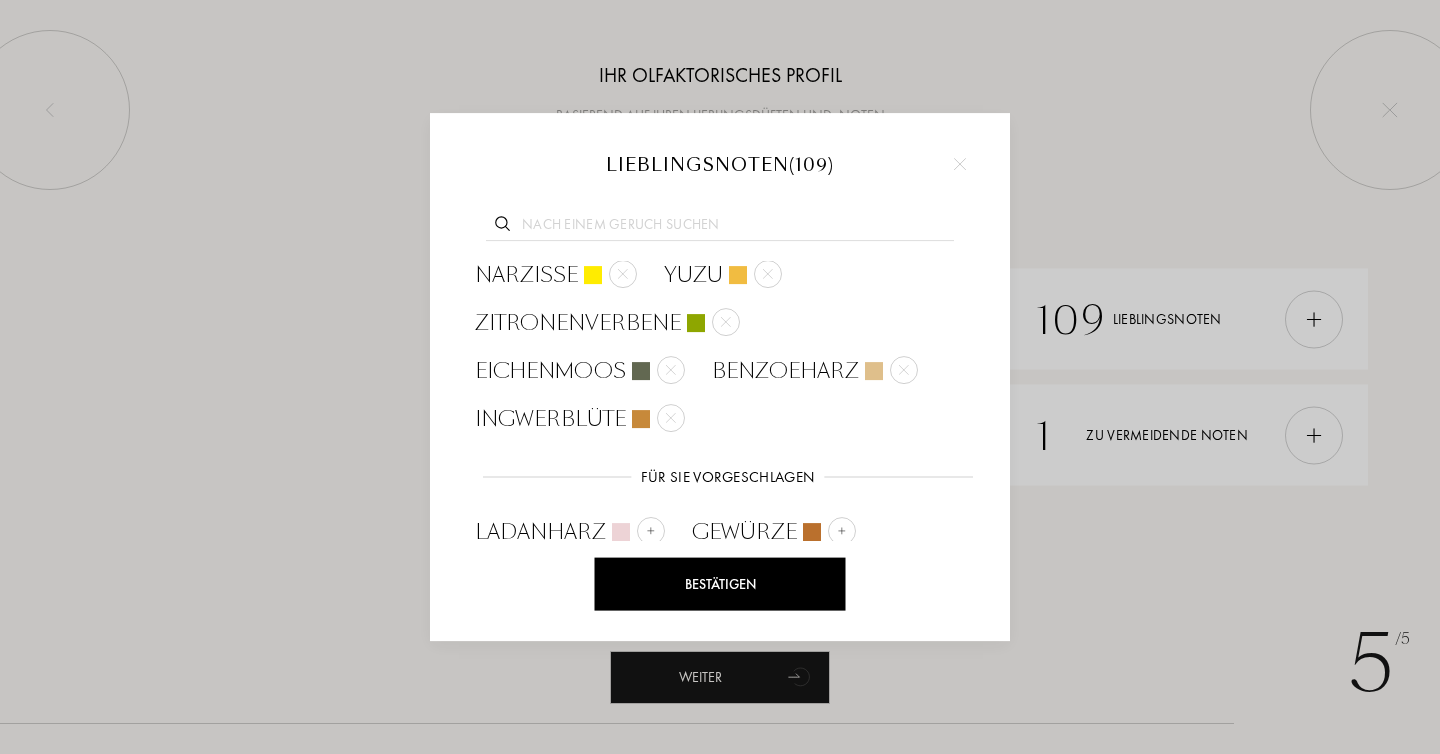 scroll, scrollTop: 2609, scrollLeft: 0, axis: vertical 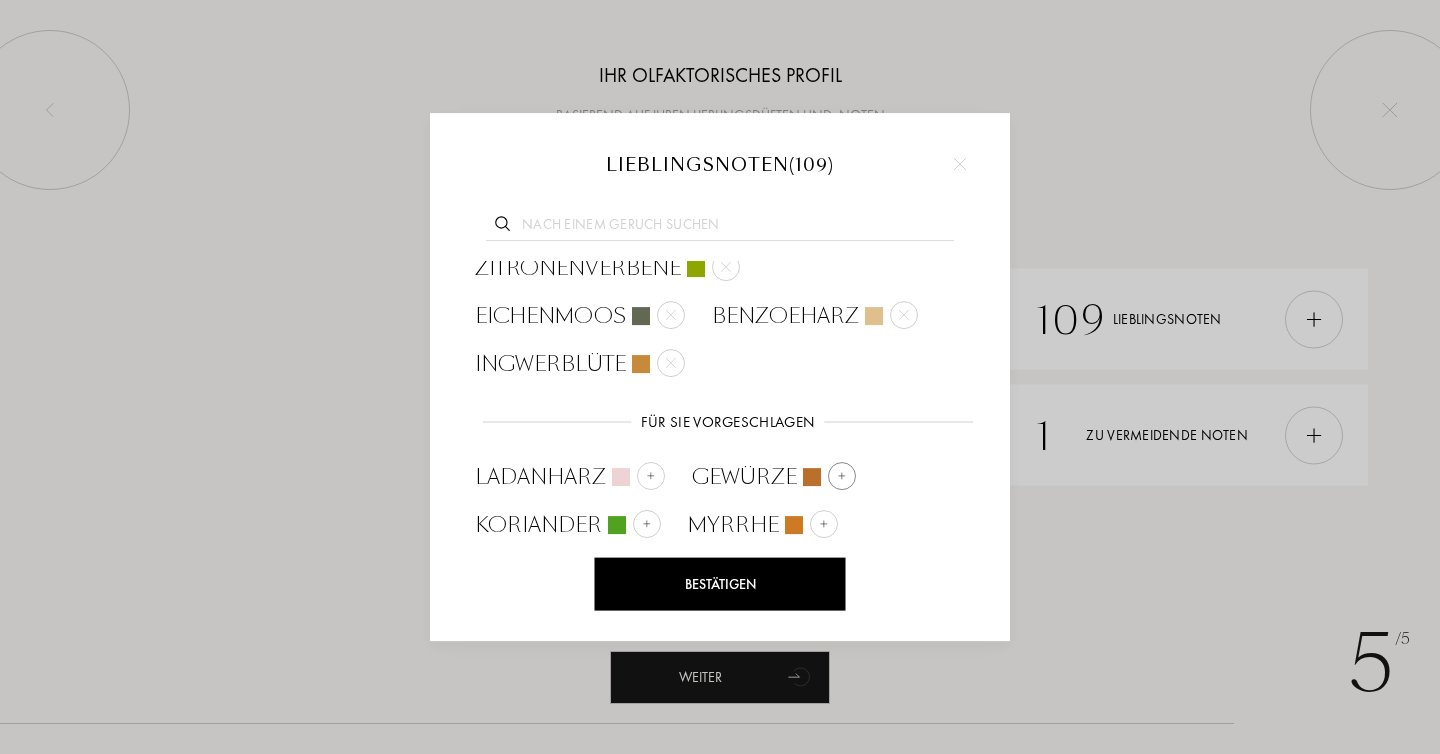click on "Gewürze" at bounding box center (774, 477) 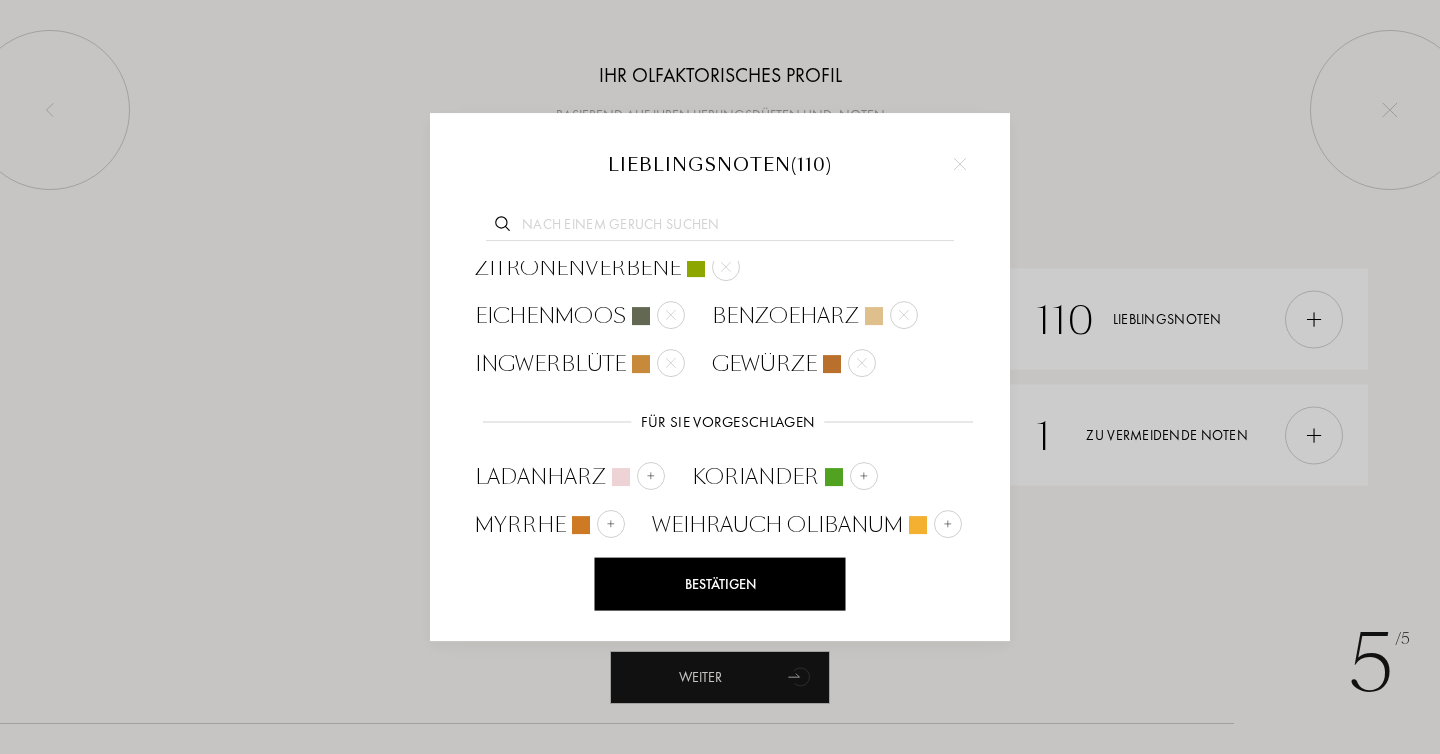 click on "Anis" at bounding box center (684, 573) 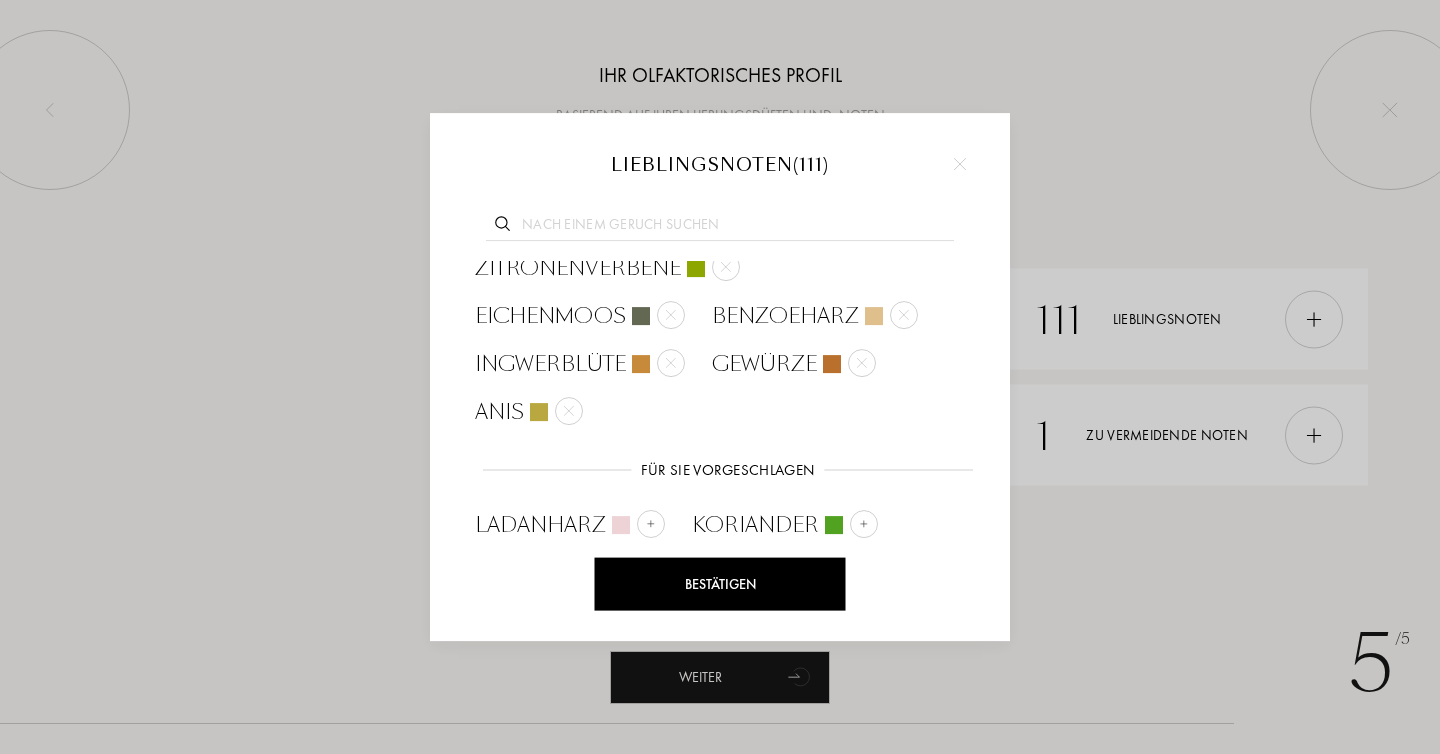 click at bounding box center (611, 572) 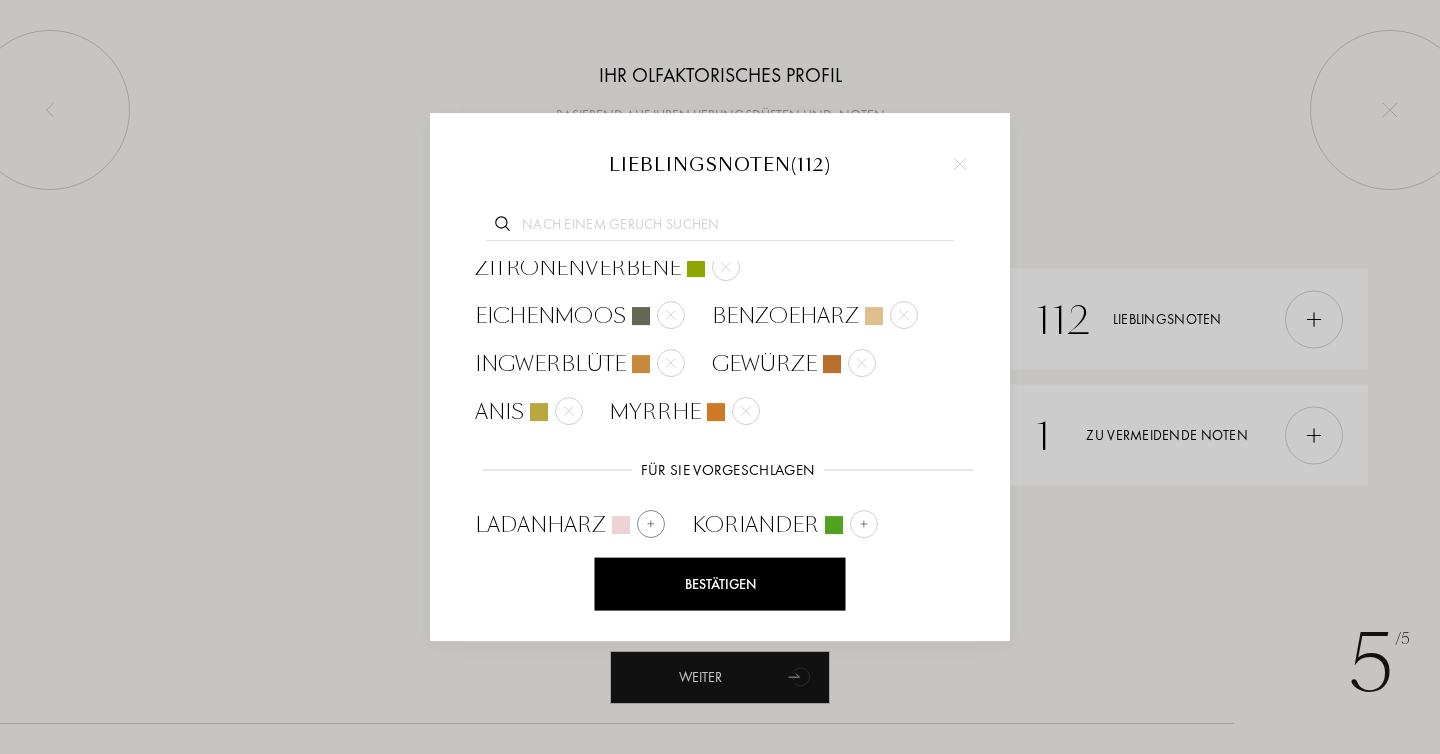click at bounding box center (651, 524) 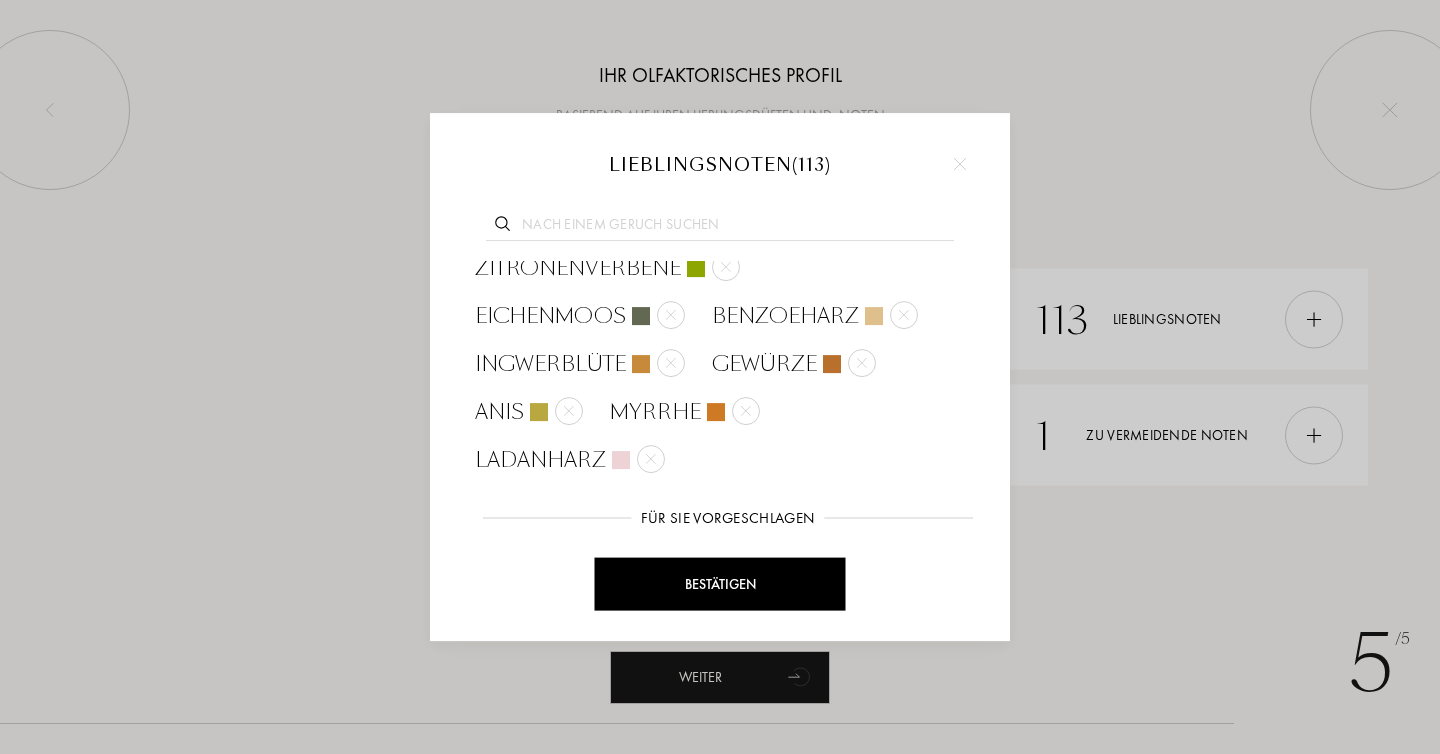 click at bounding box center (647, 572) 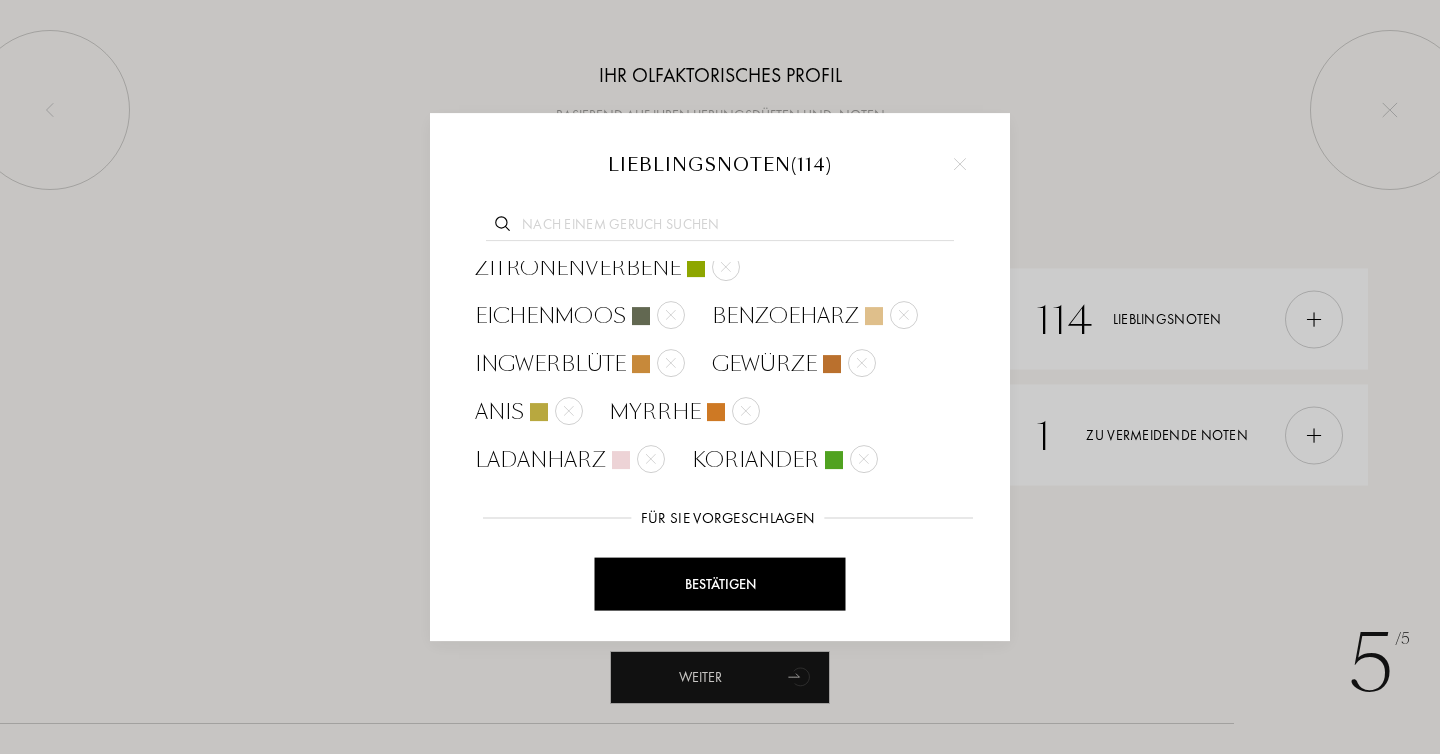 click at bounding box center (771, 572) 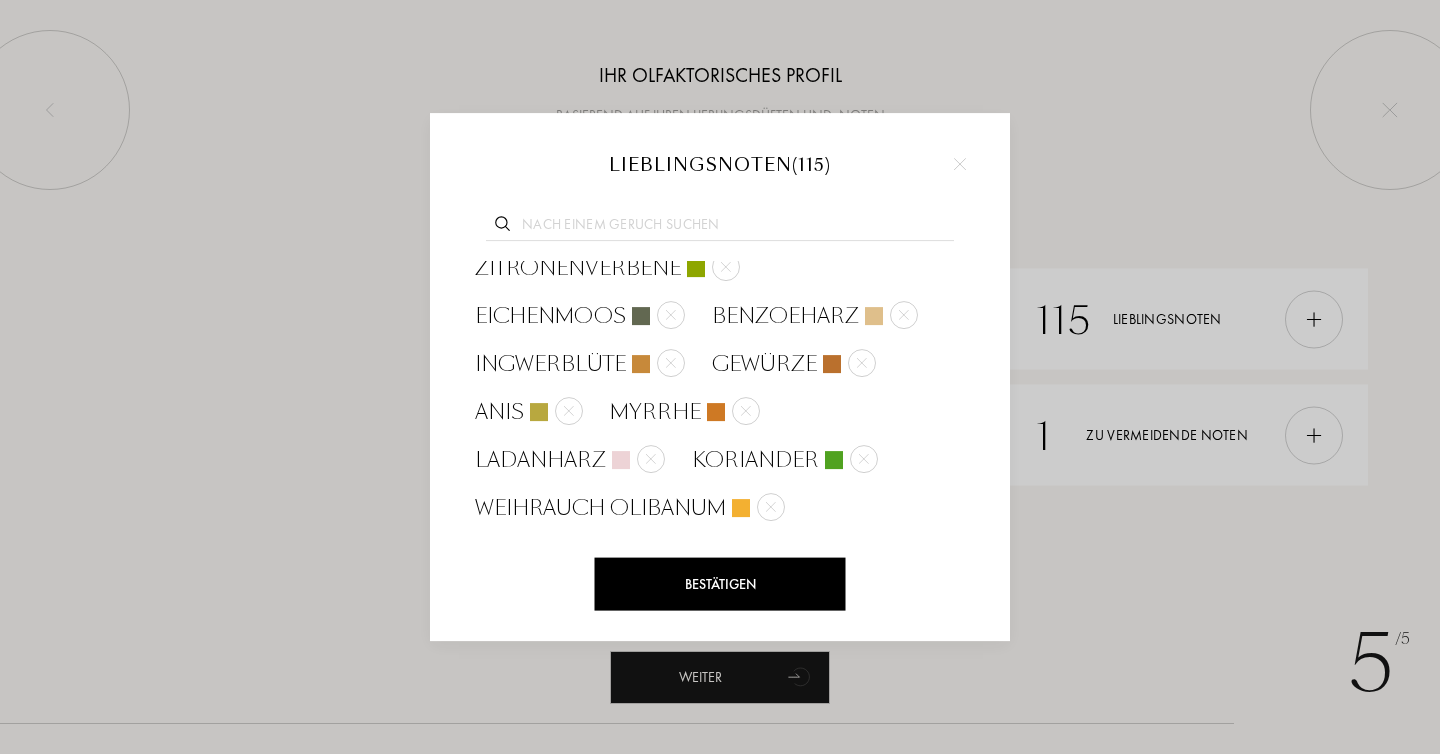 scroll, scrollTop: 2801, scrollLeft: 0, axis: vertical 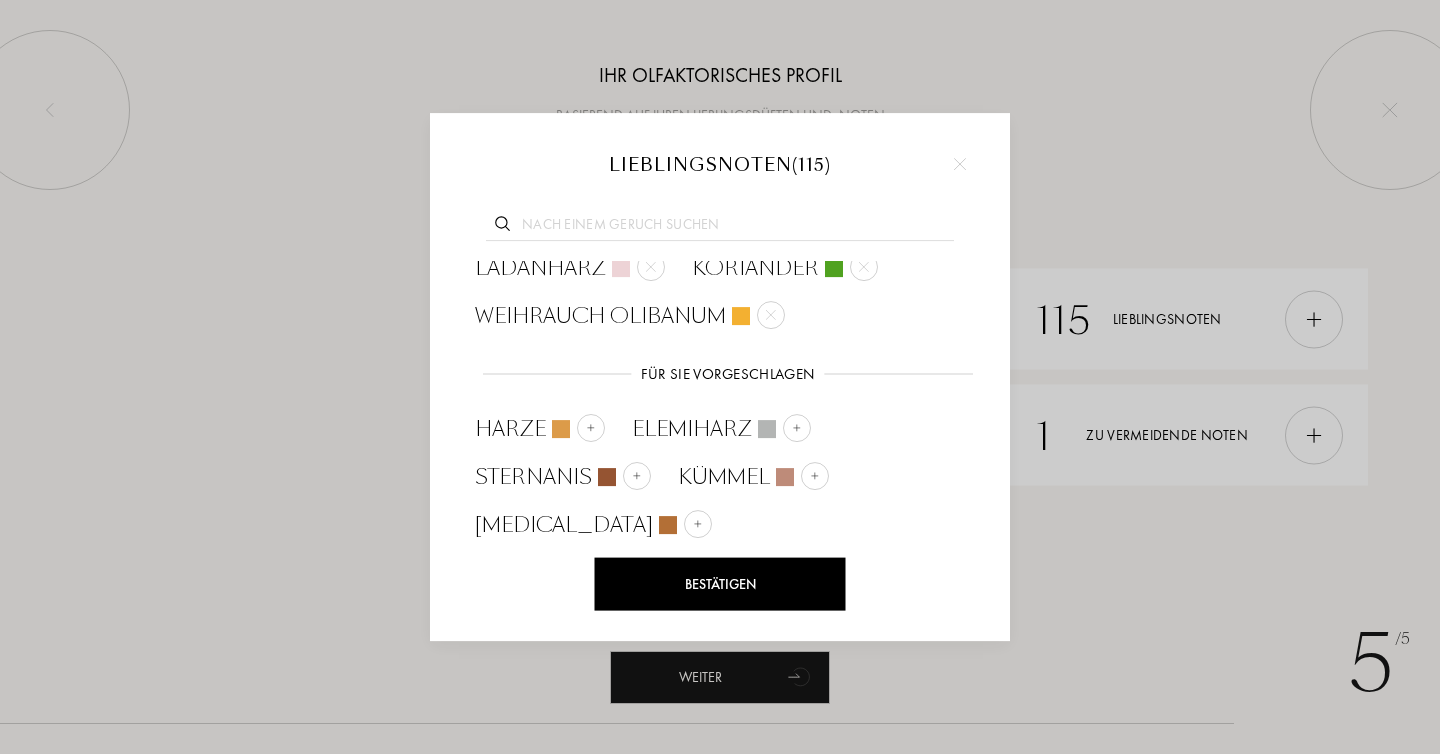 click at bounding box center [801, 572] 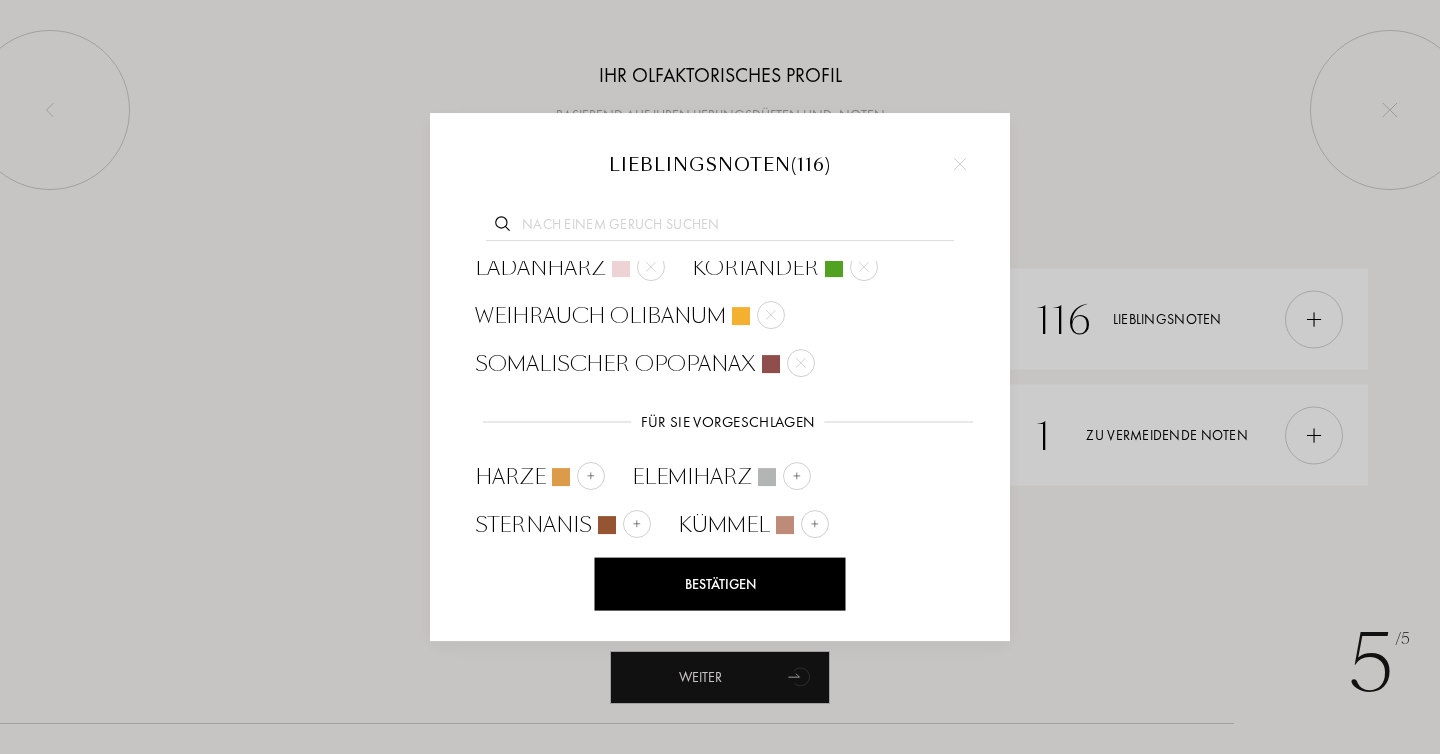 click on "Rohrzucker" at bounding box center [844, 573] 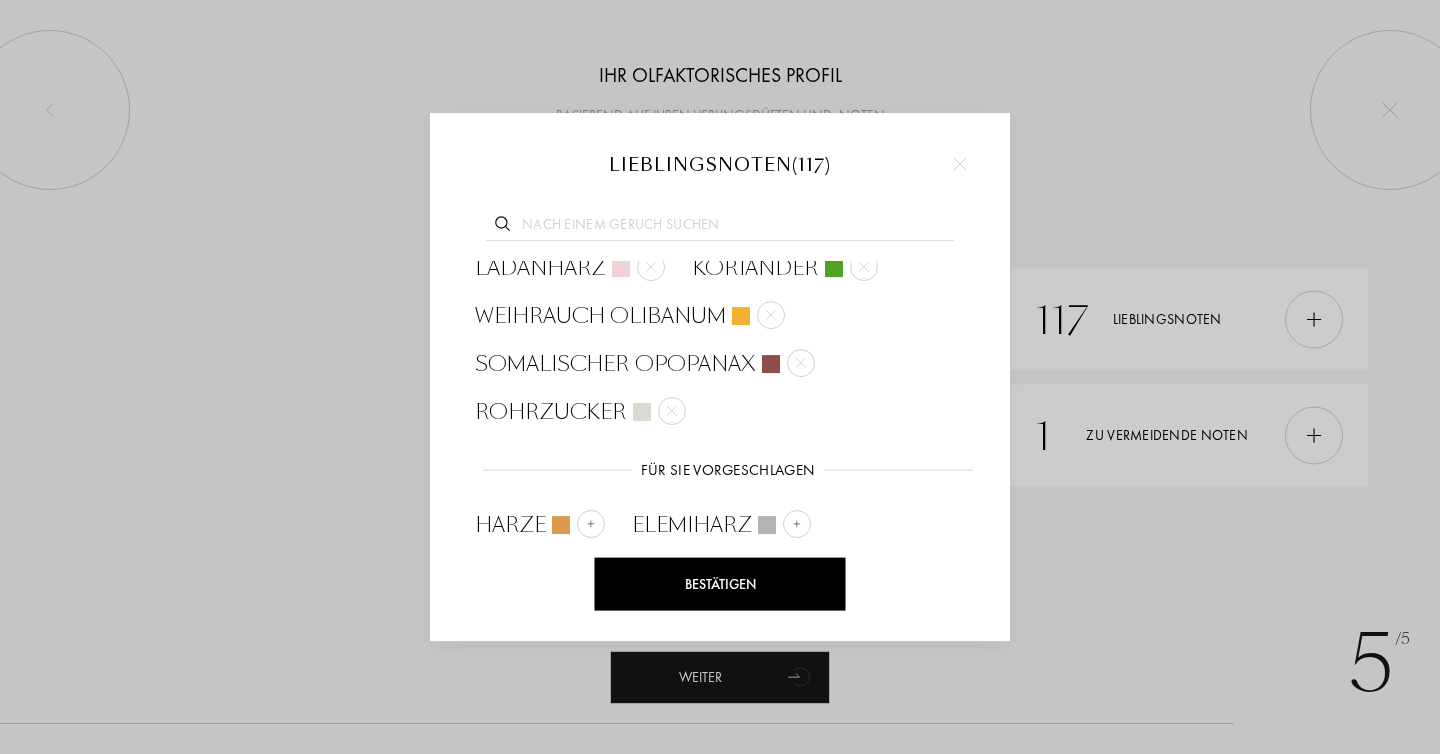 click at bounding box center (637, 572) 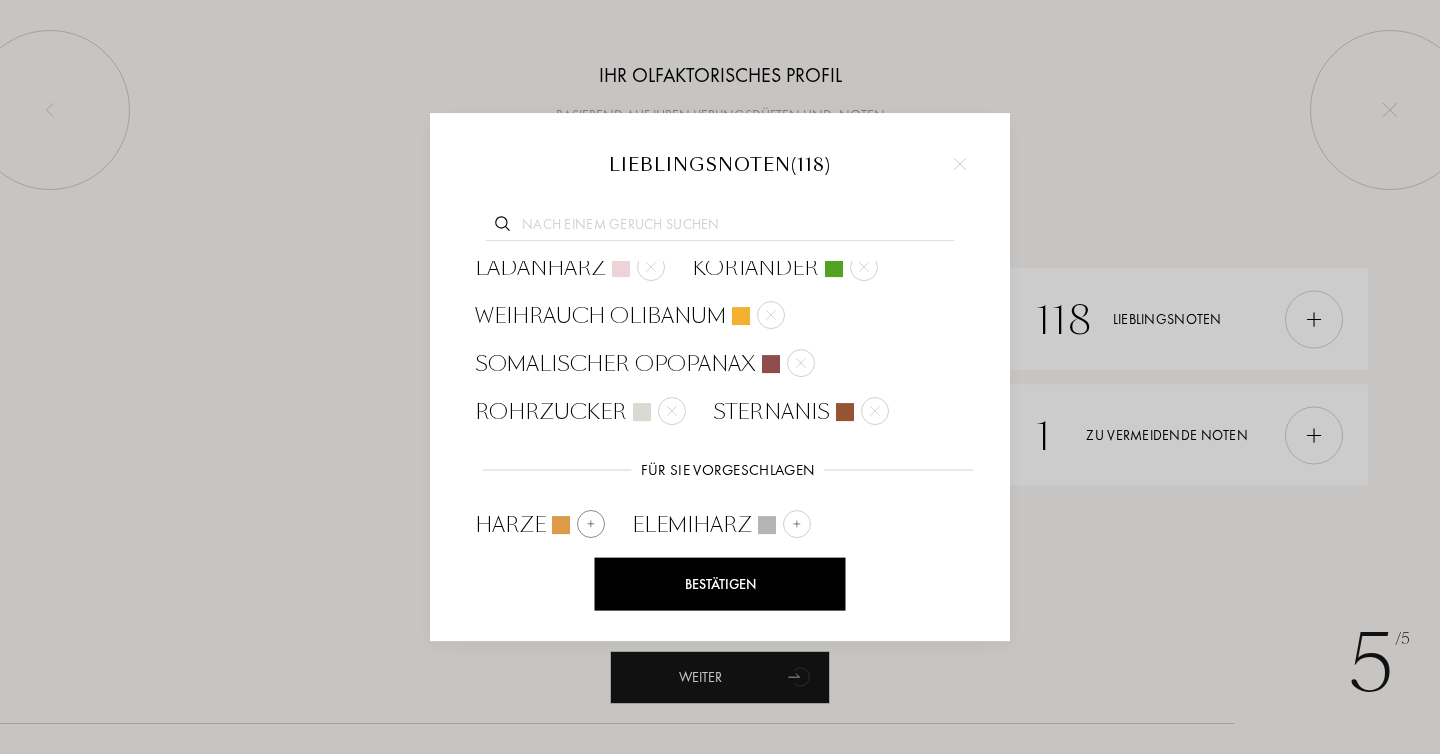 click at bounding box center [591, 524] 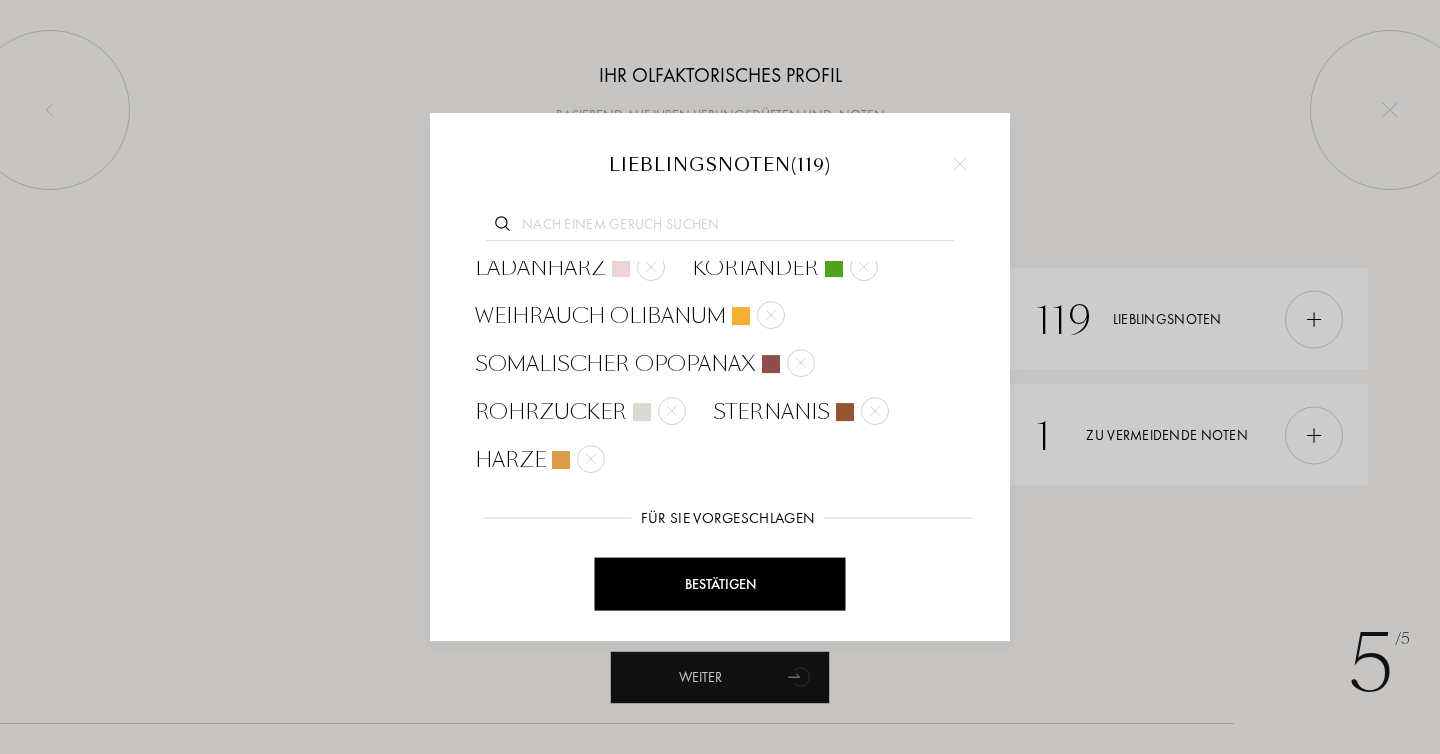 click at bounding box center [610, 573] 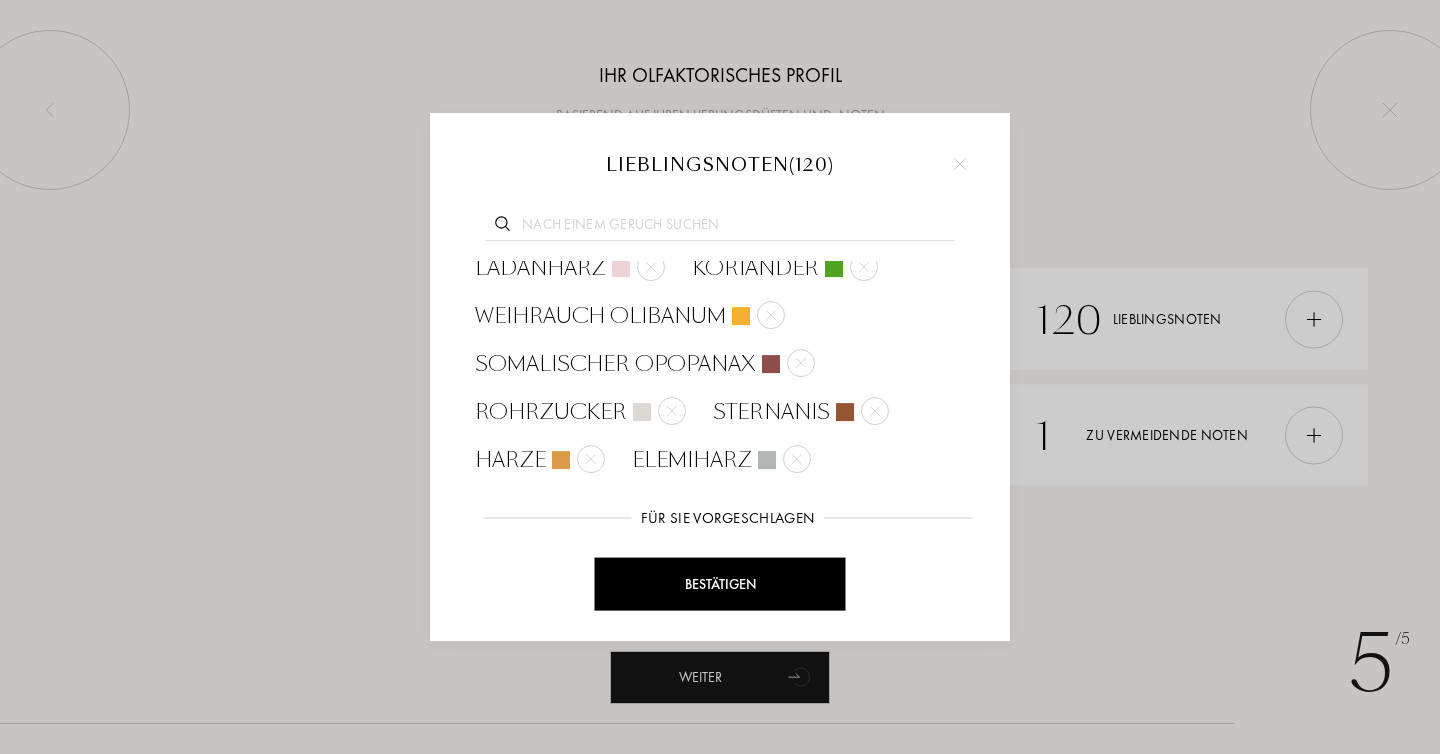 click at bounding box center (612, 572) 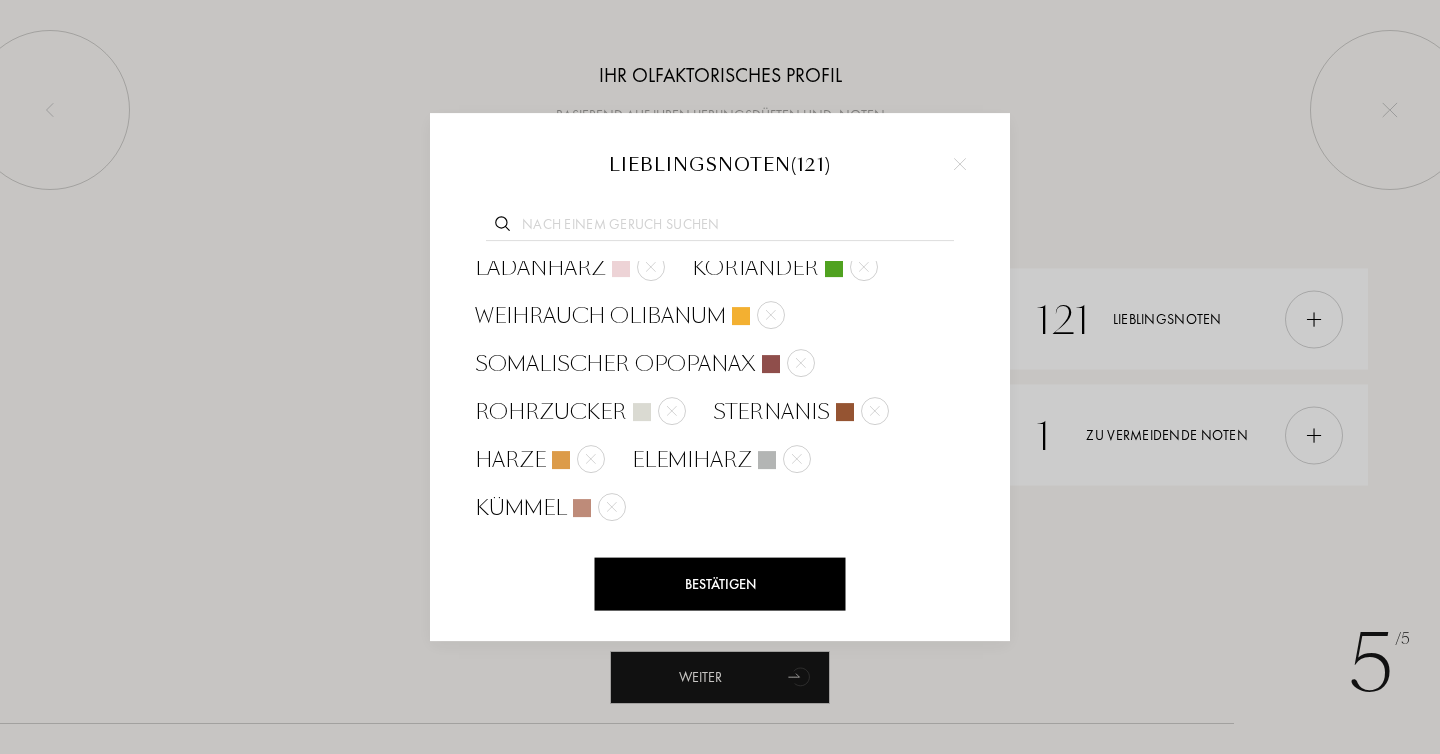 scroll, scrollTop: 2945, scrollLeft: 0, axis: vertical 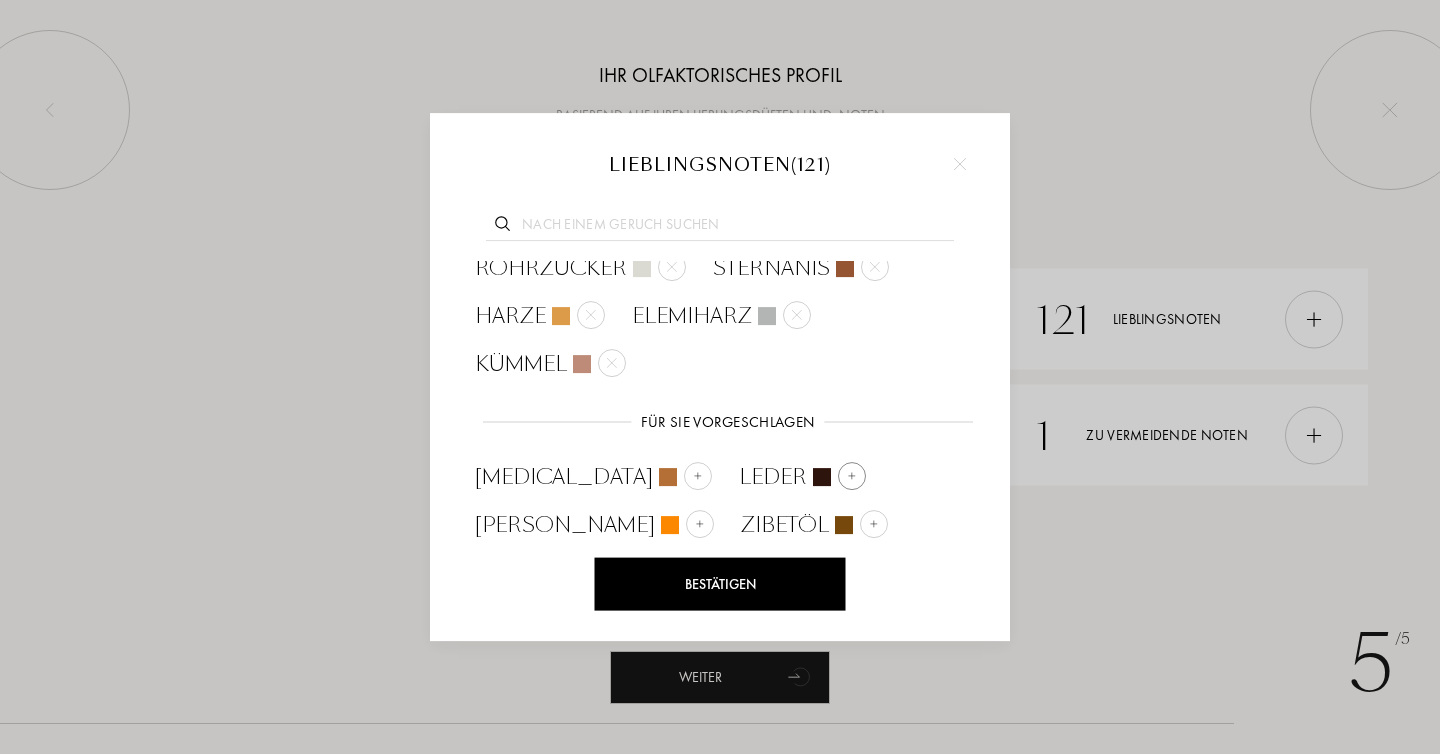 click at bounding box center [852, 476] 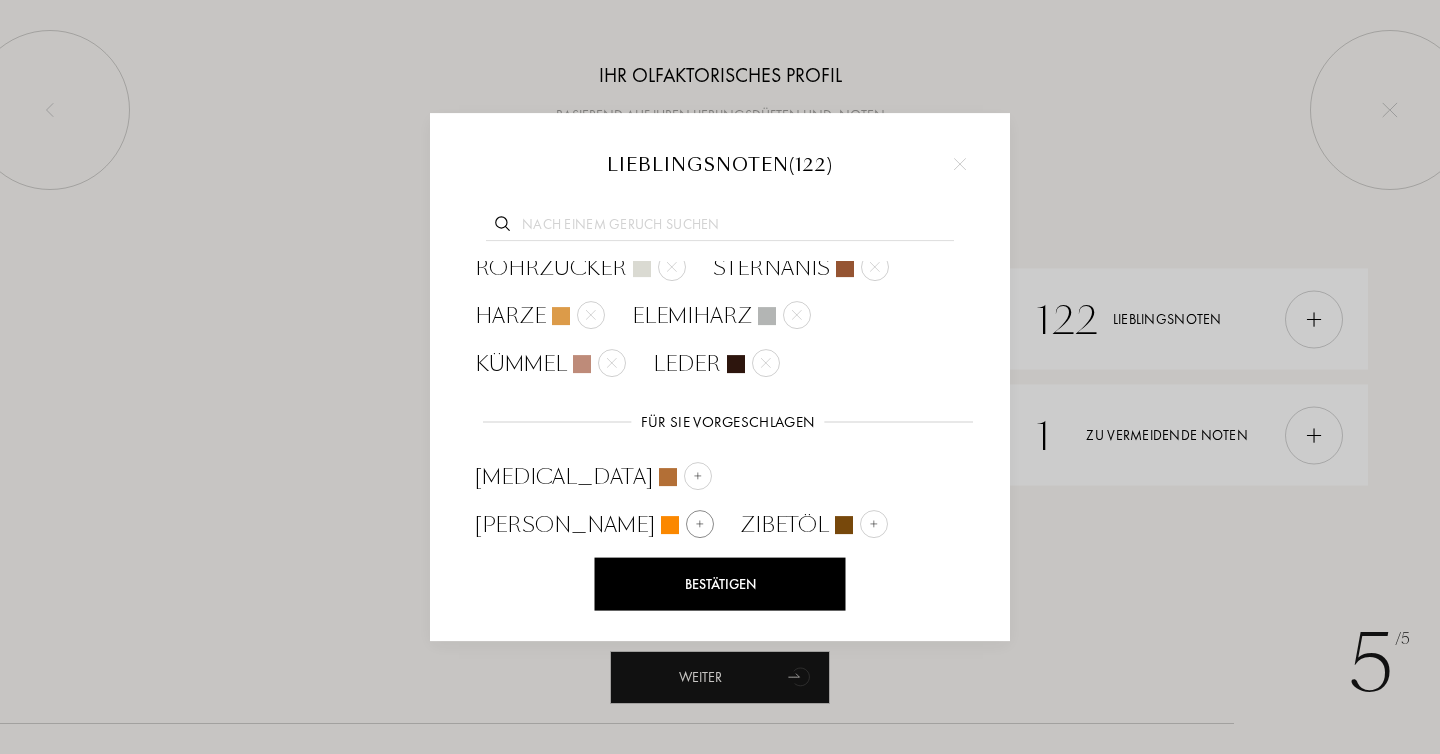 click at bounding box center [700, 524] 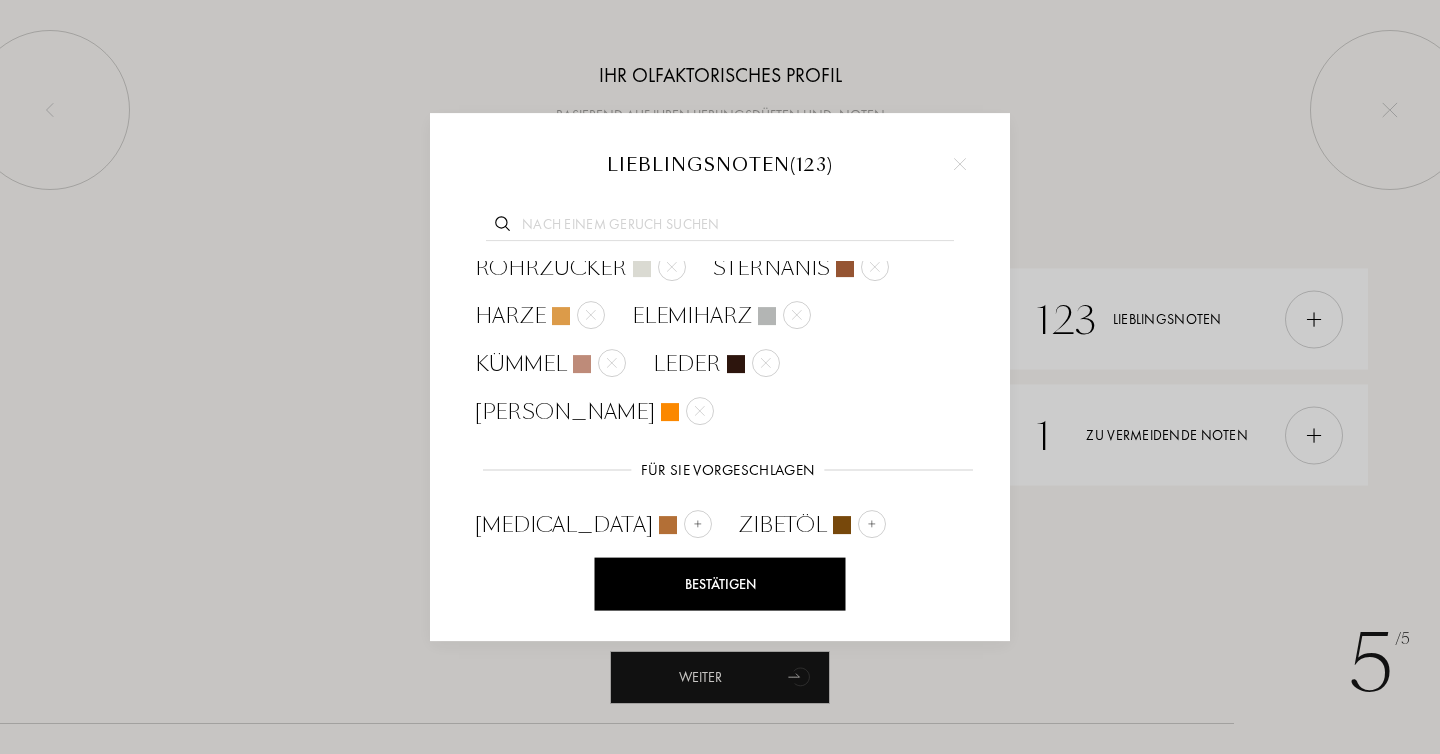 click at bounding box center [666, 572] 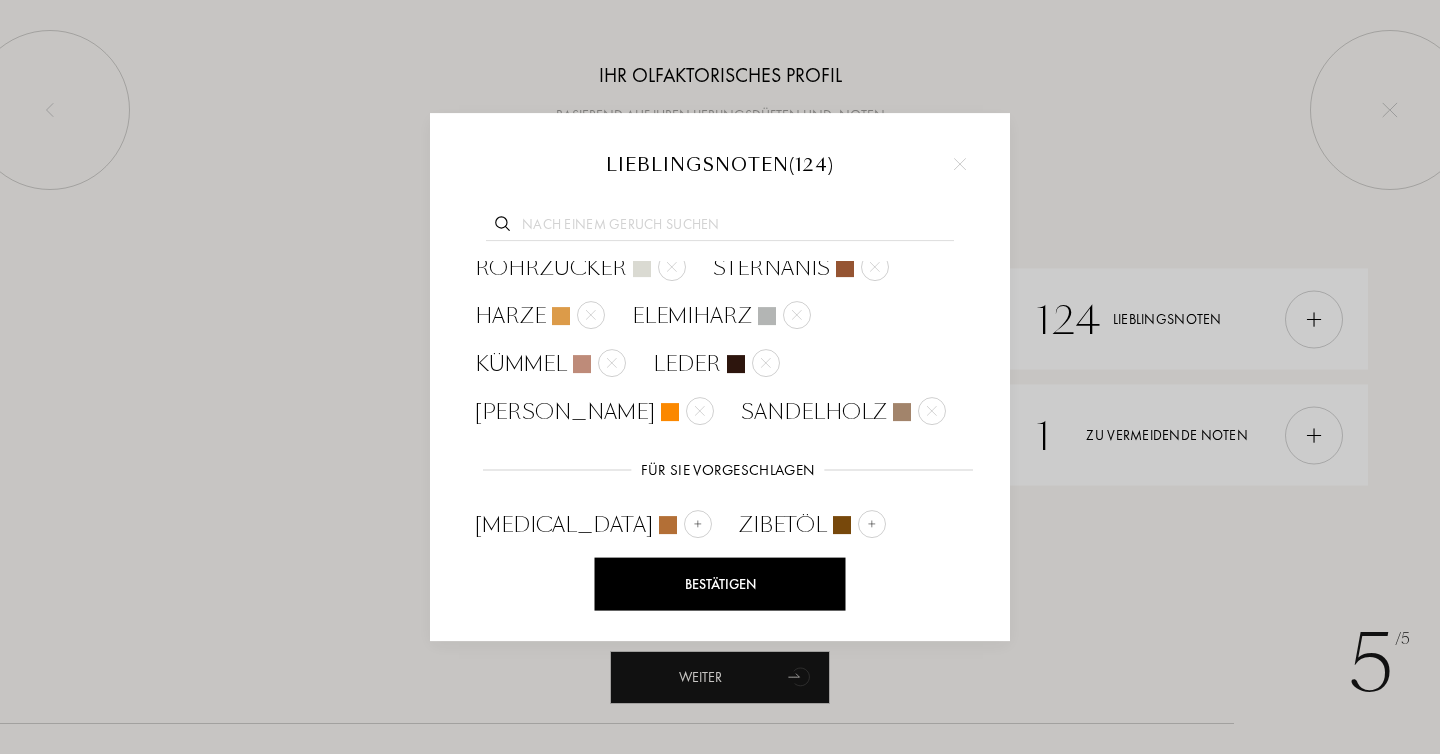 click at bounding box center (888, 572) 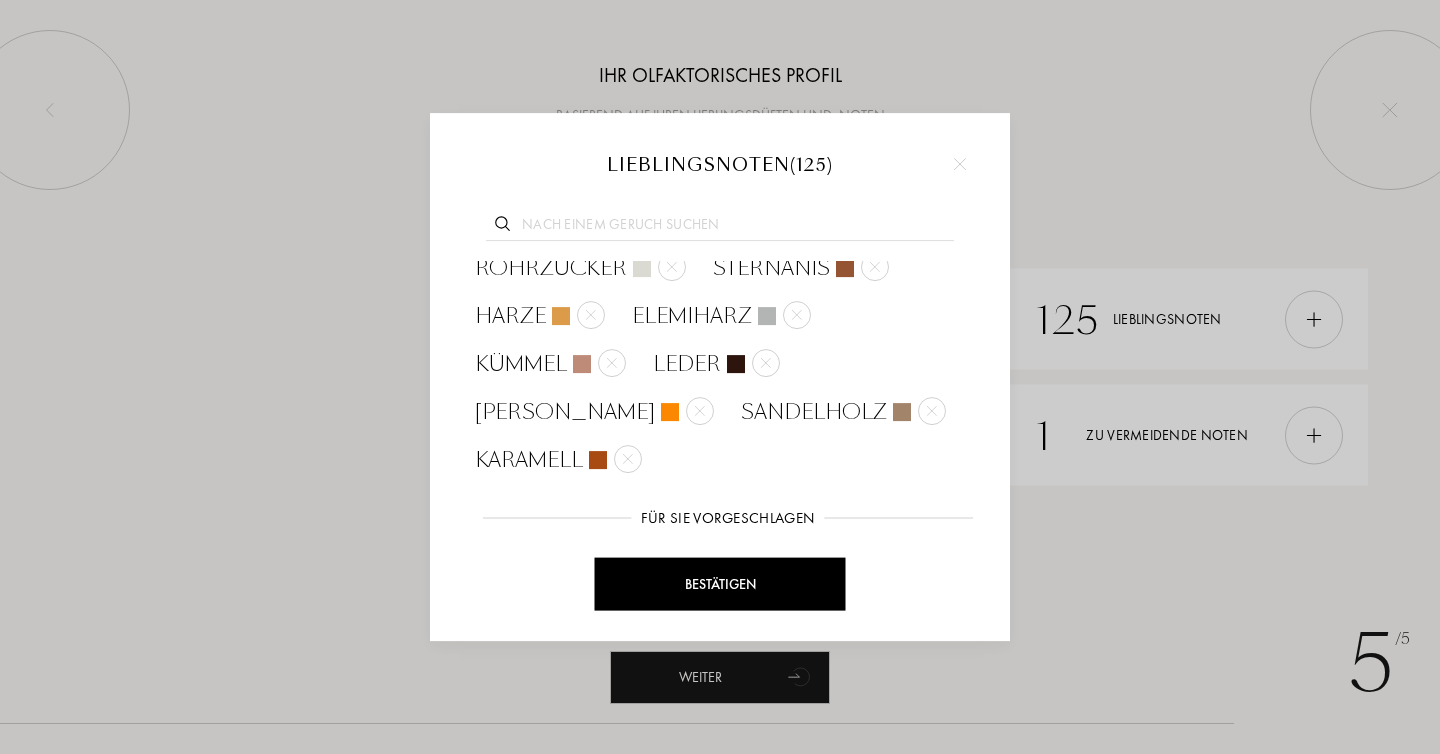 click at bounding box center (694, 620) 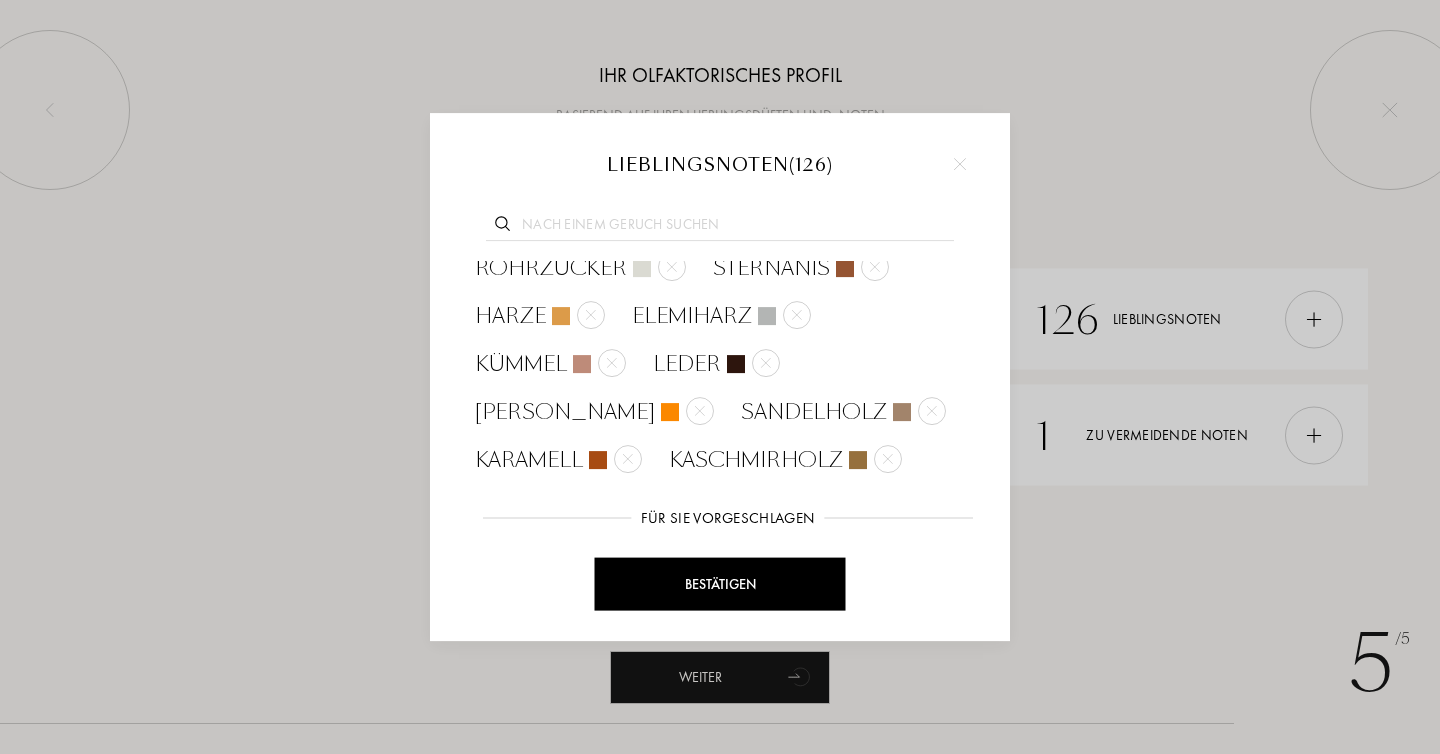 click at bounding box center [872, 572] 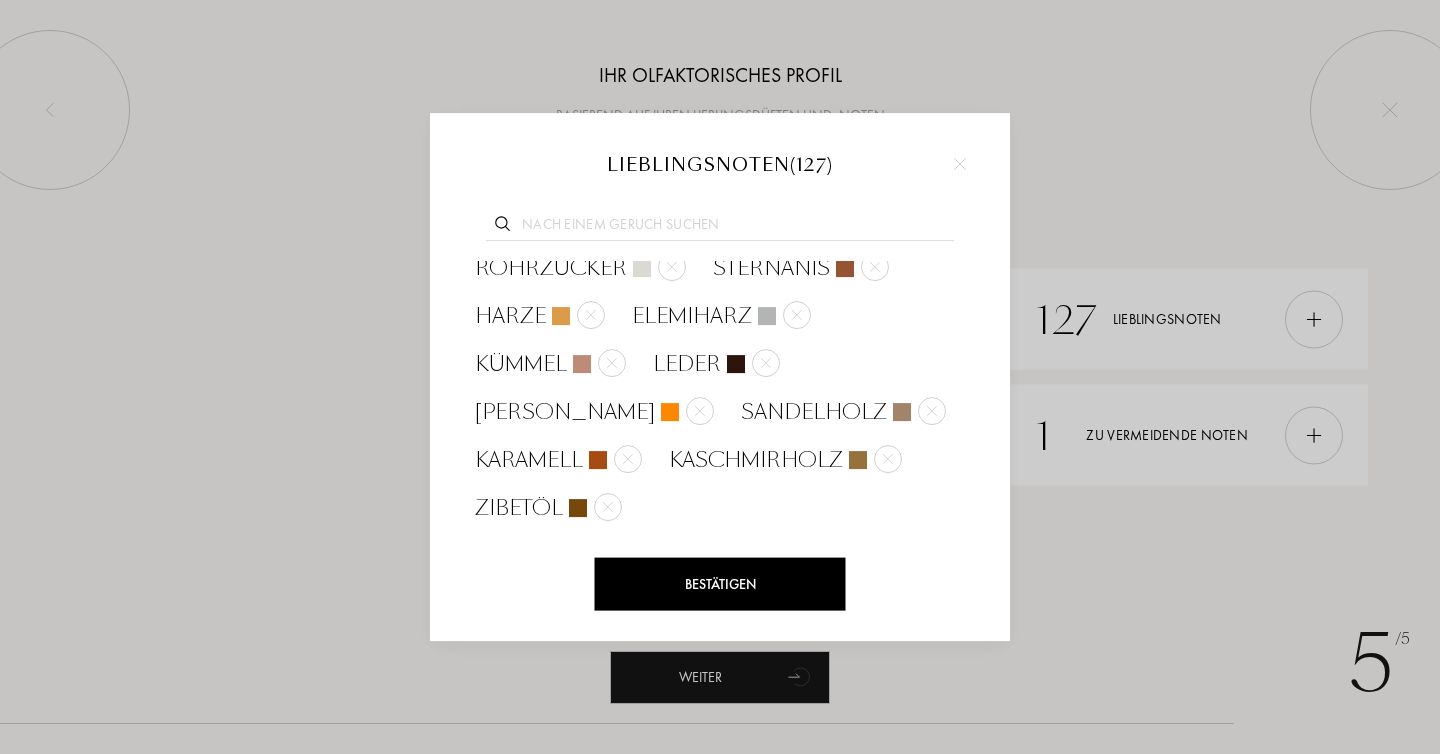 click at bounding box center (698, 620) 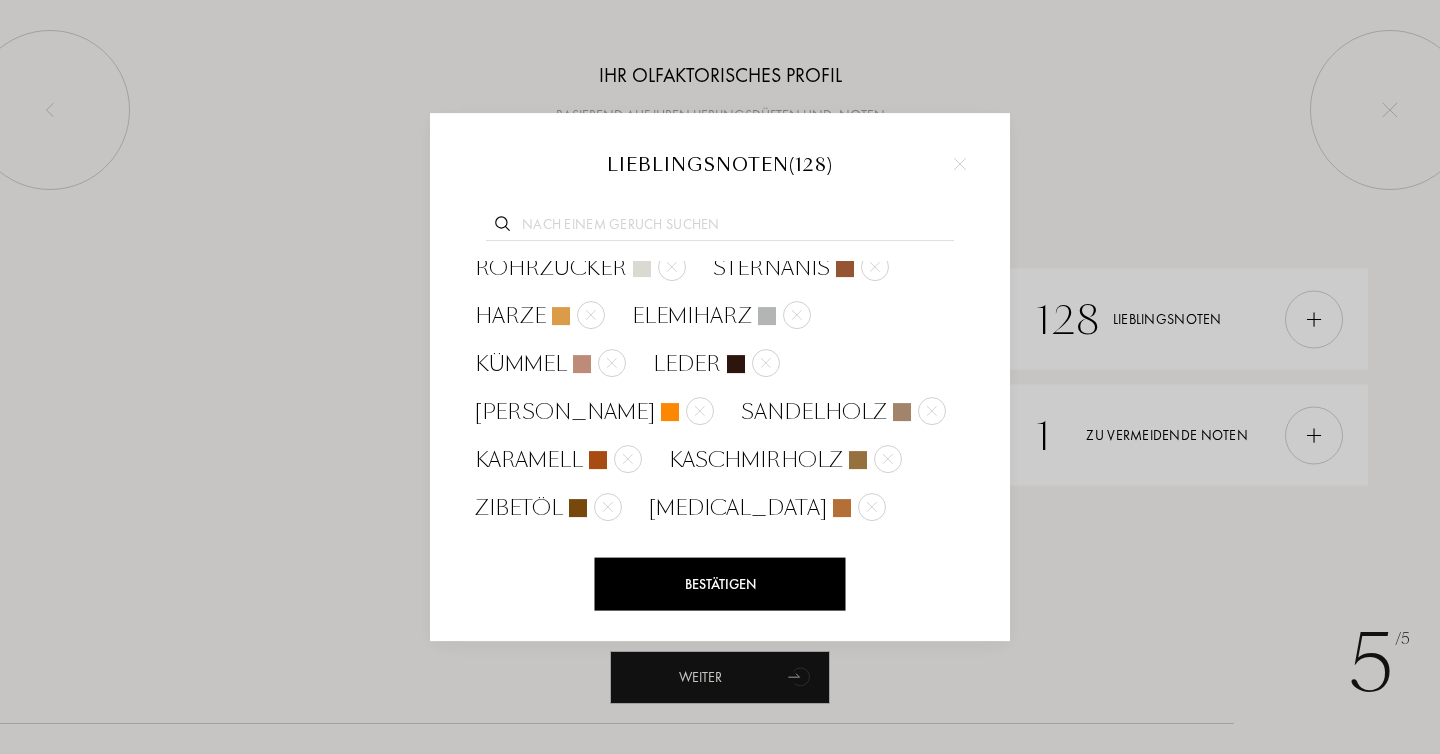 scroll, scrollTop: 3137, scrollLeft: 0, axis: vertical 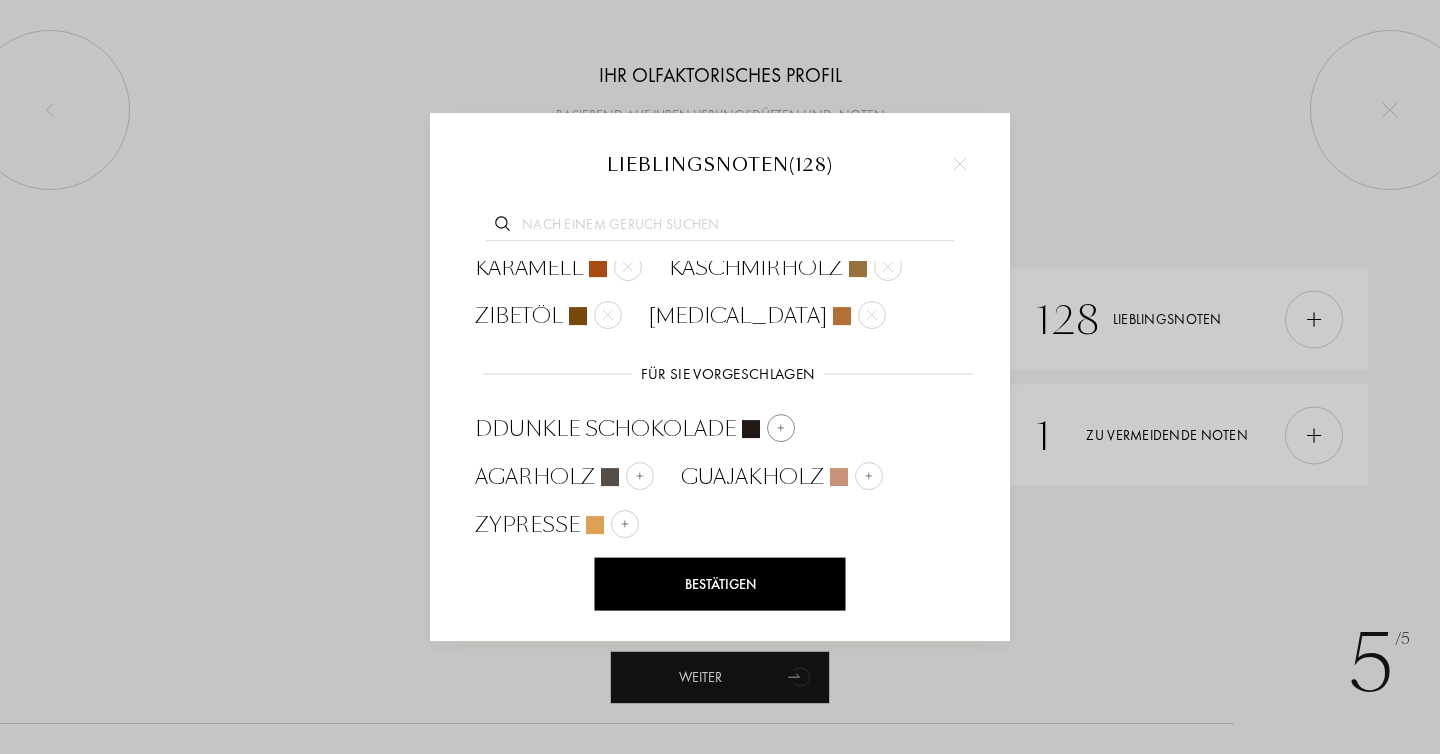 click at bounding box center [781, 428] 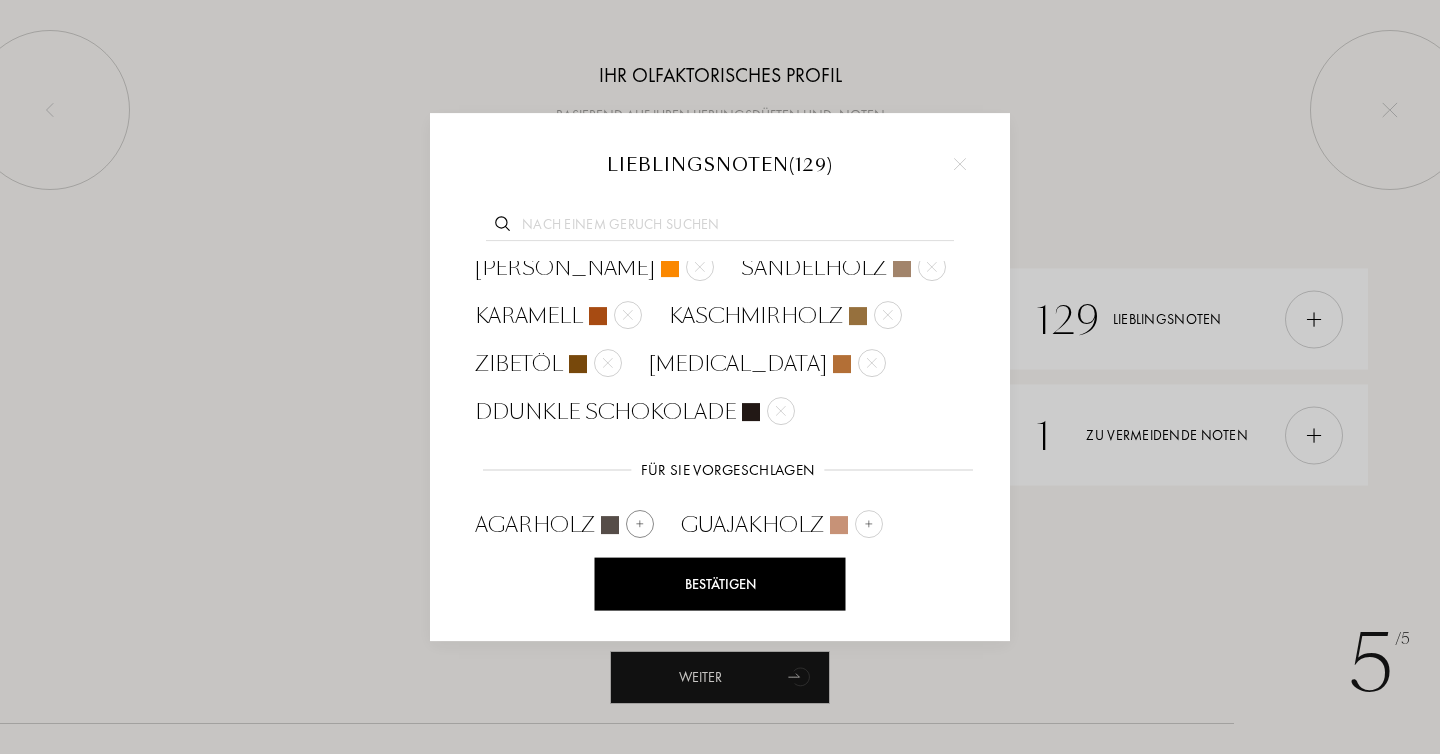 click at bounding box center (640, 524) 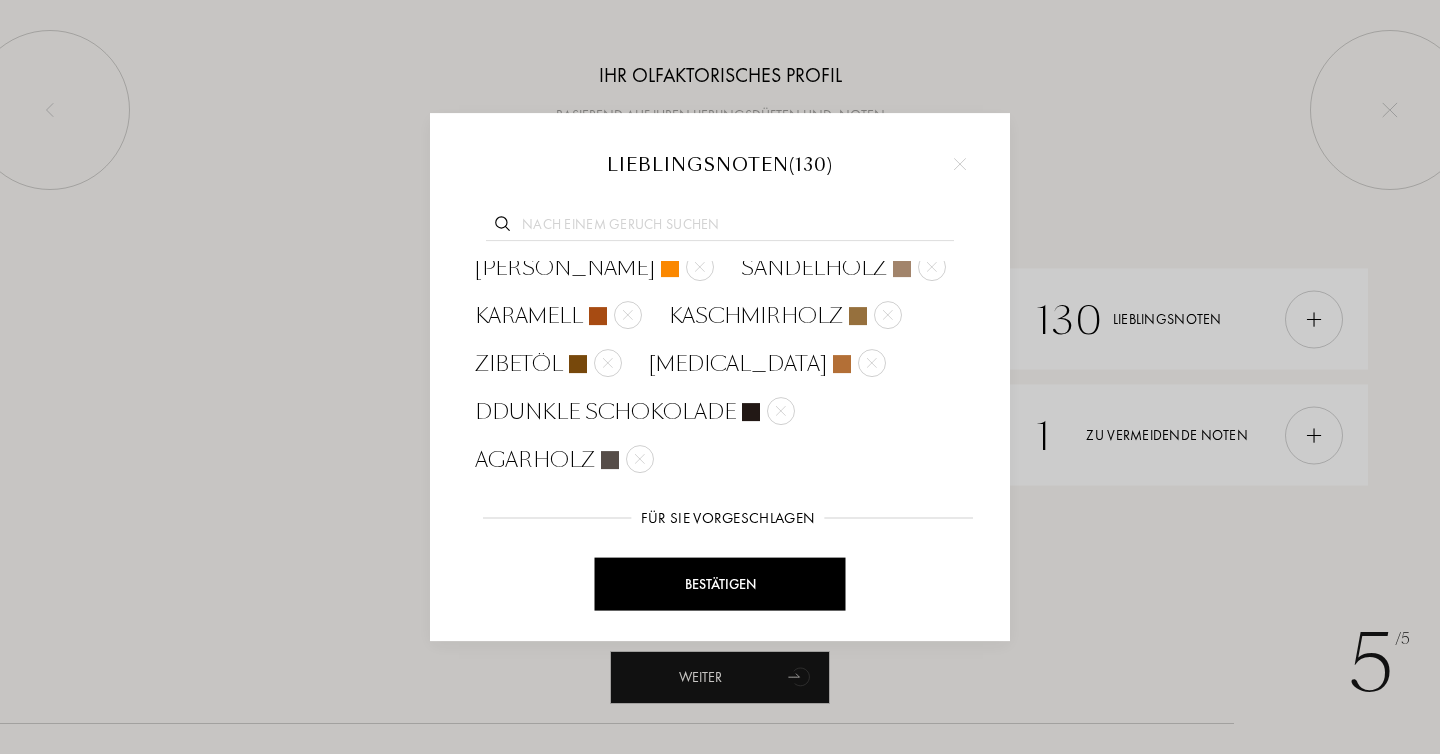 scroll, scrollTop: 3137, scrollLeft: 0, axis: vertical 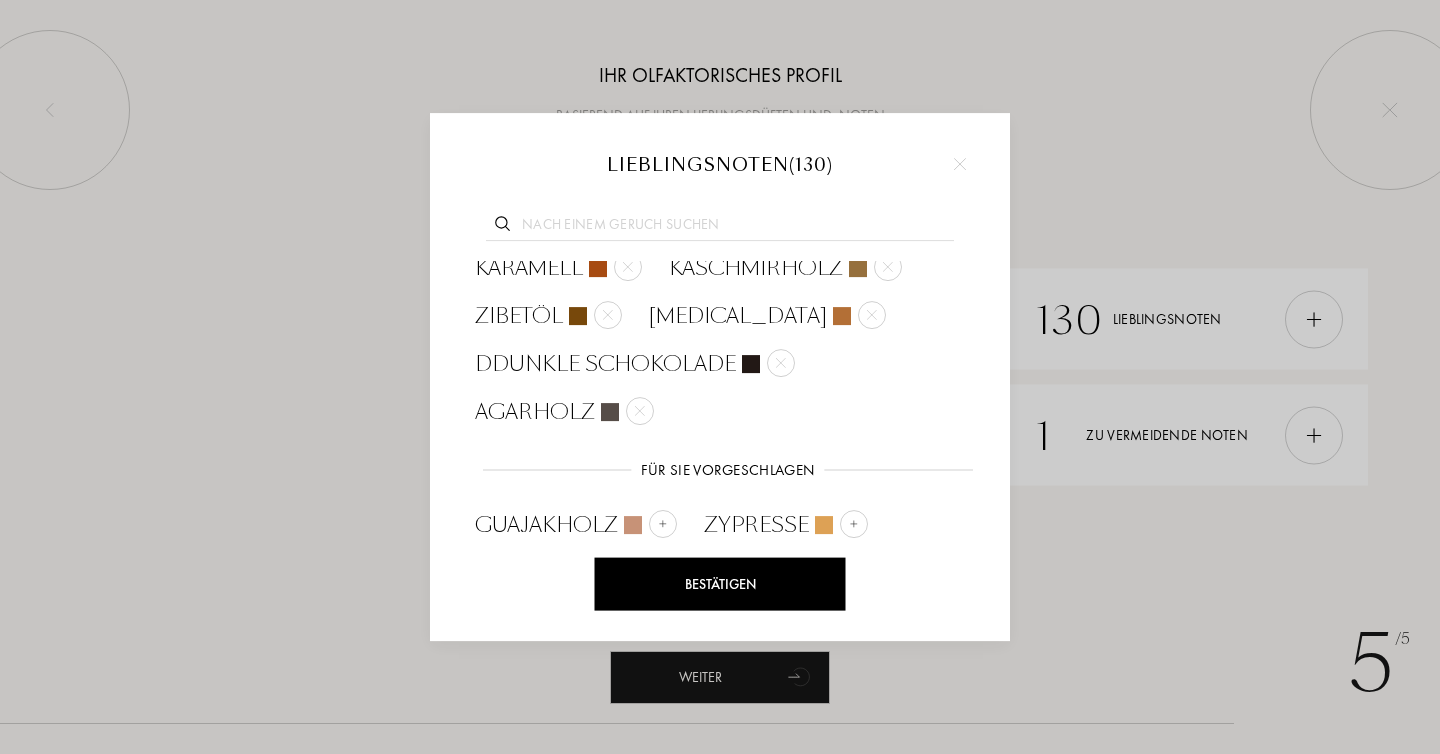 click at bounding box center [843, 620] 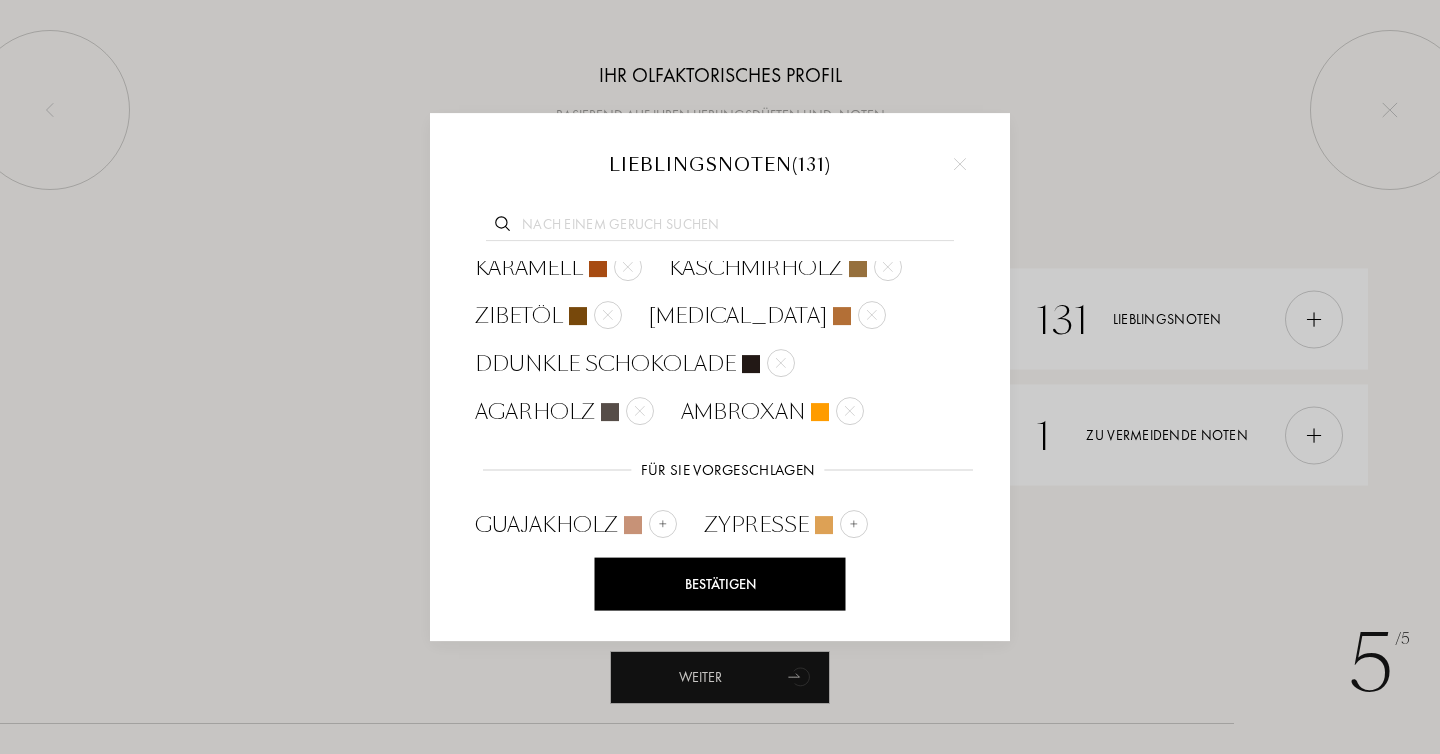 click at bounding box center [633, 620] 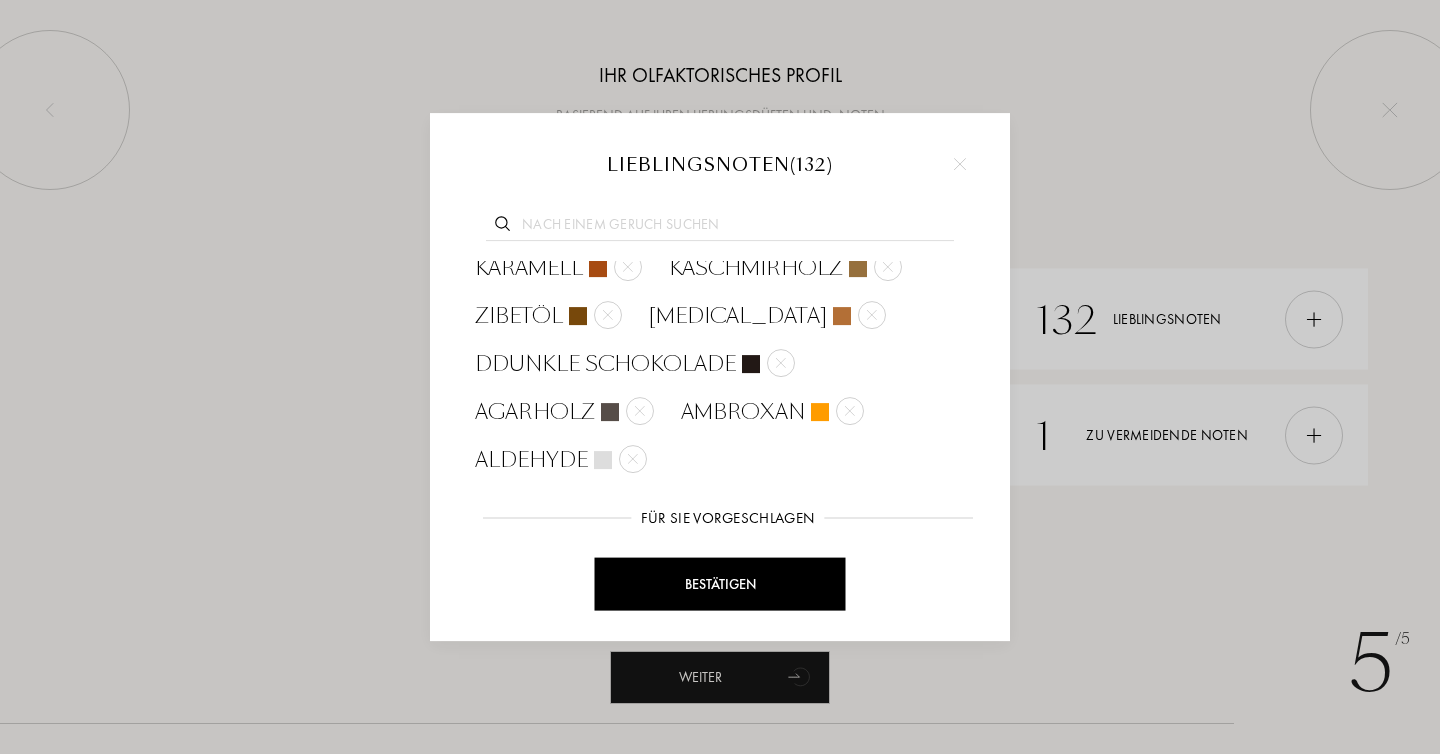 scroll, scrollTop: 3233, scrollLeft: 0, axis: vertical 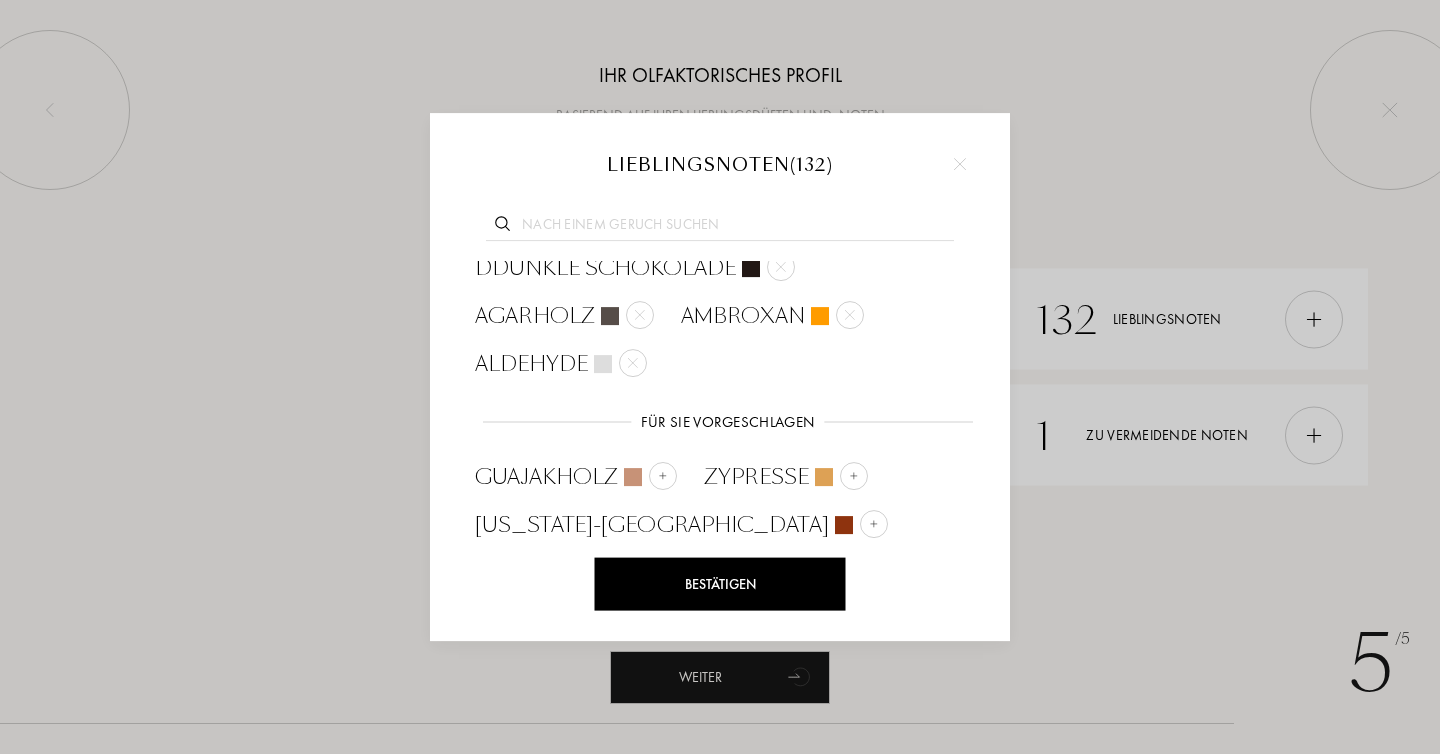 click at bounding box center (614, 572) 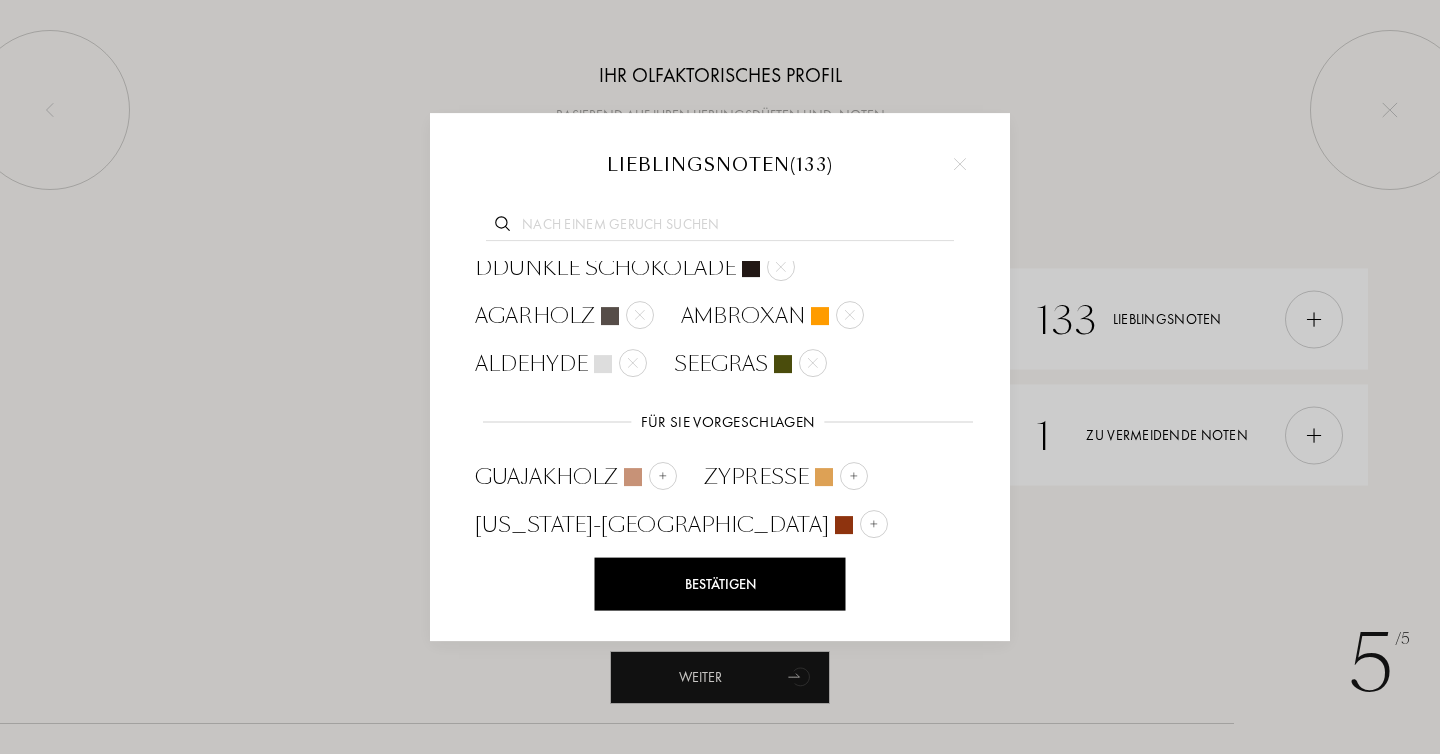 click at bounding box center (731, 620) 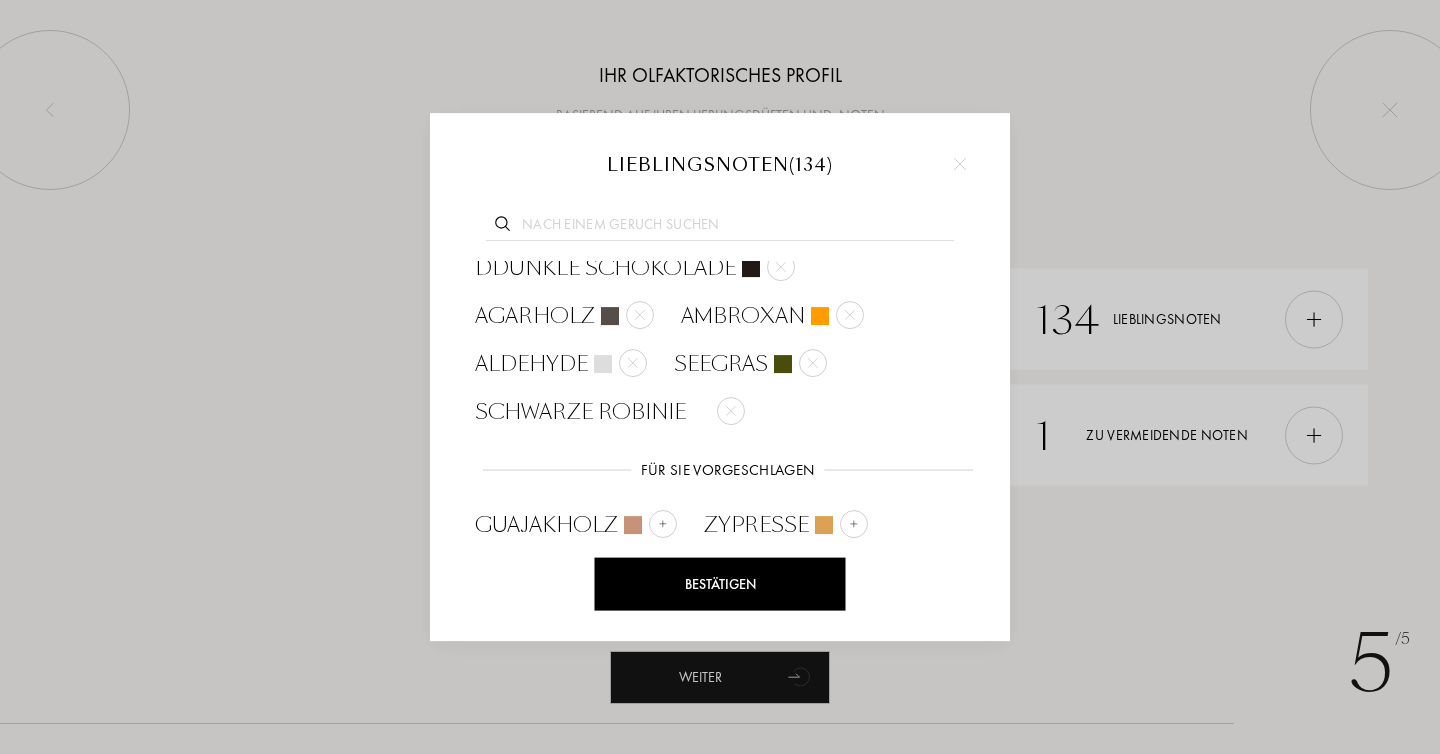 click at bounding box center (875, 620) 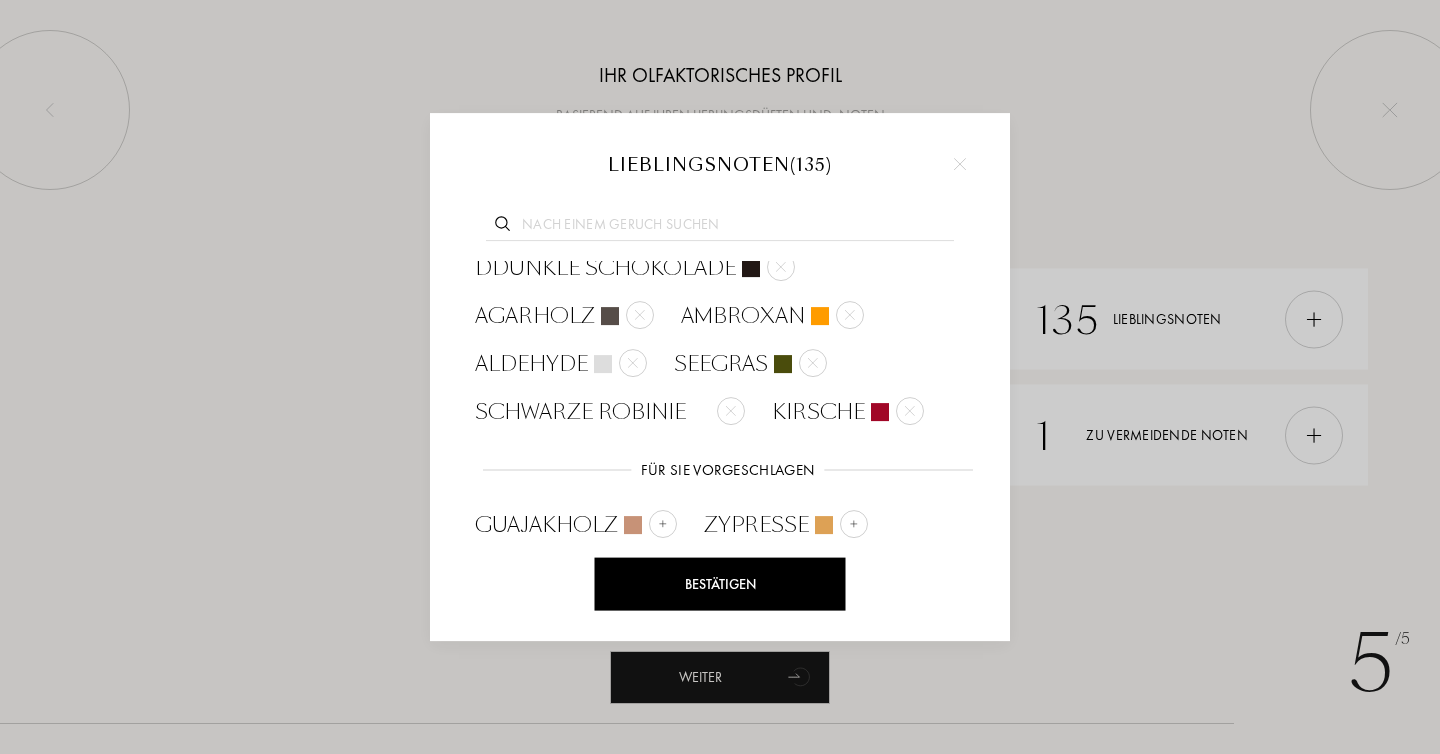 click at bounding box center [874, 572] 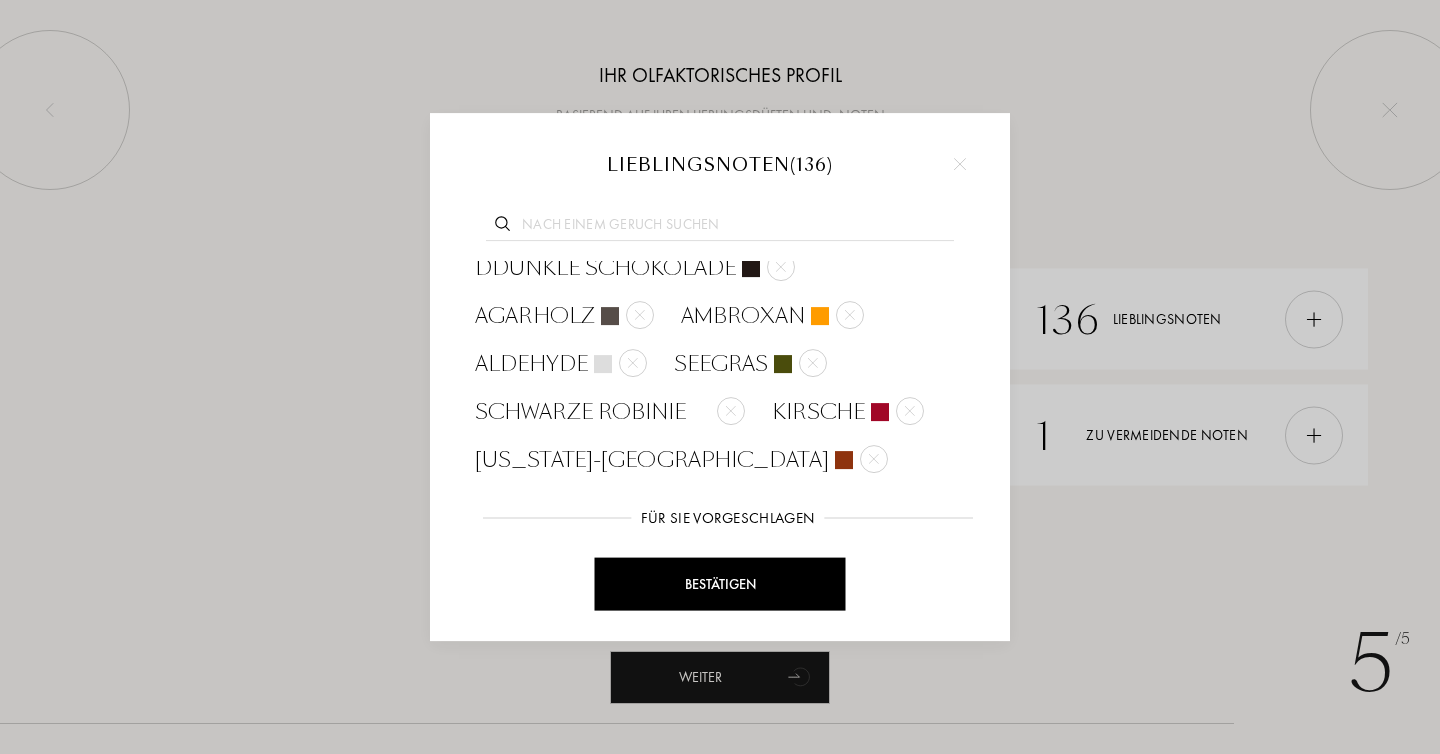 click at bounding box center [663, 572] 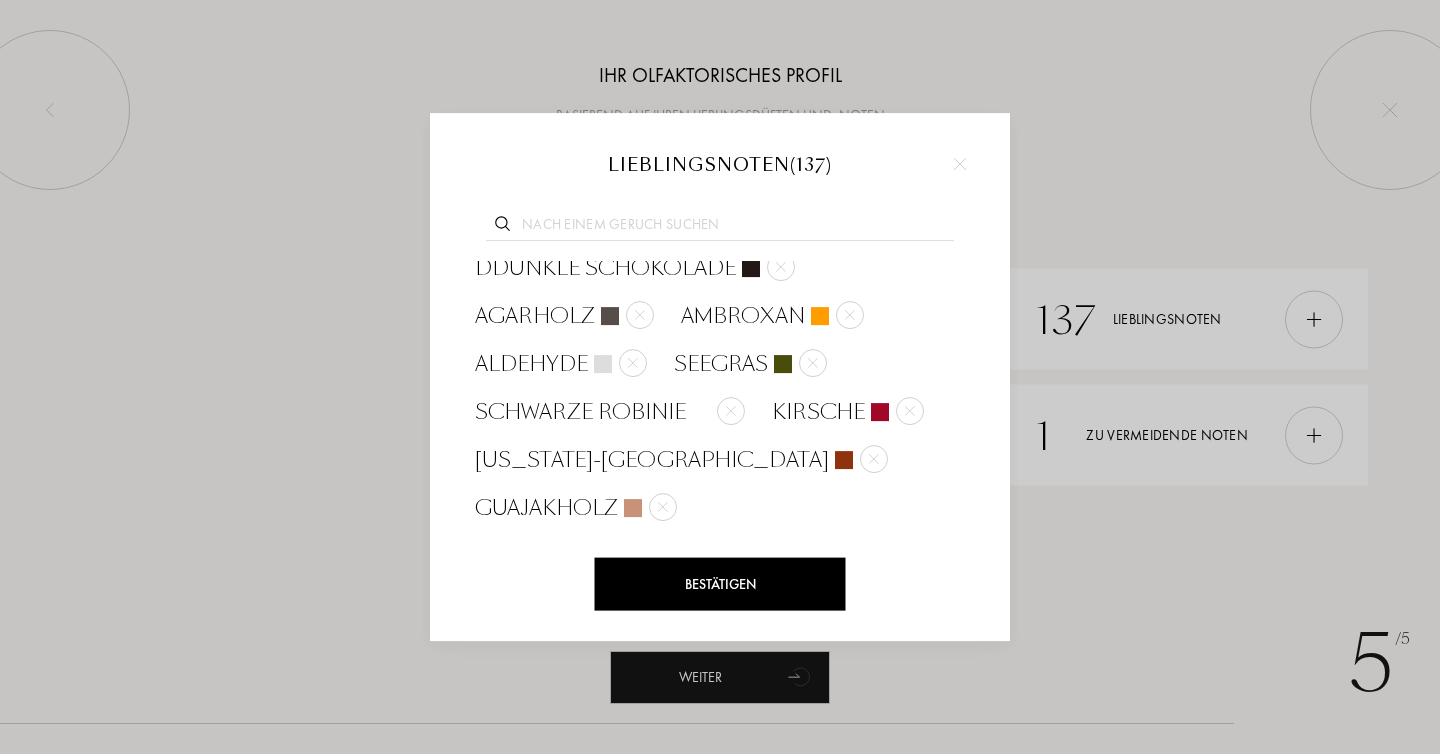click at bounding box center (625, 620) 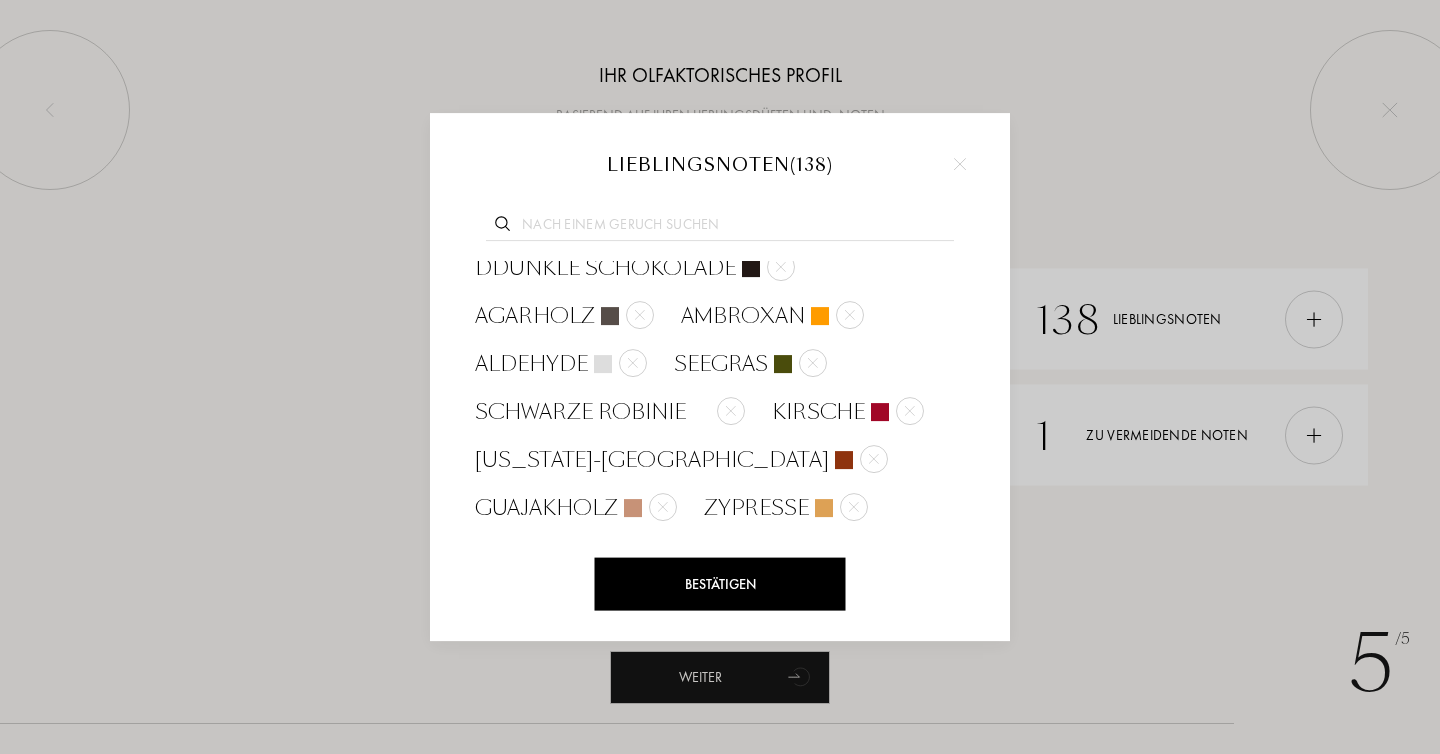 click at bounding box center (696, 620) 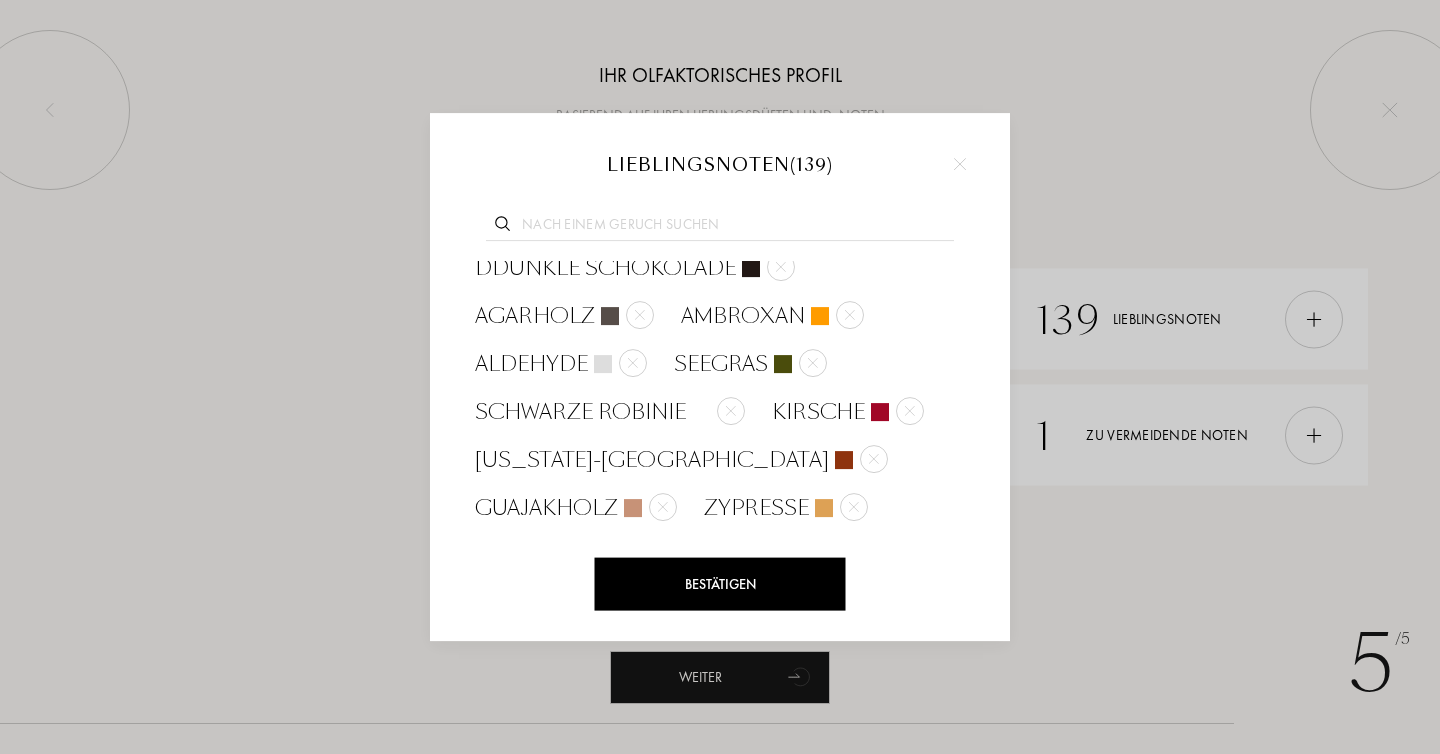scroll, scrollTop: 3377, scrollLeft: 0, axis: vertical 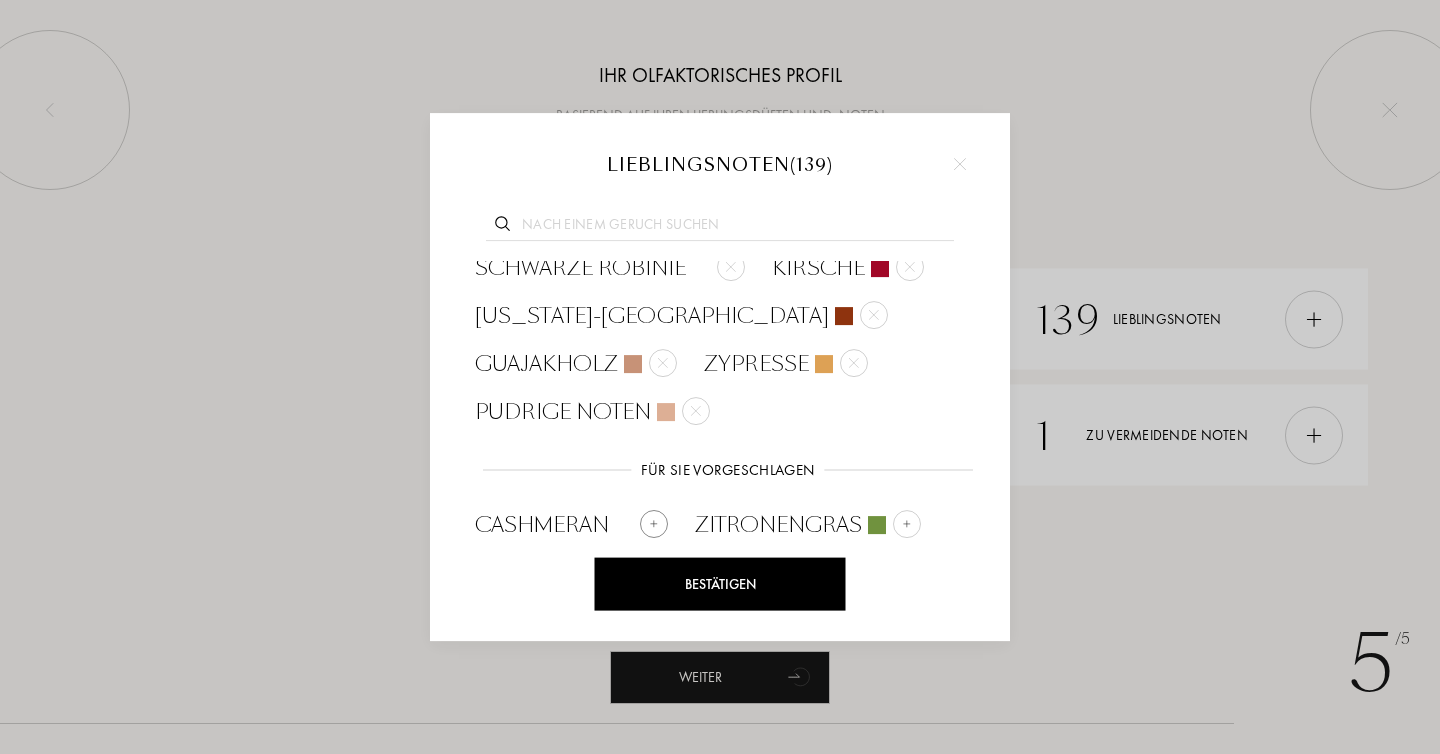 click at bounding box center (654, 524) 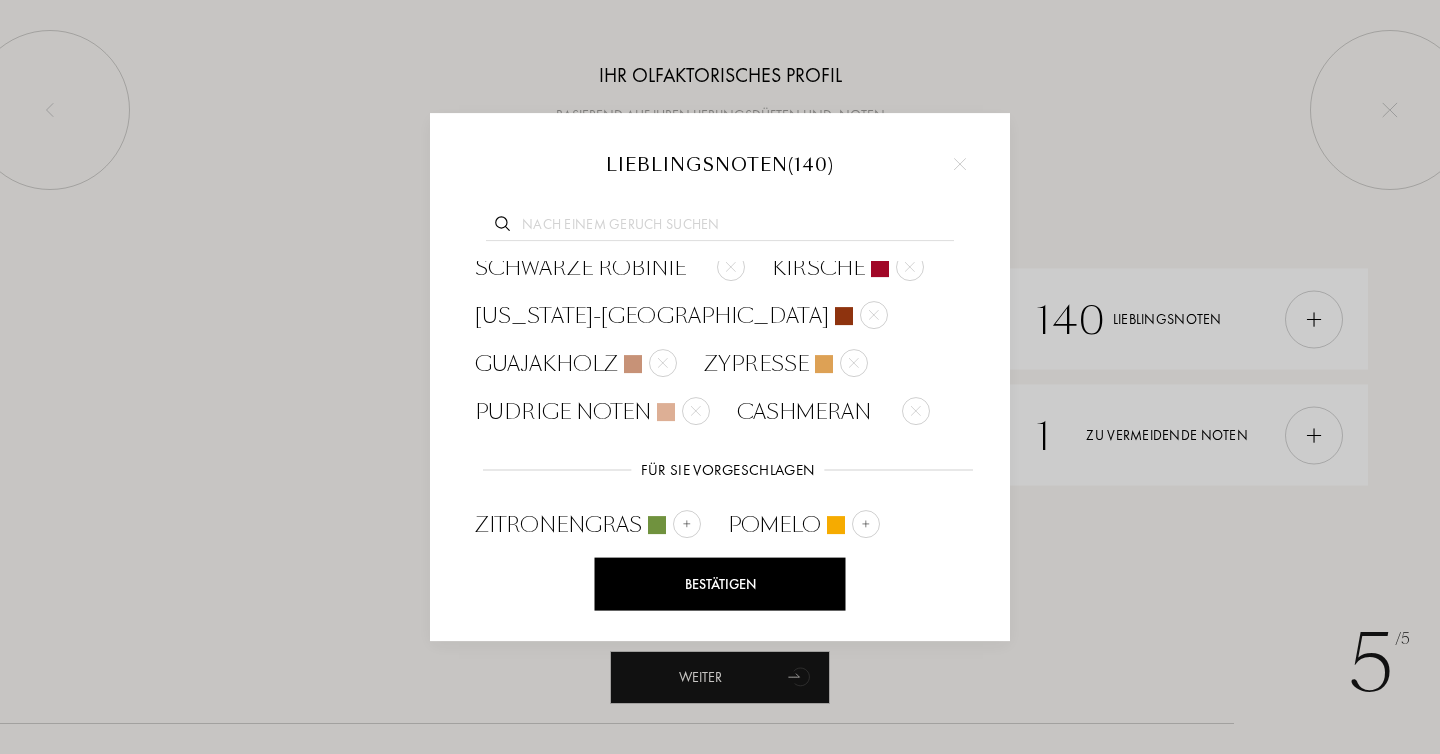 click at bounding box center [626, 620] 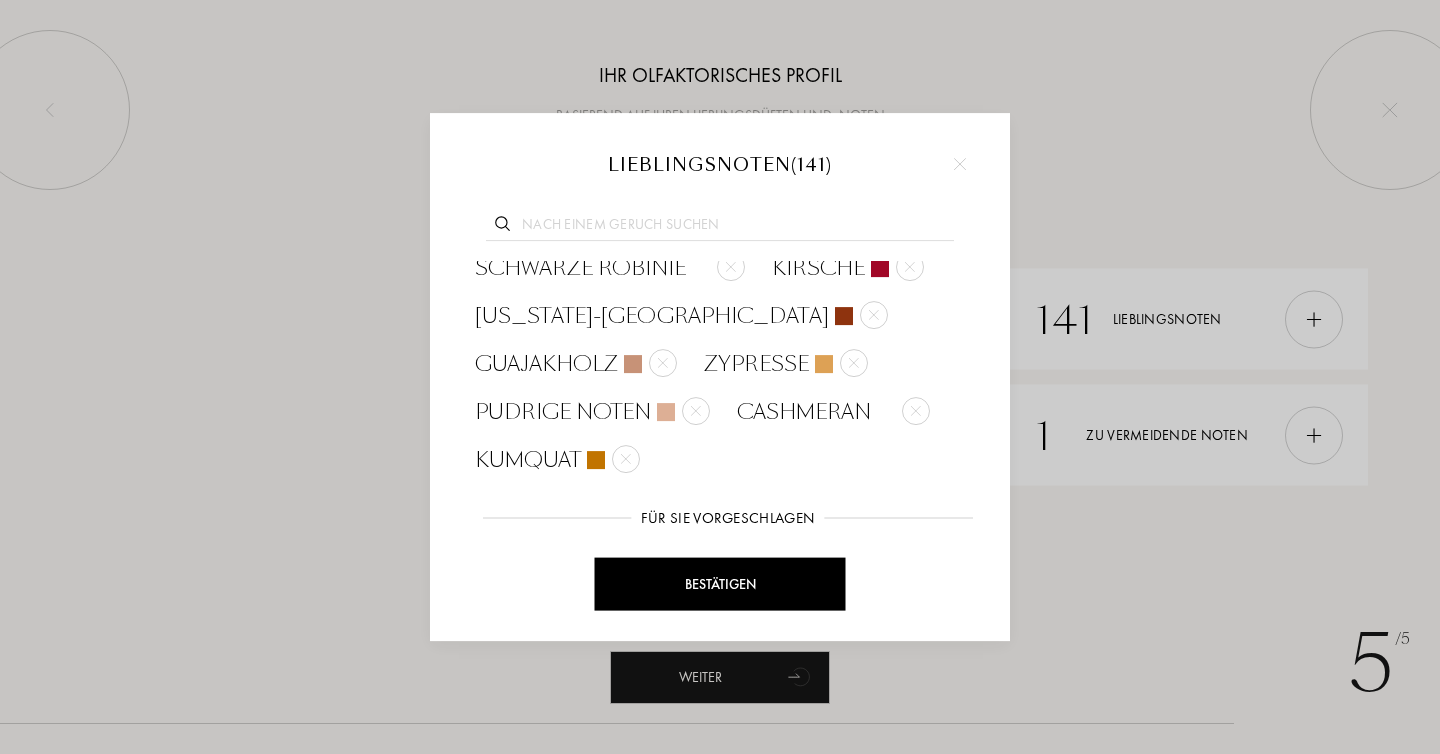 click at bounding box center [866, 572] 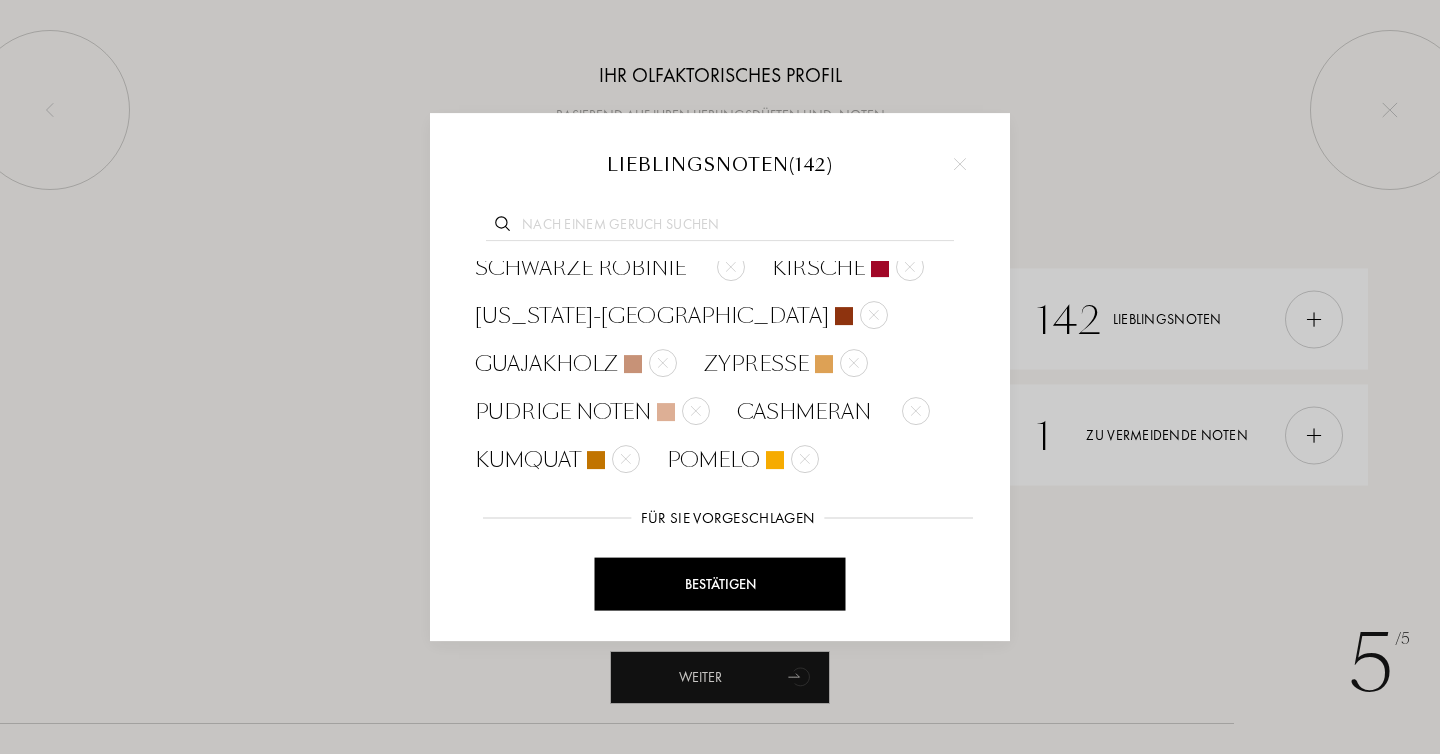 click at bounding box center (948, 620) 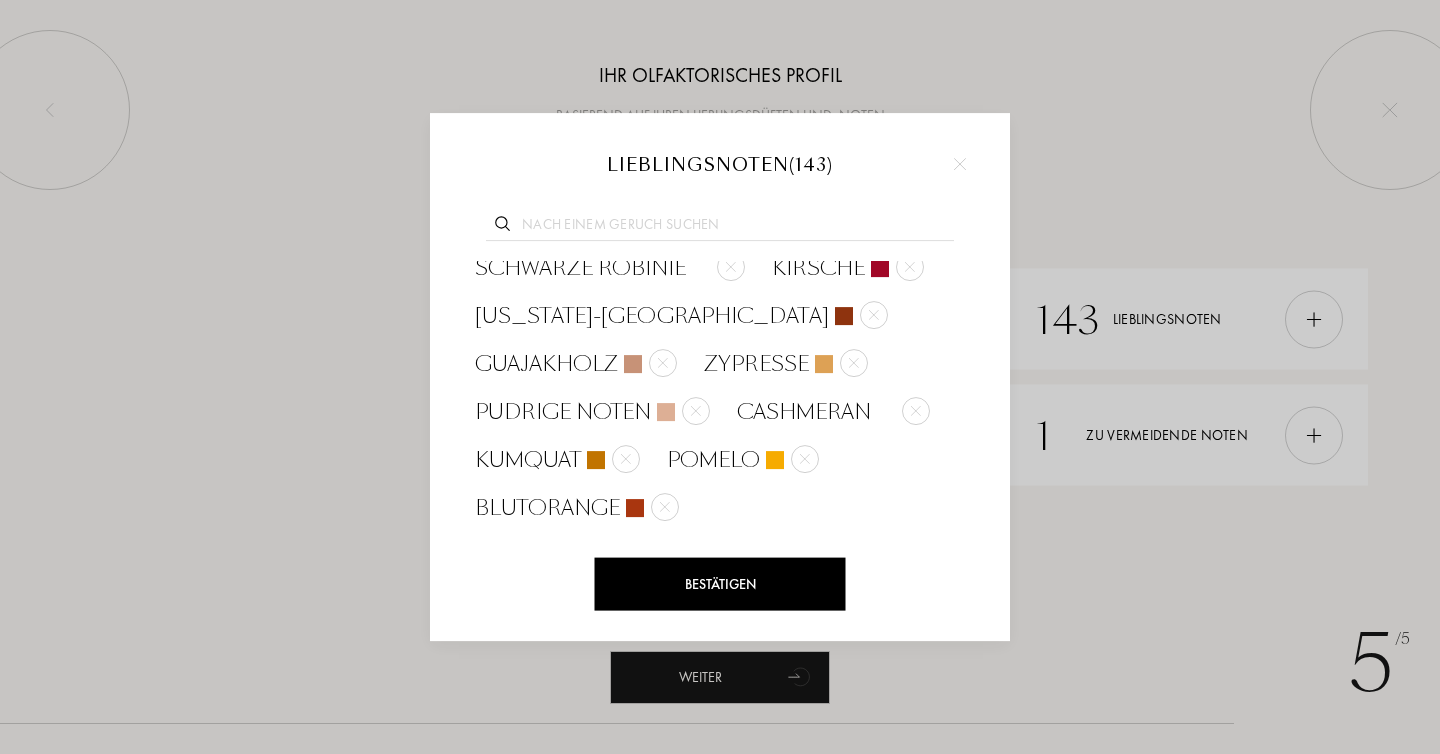 click at bounding box center [687, 620] 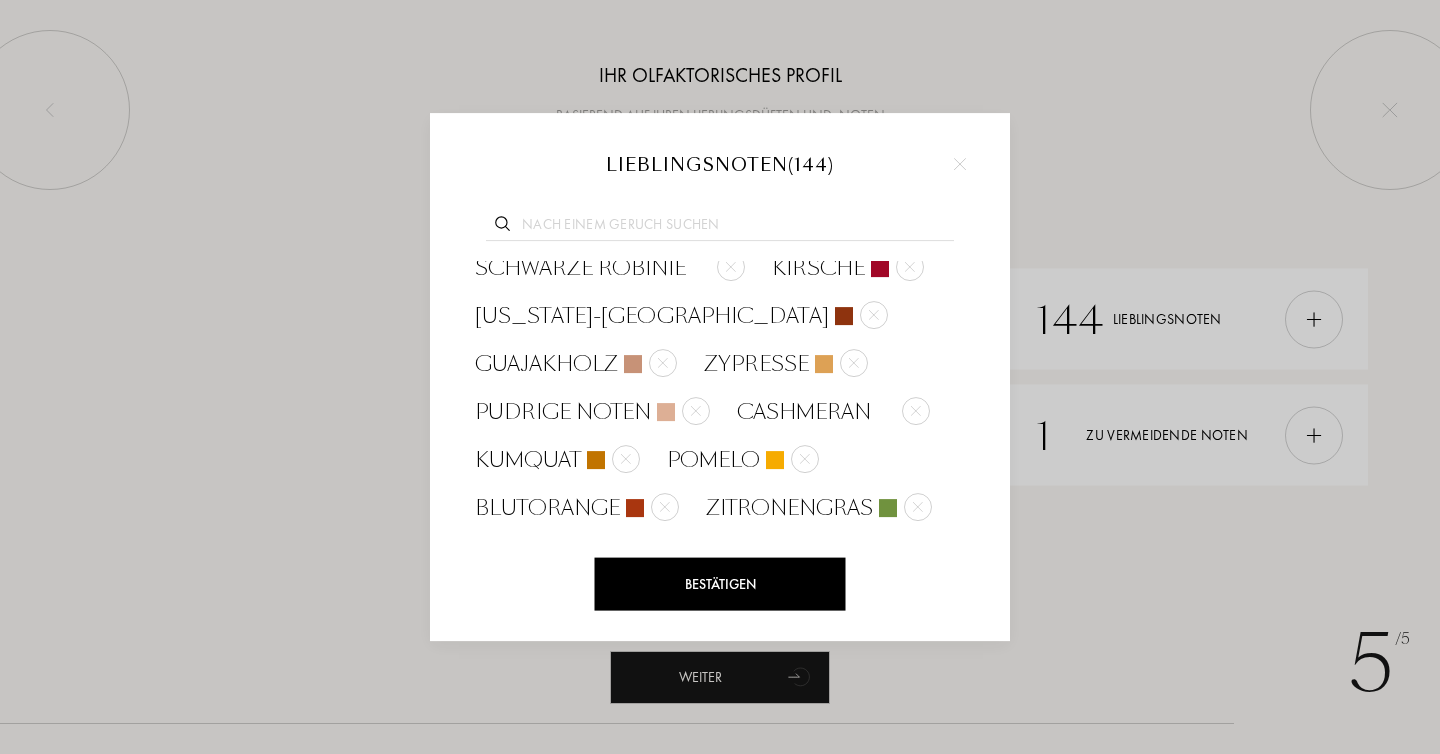 click at bounding box center [717, 620] 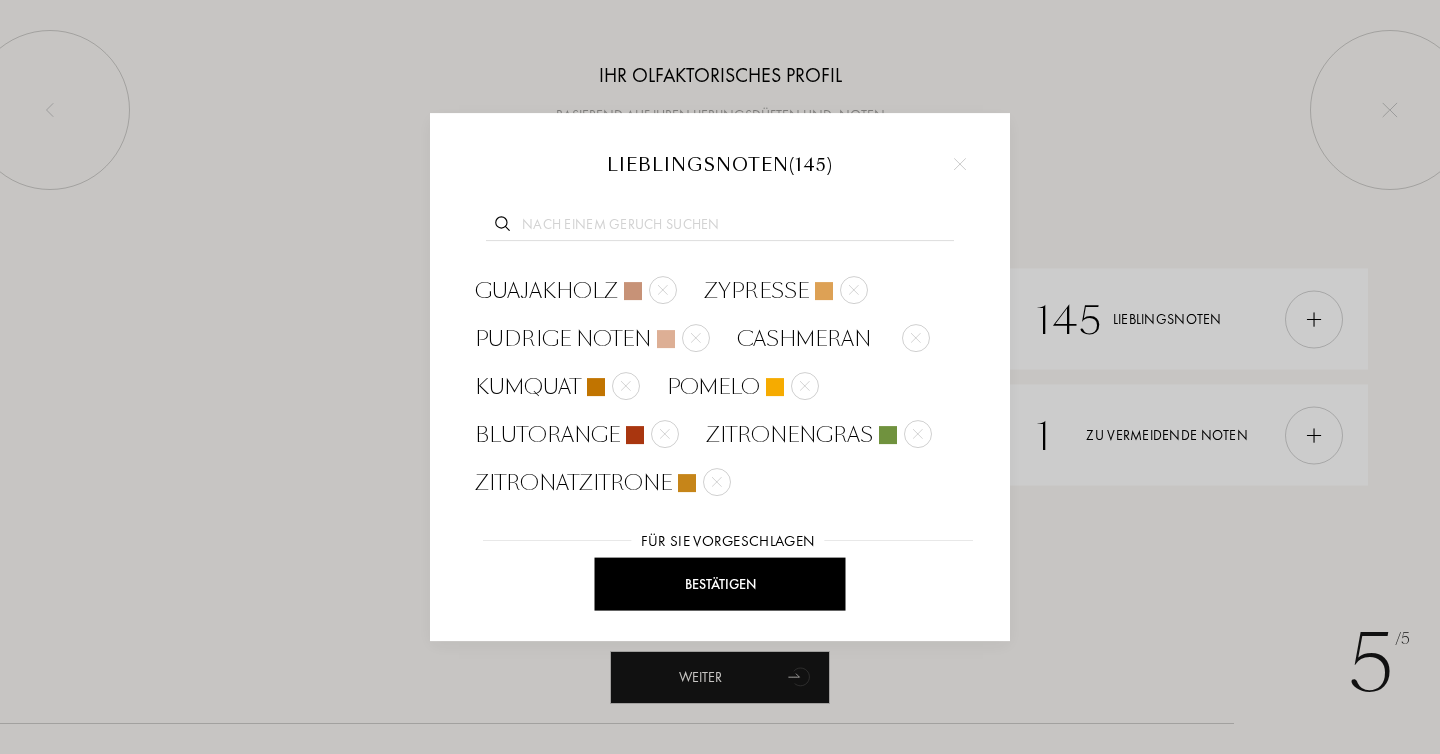 scroll, scrollTop: 3521, scrollLeft: 0, axis: vertical 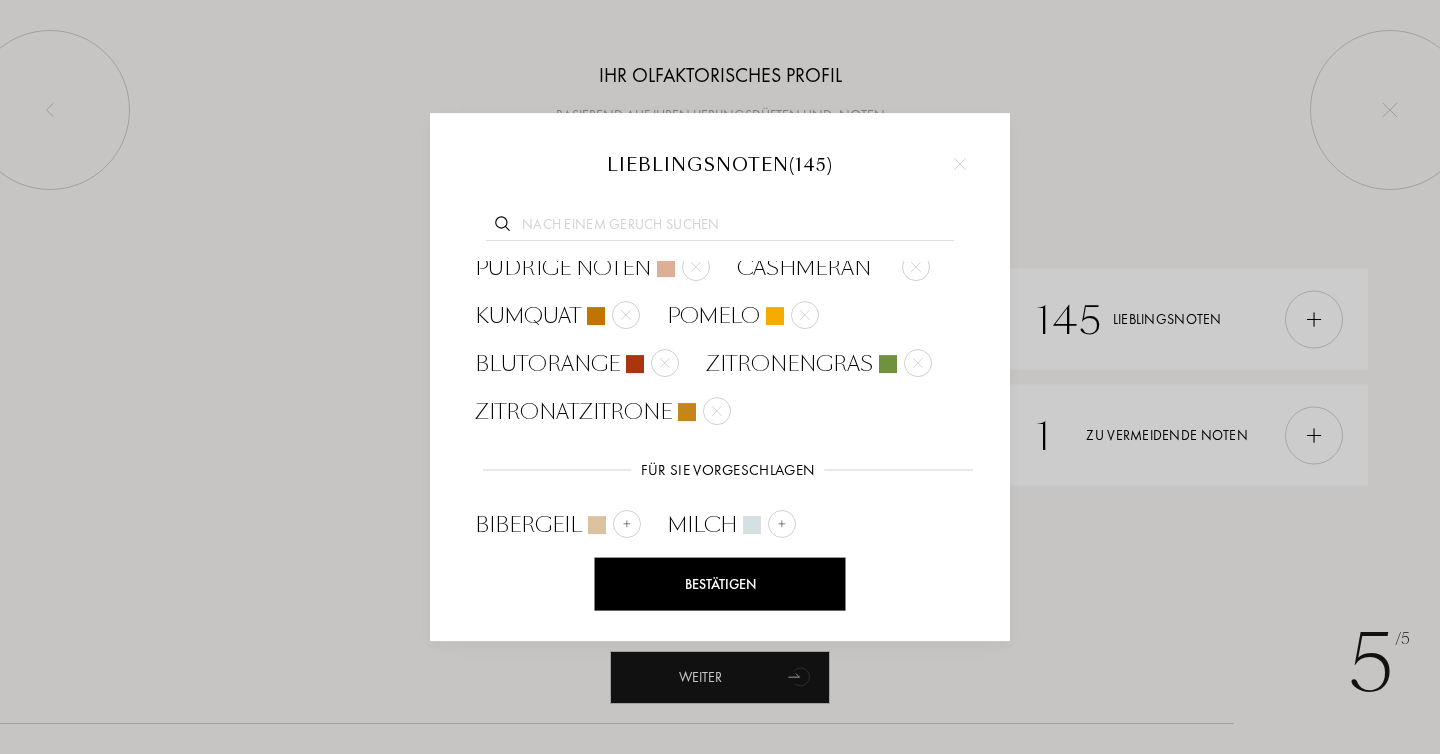 click at bounding box center (676, 620) 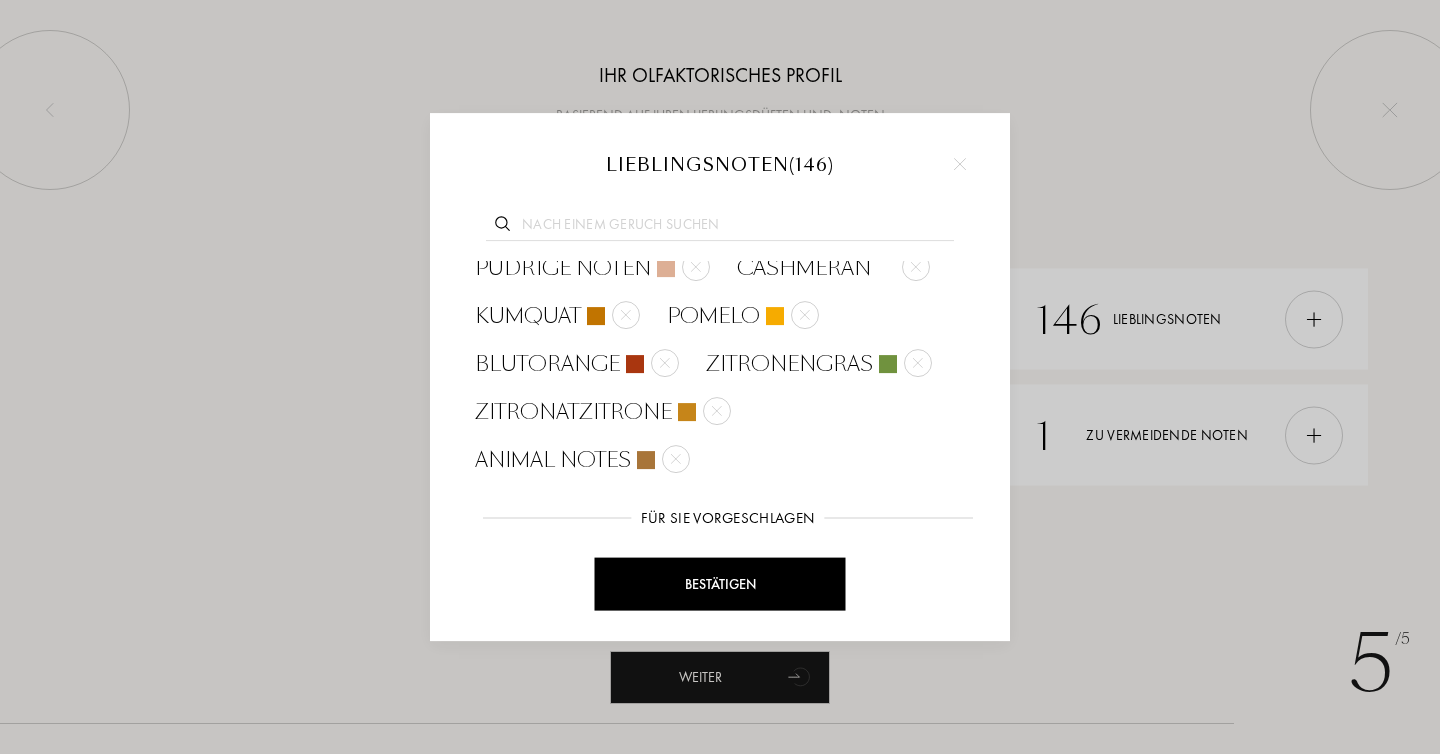 click at bounding box center [903, 620] 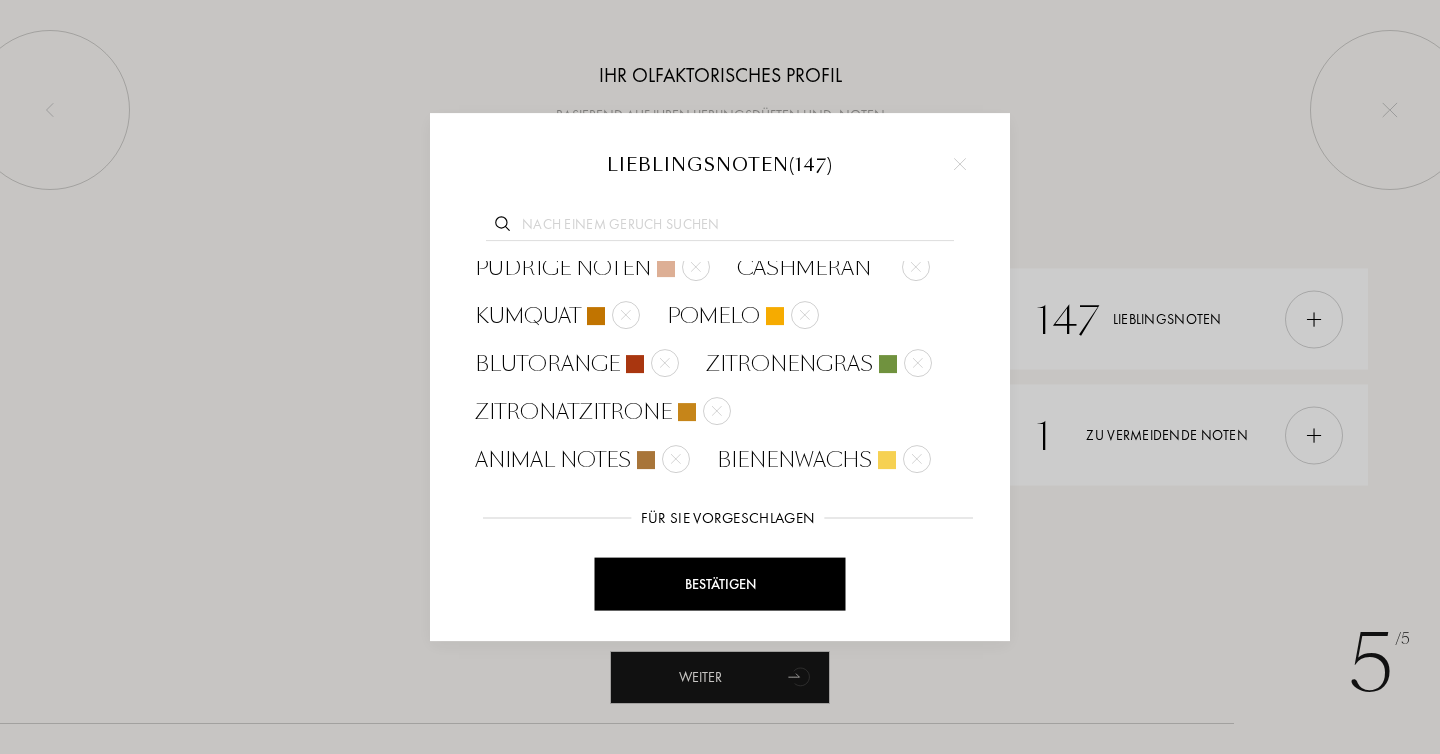 click at bounding box center (870, 620) 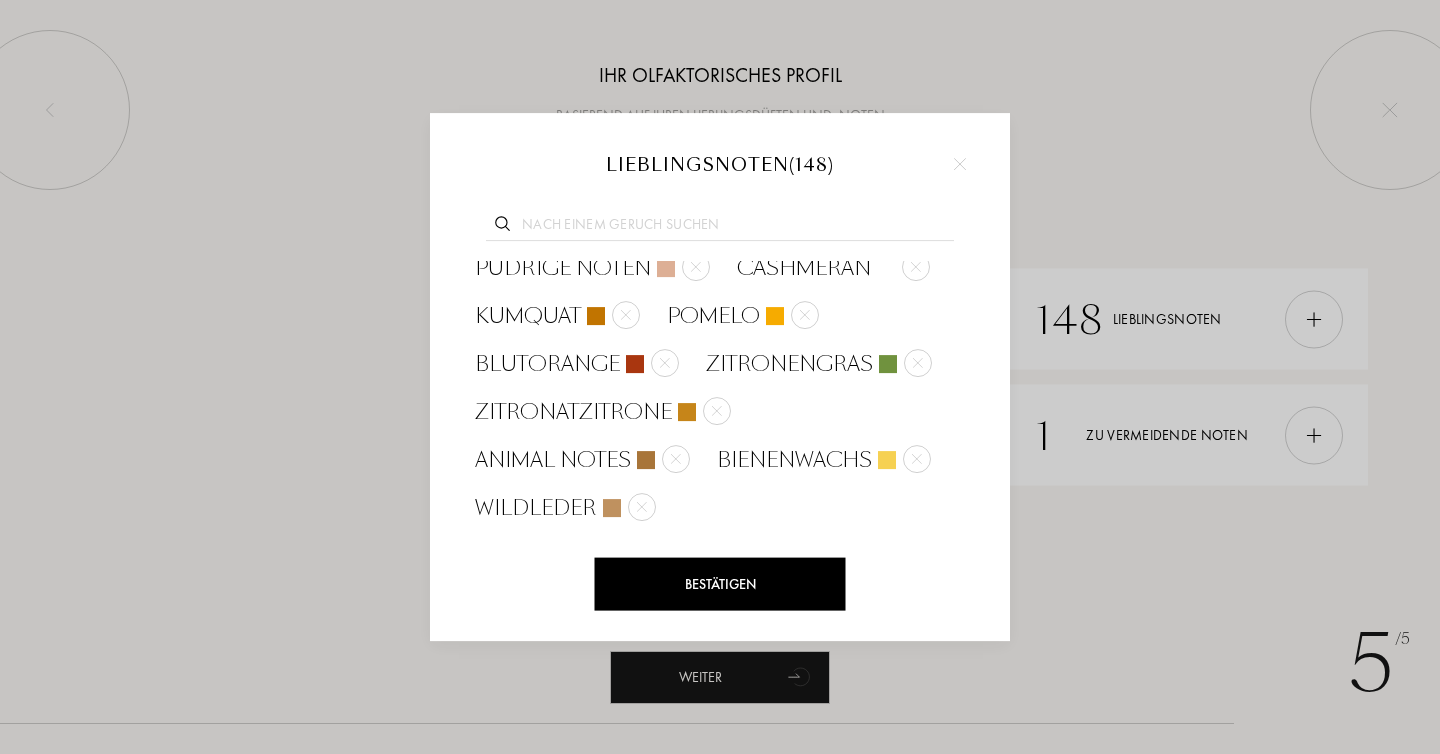 click at bounding box center (782, 620) 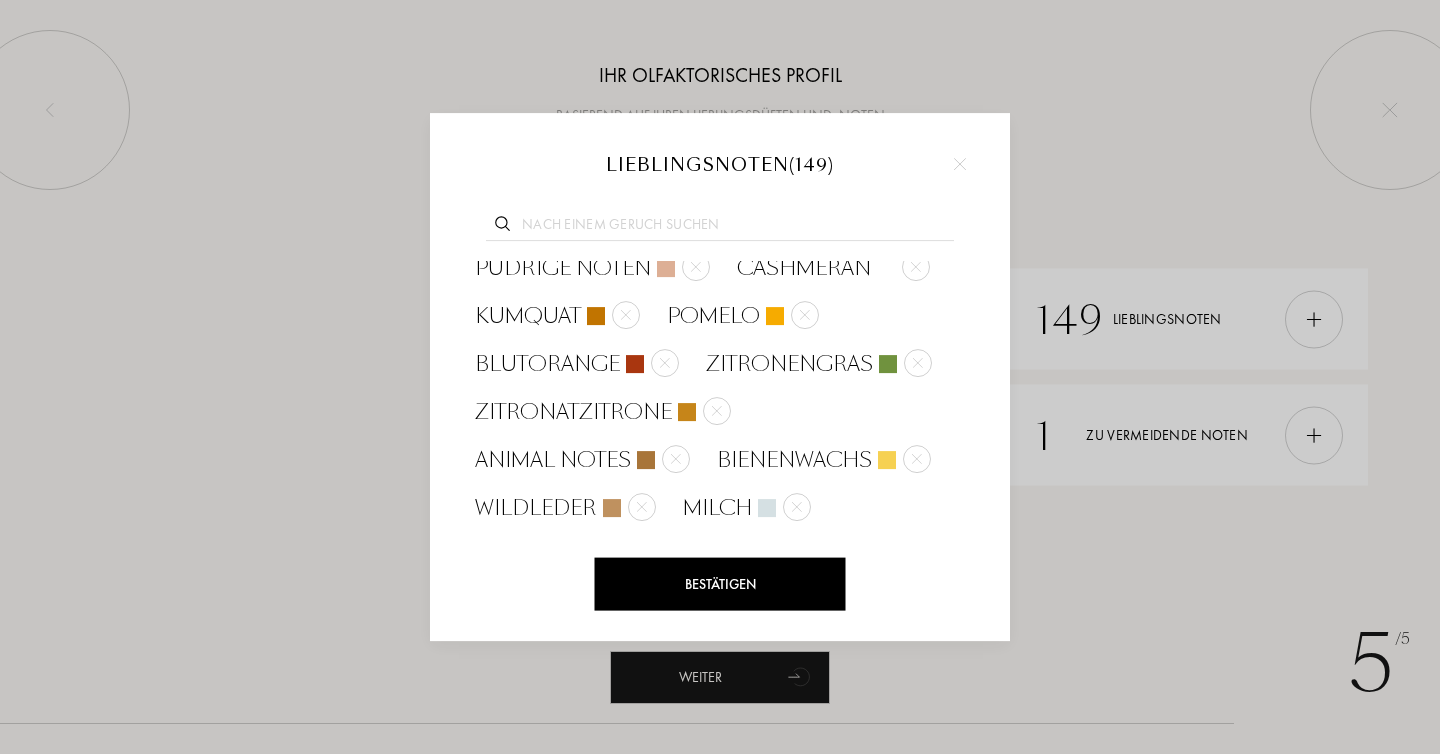 click at bounding box center [627, 620] 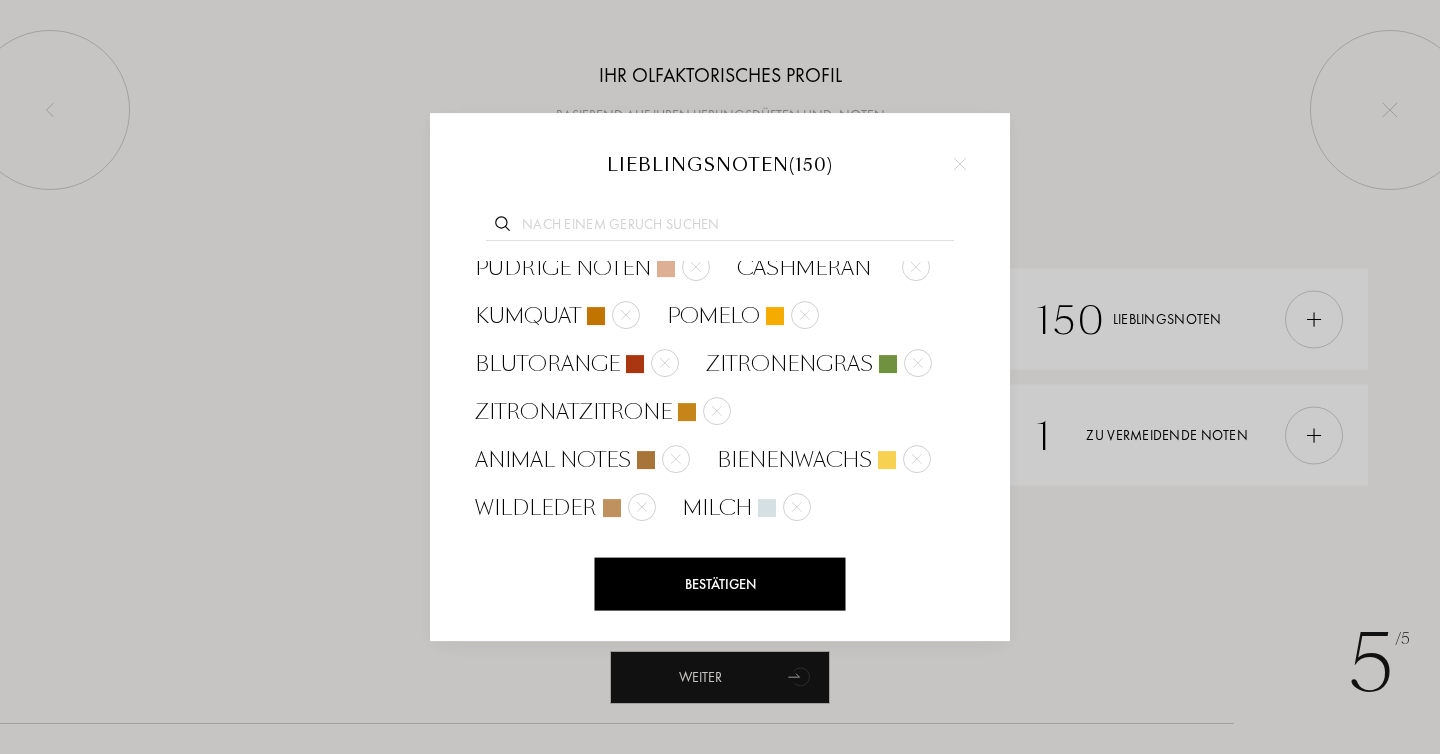 scroll, scrollTop: 3665, scrollLeft: 0, axis: vertical 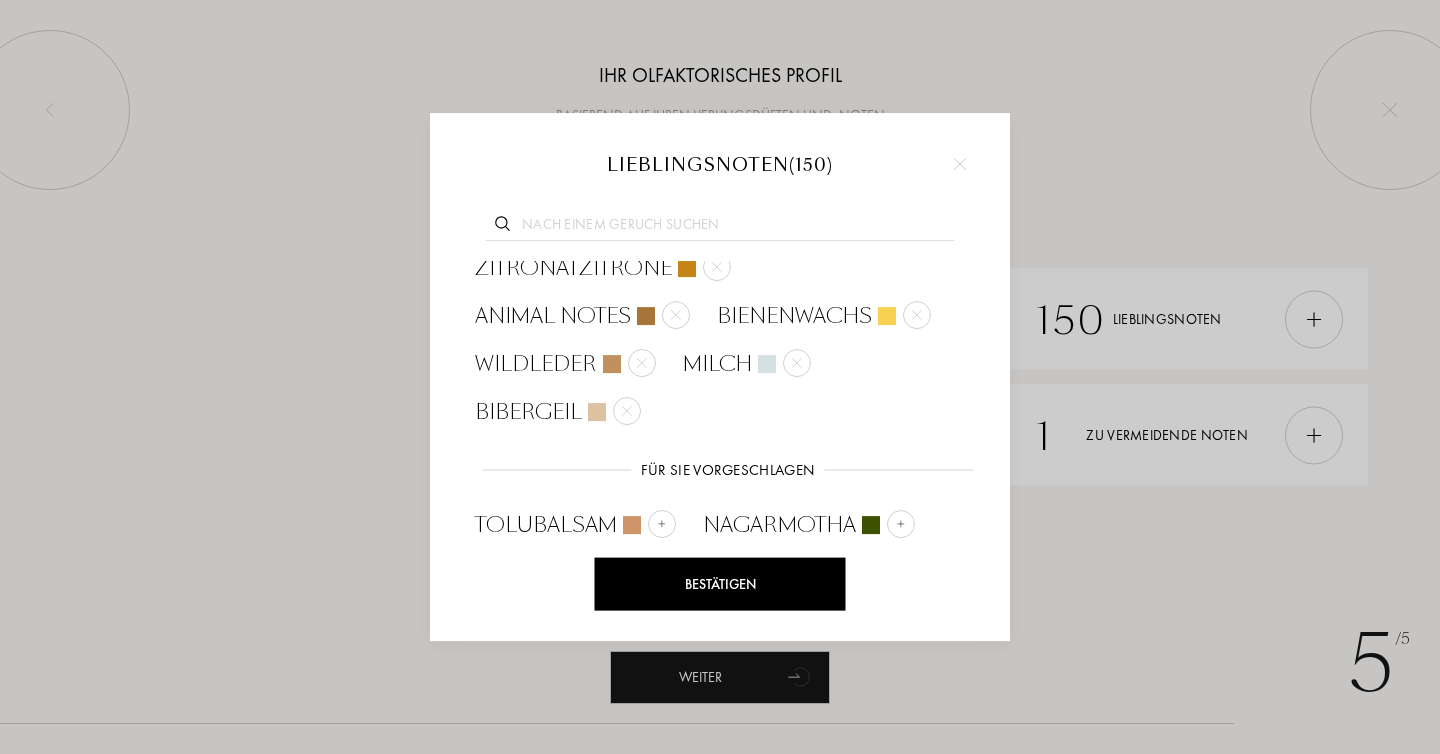 click at bounding box center (839, 620) 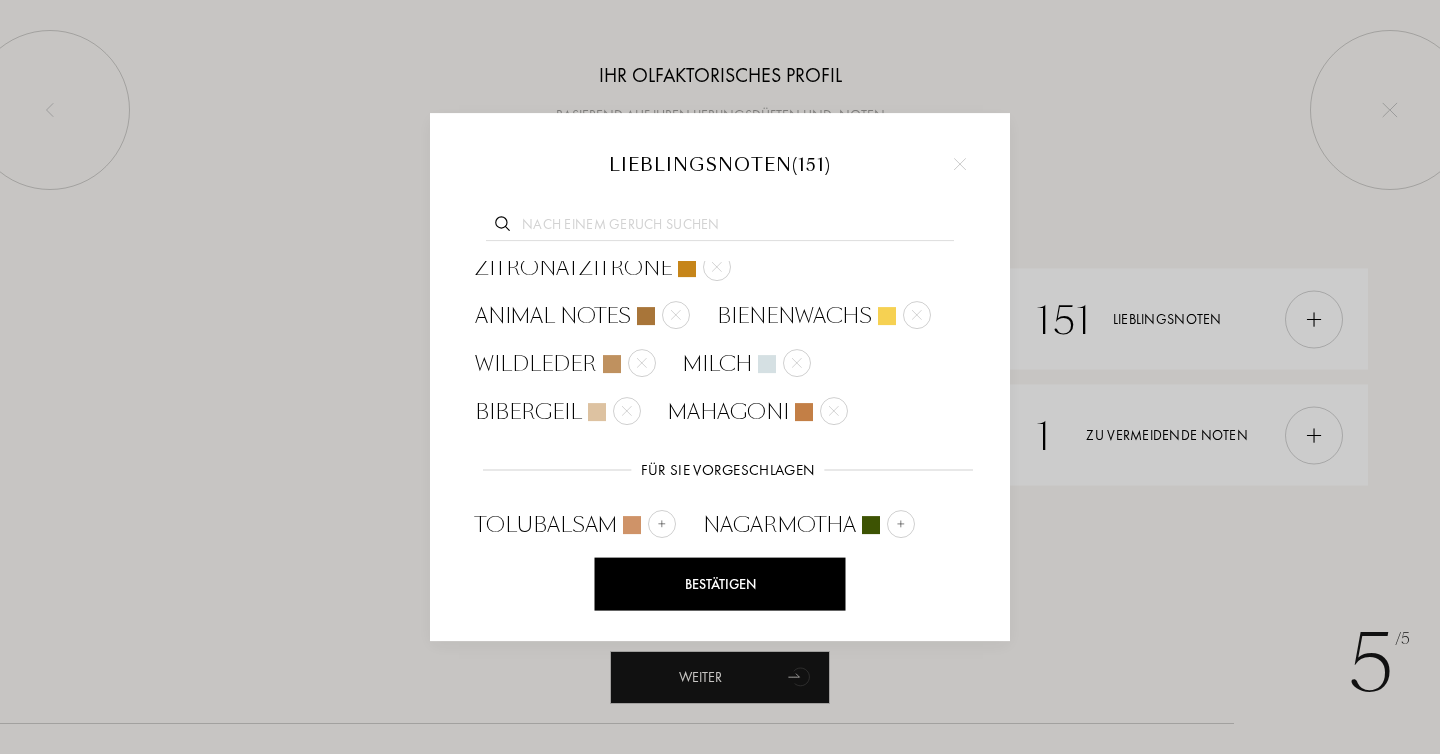 click at bounding box center [927, 572] 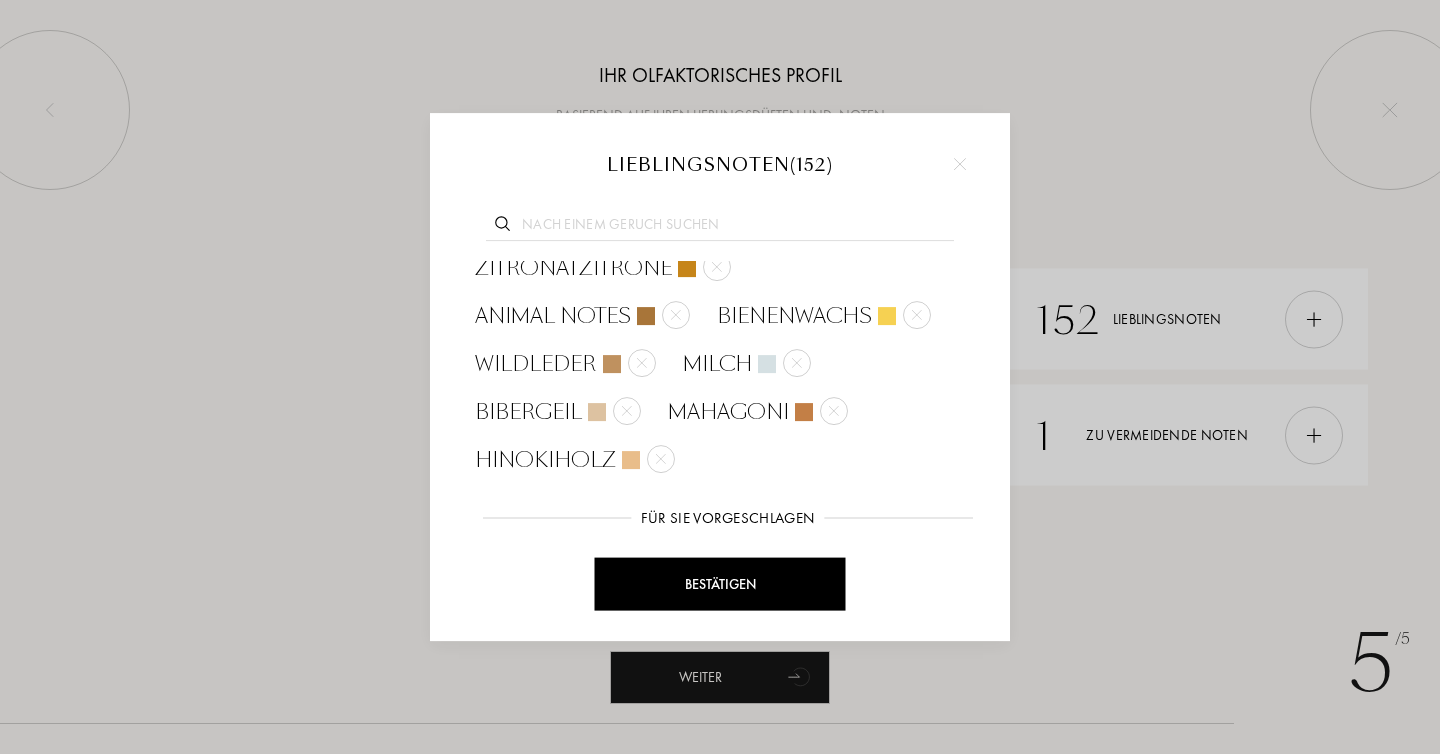 scroll, scrollTop: 3713, scrollLeft: 0, axis: vertical 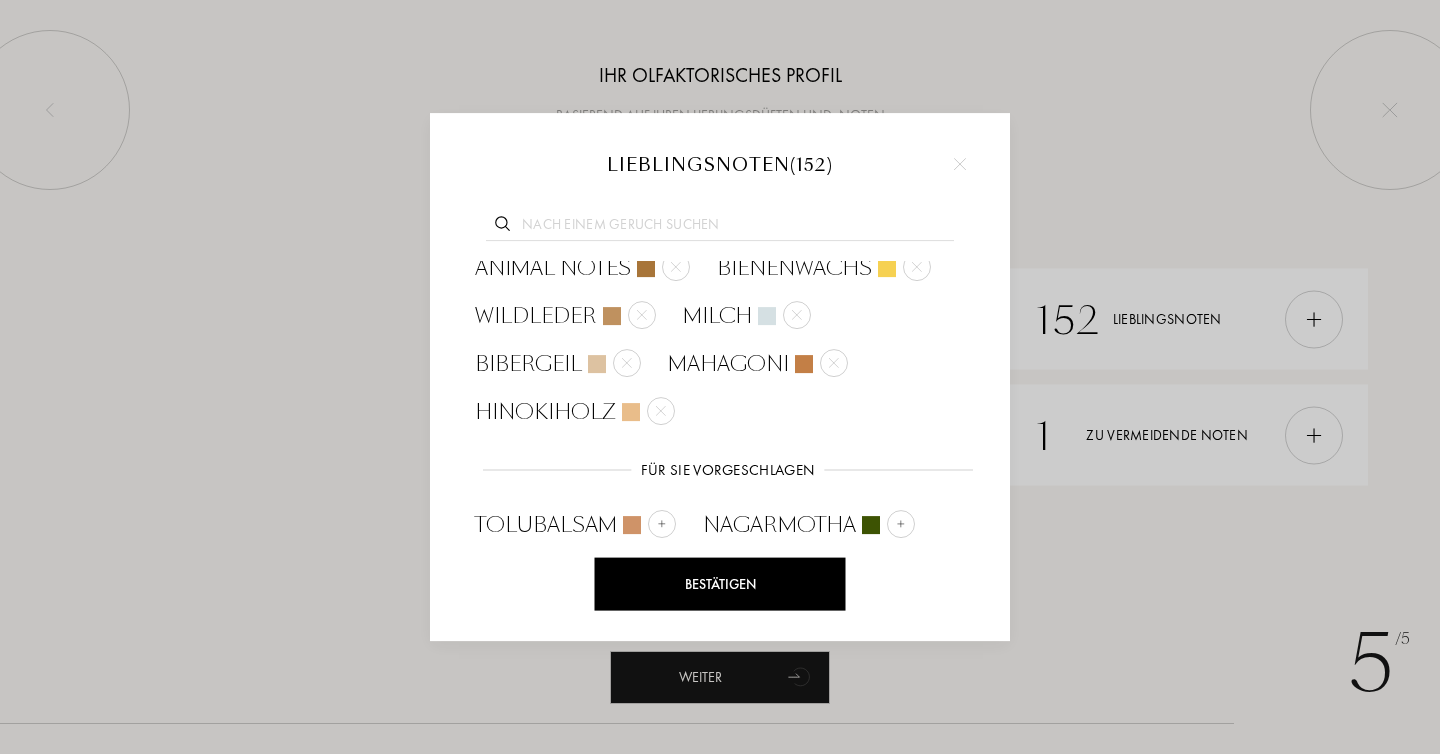 click at bounding box center (898, 572) 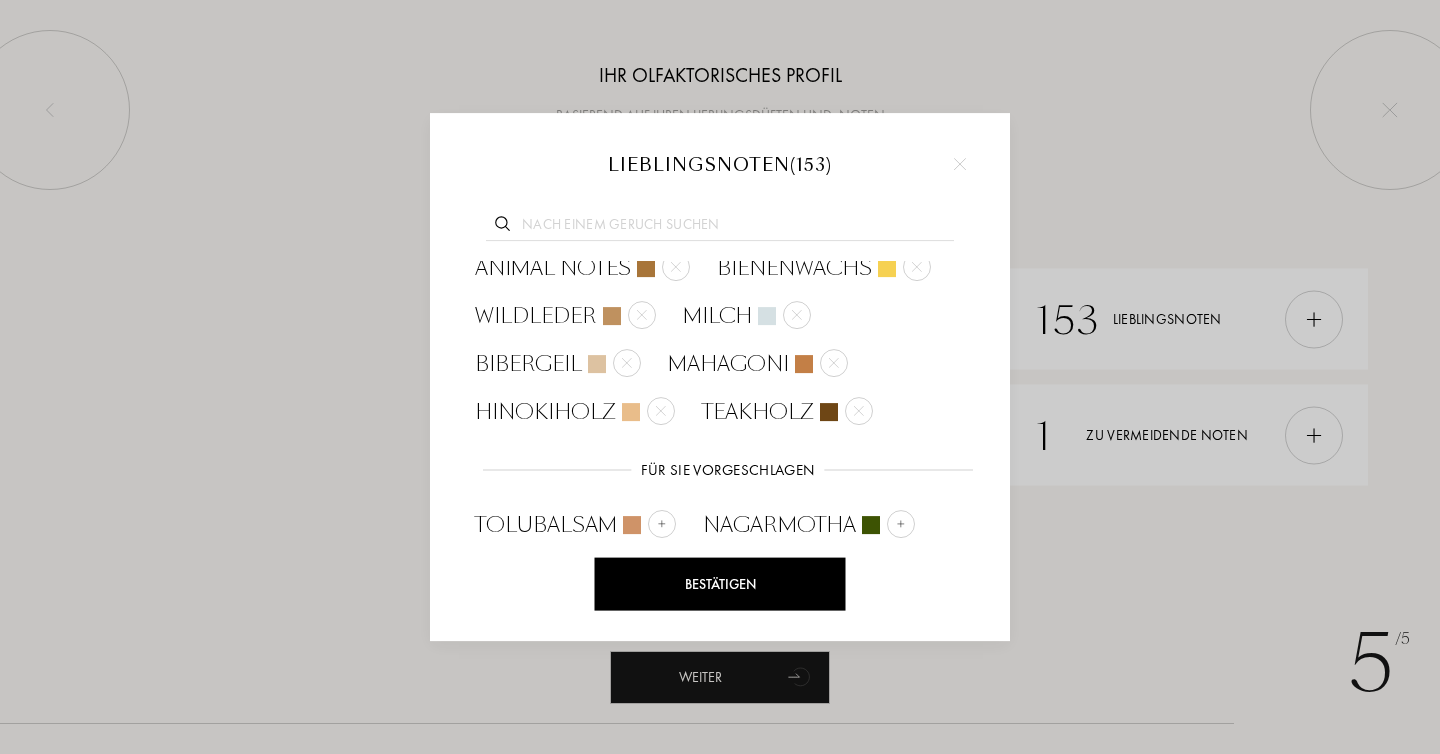 click on "Bambus" at bounding box center [858, 621] 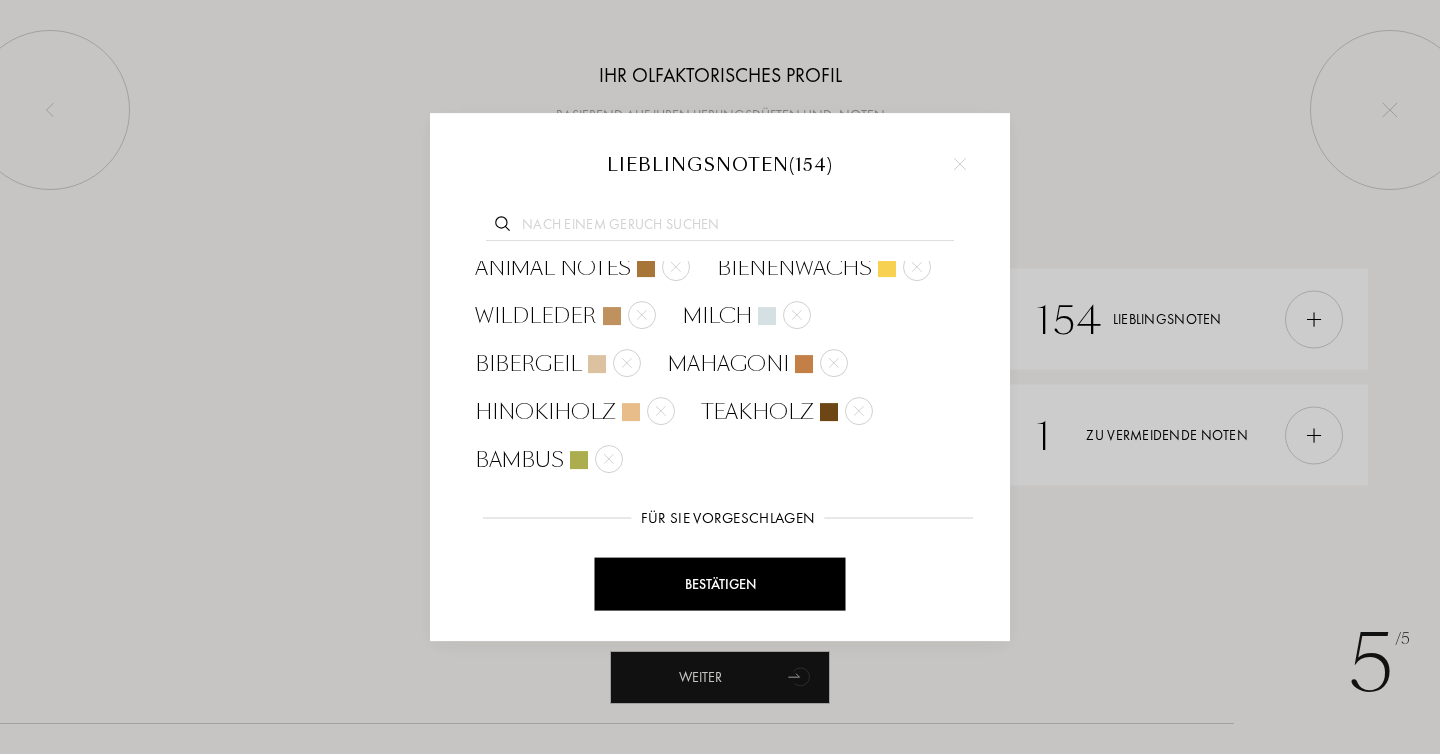 scroll, scrollTop: 3761, scrollLeft: 0, axis: vertical 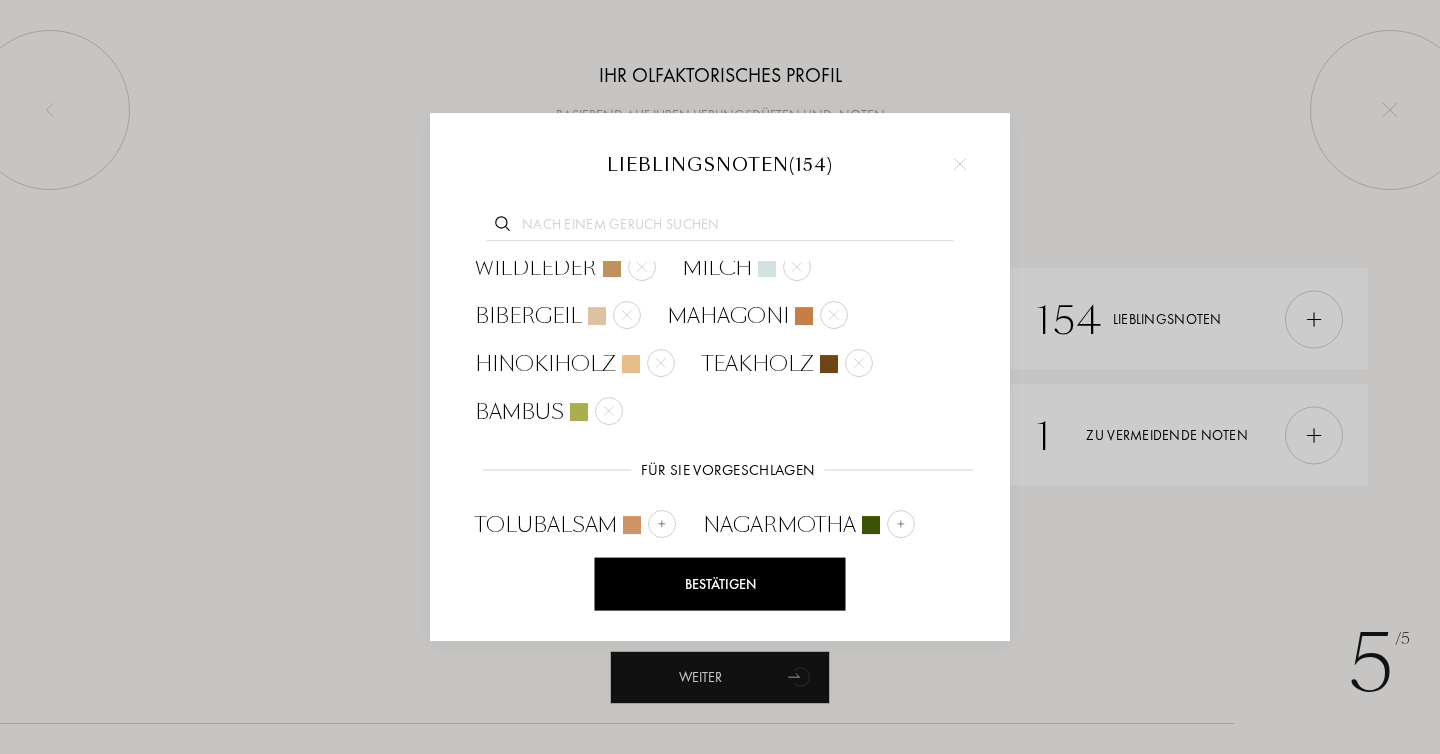 click at bounding box center [715, 668] 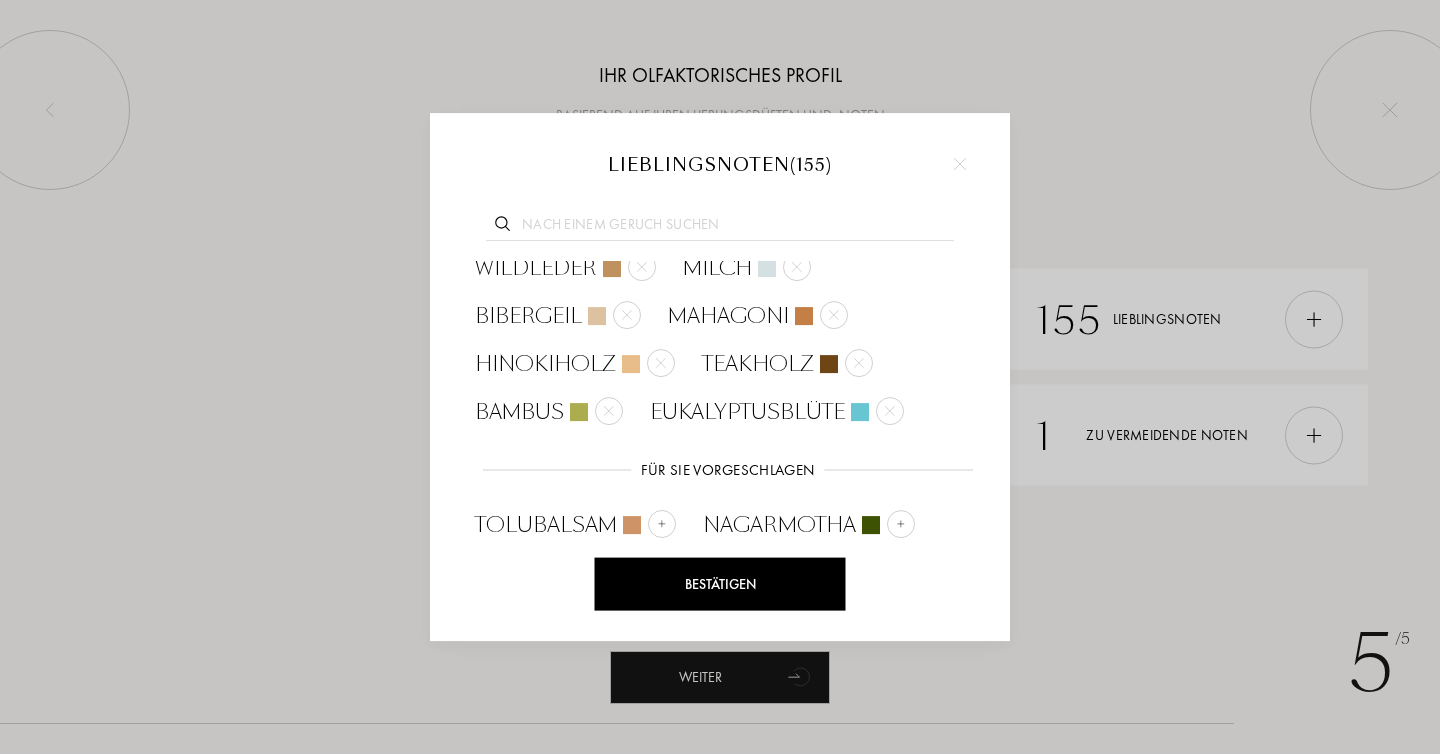 click at bounding box center [926, 620] 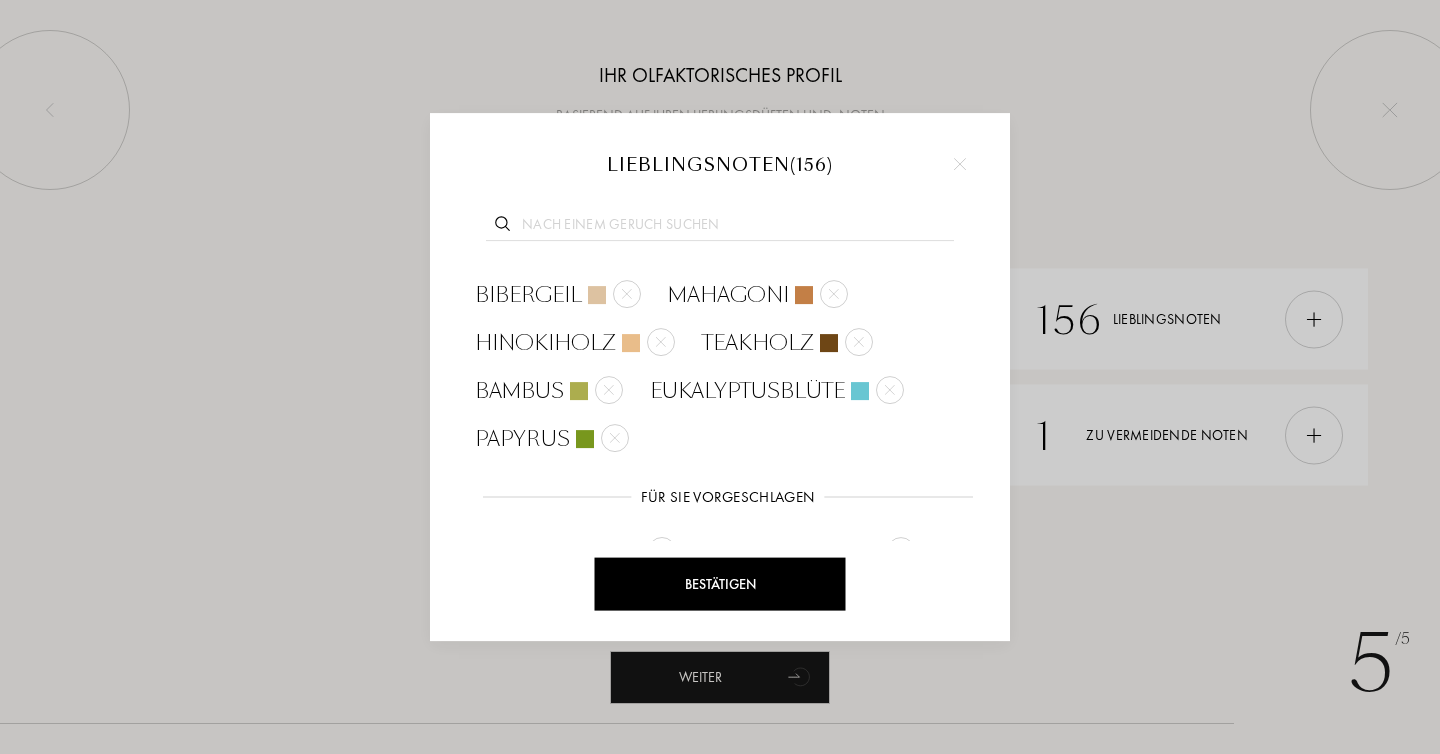 scroll, scrollTop: 3809, scrollLeft: 0, axis: vertical 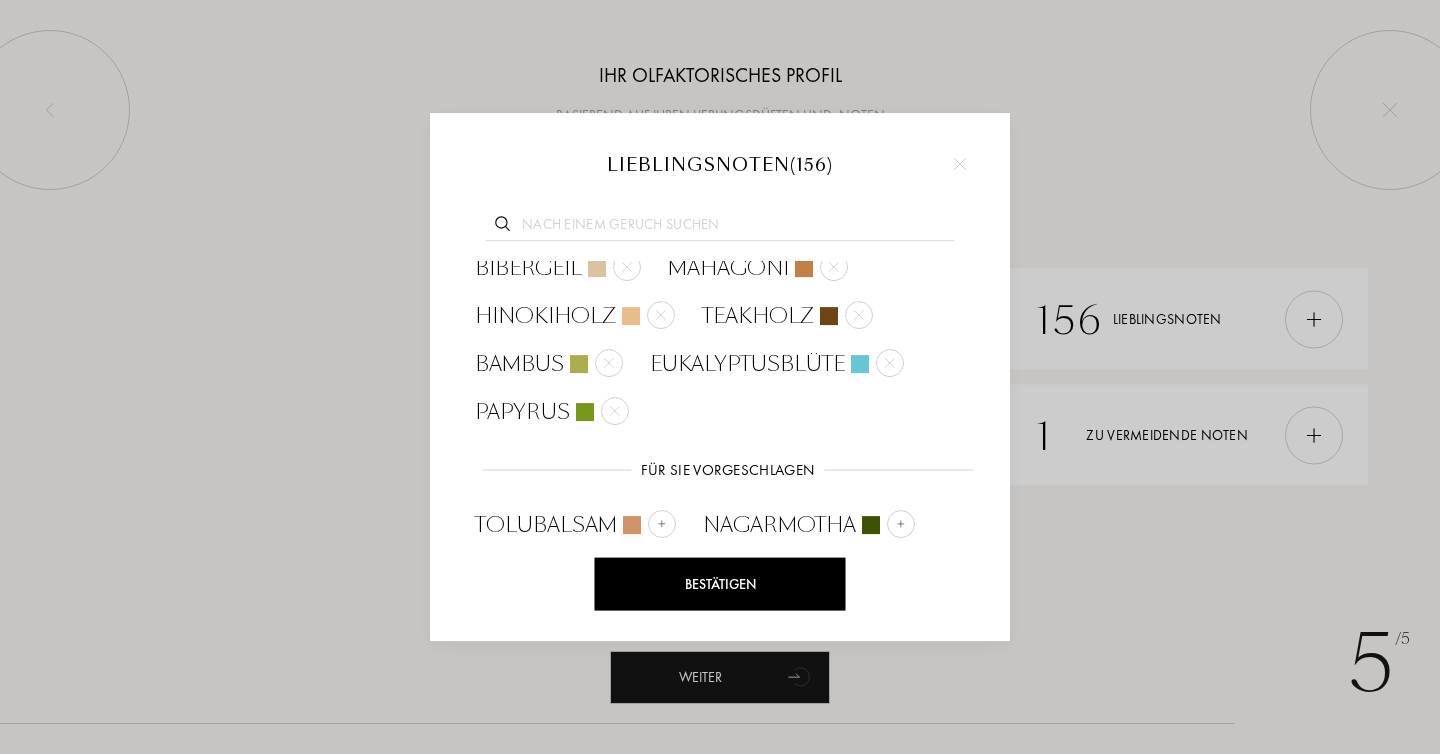 click on "Amyris Balsamifera" at bounding box center [617, 621] 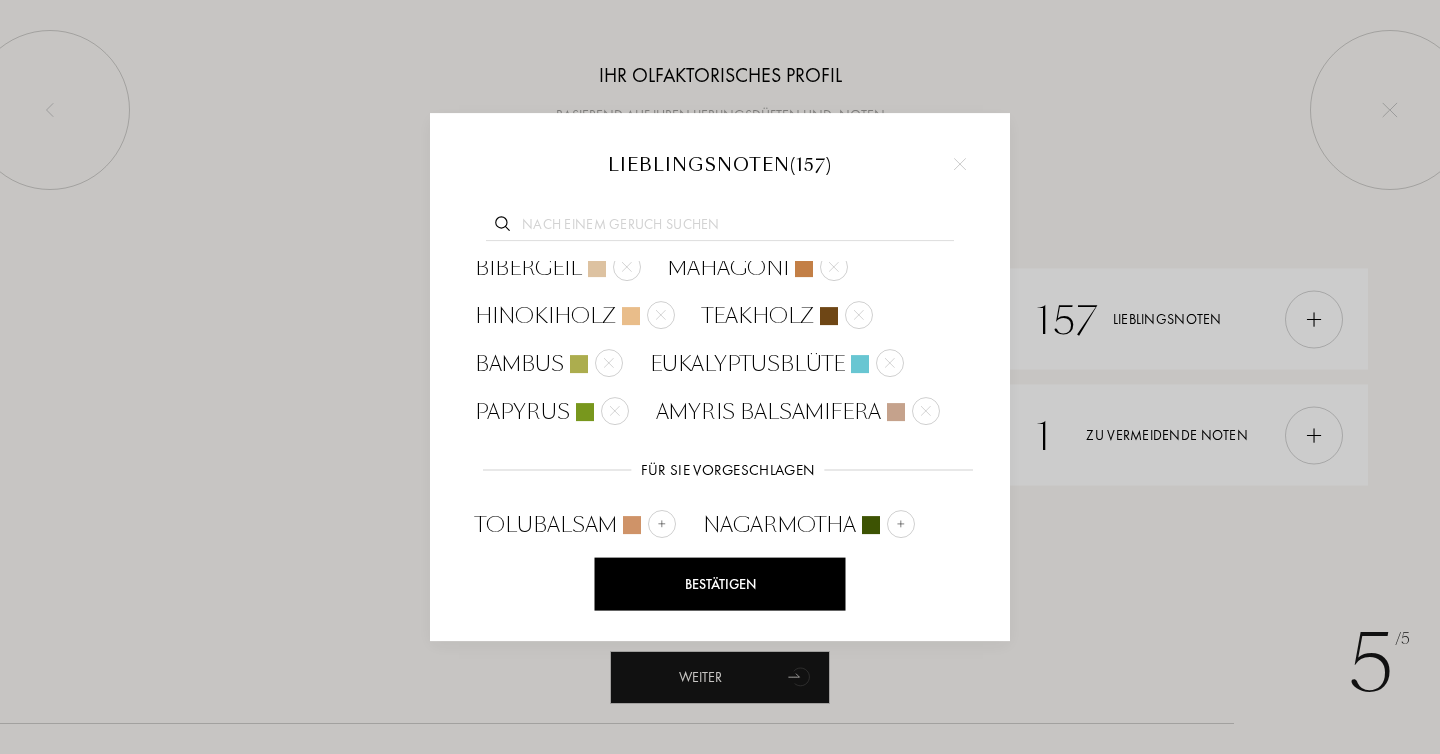 click at bounding box center [640, 668] 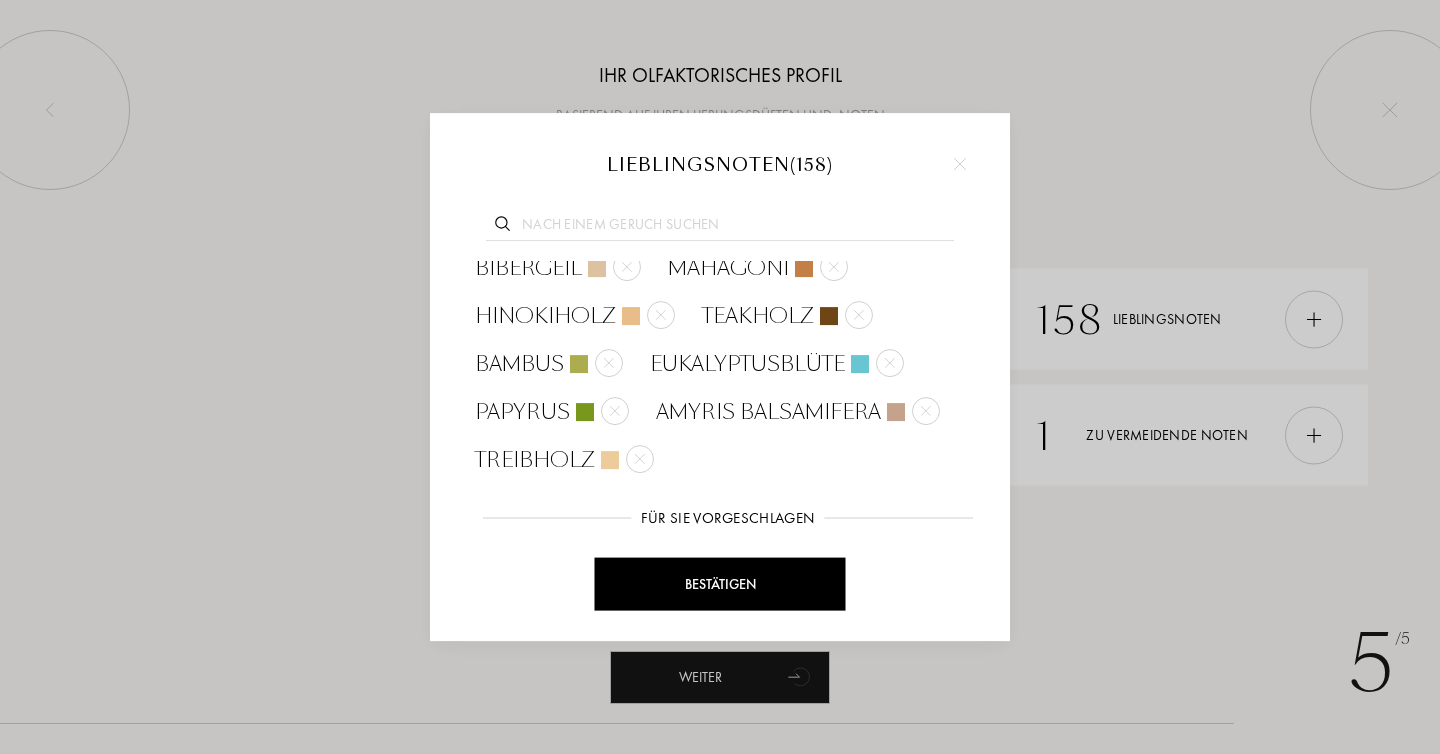click on "Eichebaumrinde" at bounding box center (600, 669) 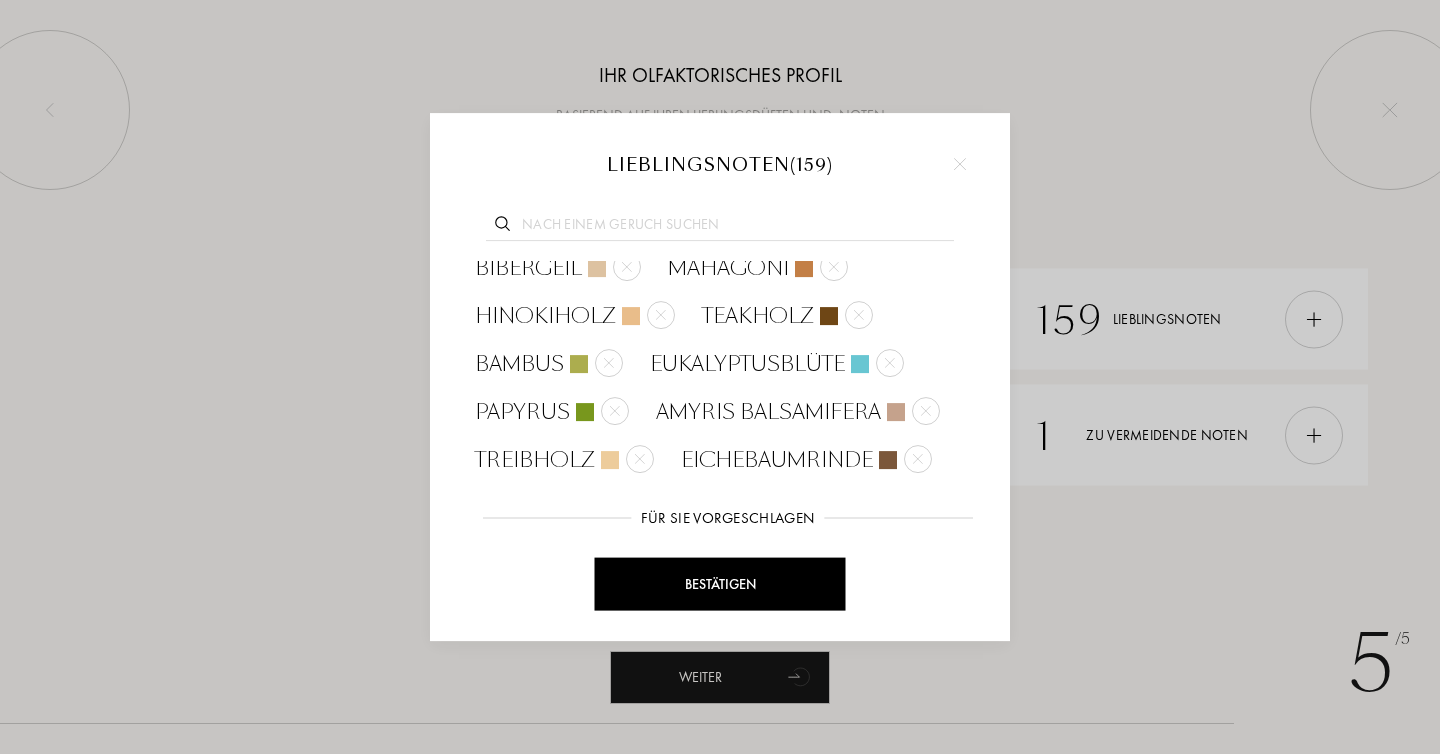 scroll, scrollTop: 3857, scrollLeft: 0, axis: vertical 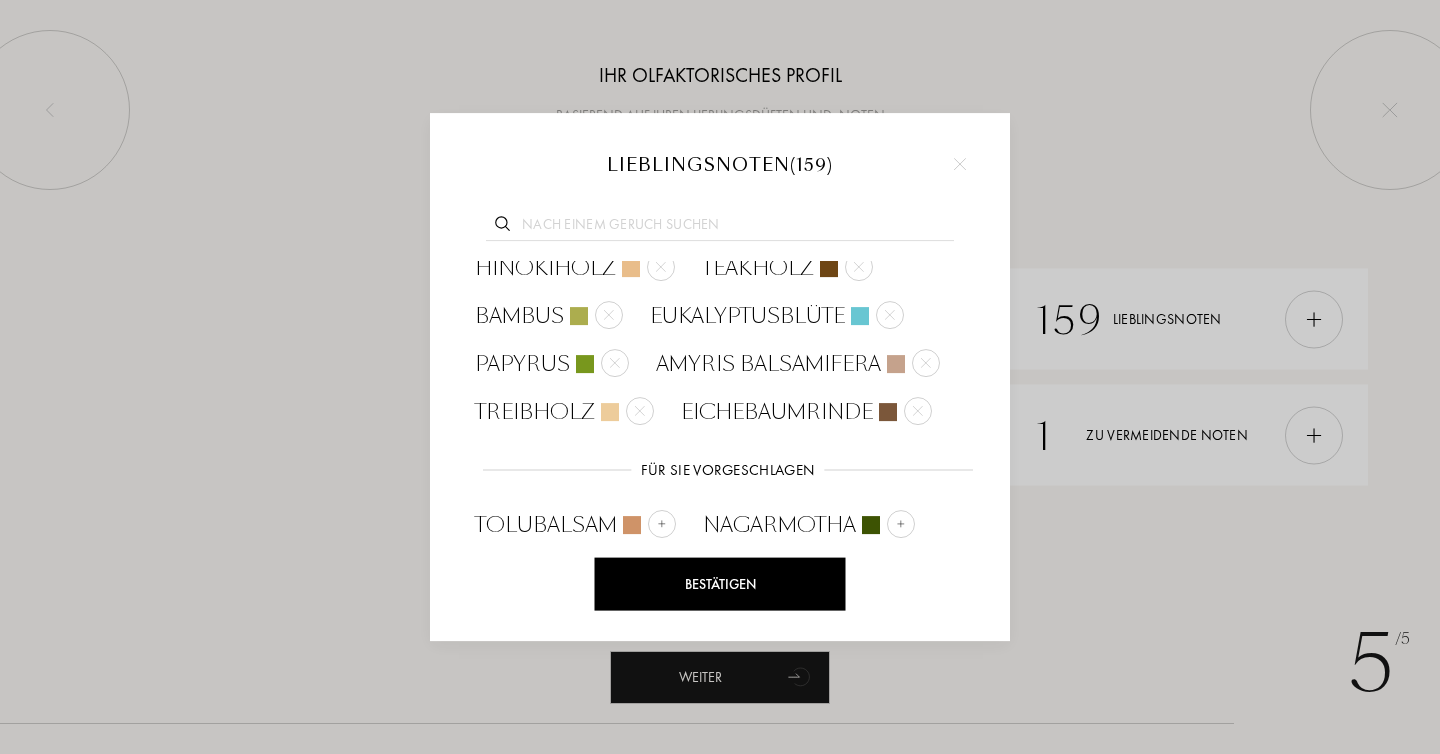 click on "Mastikharz" at bounding box center (572, 621) 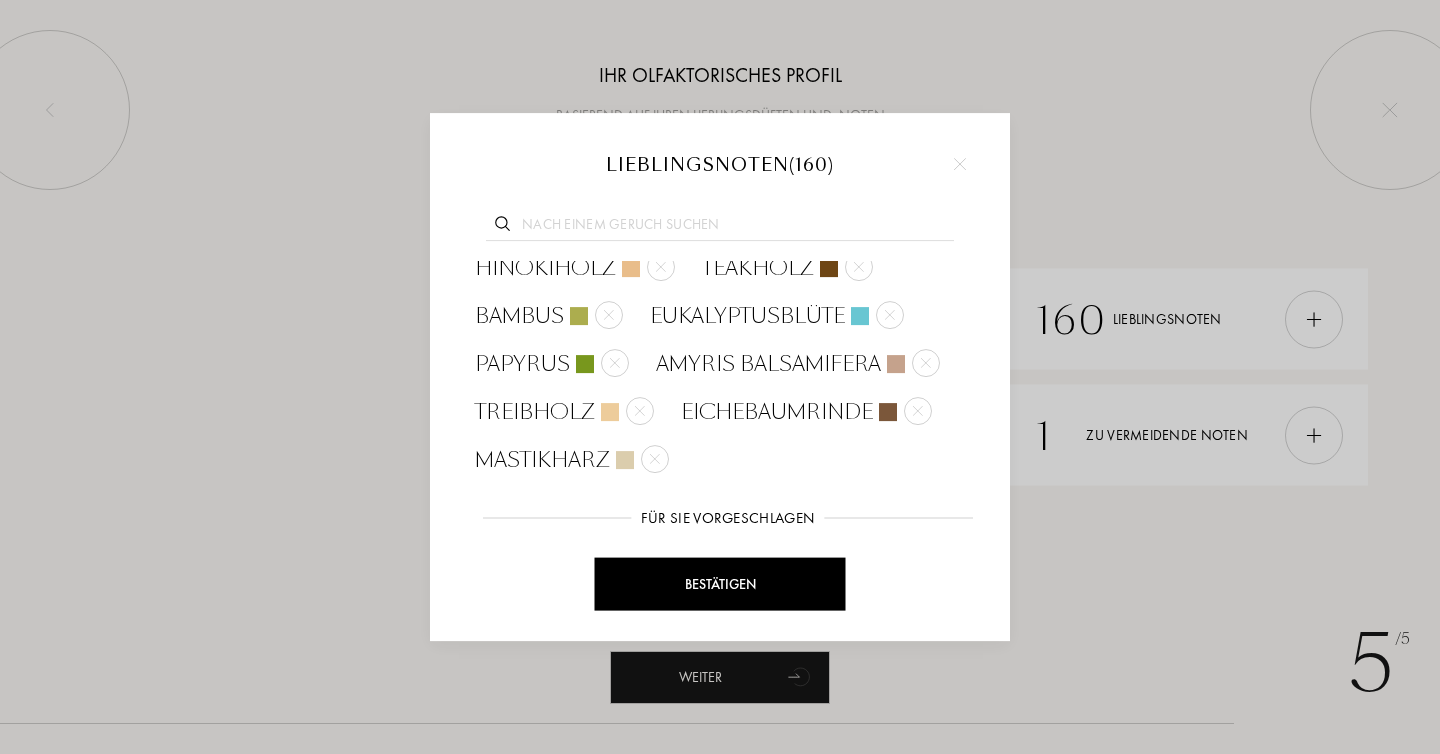 click at bounding box center (632, 573) 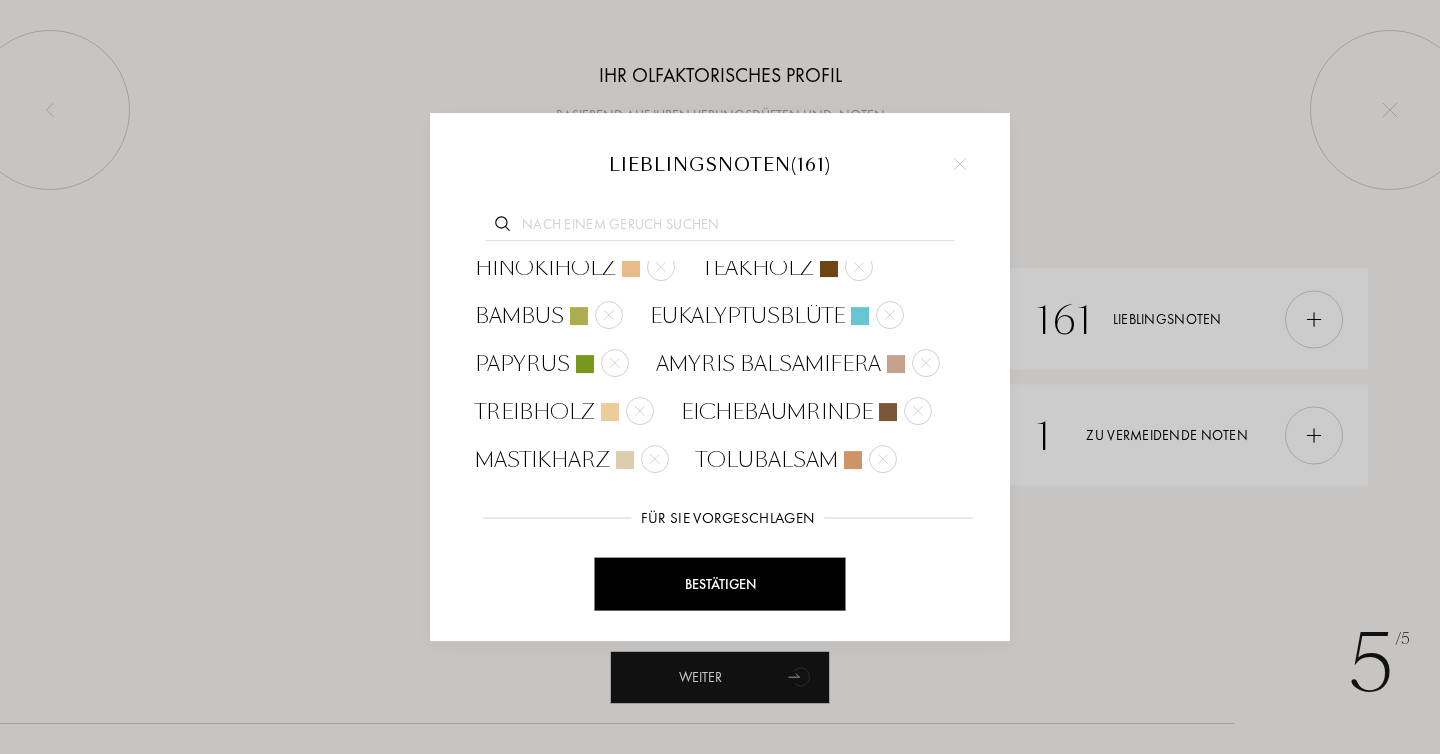 click at bounding box center (673, 572) 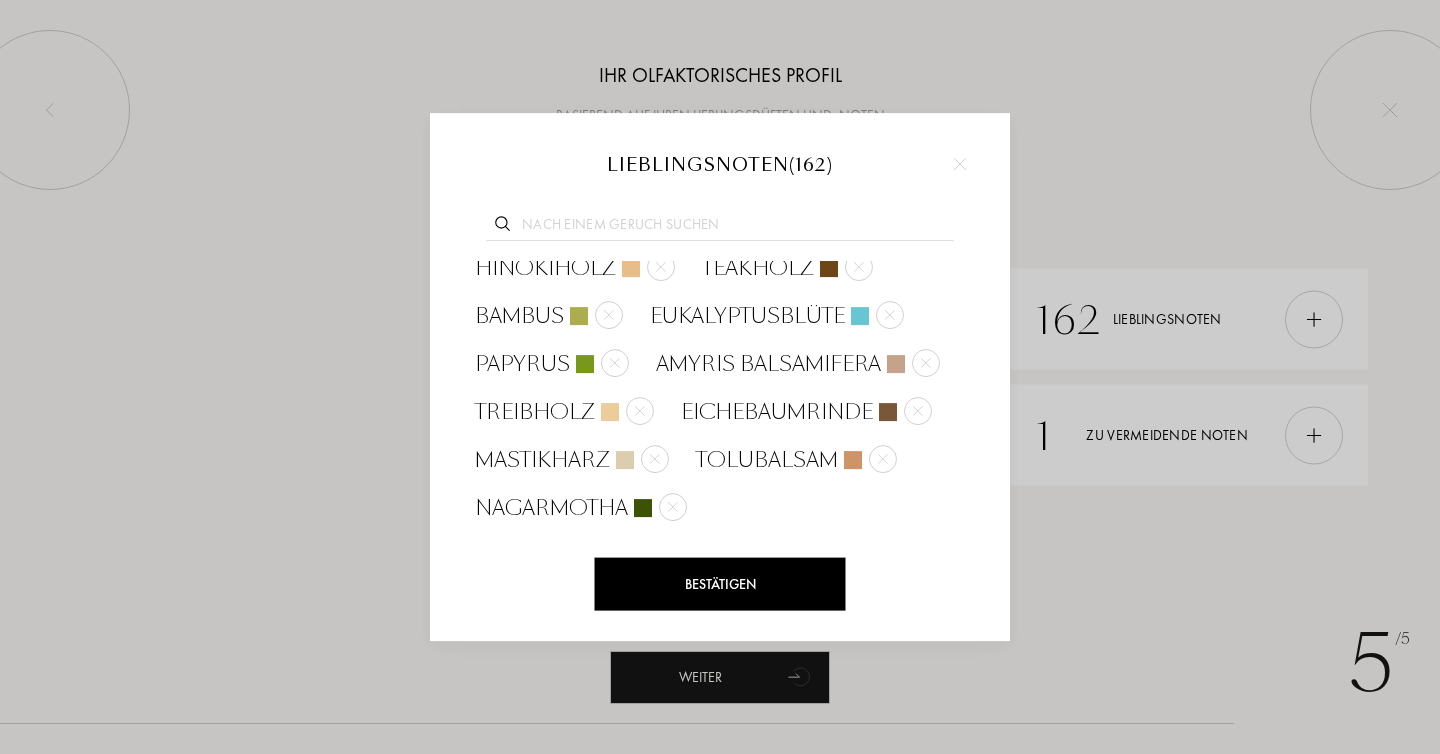 click at bounding box center (700, 620) 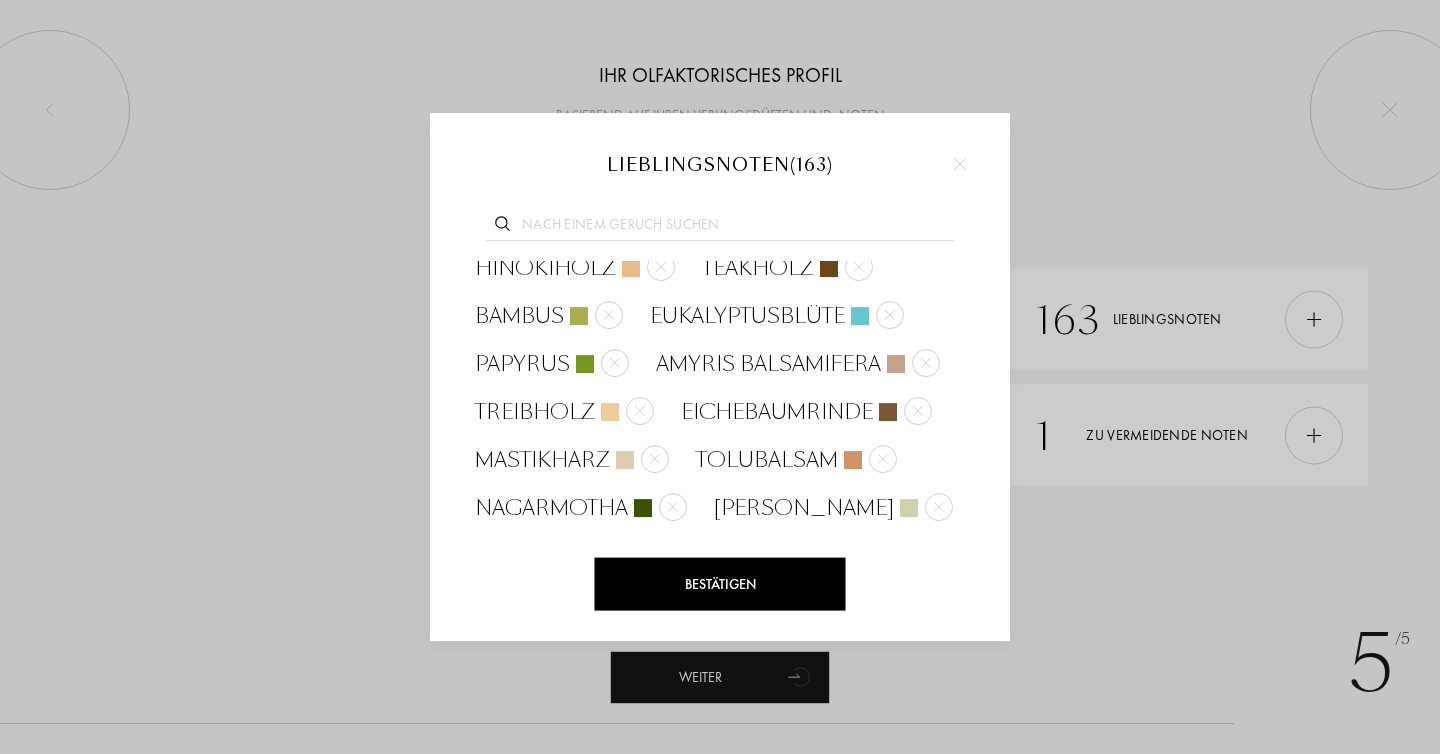 click at bounding box center [607, 621] 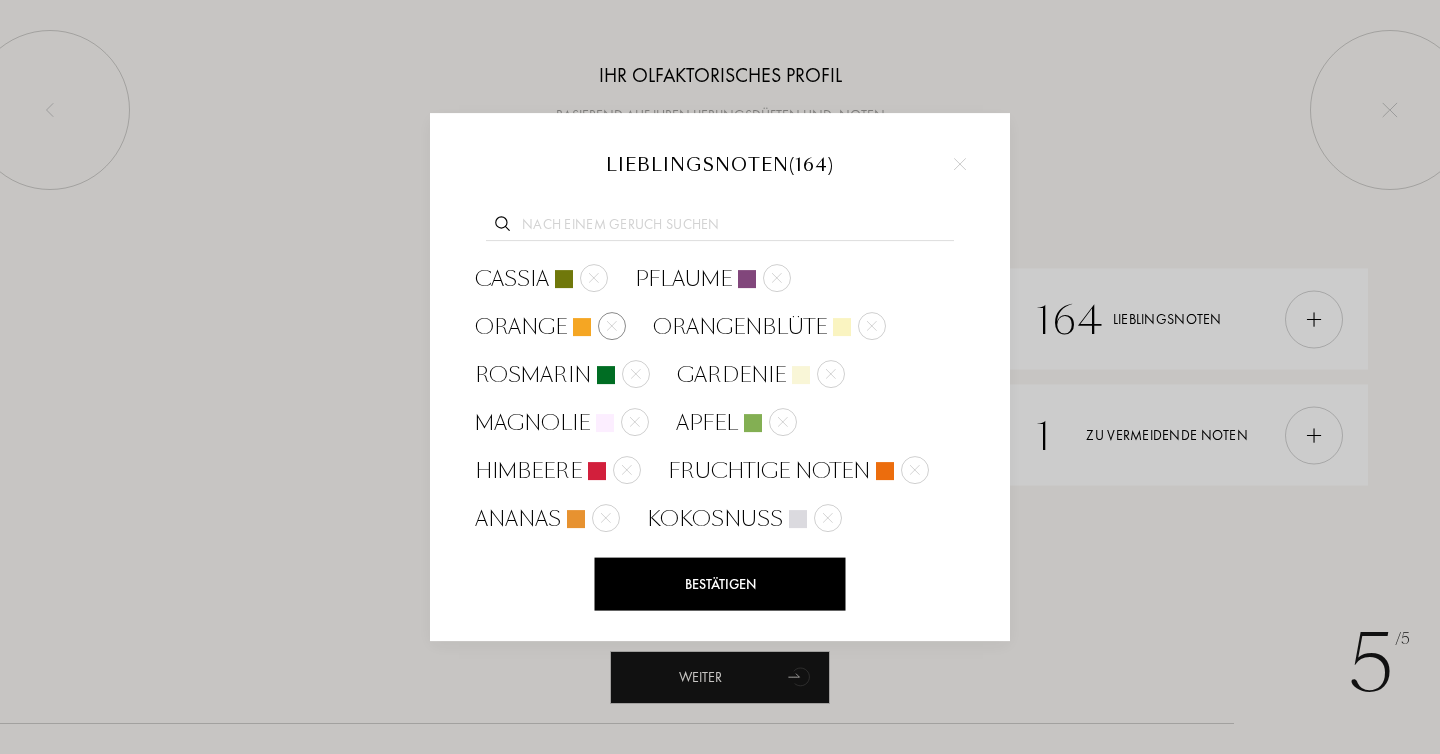 scroll, scrollTop: 490, scrollLeft: 0, axis: vertical 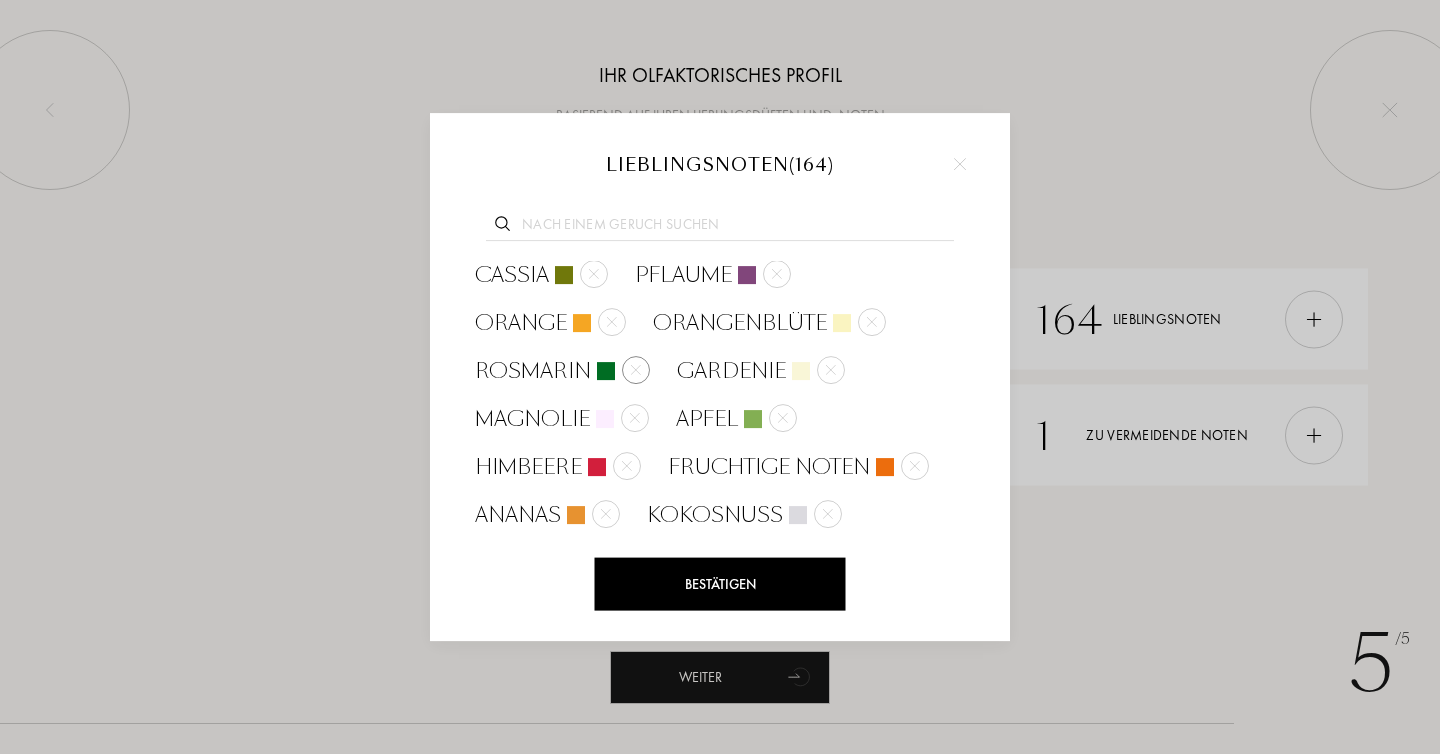 click at bounding box center [636, 370] 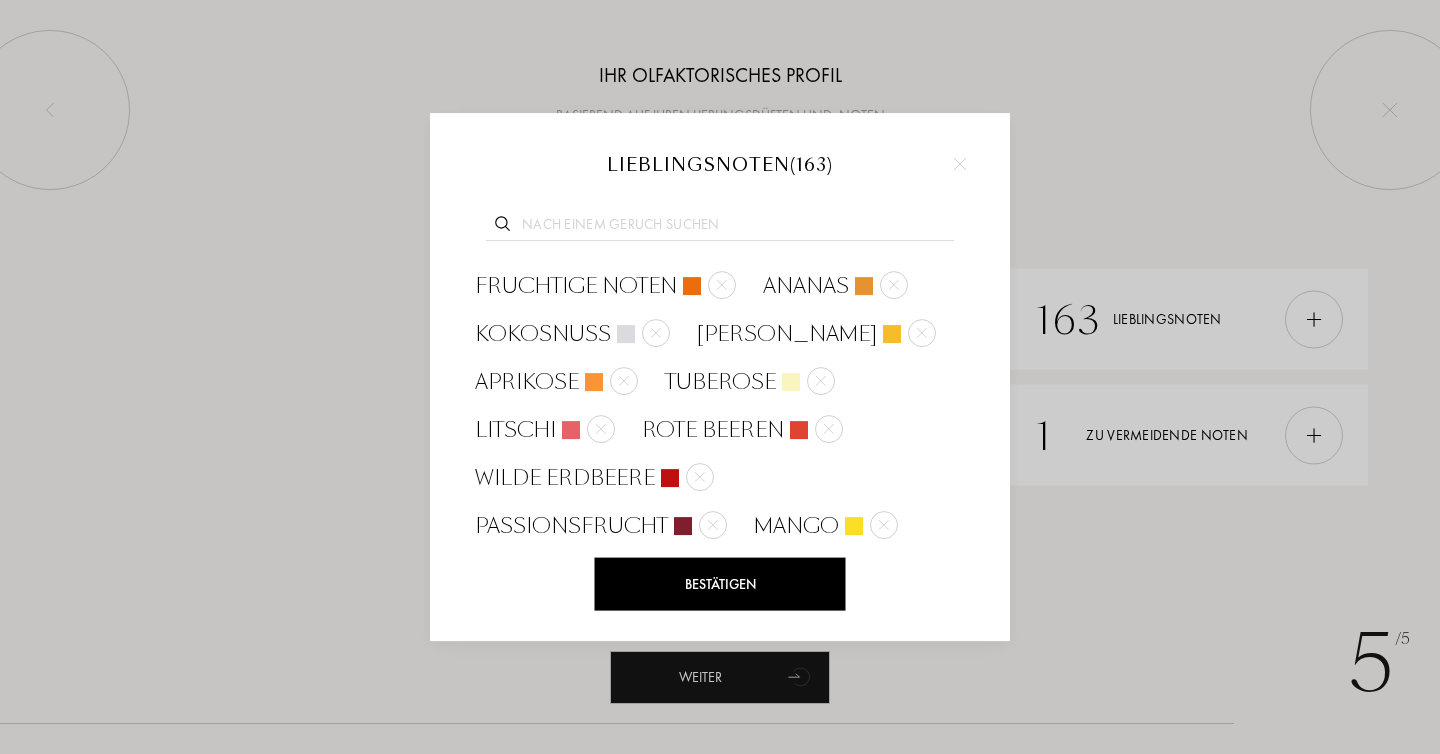 scroll, scrollTop: 673, scrollLeft: 0, axis: vertical 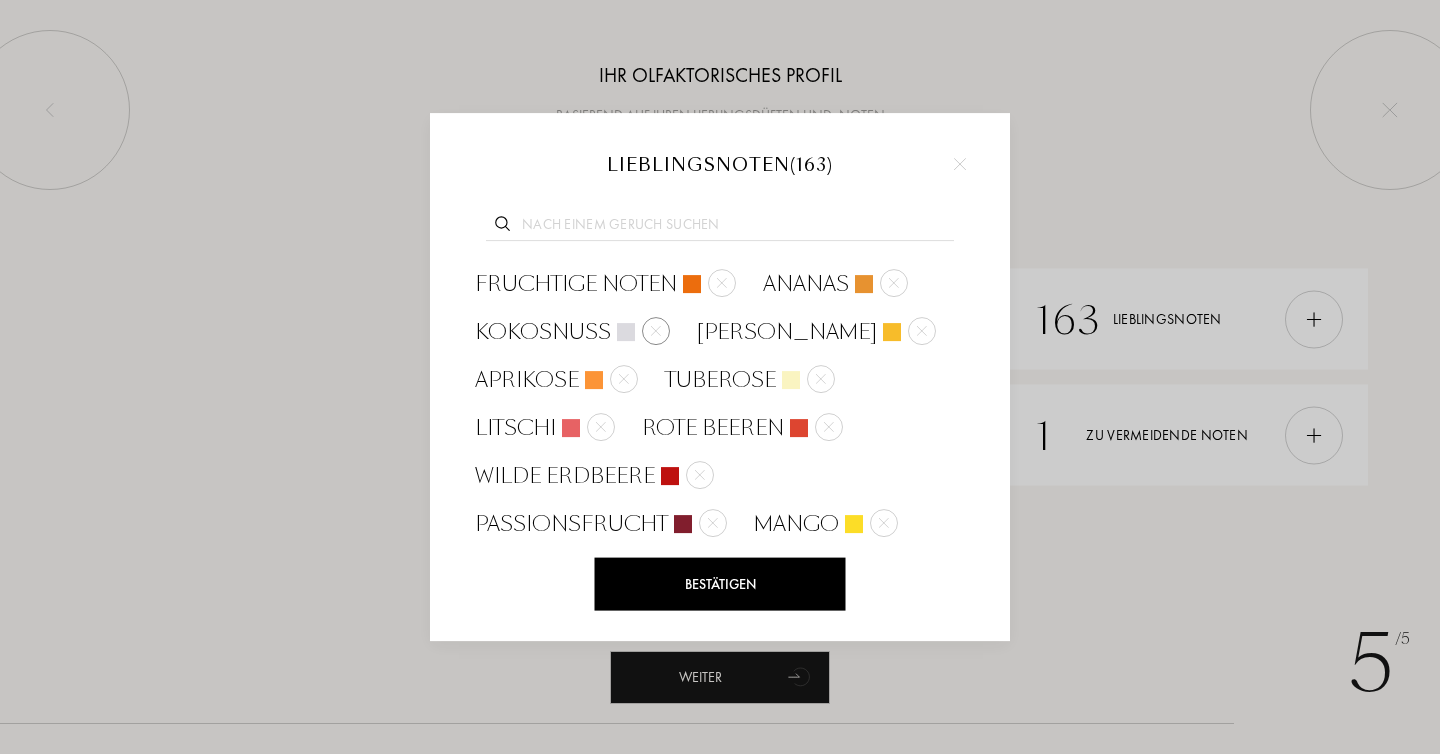 click at bounding box center [656, 331] 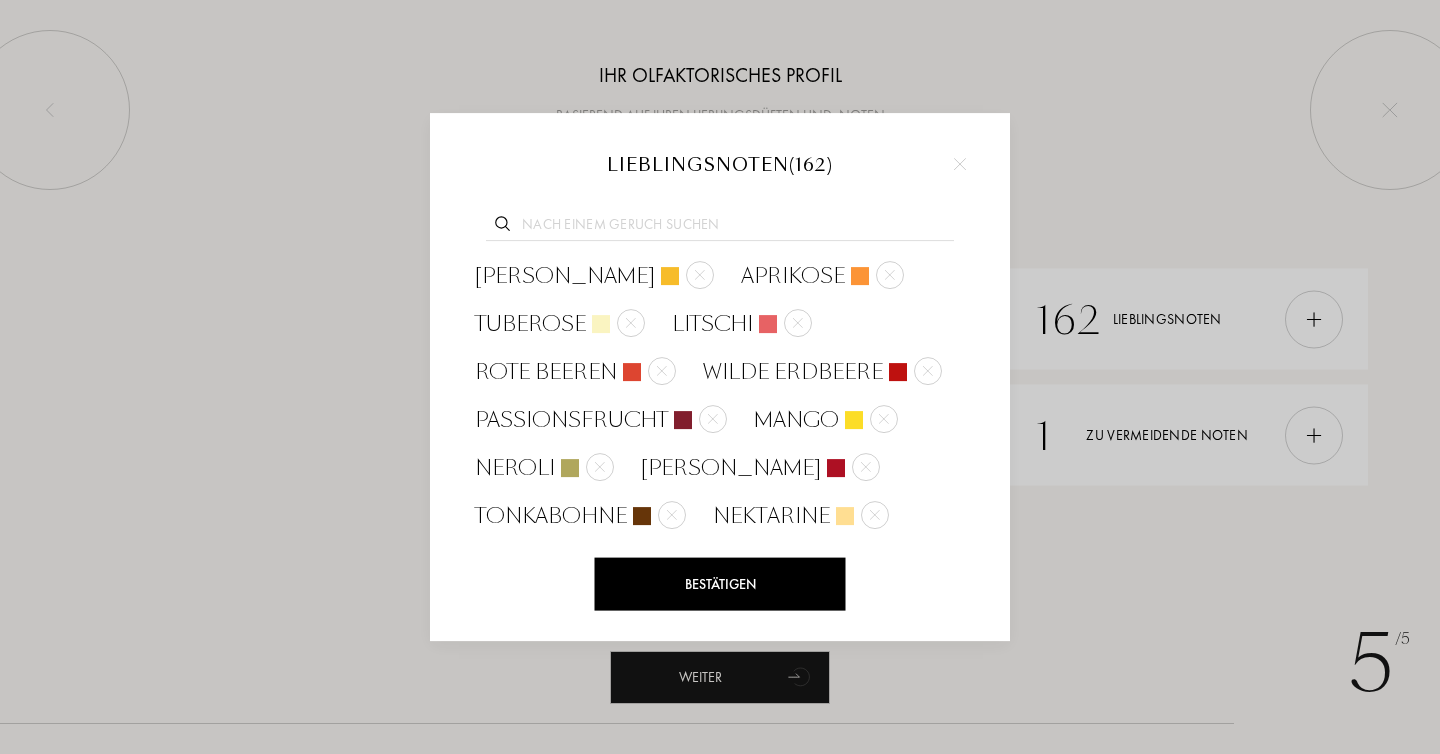 scroll, scrollTop: 728, scrollLeft: 0, axis: vertical 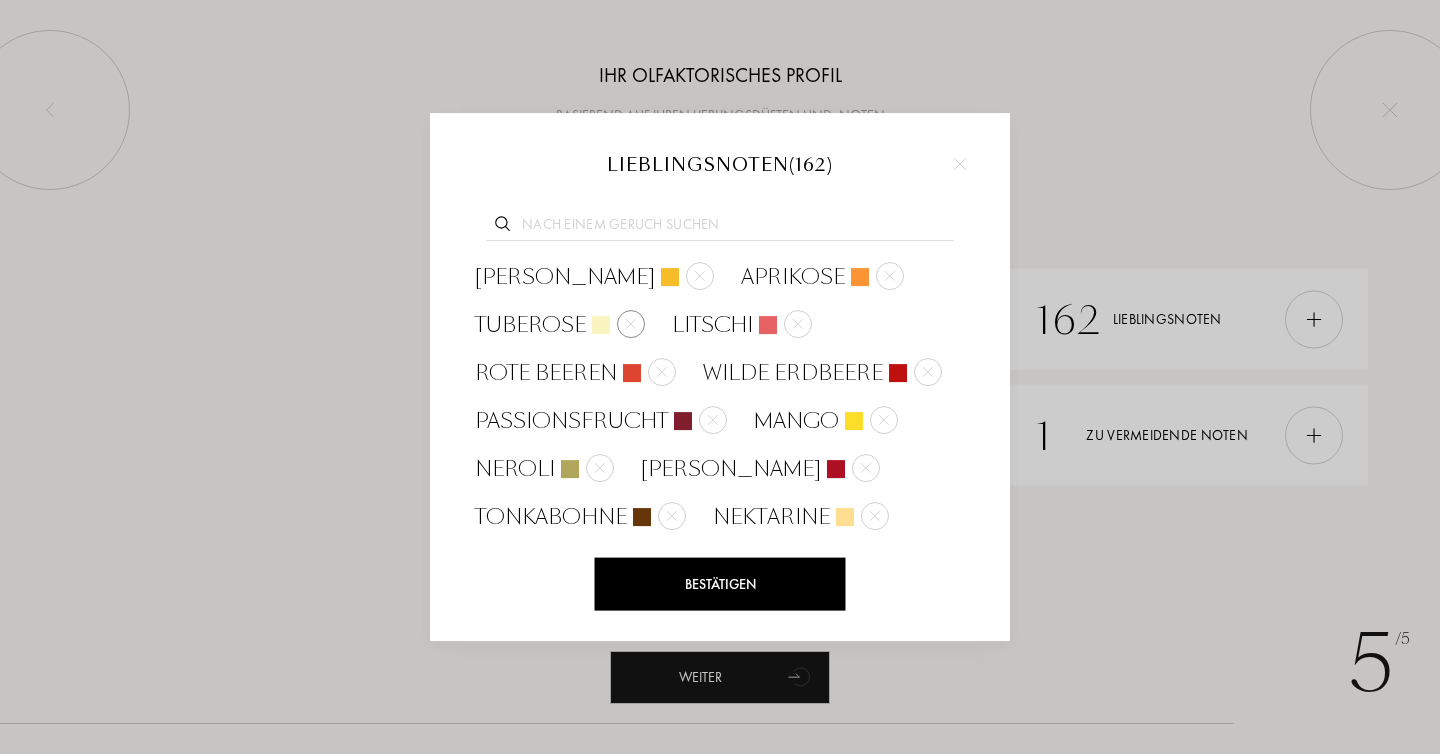 click at bounding box center (631, 324) 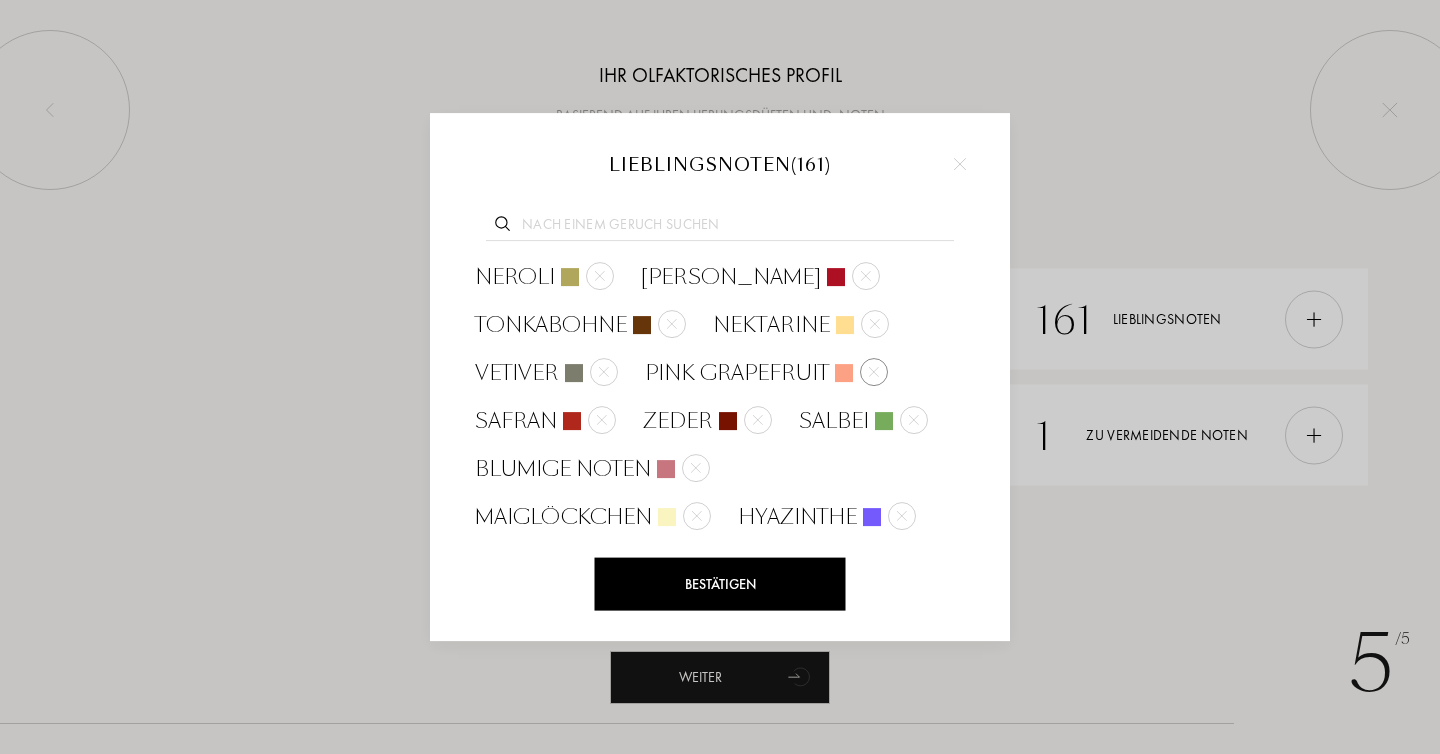 scroll, scrollTop: 925, scrollLeft: 0, axis: vertical 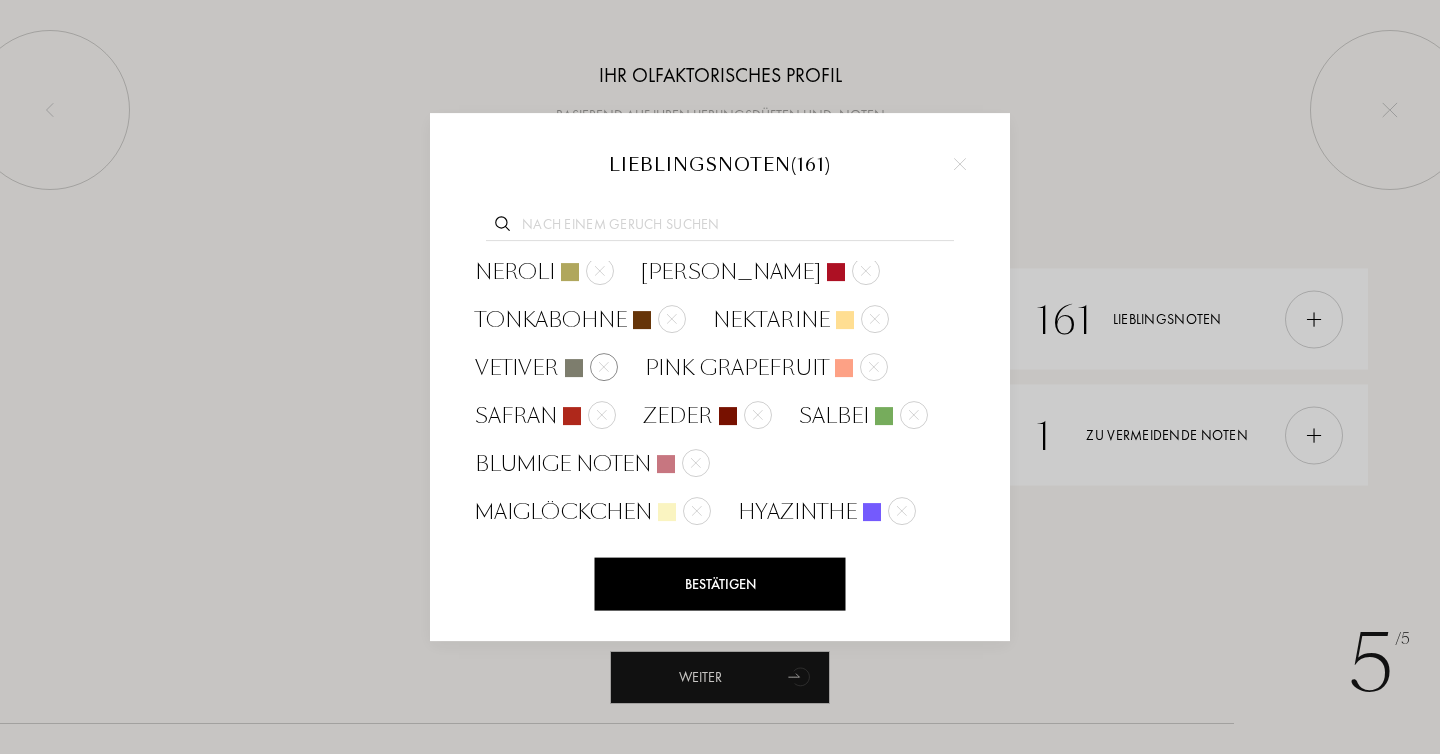 click at bounding box center (604, 367) 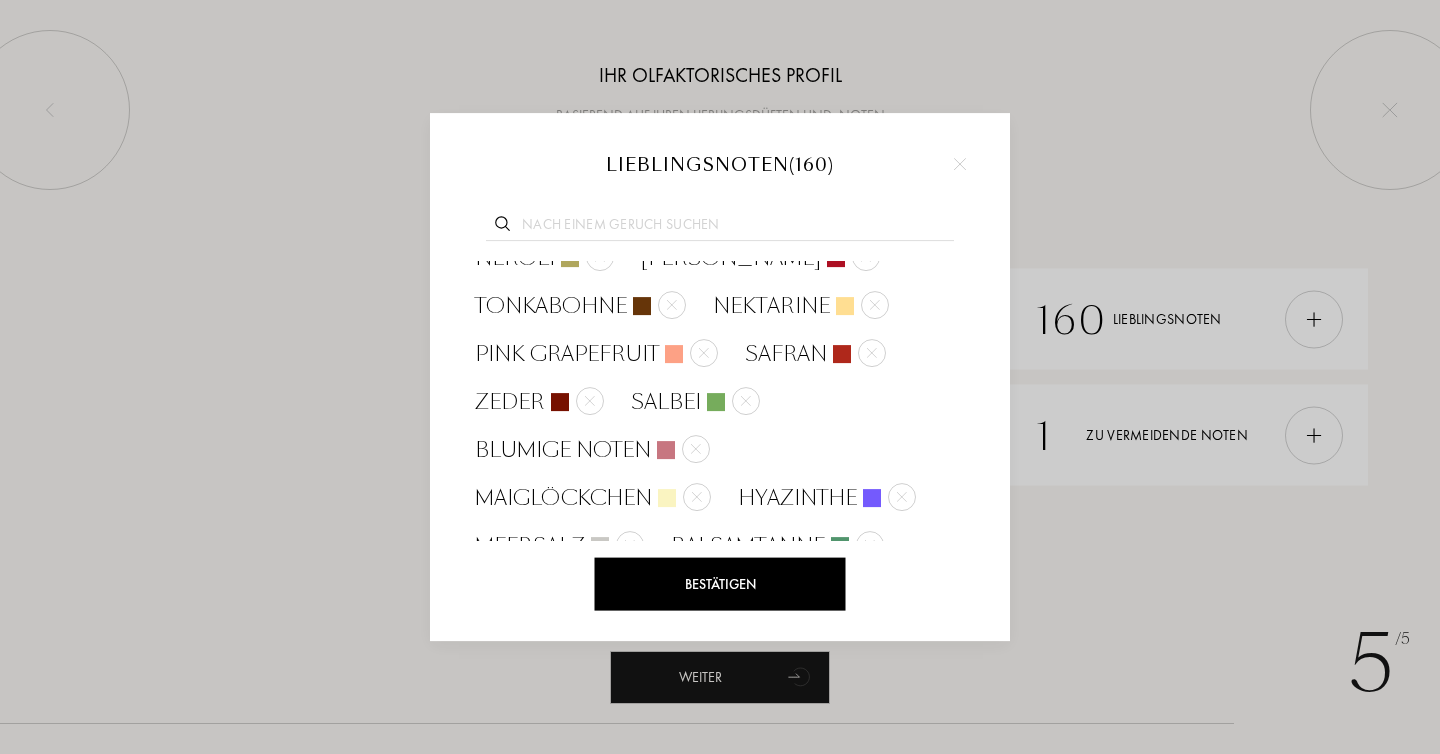 scroll, scrollTop: 942, scrollLeft: 0, axis: vertical 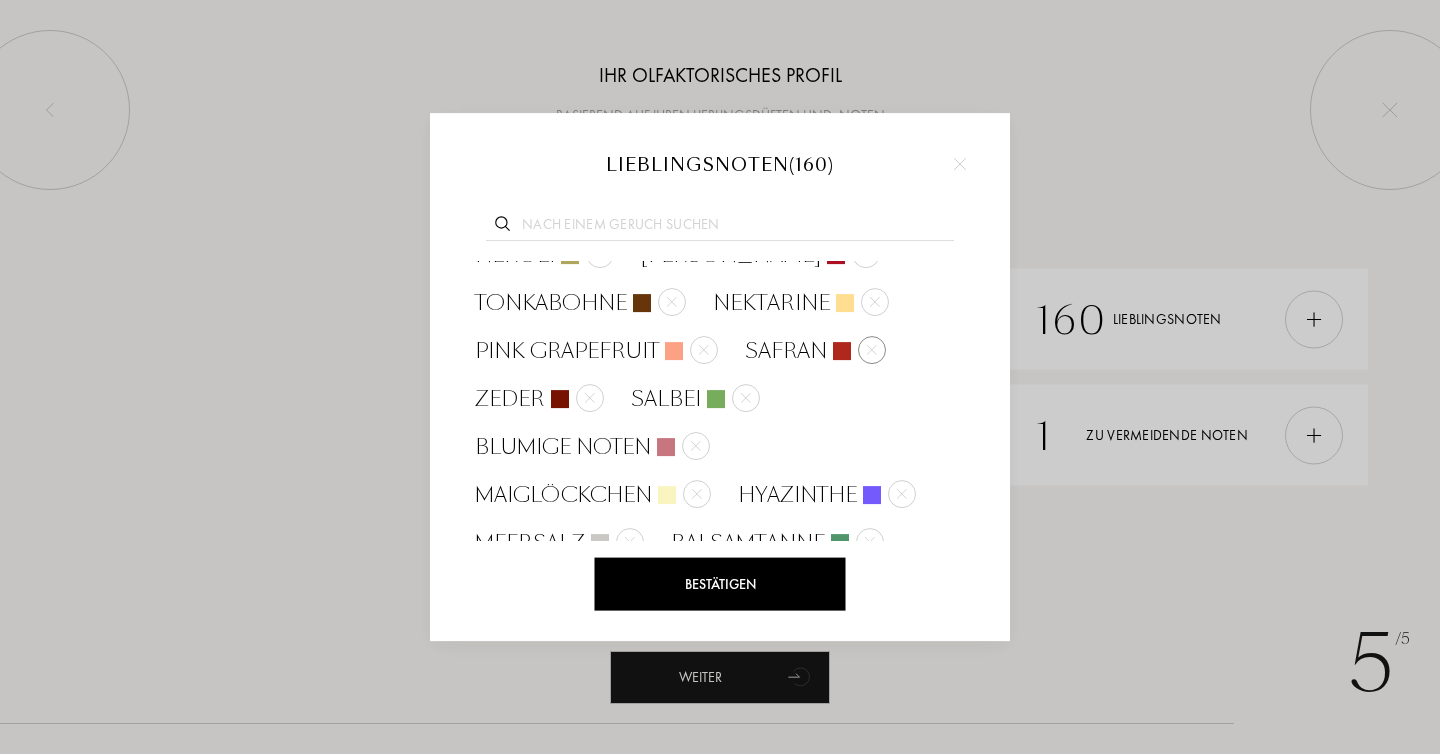 click at bounding box center (872, 349) 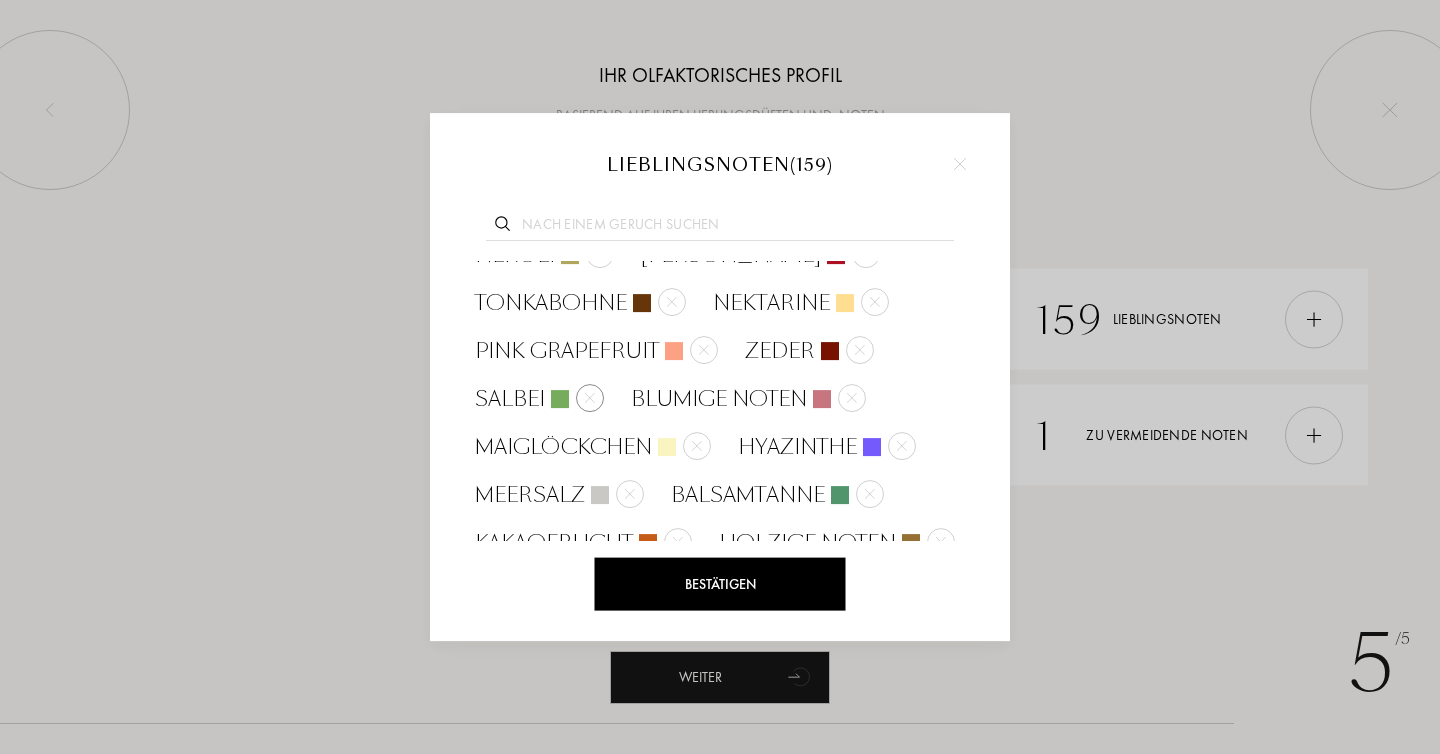click at bounding box center [590, 398] 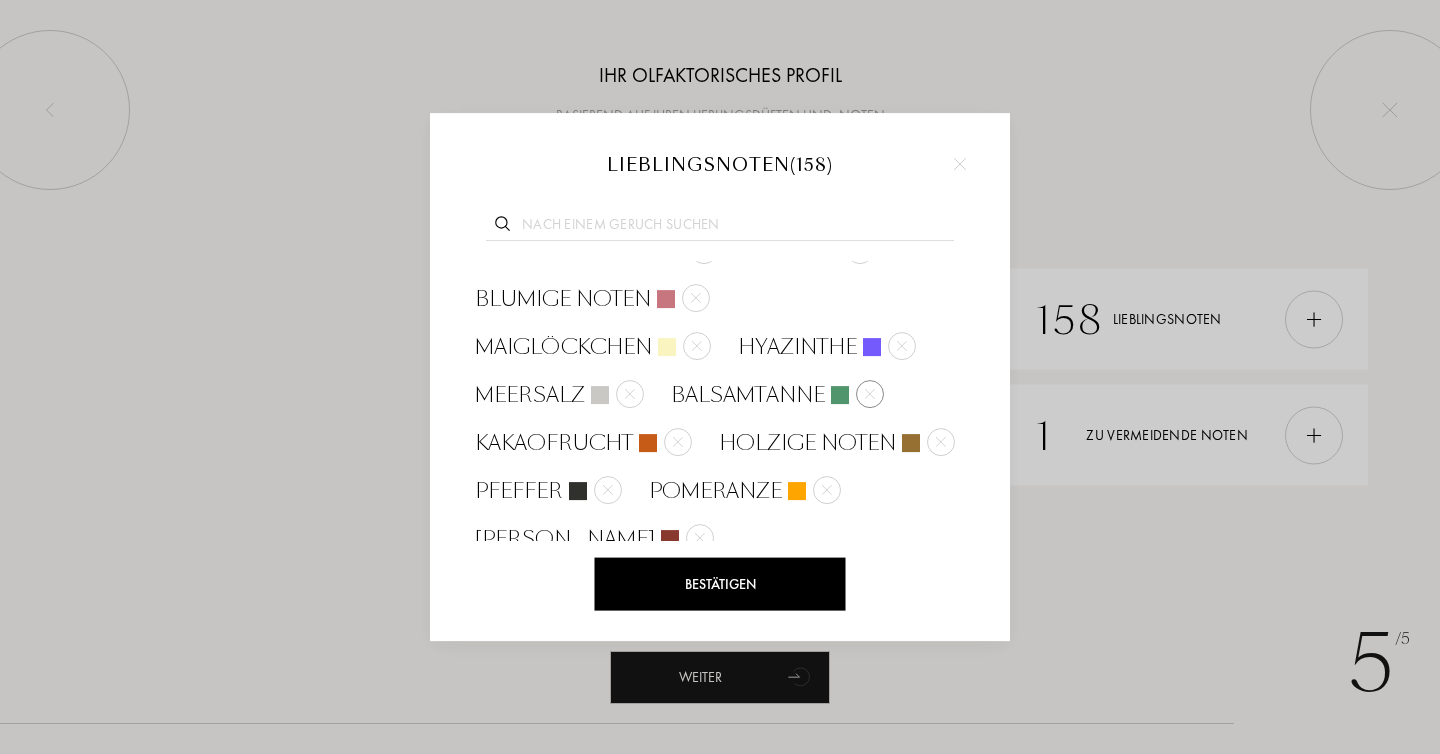 click on "Vanille Ambergris Jasmin Brombeere grüne Noten Pfirsich grünes Gras Moschus roter Apfel Birne Mandel Ambrette oder Moschusmalve Bergamotte Feigennektar Mandarinorange Rose schwarze Johannisbeere Cassia Pflaume Orange Orangenblüte Gardenie Magnolie Apfel Himbeere fruchtige Noten Ananas Melone Aprikose Litschi rote Beeren wilde Erdbeere Passionsfrucht Mango Neroli rosa Pfeffer Tonkabohne Nektarine Pink Grapefruit Zeder Blumige Noten Maiglöckchen Hyazinthe Meersalz Balsamtanne Kakaofrucht holzige Noten Pfeffer Pomeranze Muskat Alpenveilchen Kaffee Ambra Gewürznelken Iriswurzel Kiefernrinde Basilikum Minze Lorbeer Tee Veilchenblatt Zitrusfrüchte Wacholder Thymian Kardamom Galbanharz Tabakblüte Beifuß Muskatellersalbei Lavendel Zitrone Veilchen Wacholderbeeren Praline Iris Ylang-Ylang Geranie Freesie Pfingstrose wilde Orchidee Lilie Heliotrop Lotus Flieder Wasserlilie weiße Blüten Frangipani Tiaréblume Geißblatt Mimose Nelke Herbstduftblüte Patschuli Limette Bitterorange Tangerine Zimt Narzisse Yuzu" at bounding box center [720, 1292] 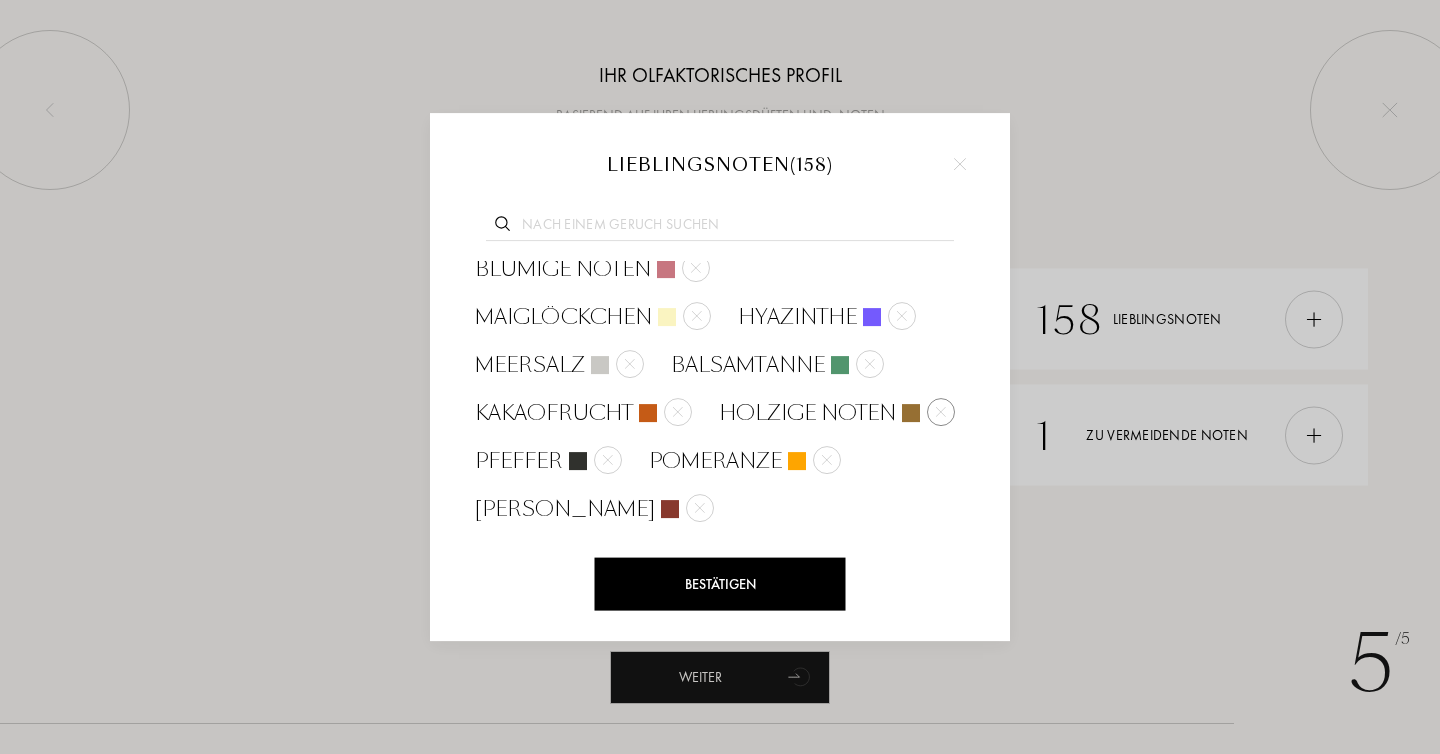 scroll, scrollTop: 1076, scrollLeft: 0, axis: vertical 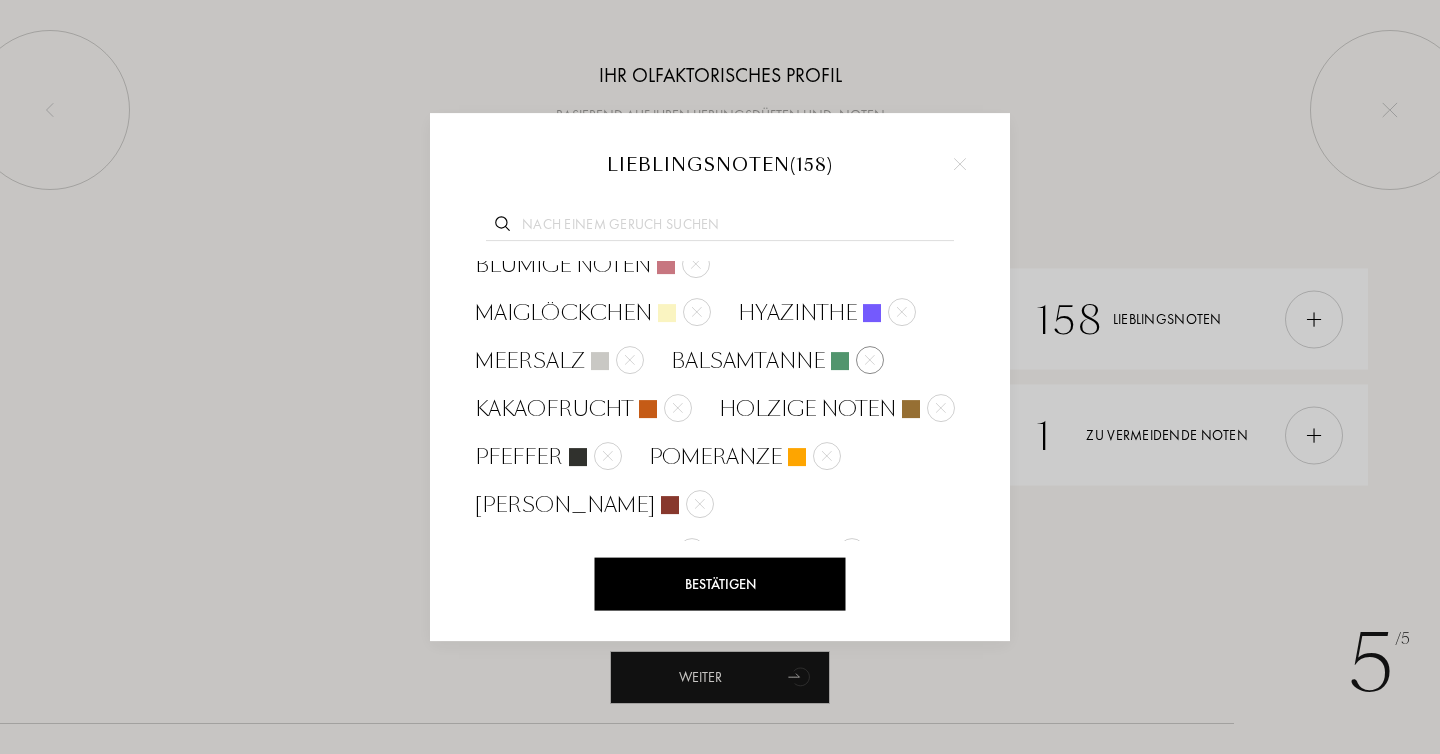 click at bounding box center [870, 359] 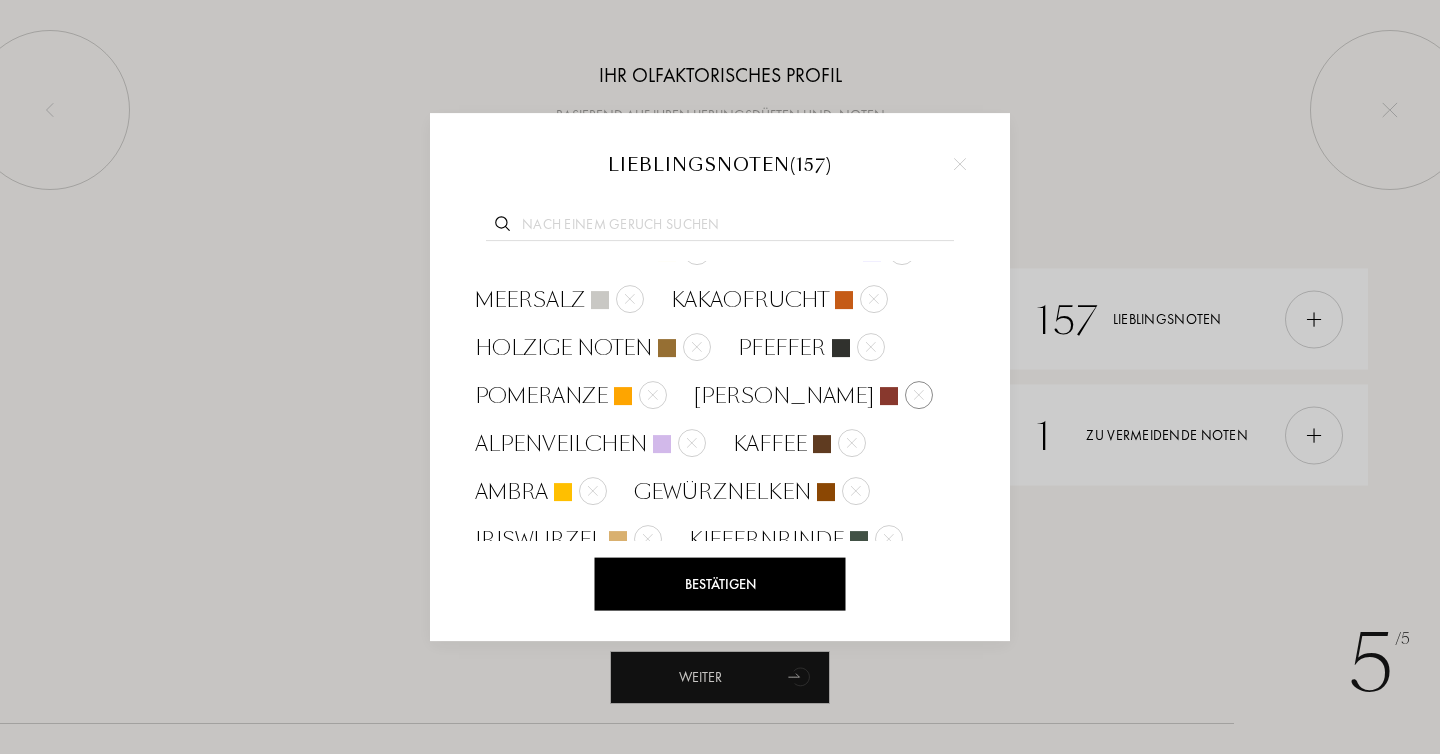 scroll, scrollTop: 1139, scrollLeft: 0, axis: vertical 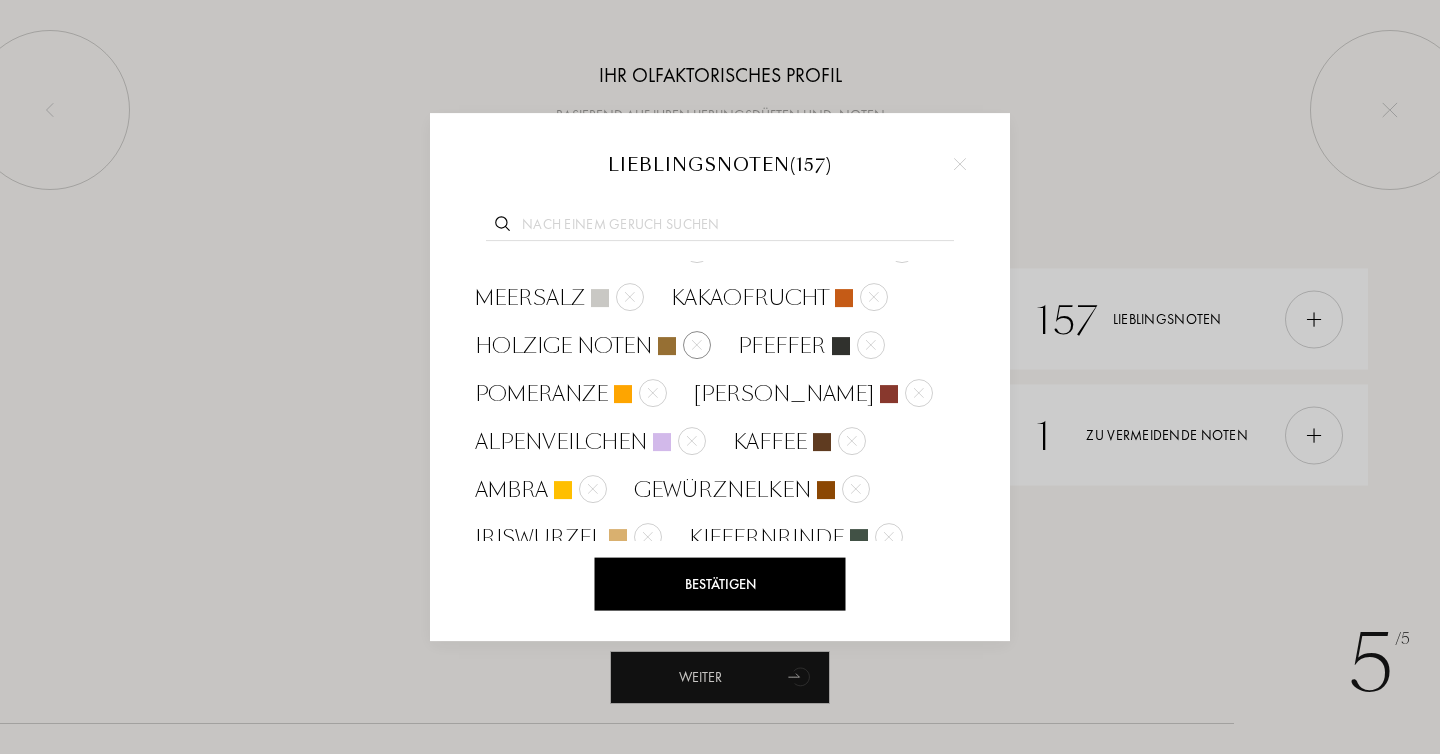 click at bounding box center (697, 345) 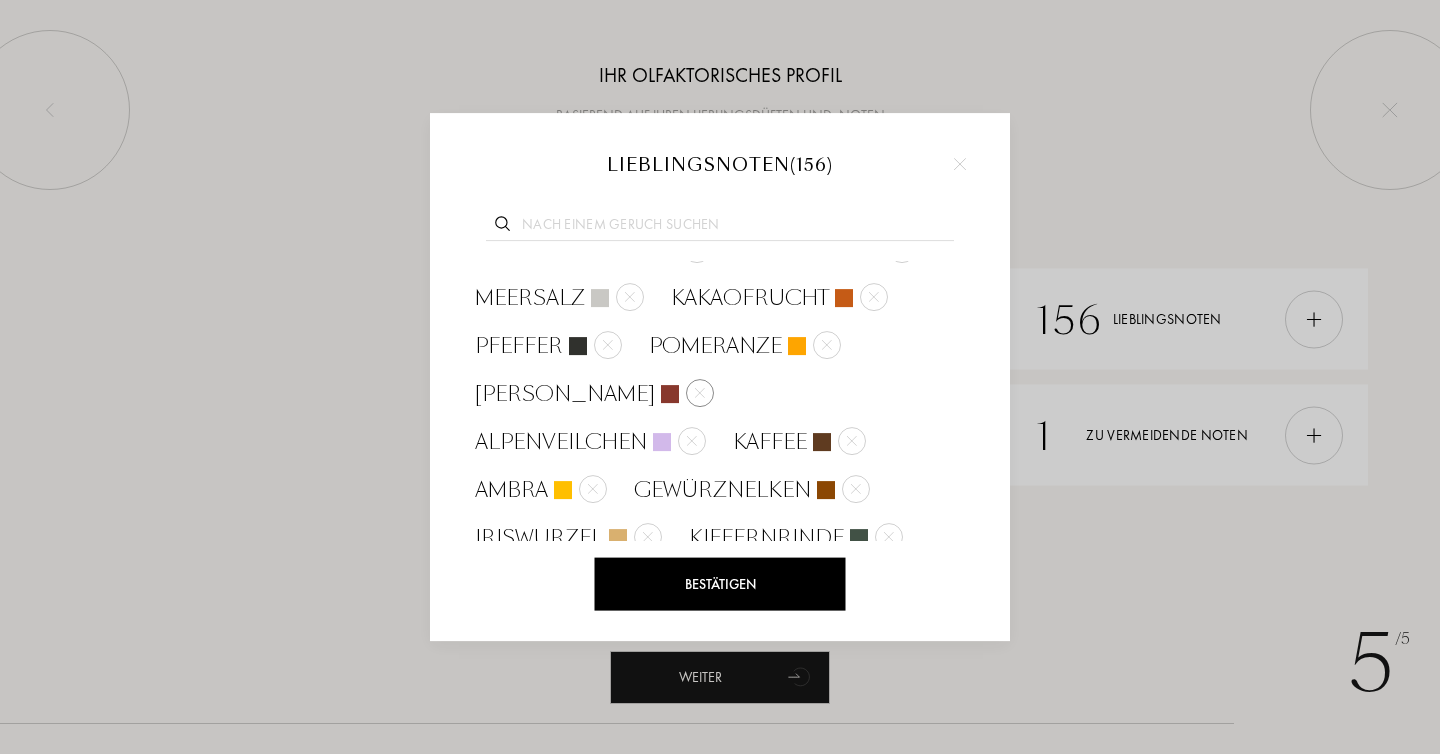 click at bounding box center (700, 392) 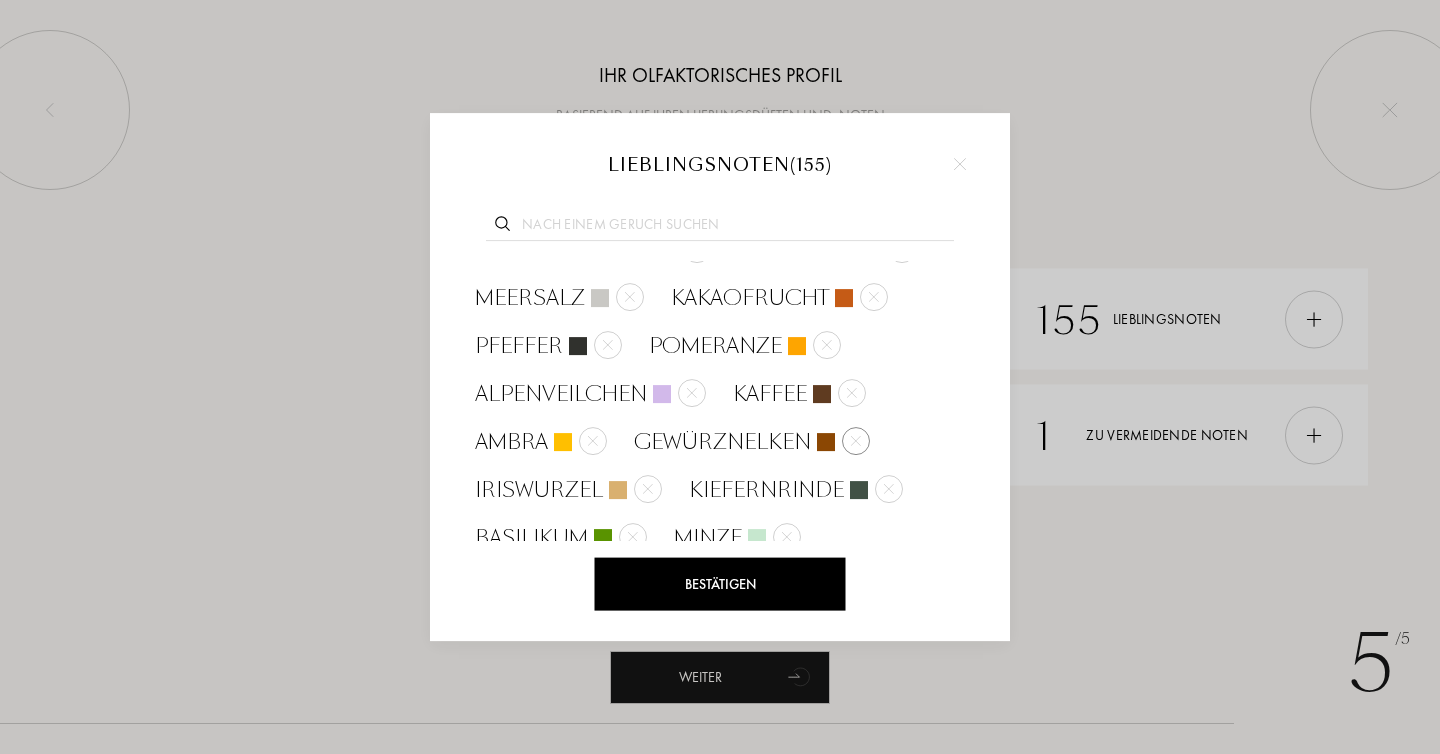 scroll, scrollTop: 1191, scrollLeft: 0, axis: vertical 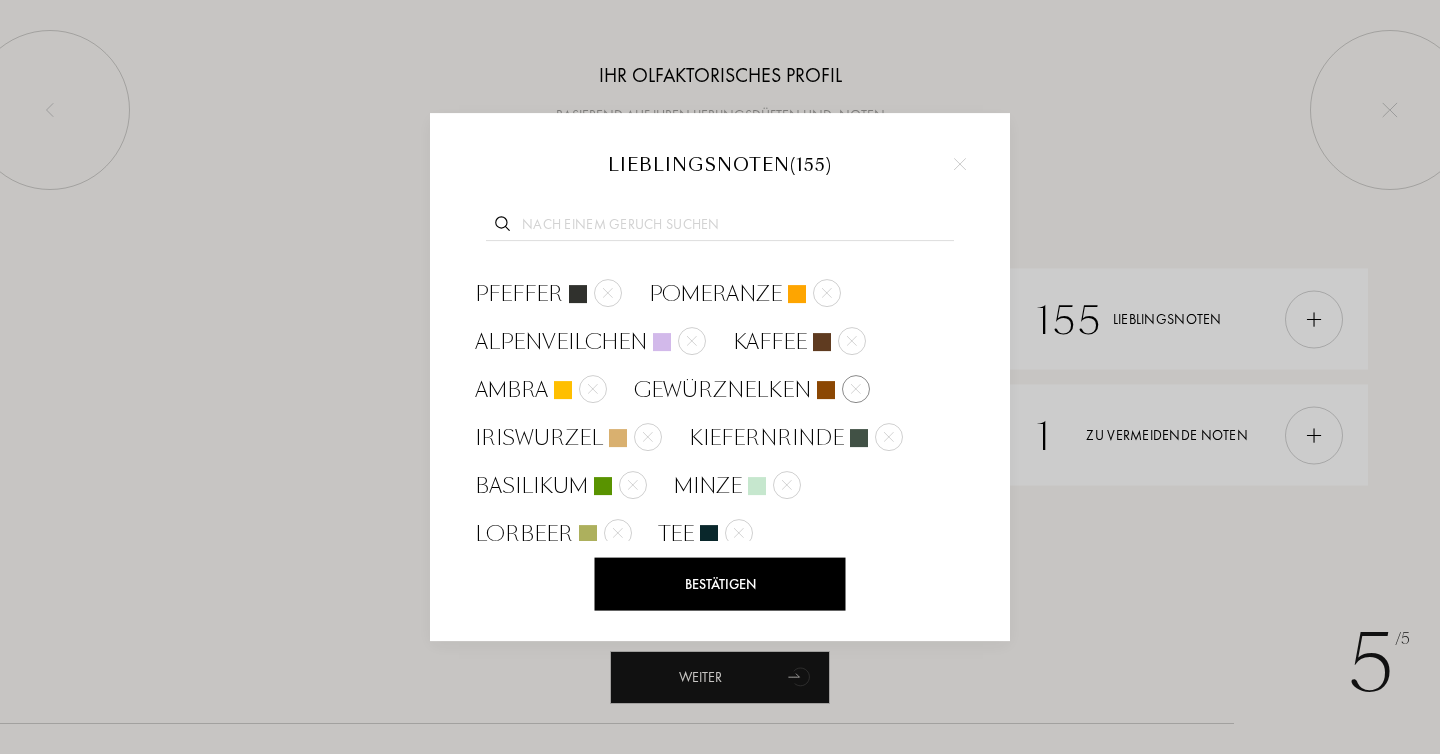 click at bounding box center [856, 388] 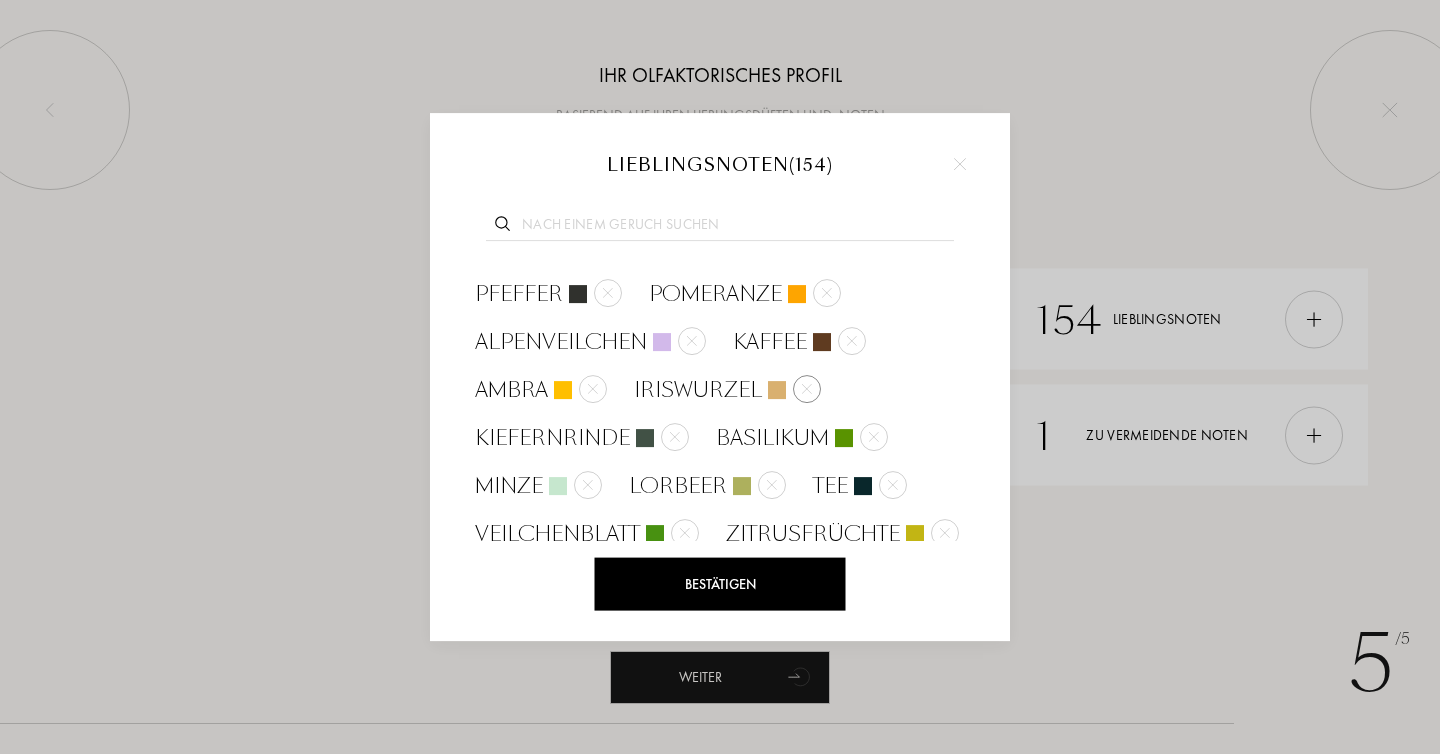 click at bounding box center (807, 388) 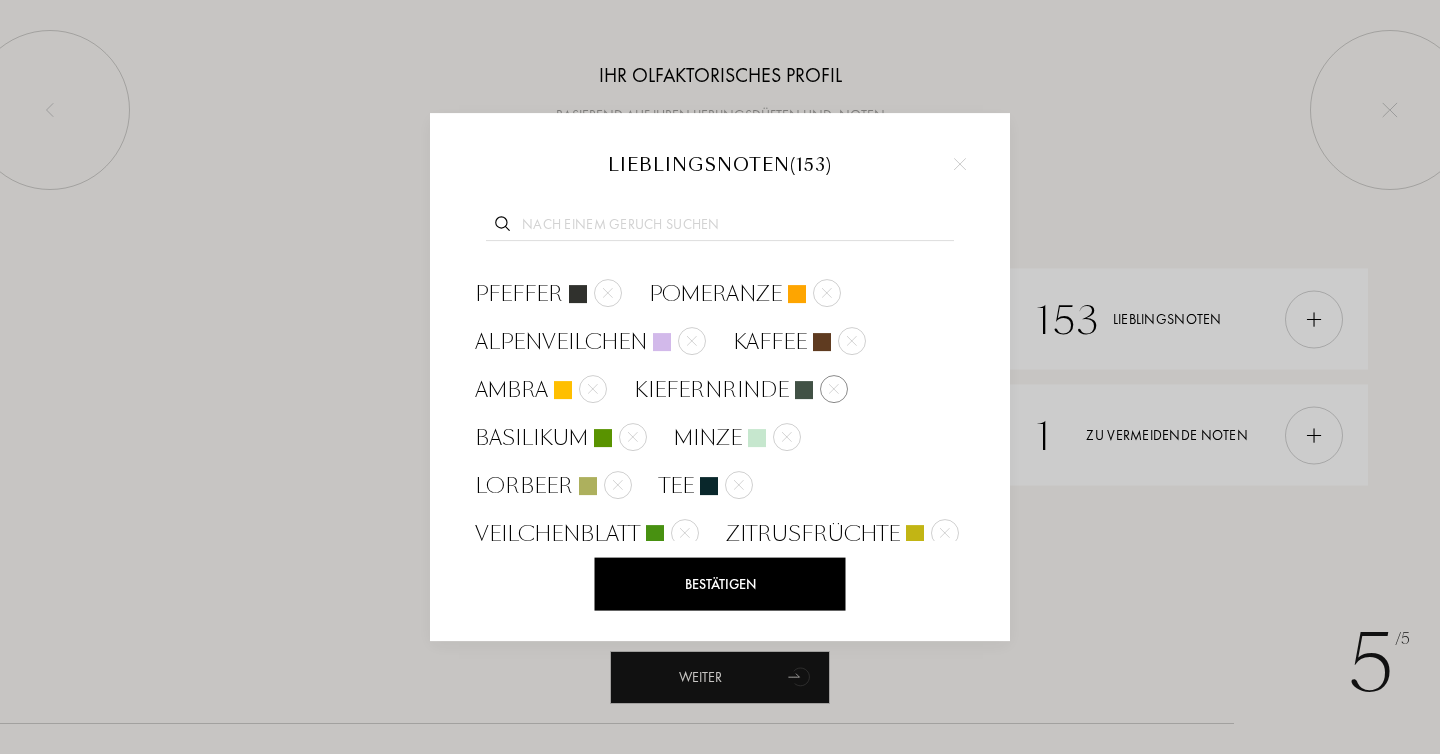 click at bounding box center (834, 389) 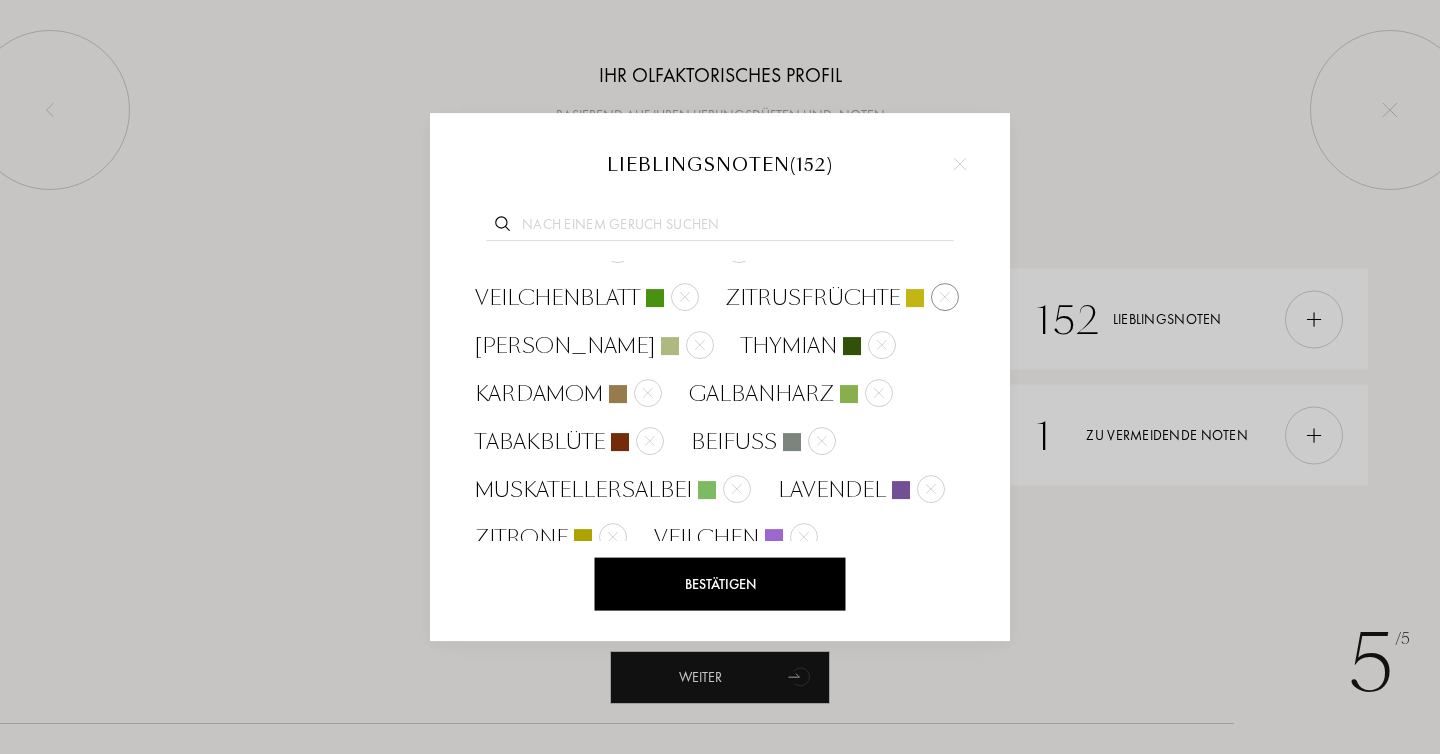scroll, scrollTop: 1382, scrollLeft: 0, axis: vertical 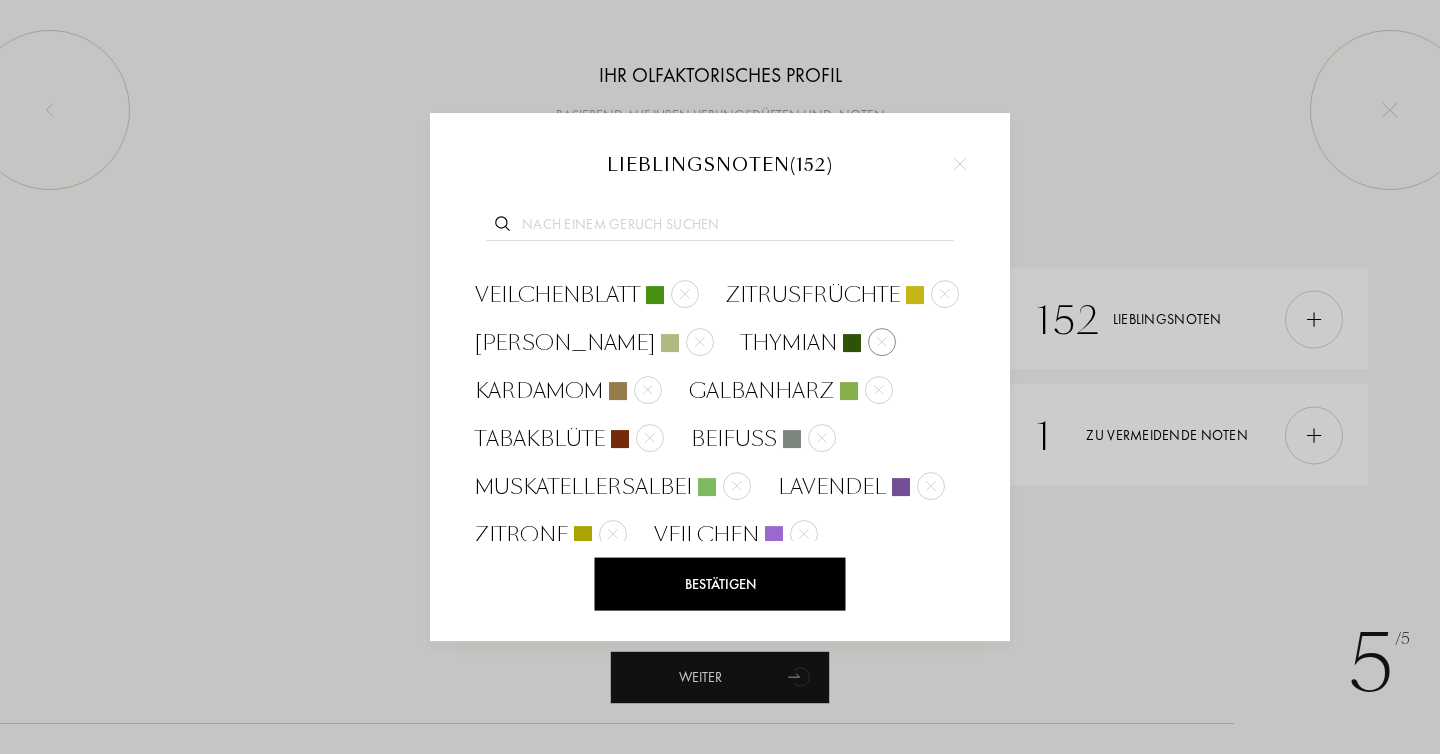 click at bounding box center (882, 341) 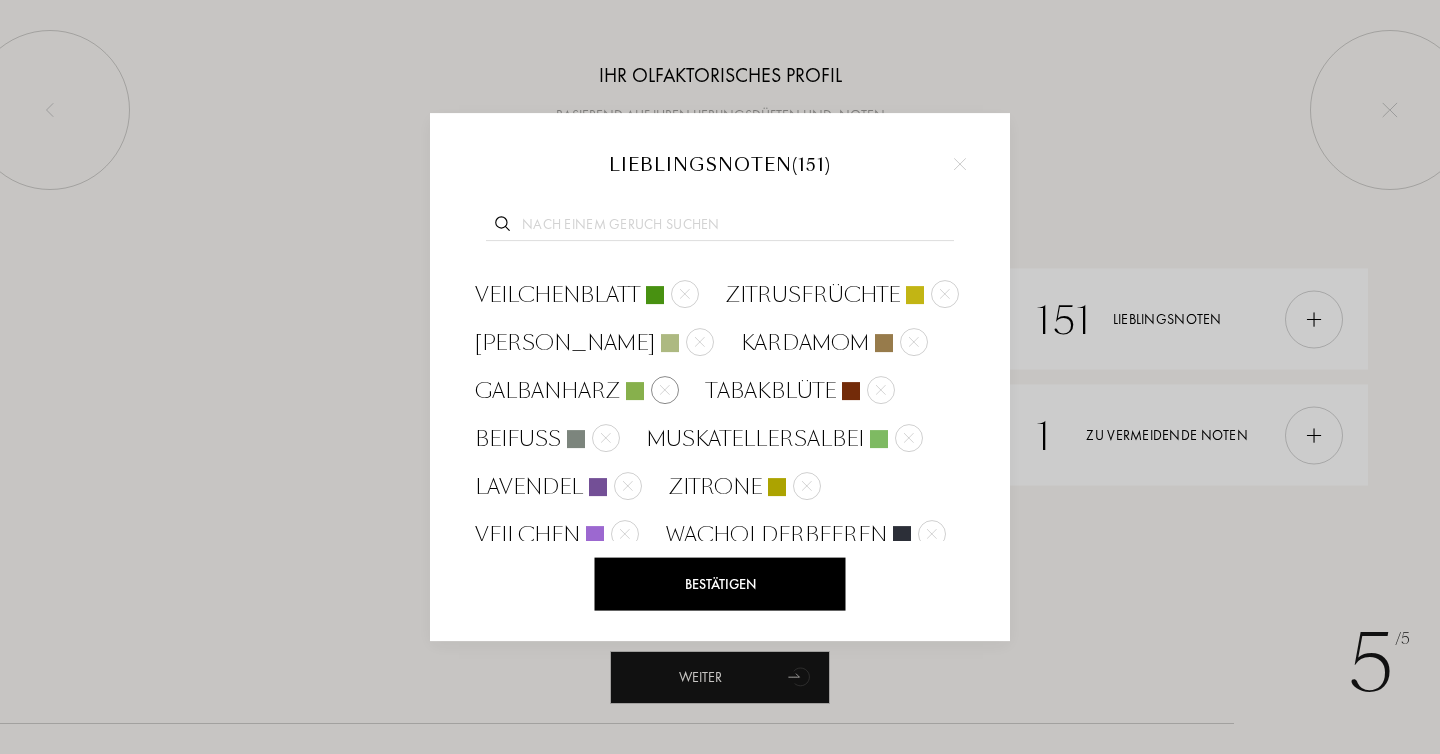 click at bounding box center [665, 390] 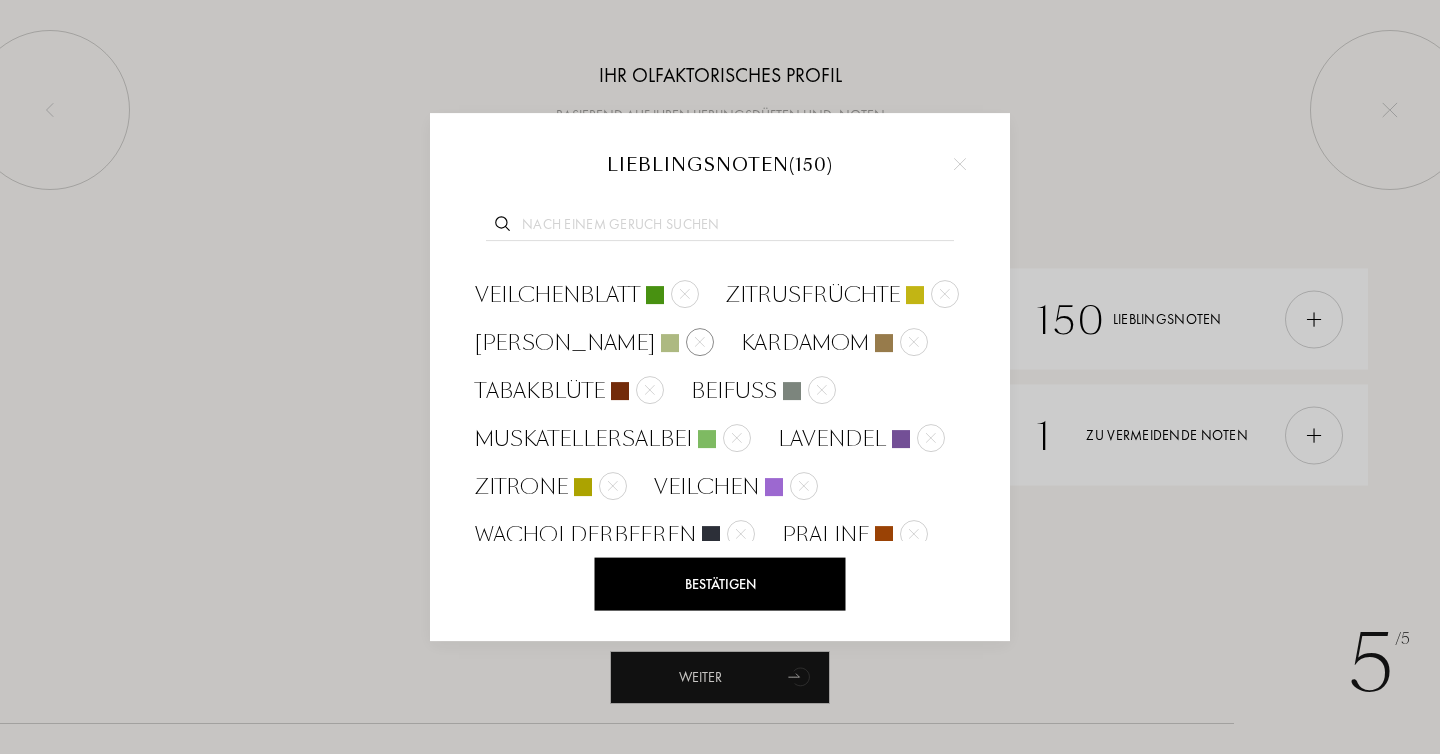 click at bounding box center (700, 342) 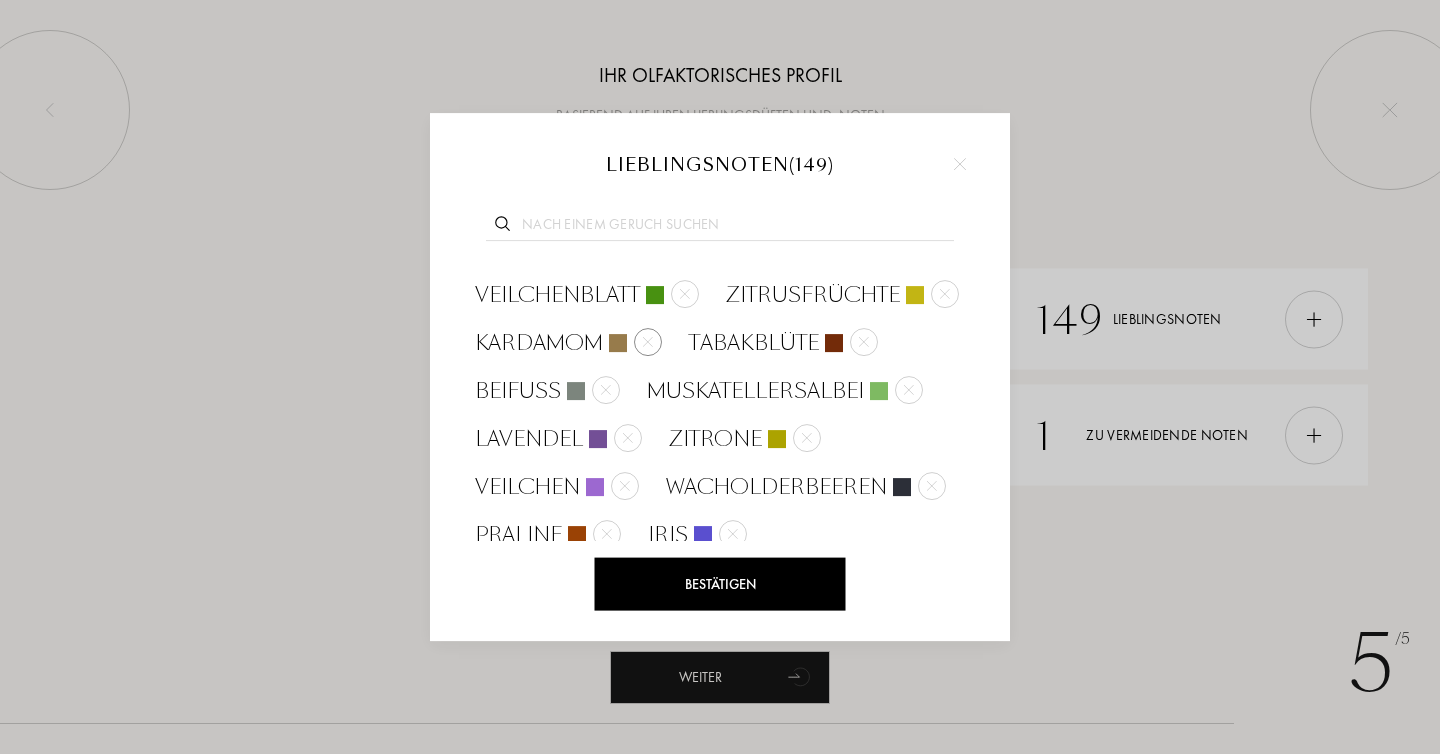 click at bounding box center [648, 341] 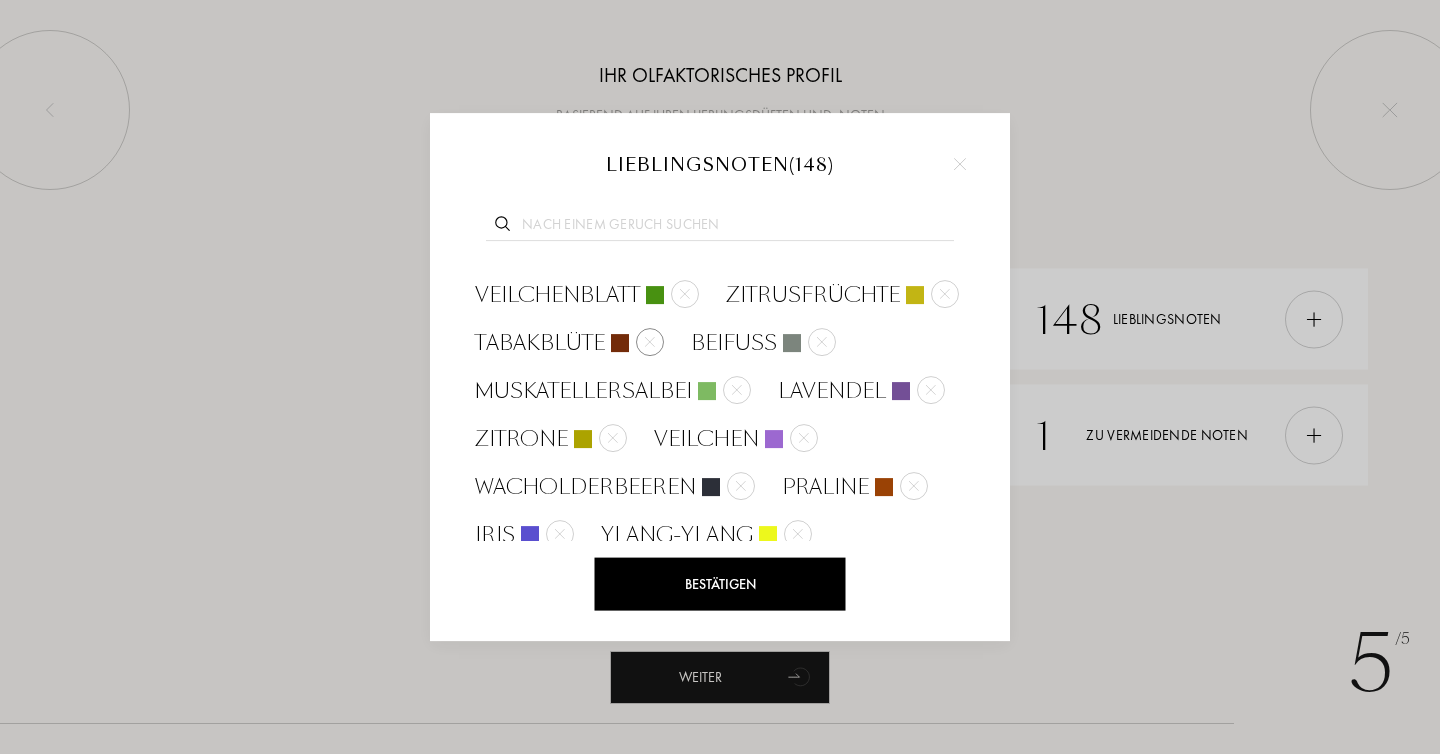click at bounding box center (650, 342) 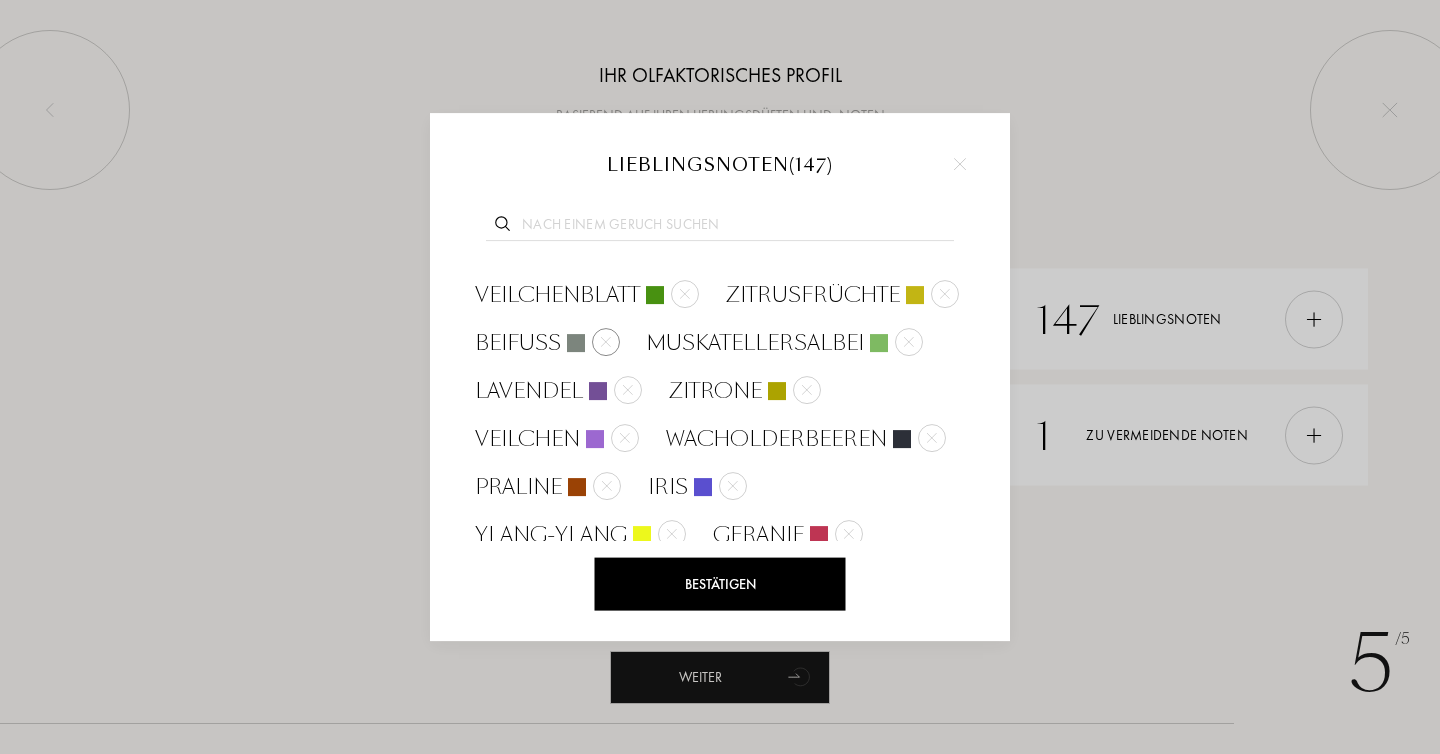 click at bounding box center [606, 342] 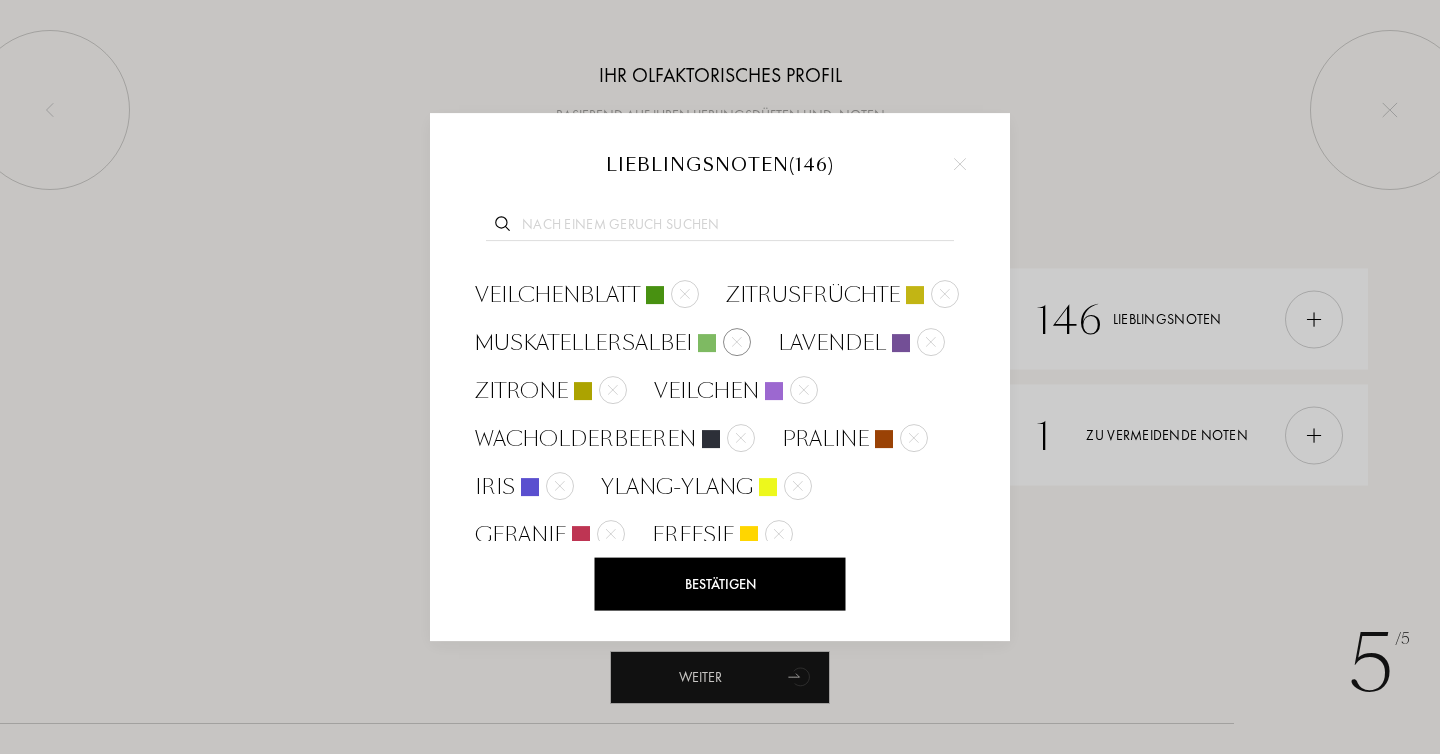 click at bounding box center (737, 341) 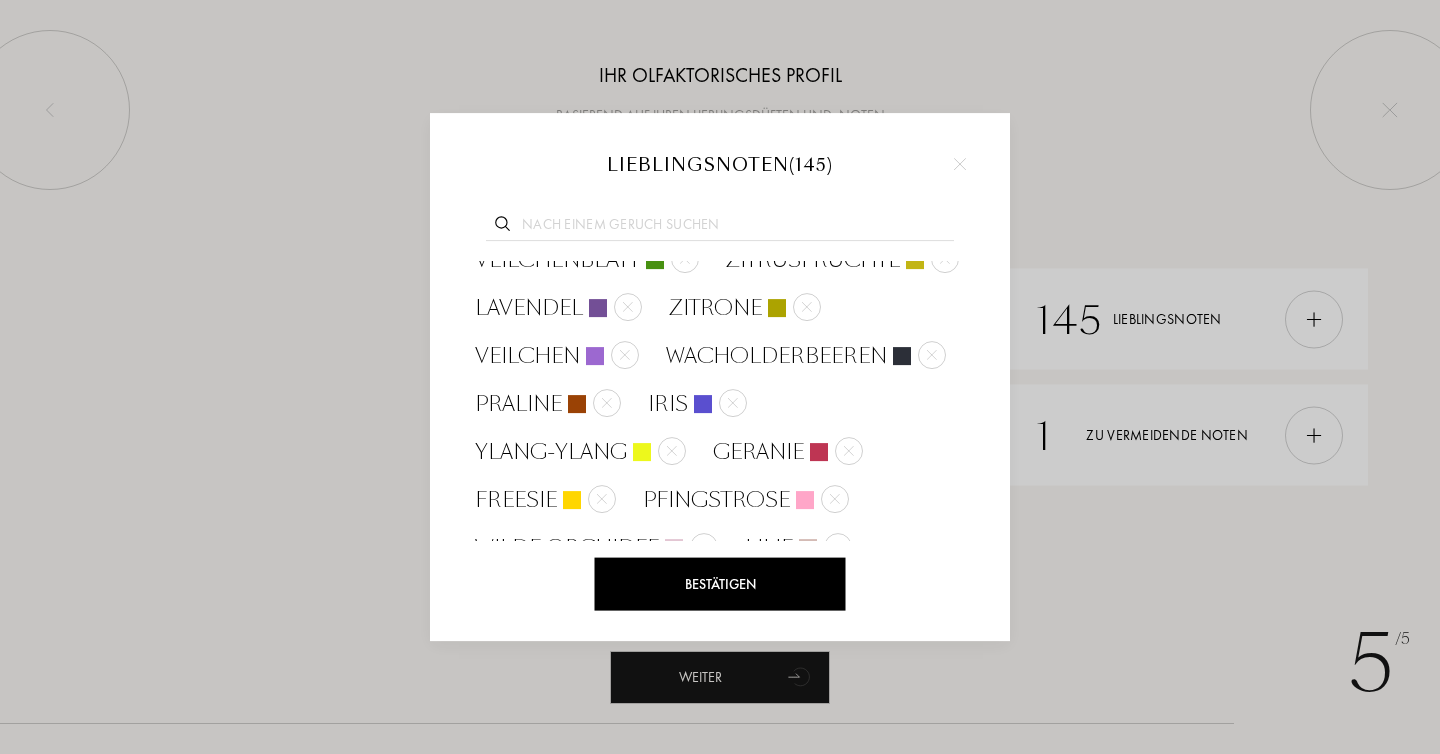 scroll, scrollTop: 1435, scrollLeft: 0, axis: vertical 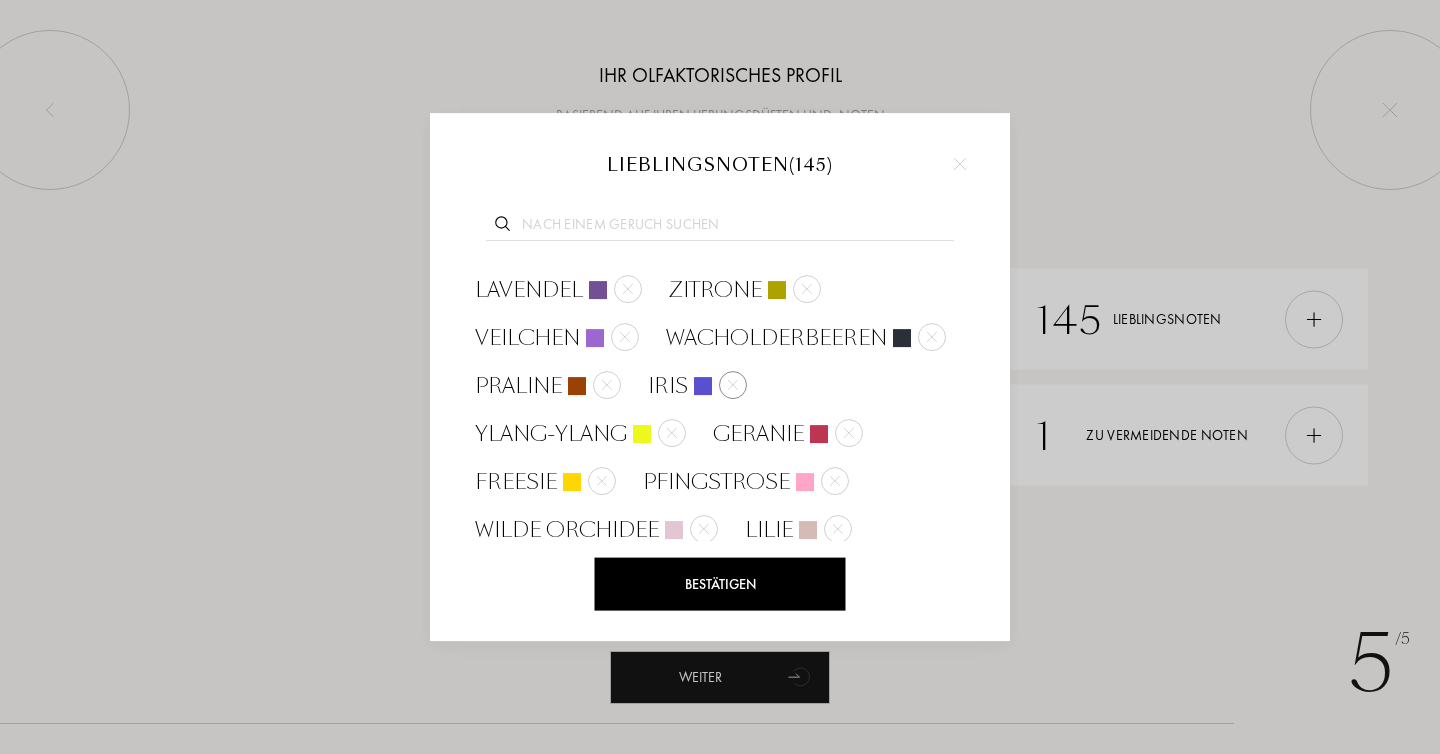 click at bounding box center [733, 385] 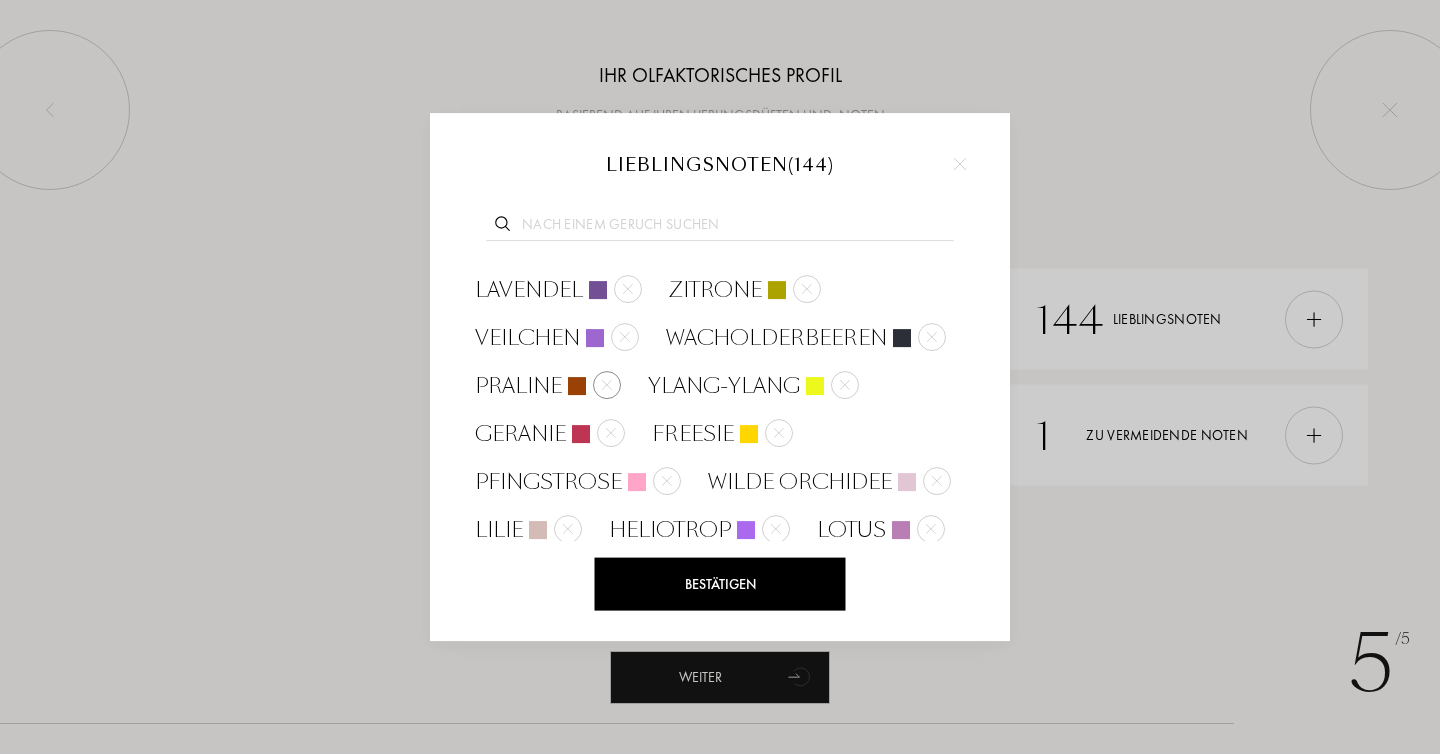 click at bounding box center (607, 384) 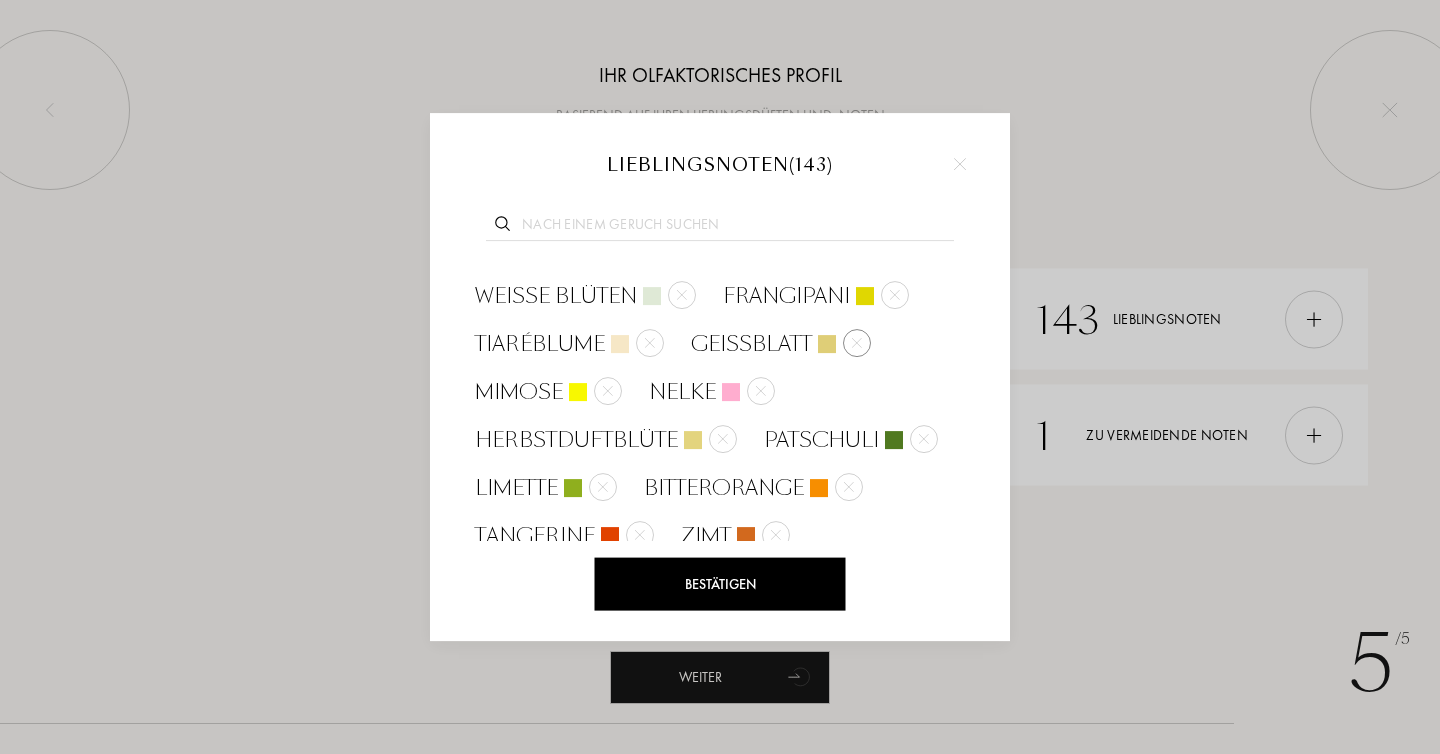 scroll, scrollTop: 1771, scrollLeft: 0, axis: vertical 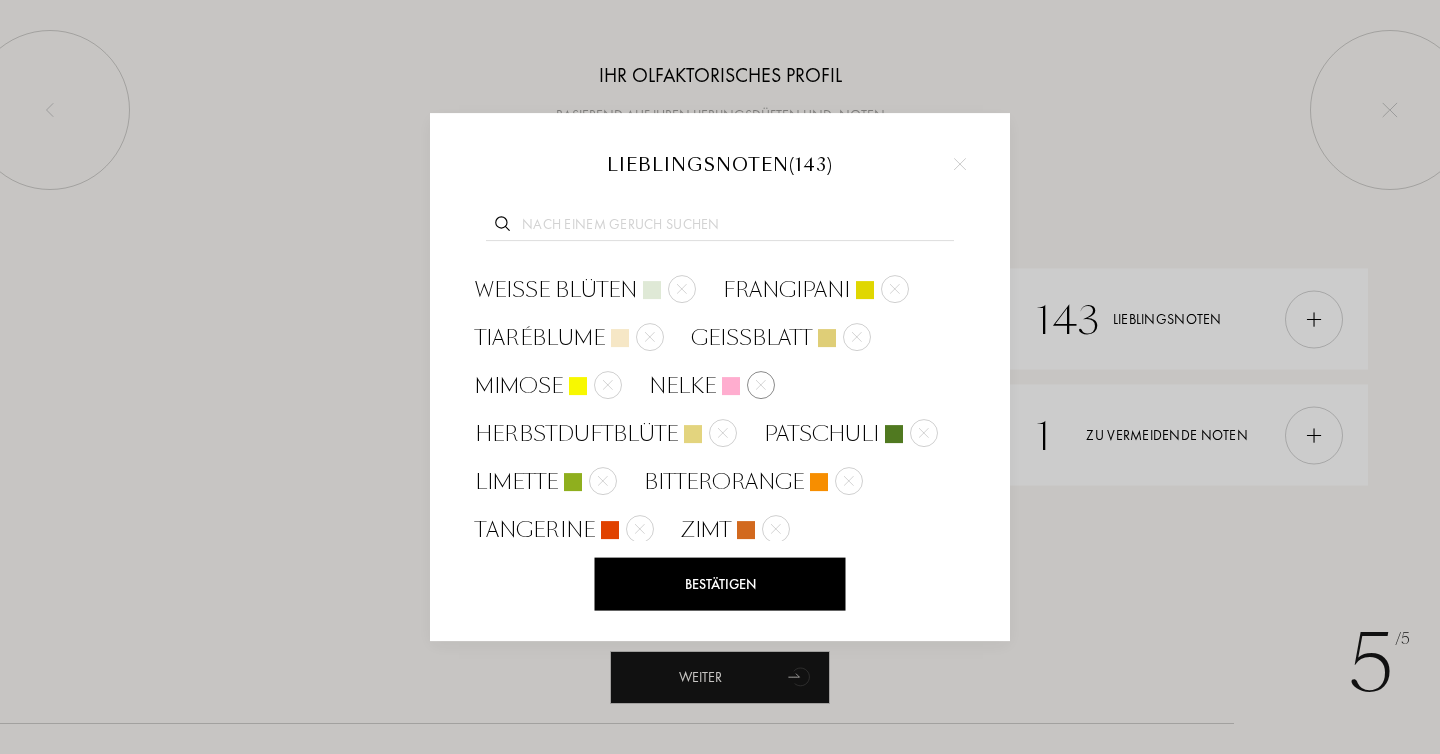 click at bounding box center (761, 384) 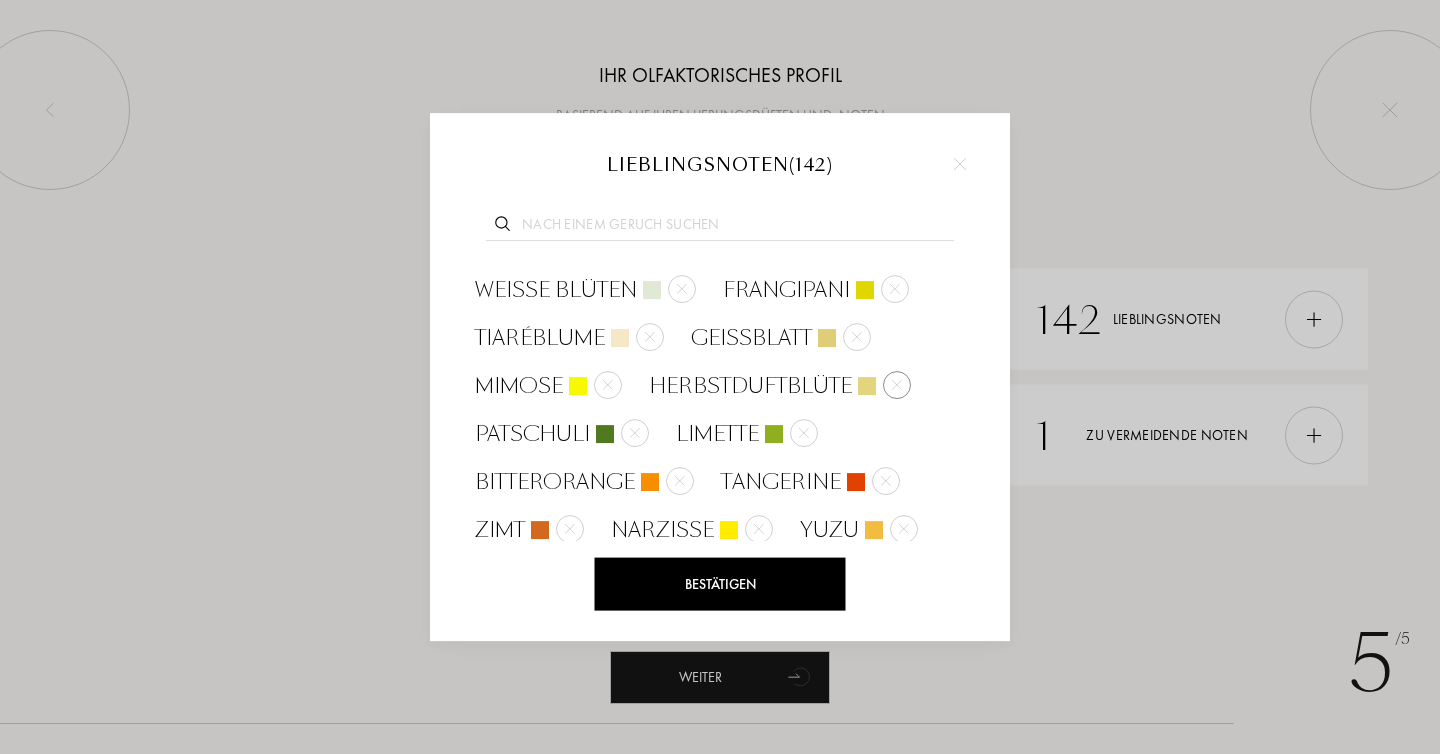 click at bounding box center (897, 384) 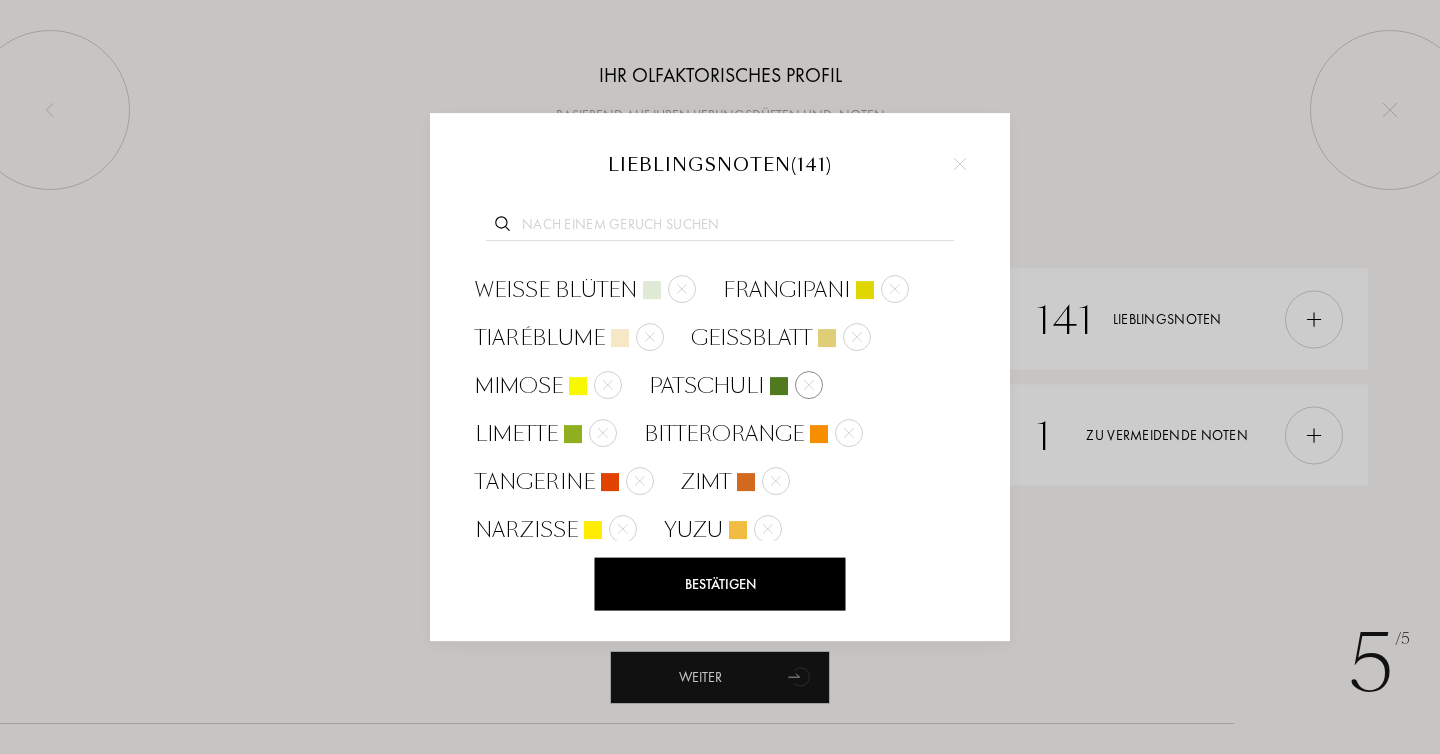 click at bounding box center [809, 384] 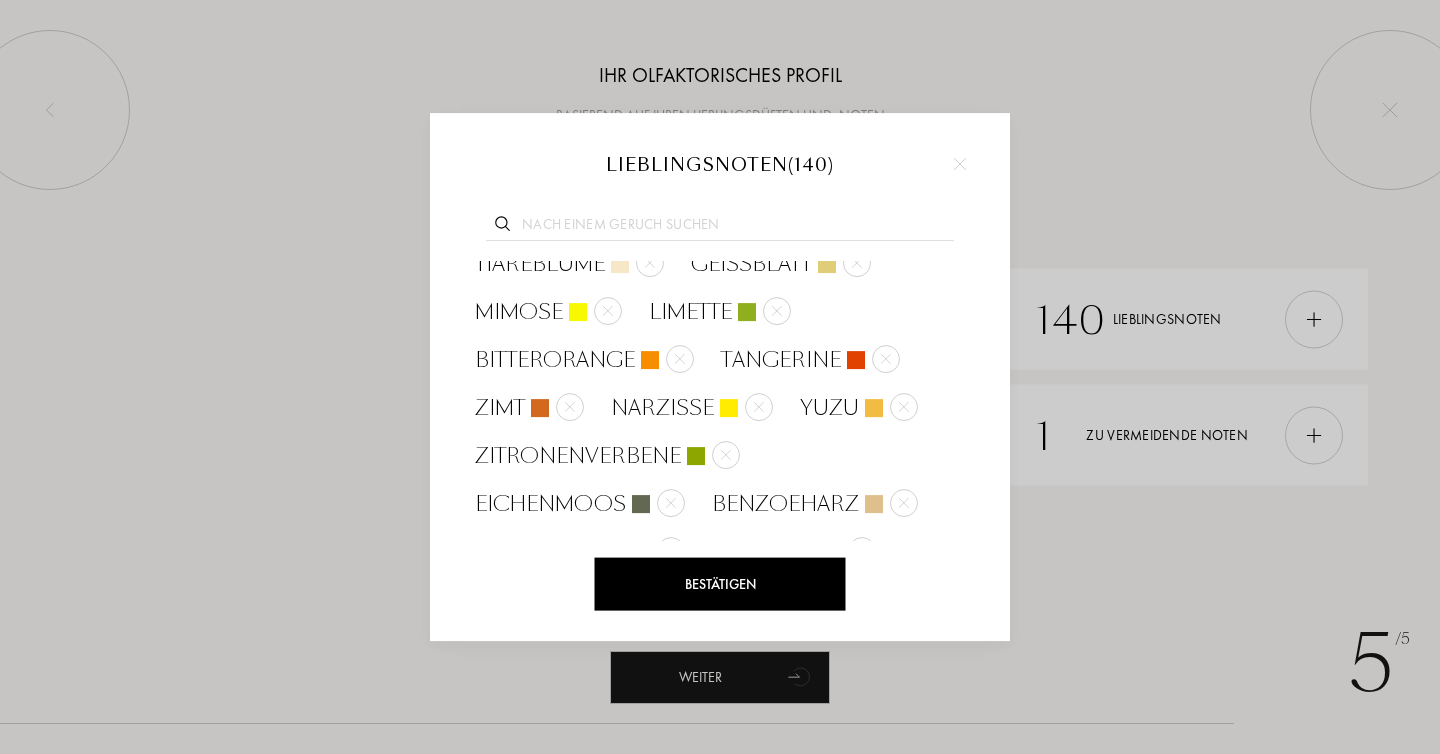 scroll, scrollTop: 1861, scrollLeft: 0, axis: vertical 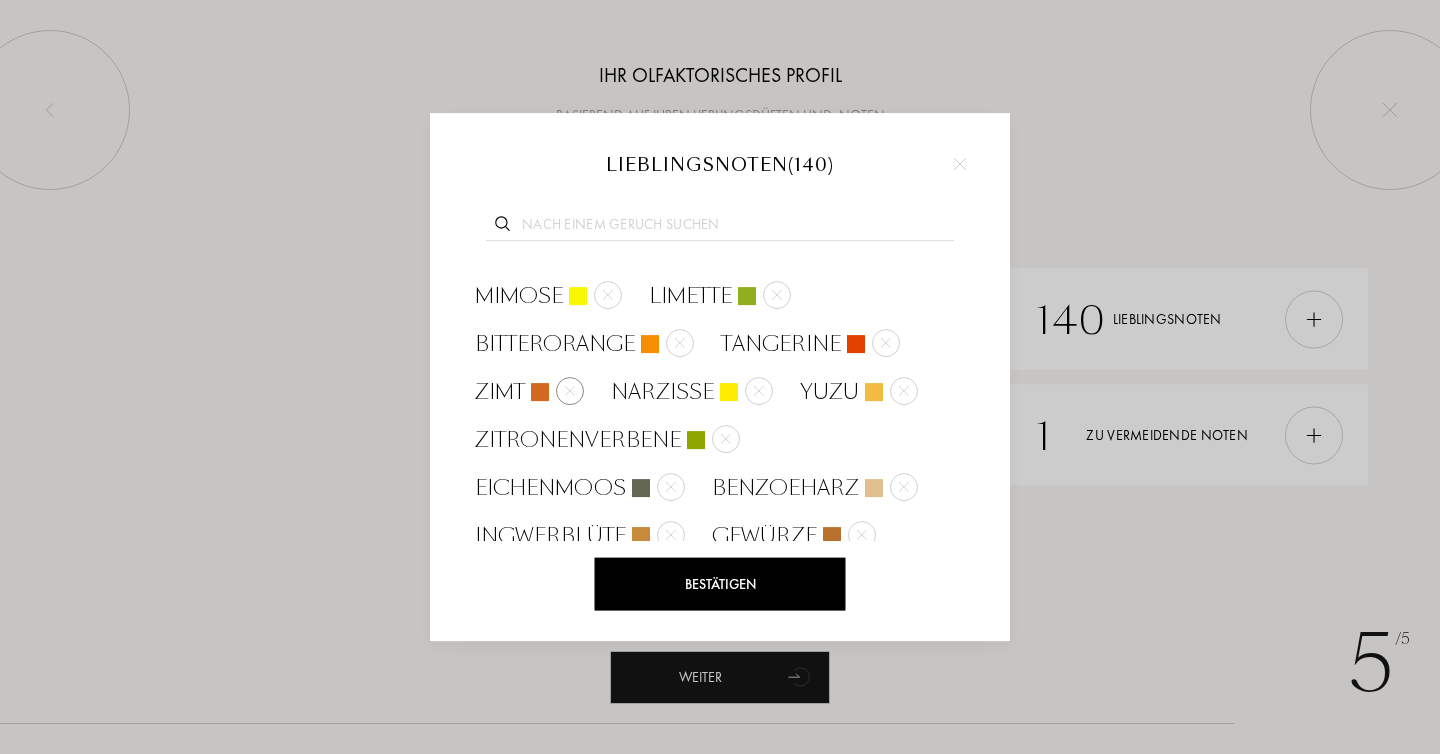 click at bounding box center (570, 390) 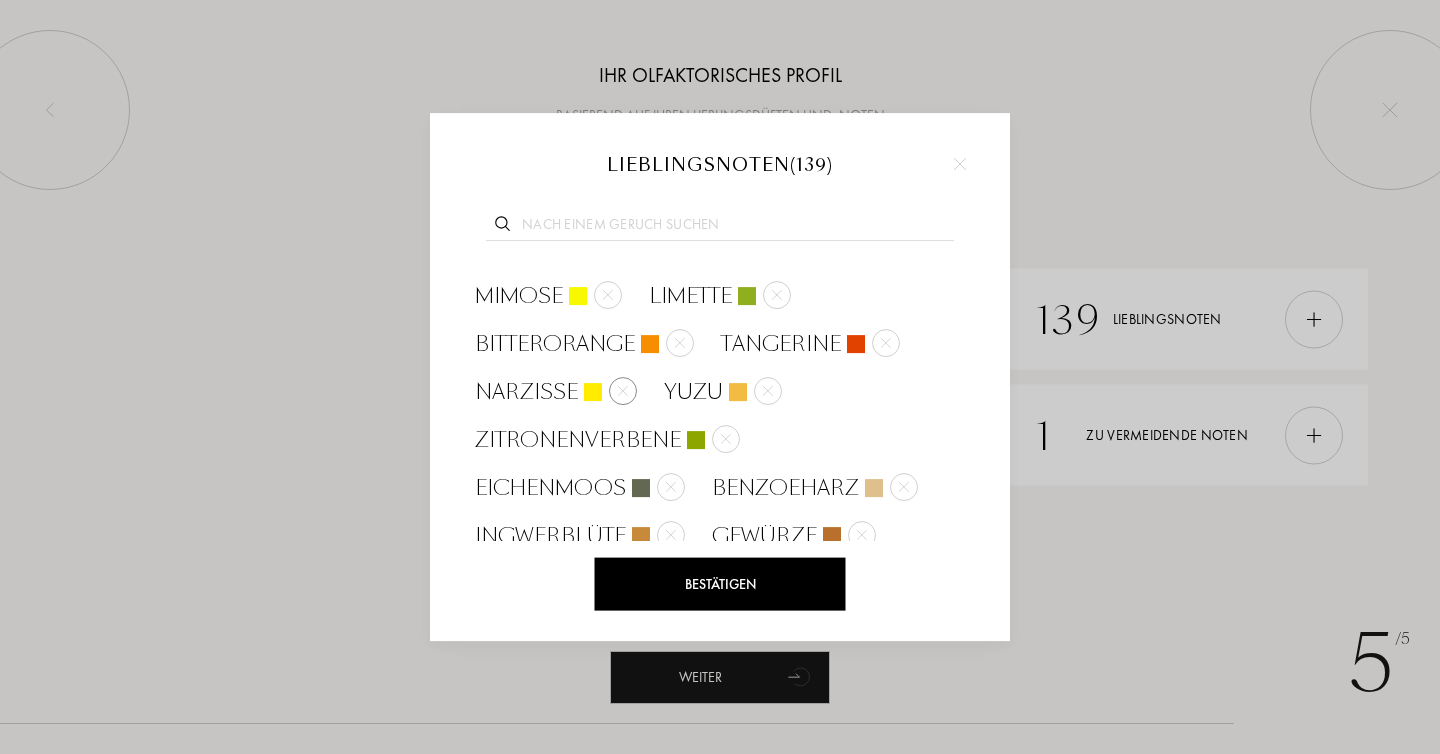 click at bounding box center (623, 390) 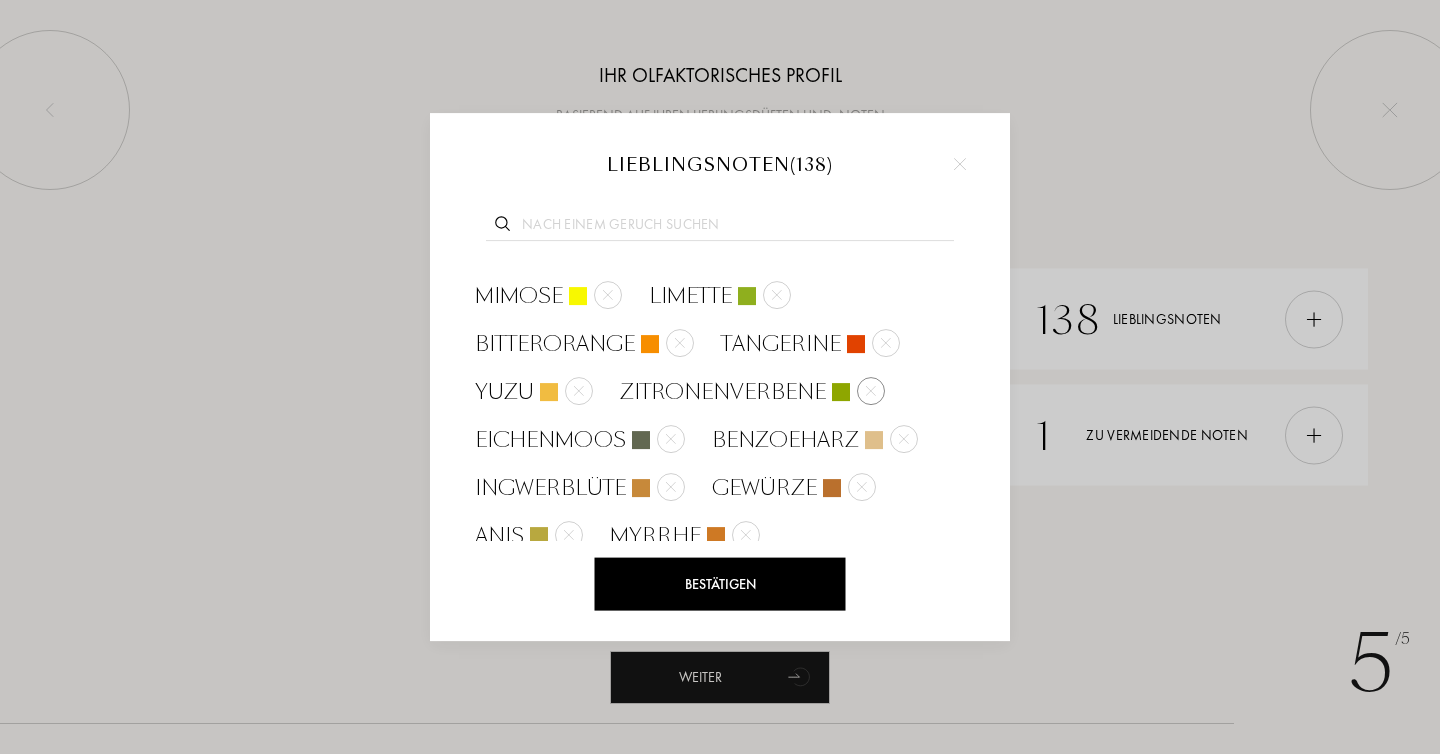 click at bounding box center [871, 391] 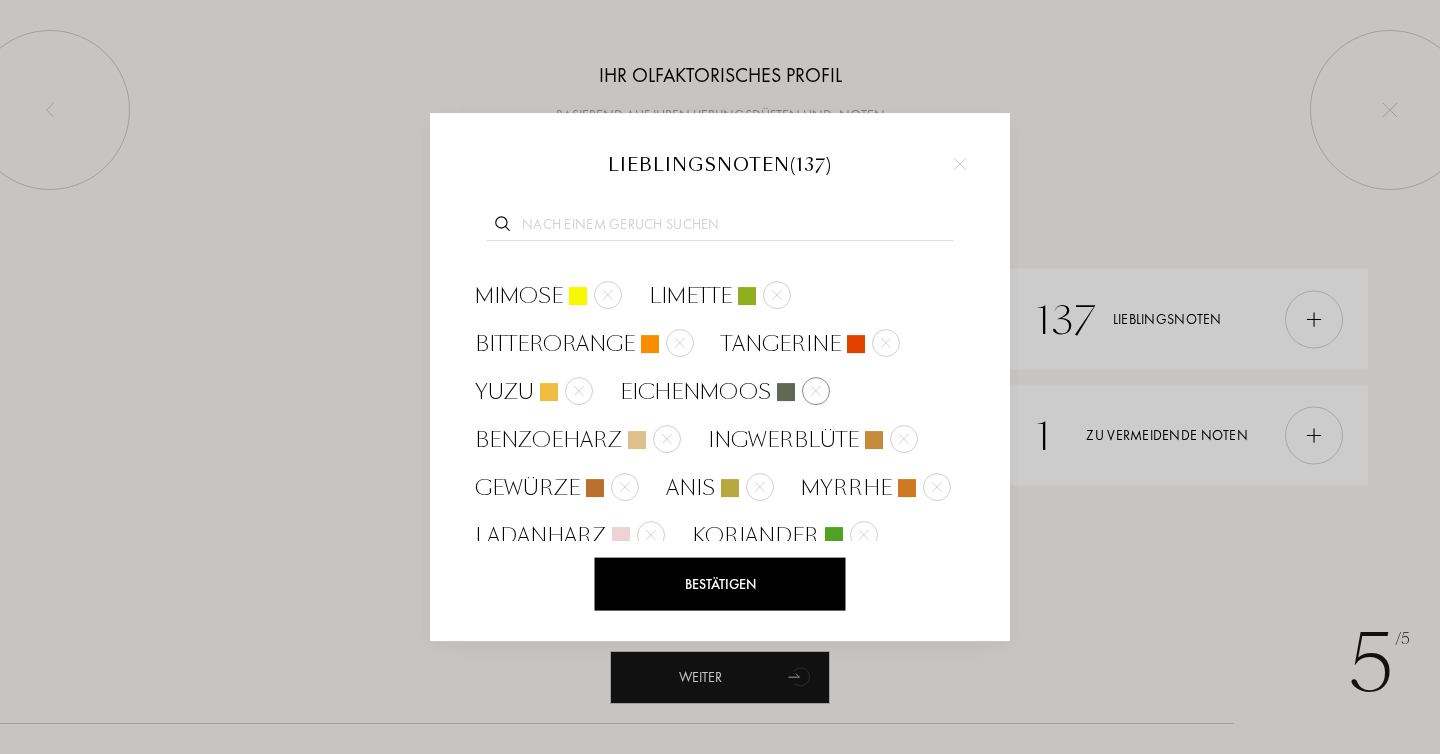 click at bounding box center (816, 391) 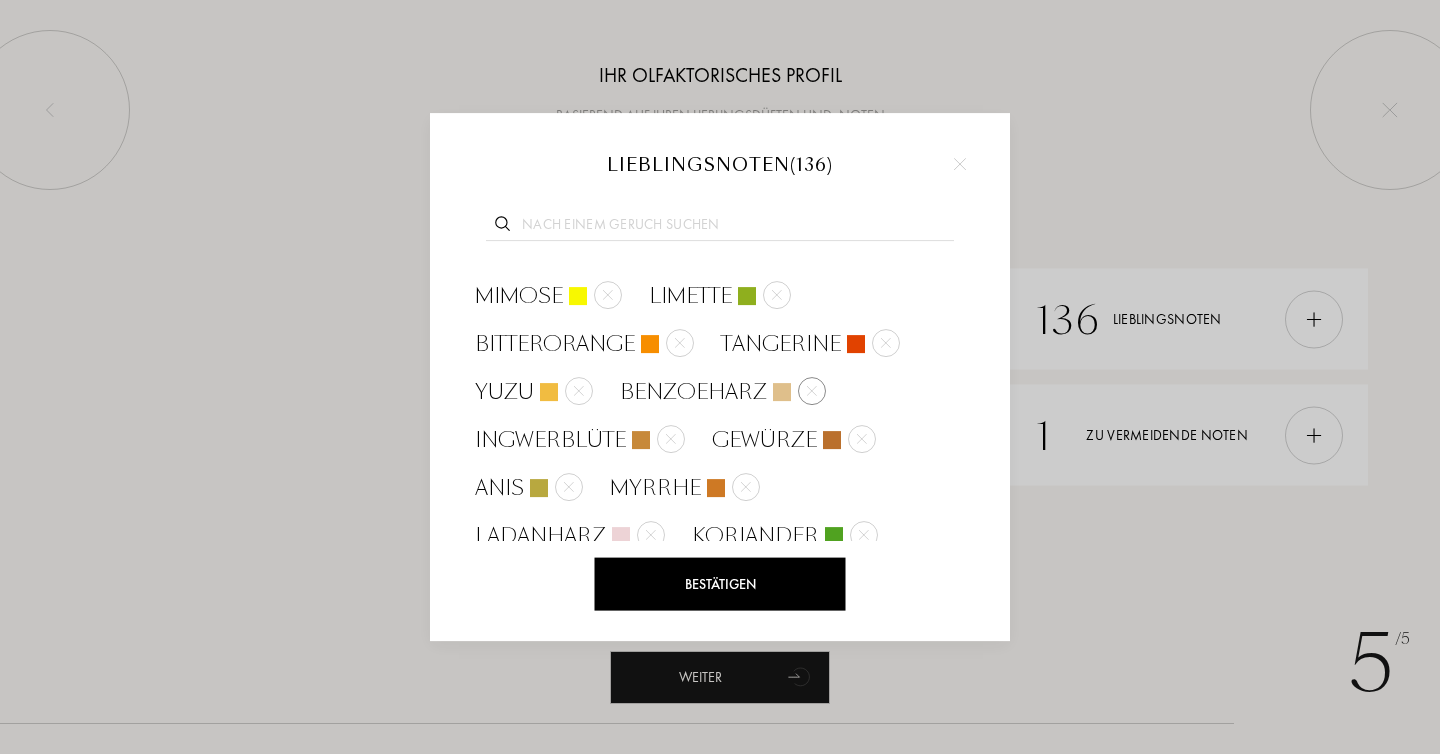 click at bounding box center (812, 390) 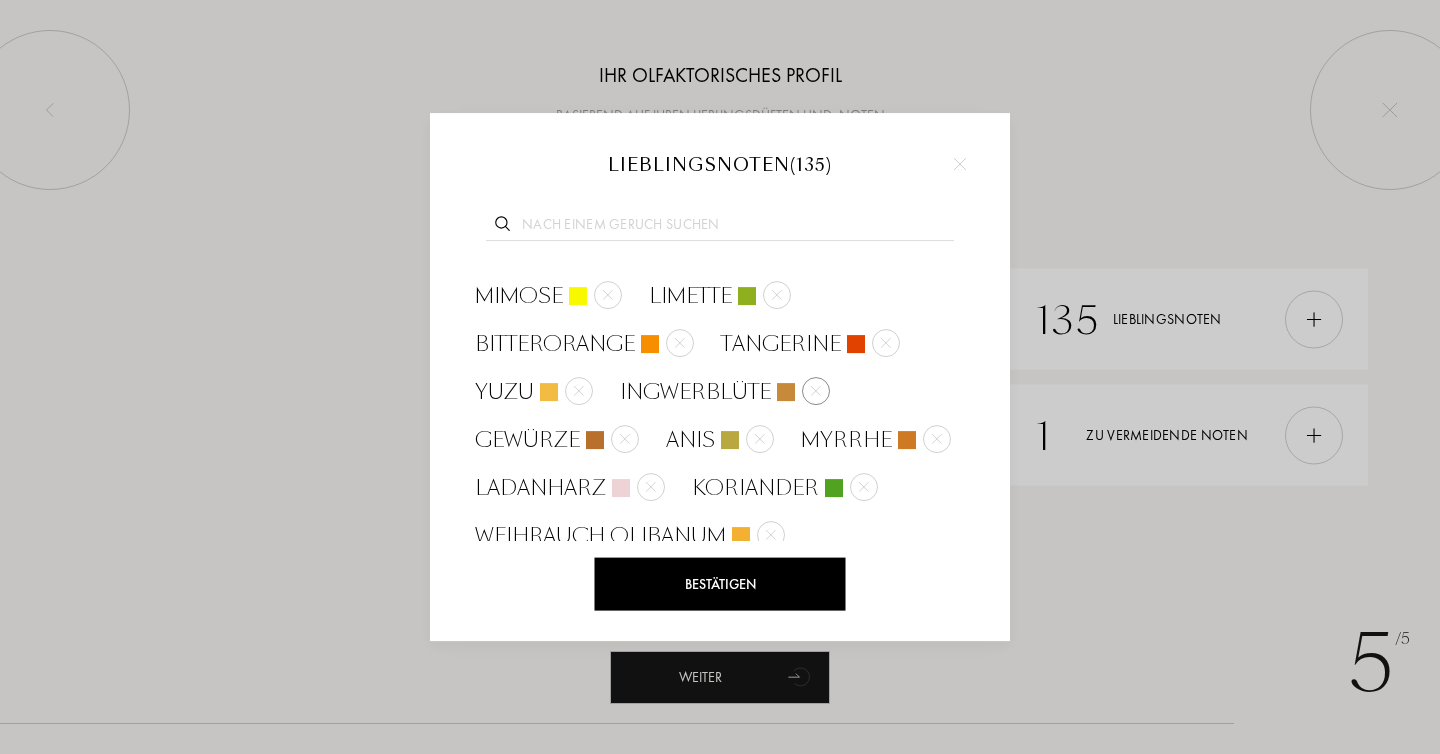 click at bounding box center (816, 390) 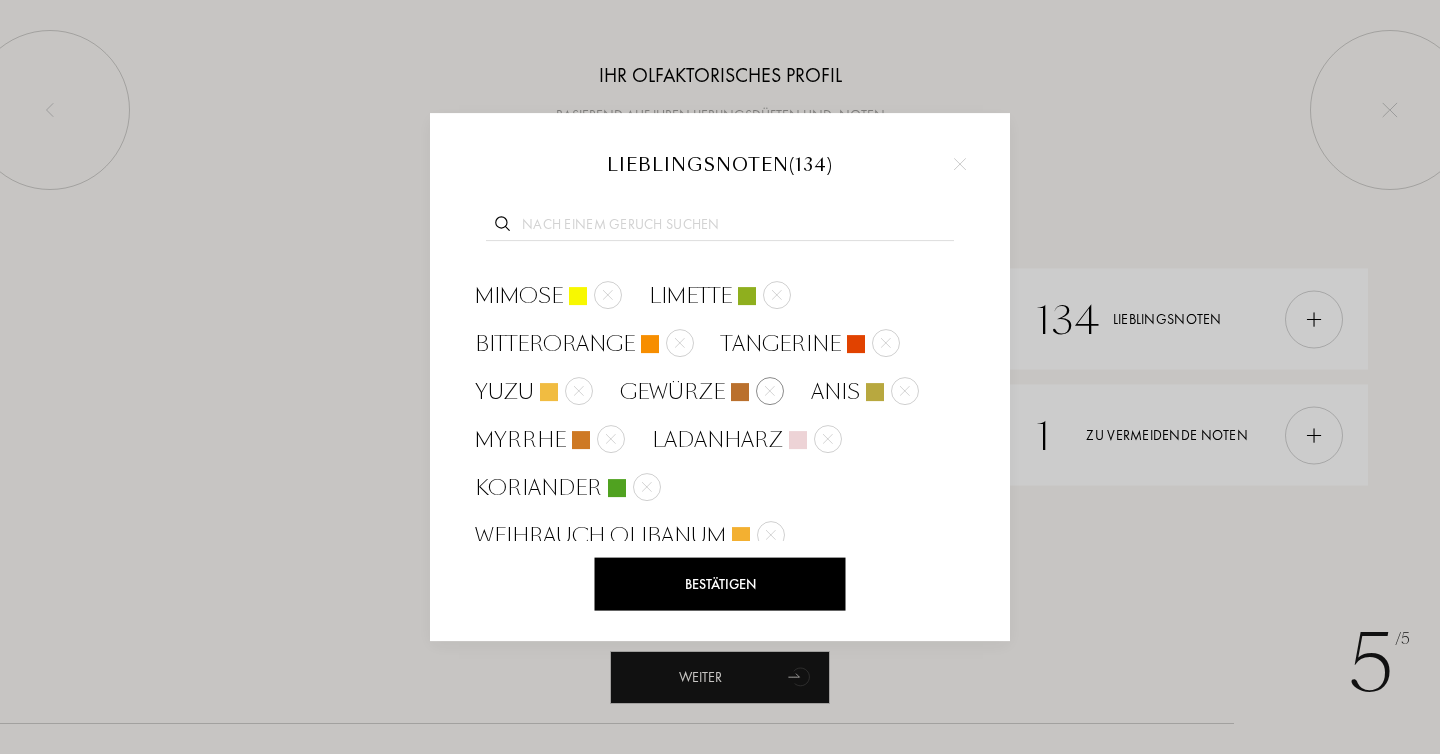 click at bounding box center [770, 390] 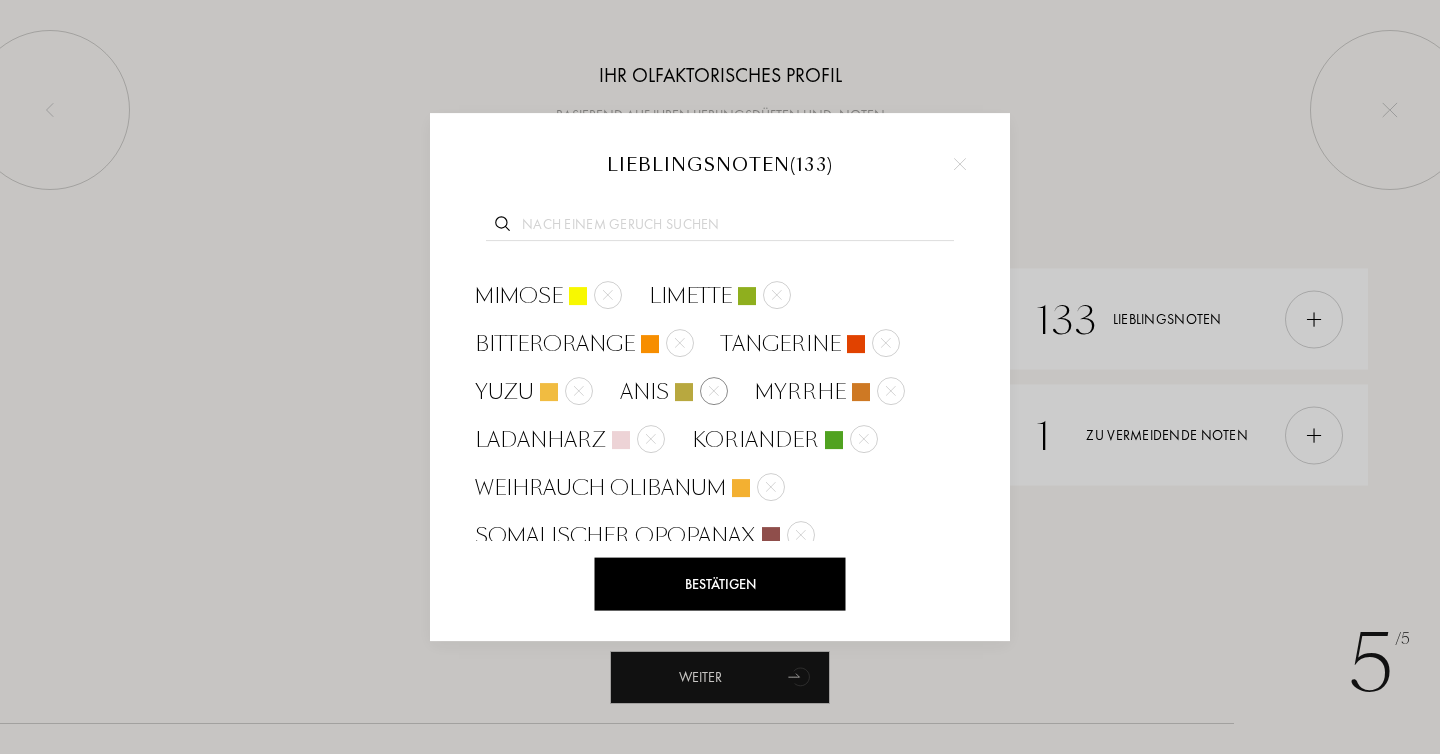 click on "Anis" at bounding box center (672, 392) 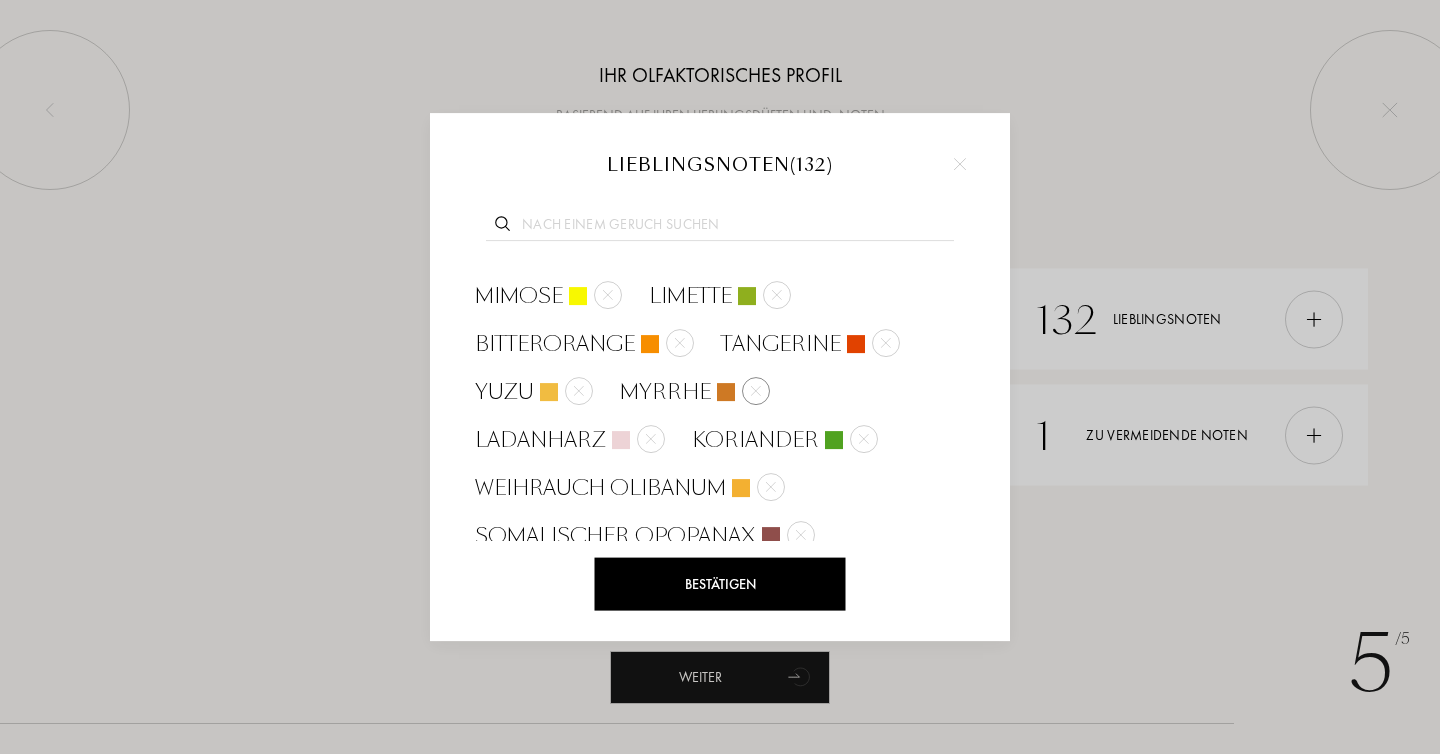 click at bounding box center (726, 392) 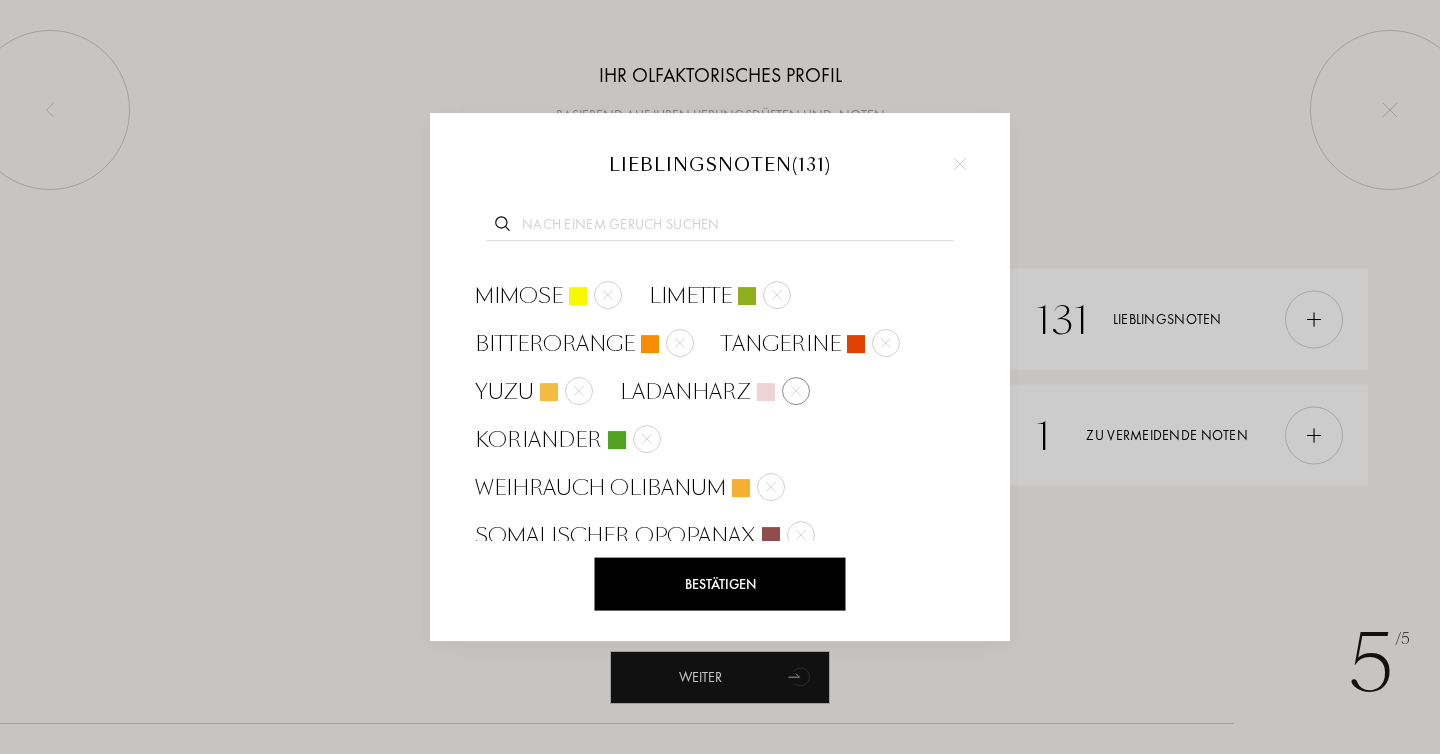 click at bounding box center (796, 390) 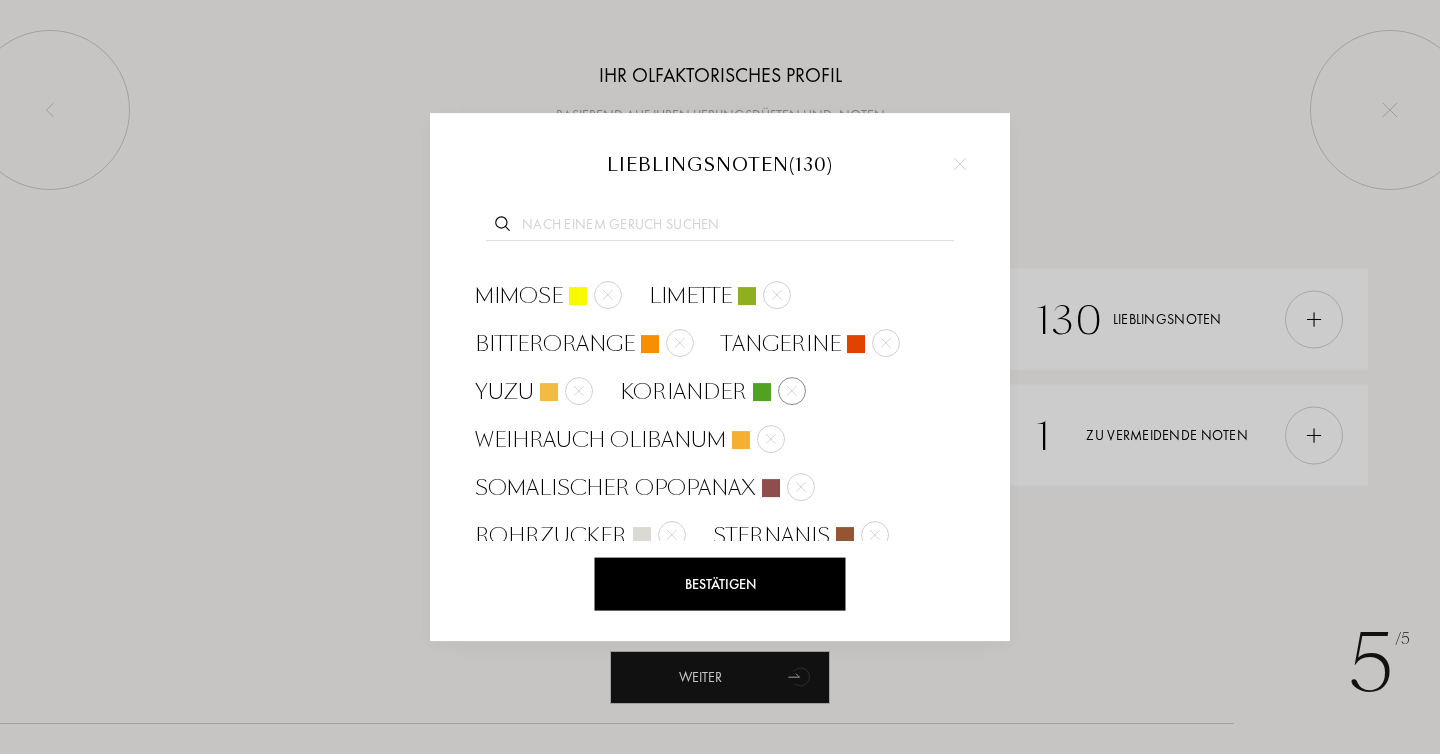 click at bounding box center (792, 390) 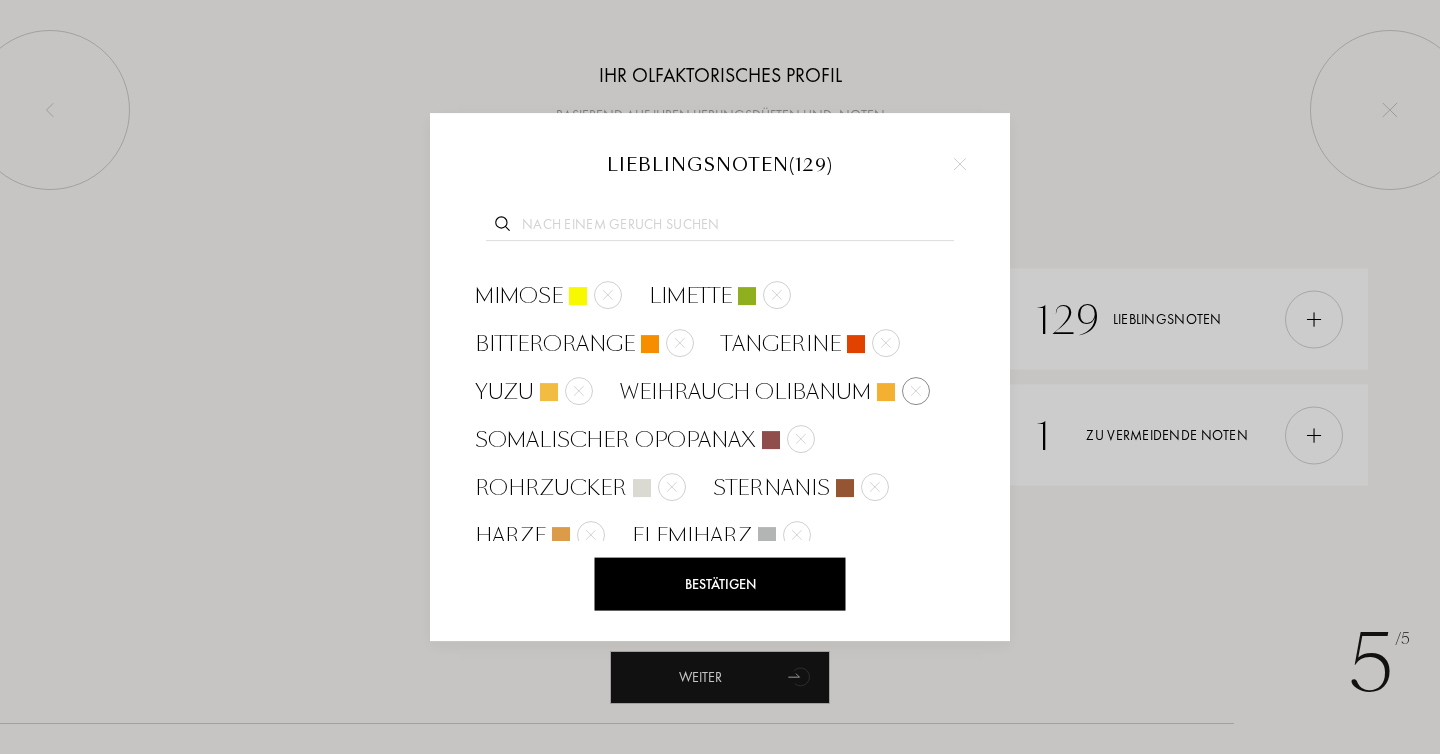 click at bounding box center (916, 390) 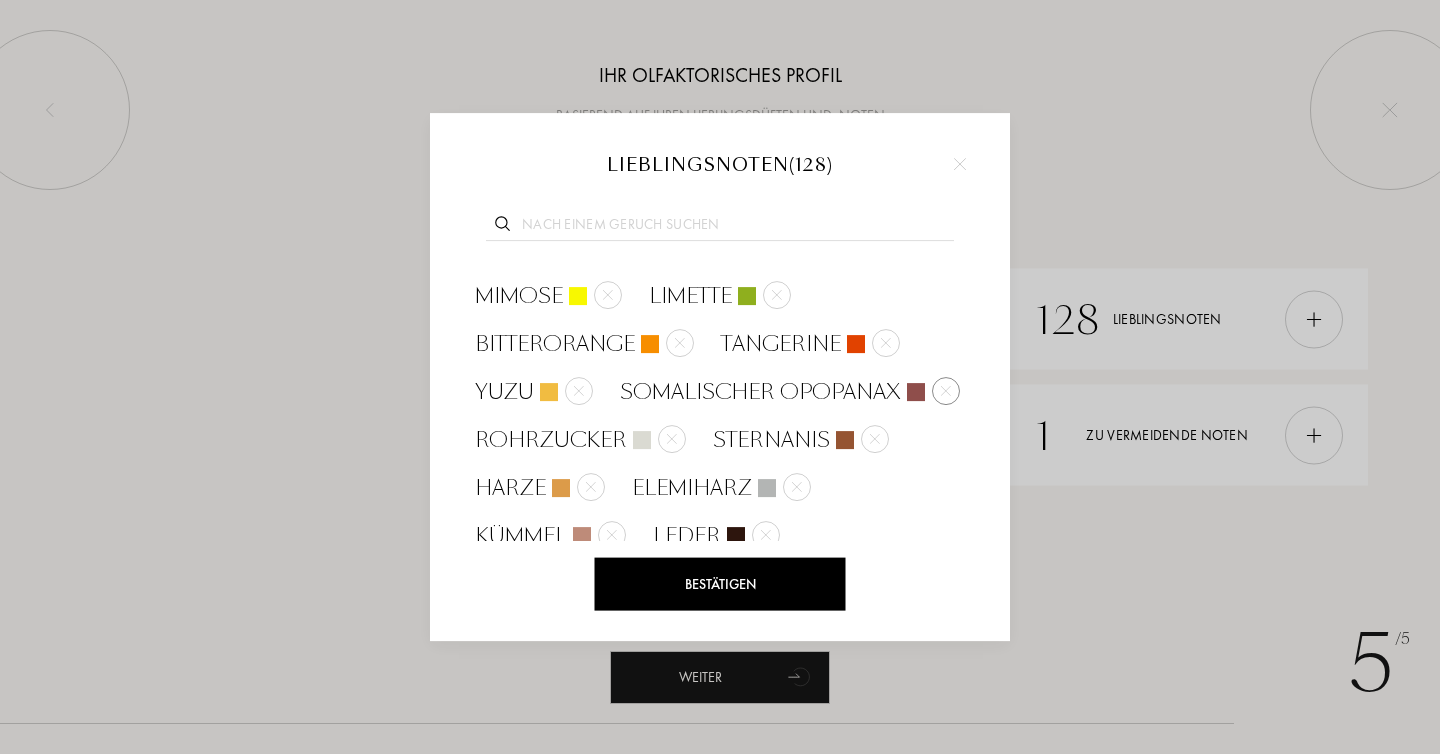 click at bounding box center (946, 390) 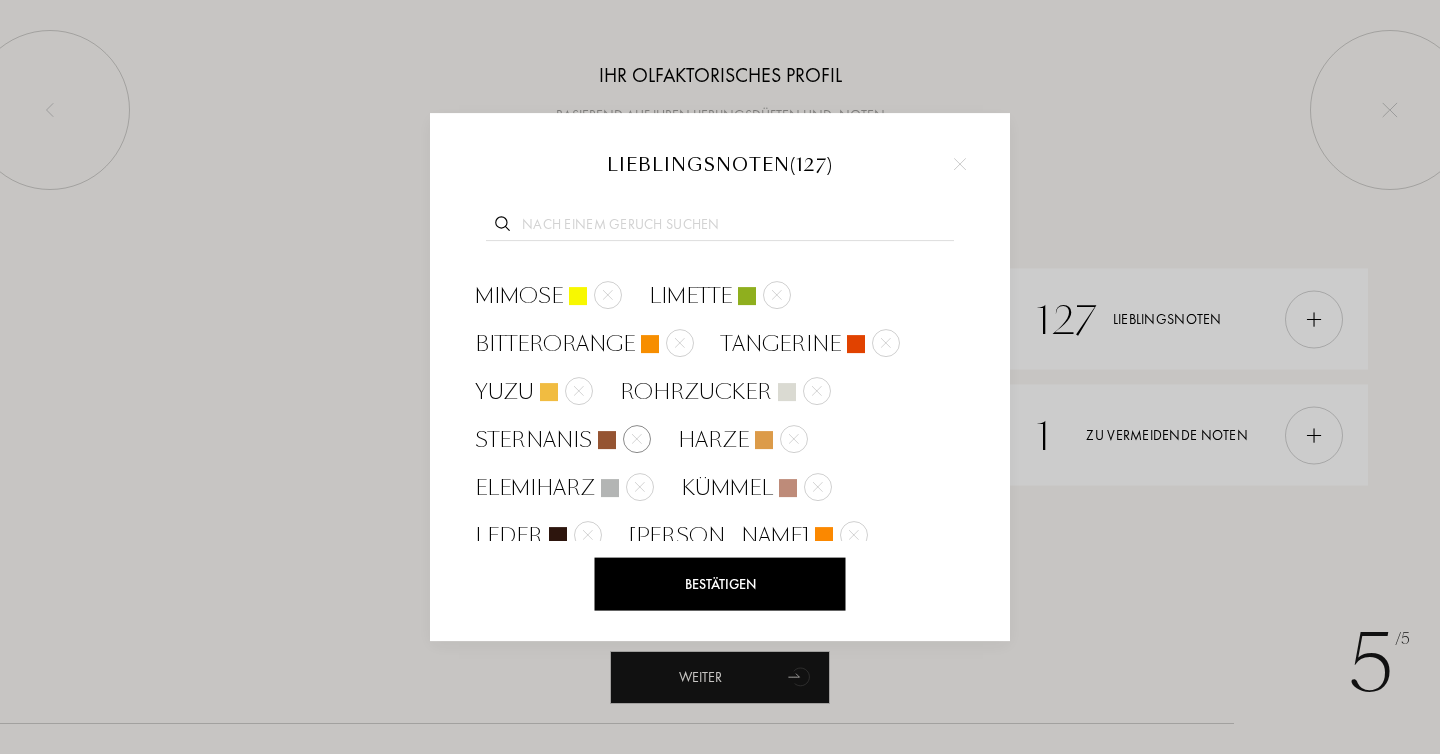 click at bounding box center (637, 438) 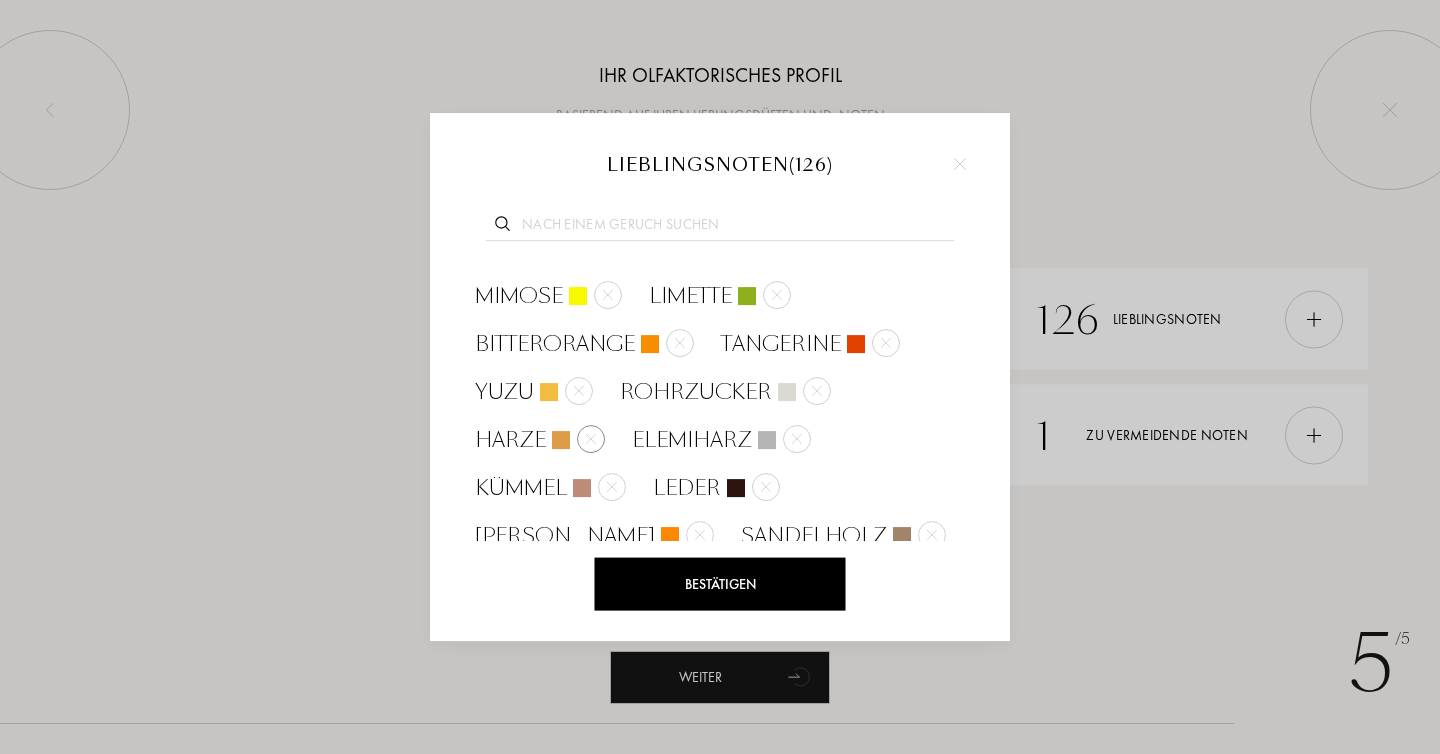 click at bounding box center (591, 439) 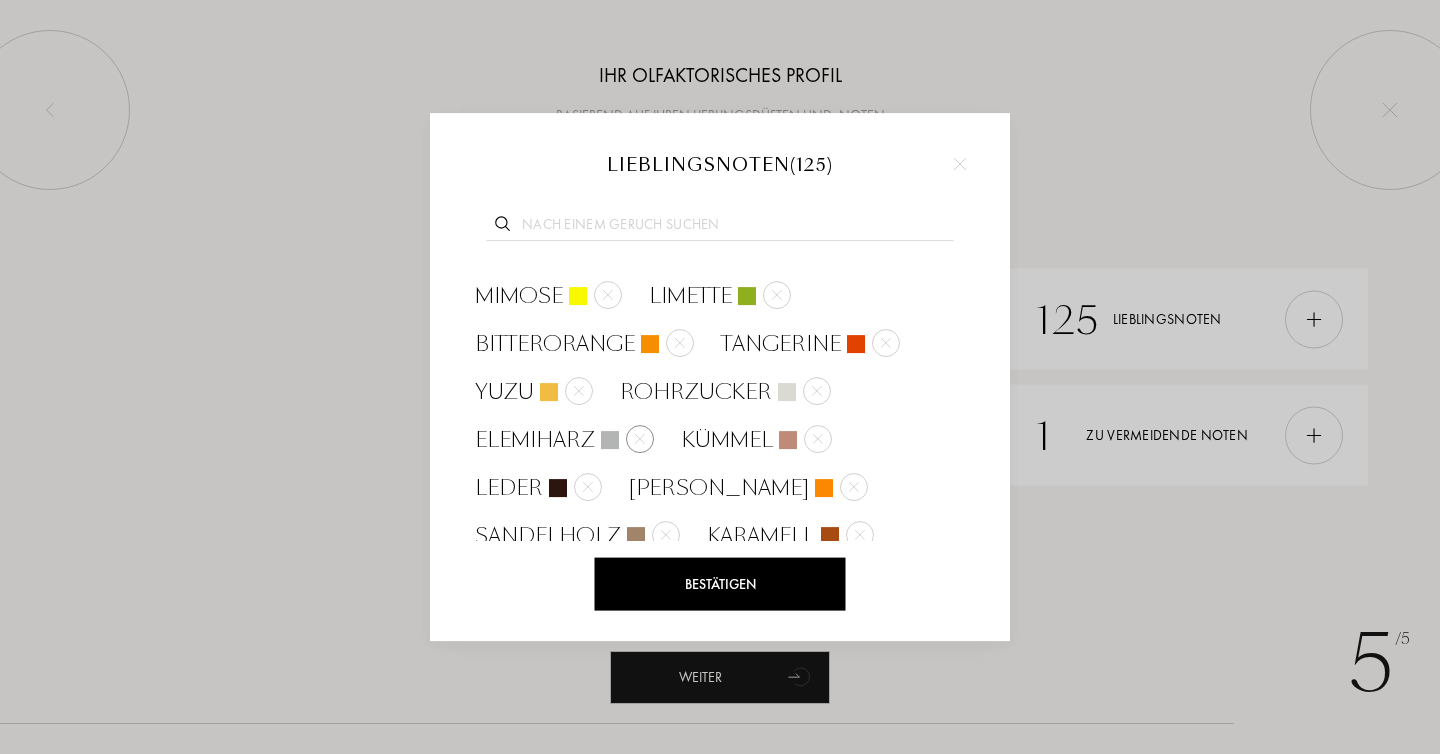 click at bounding box center (640, 439) 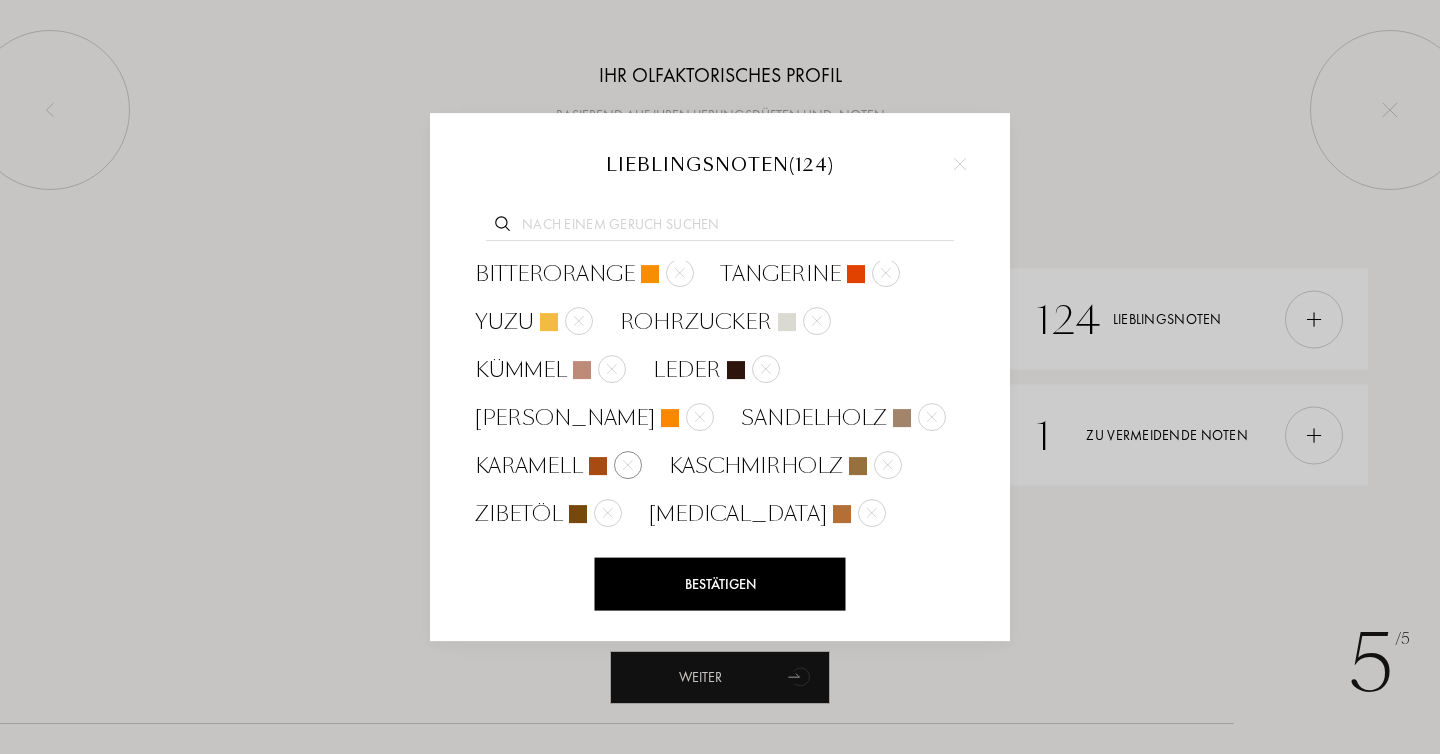 scroll, scrollTop: 1932, scrollLeft: 0, axis: vertical 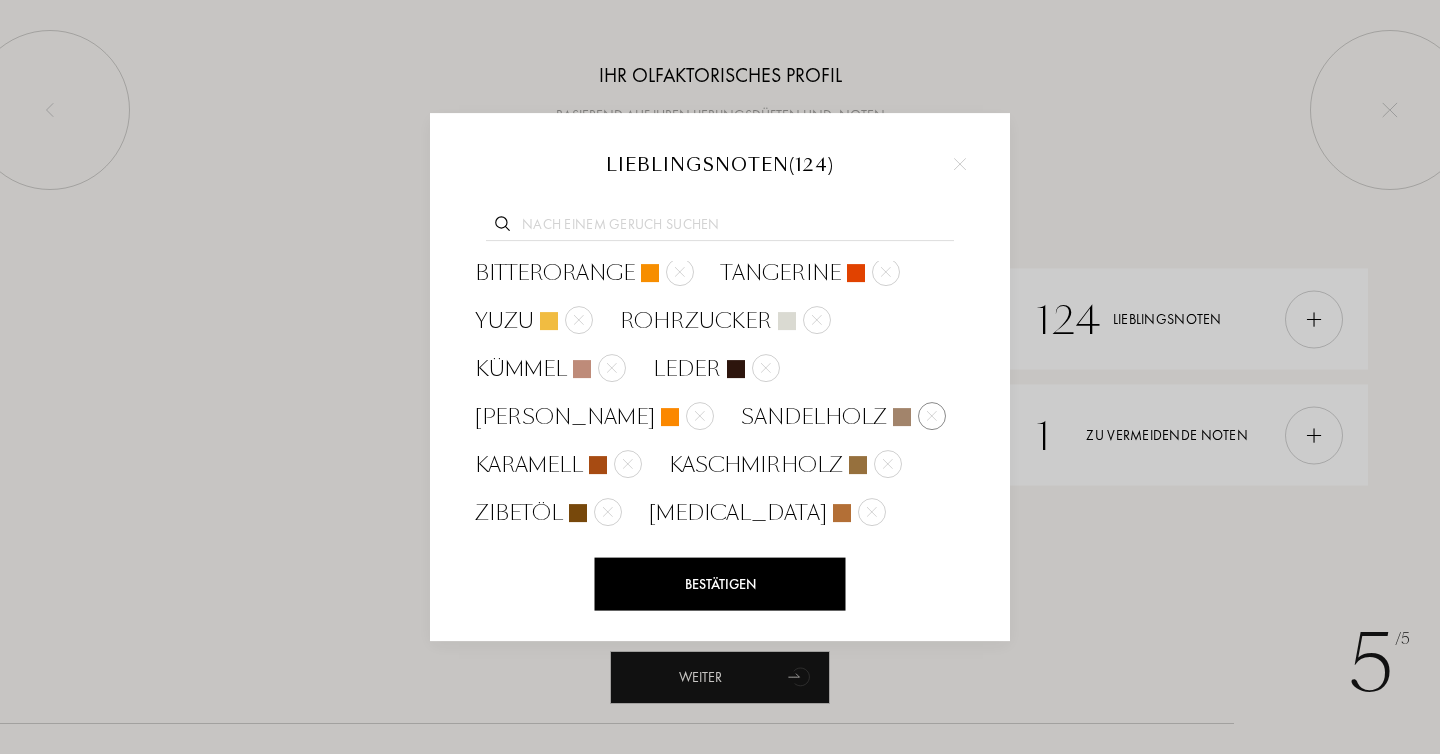 click at bounding box center (932, 416) 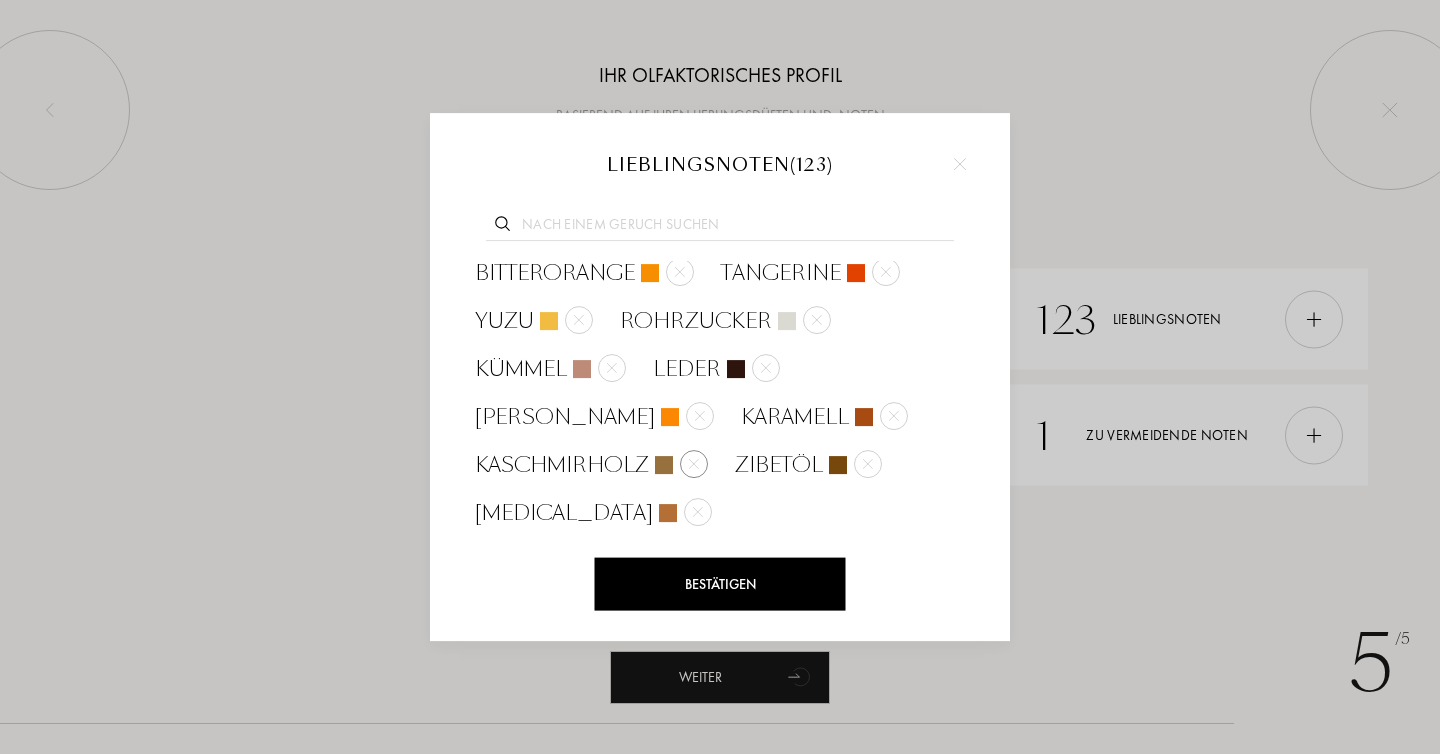 click at bounding box center (694, 463) 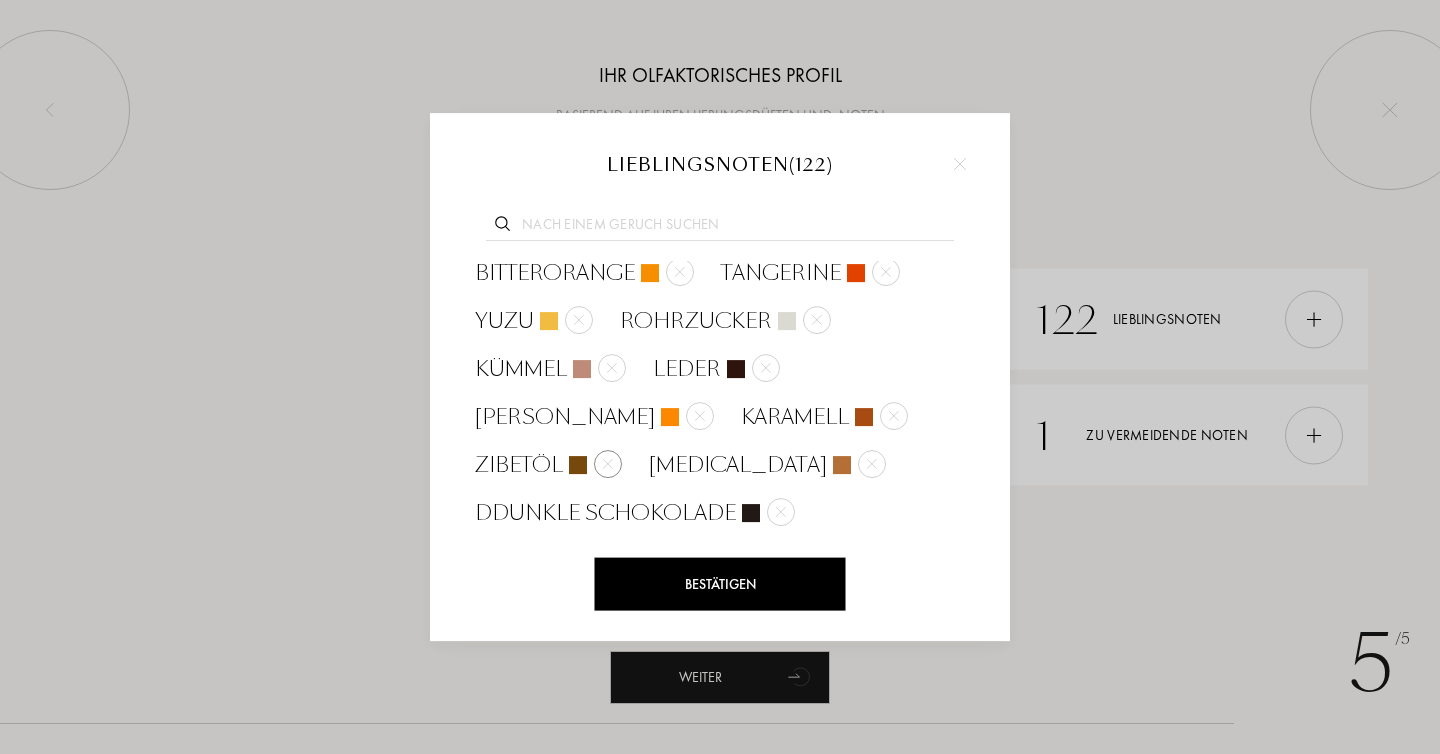 click at bounding box center (608, 464) 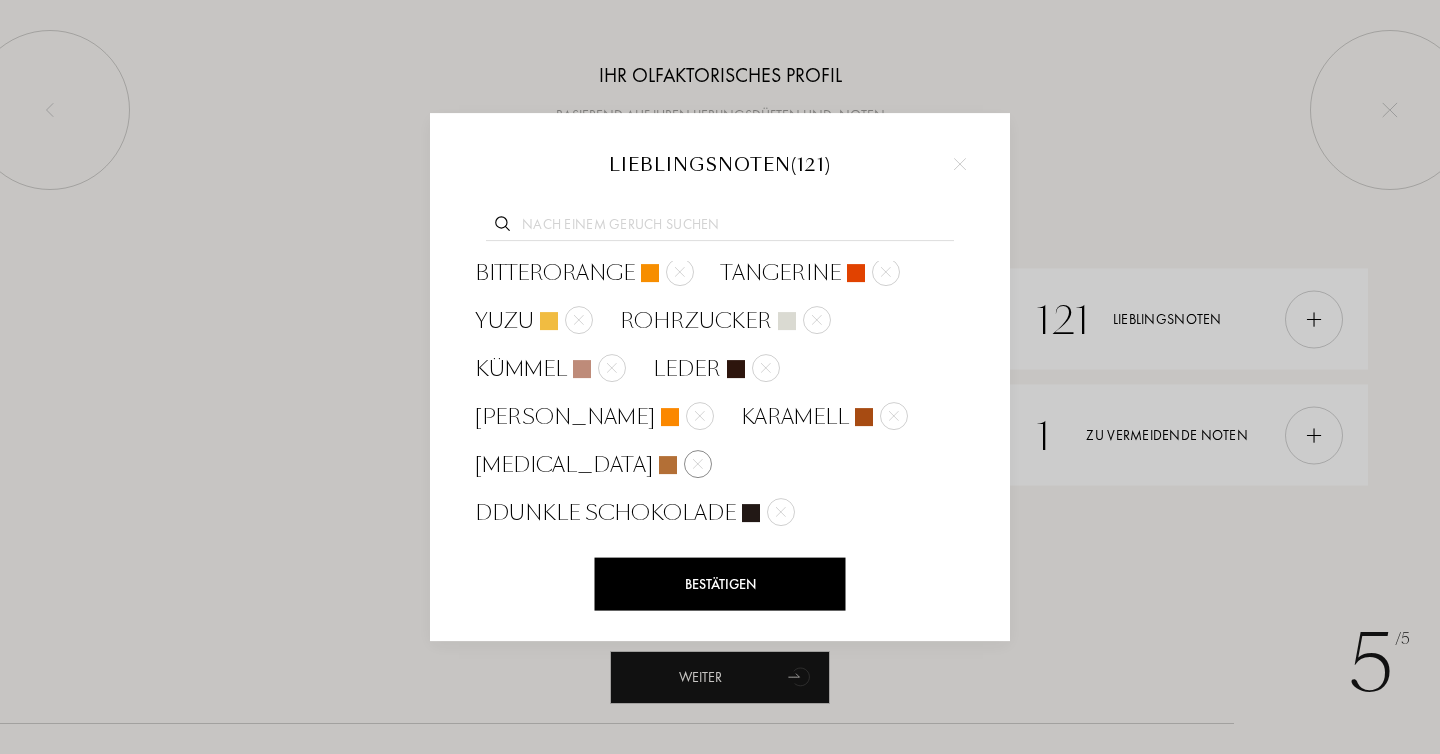 click at bounding box center (698, 464) 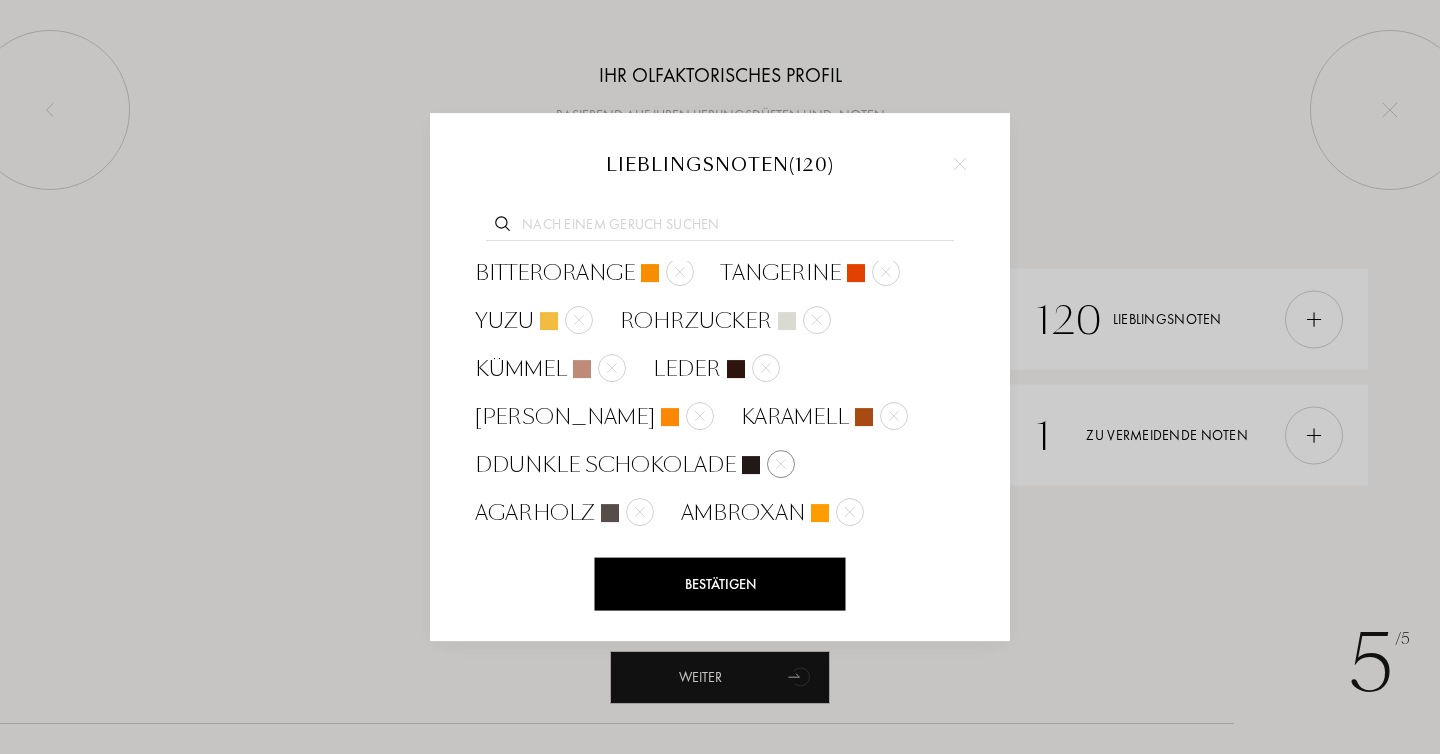 click at bounding box center (781, 463) 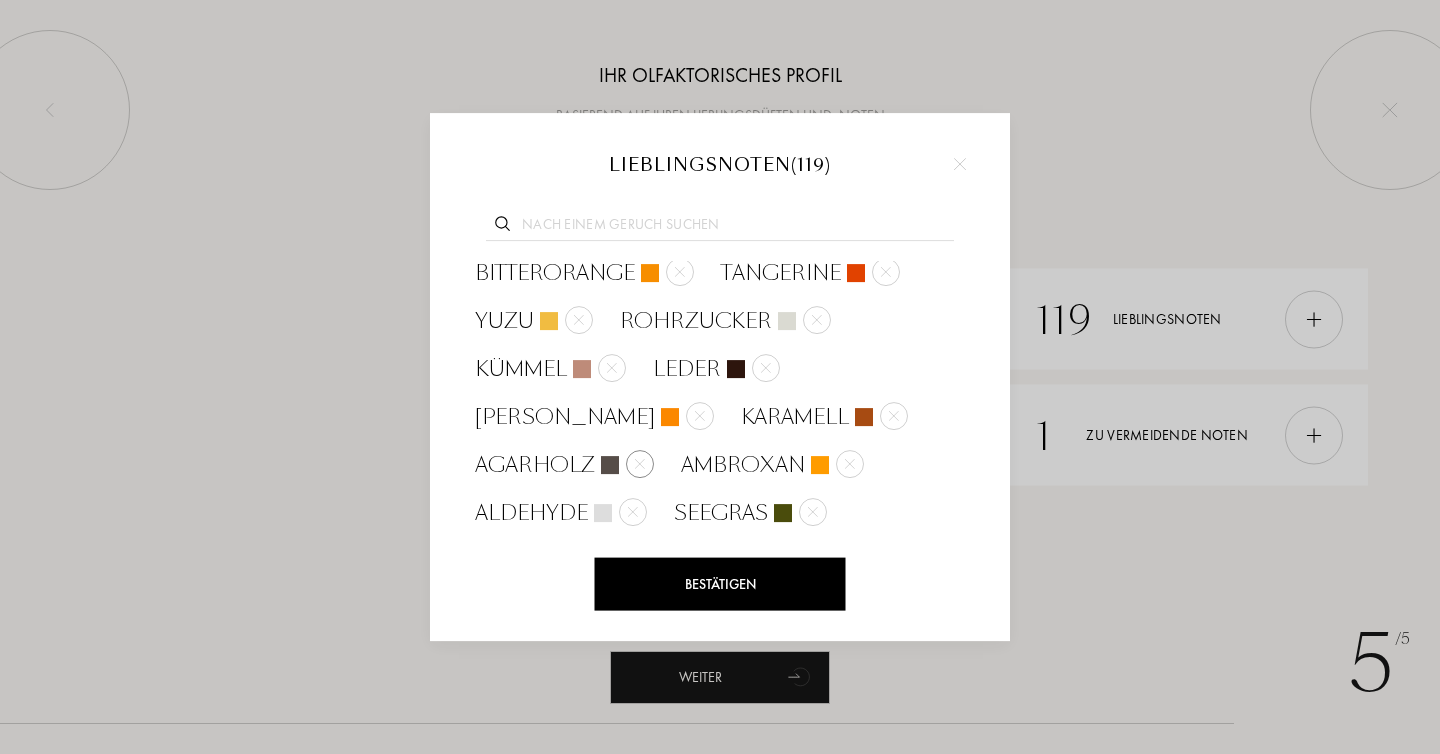 click at bounding box center (640, 463) 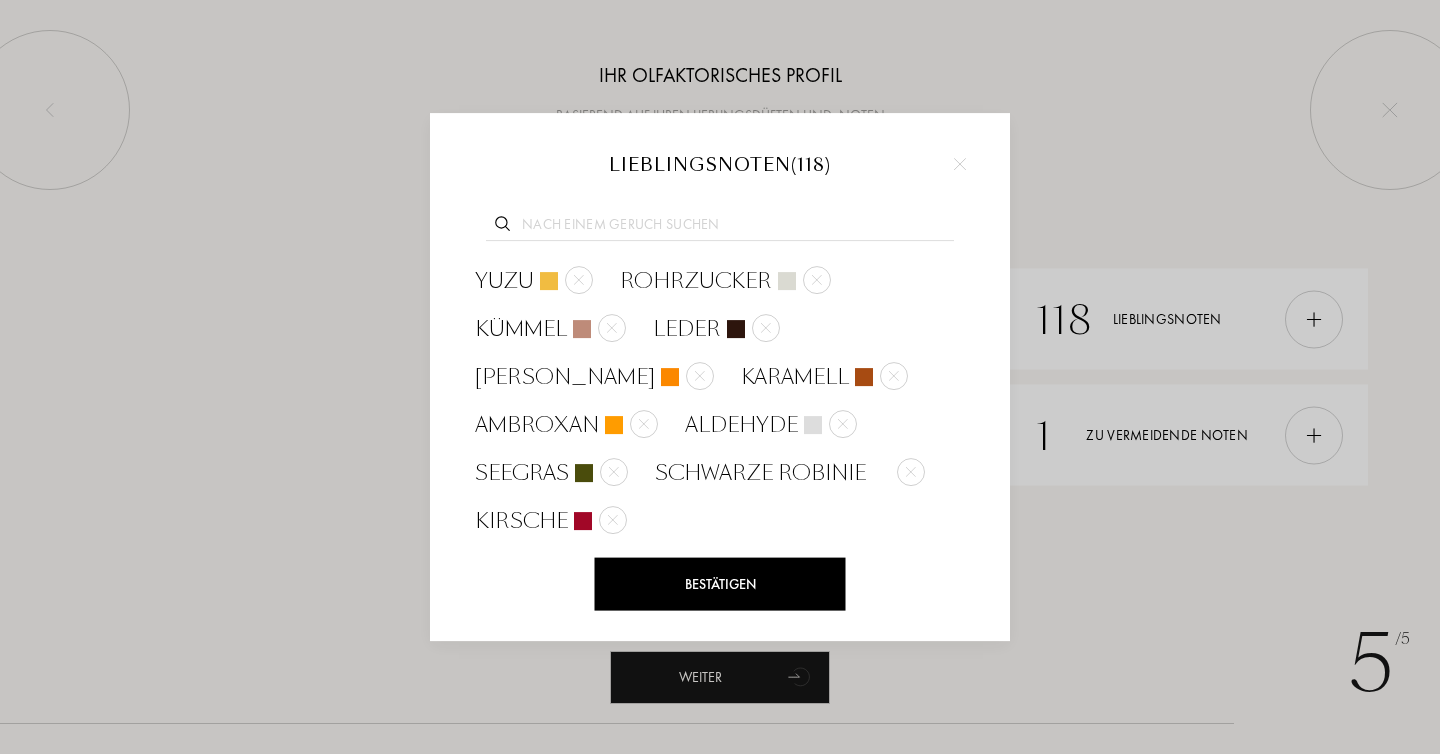 scroll, scrollTop: 1989, scrollLeft: 0, axis: vertical 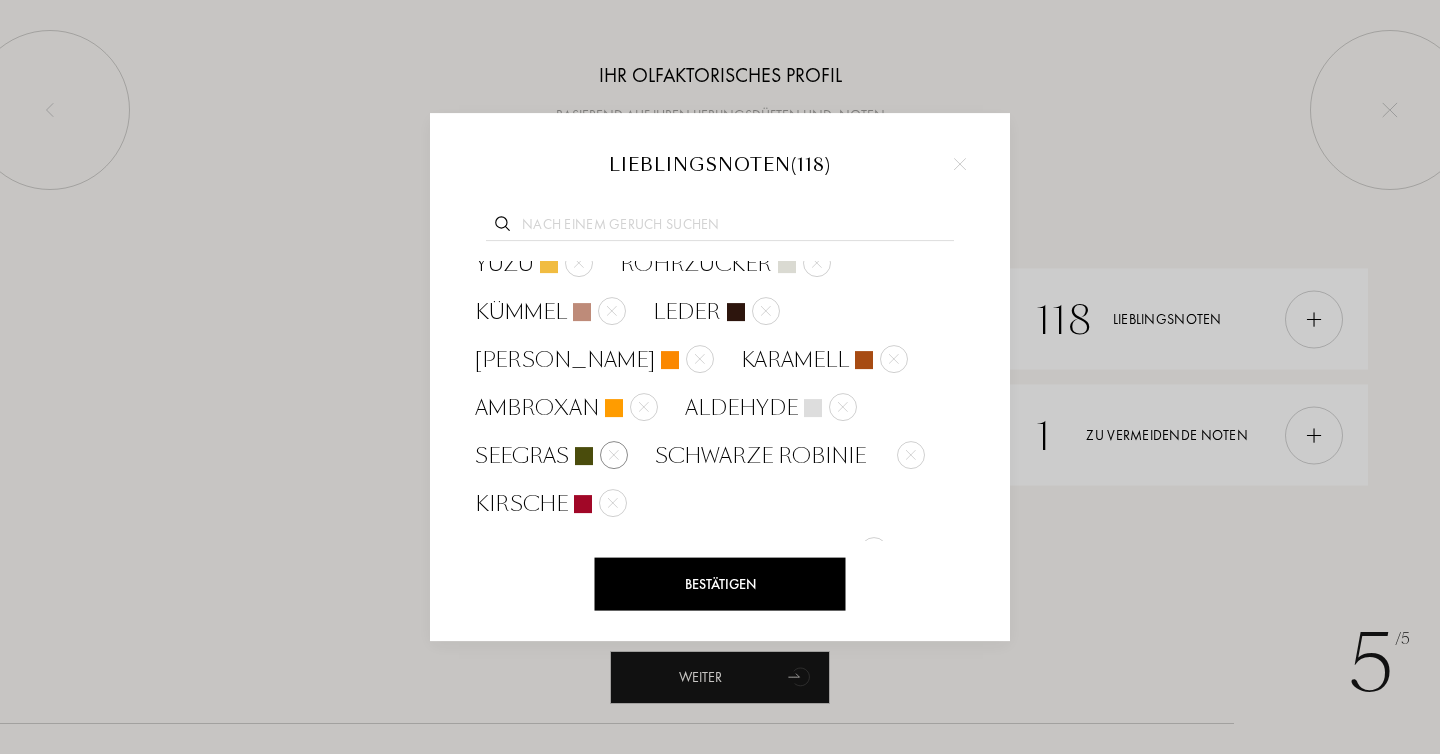 click at bounding box center (614, 455) 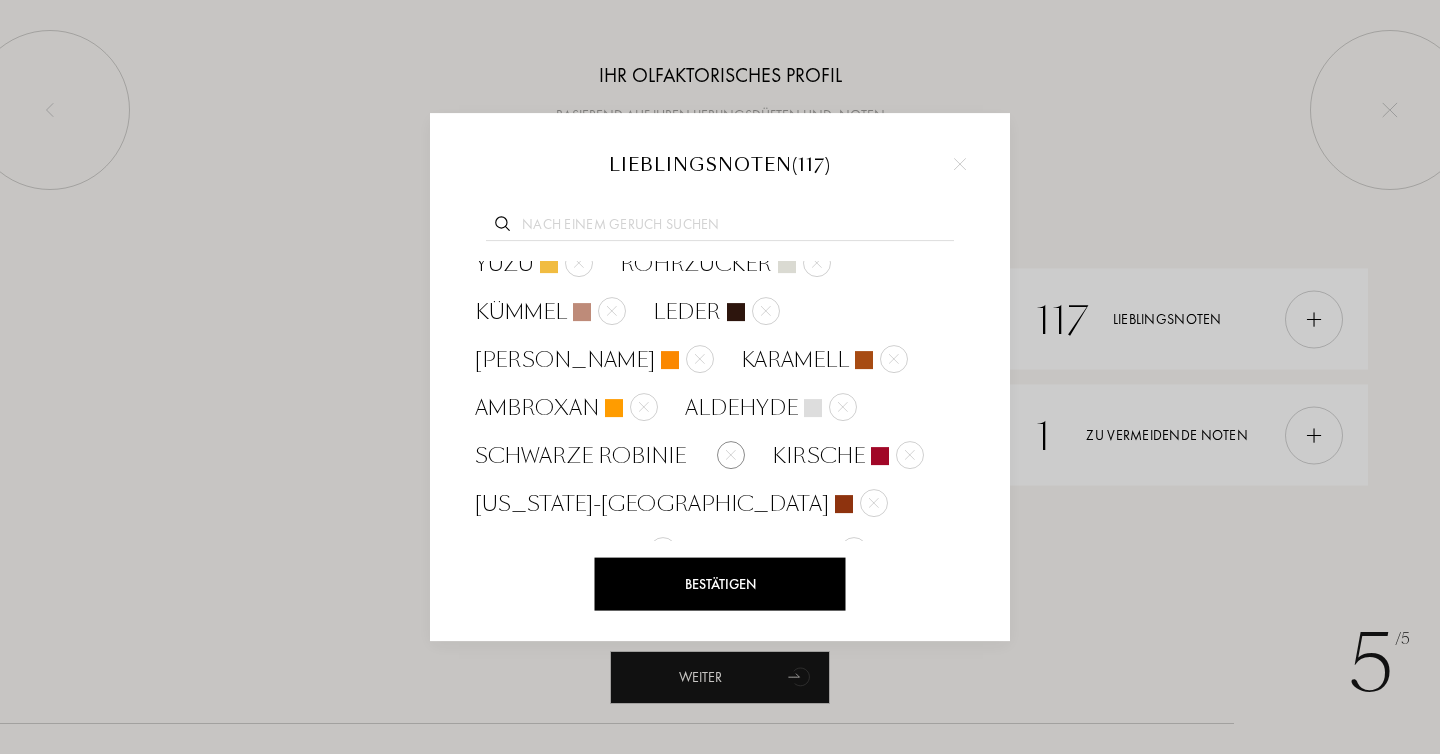 click at bounding box center [731, 454] 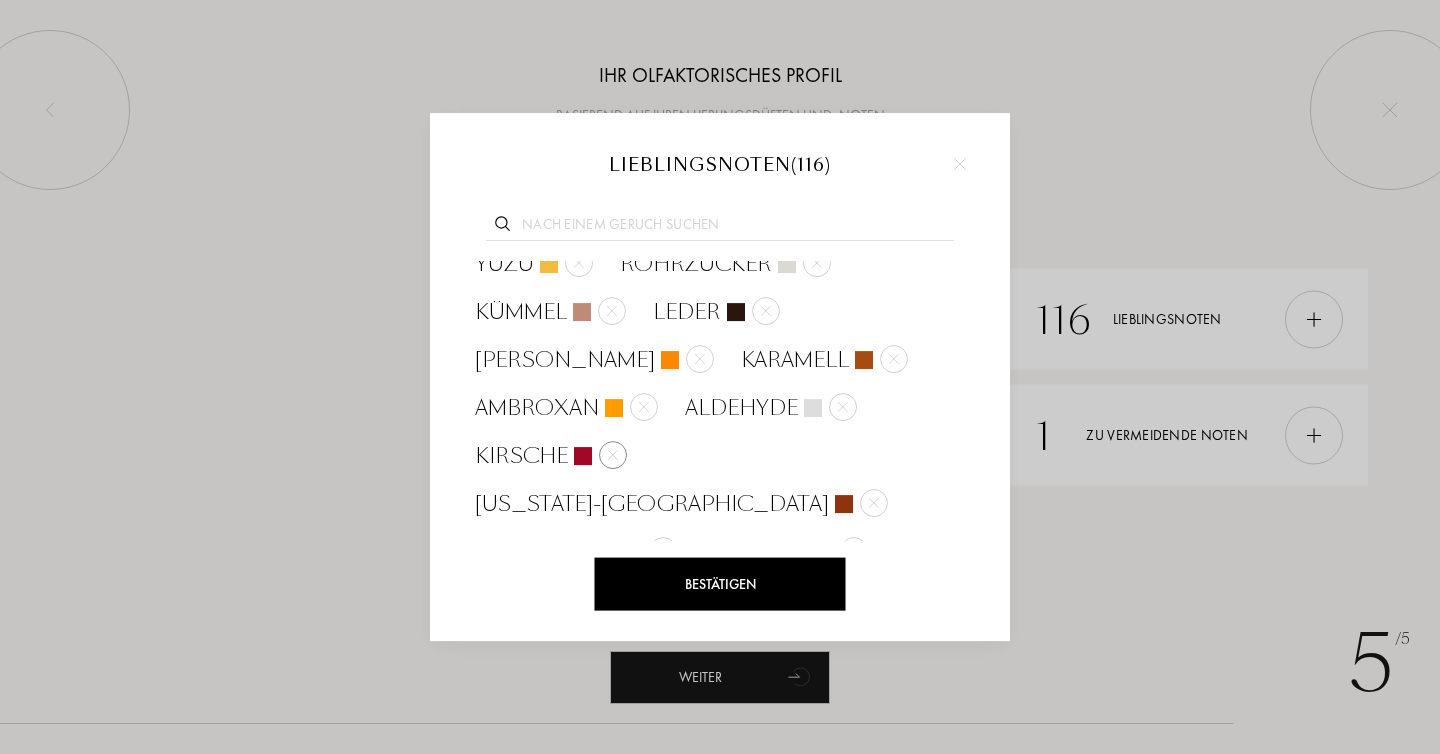 click at bounding box center (613, 454) 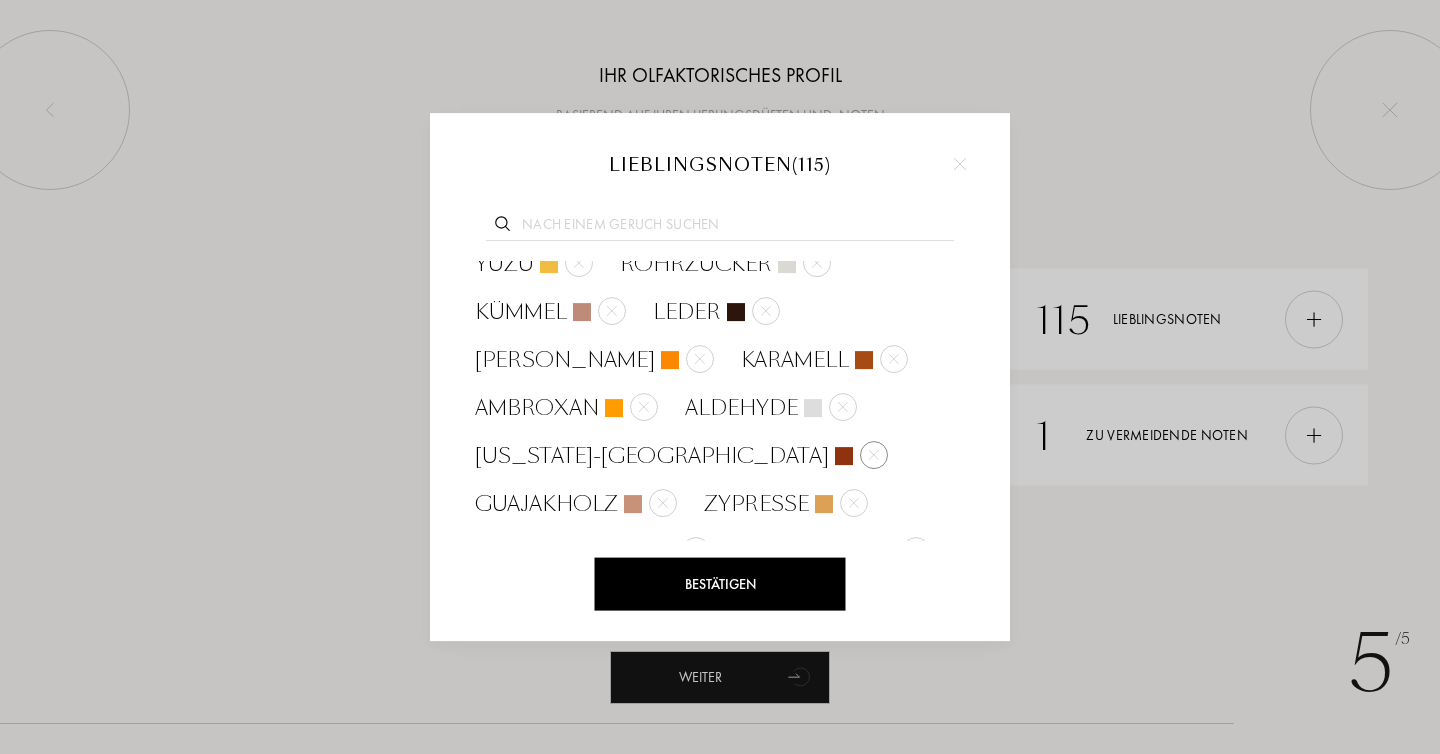 click at bounding box center (874, 455) 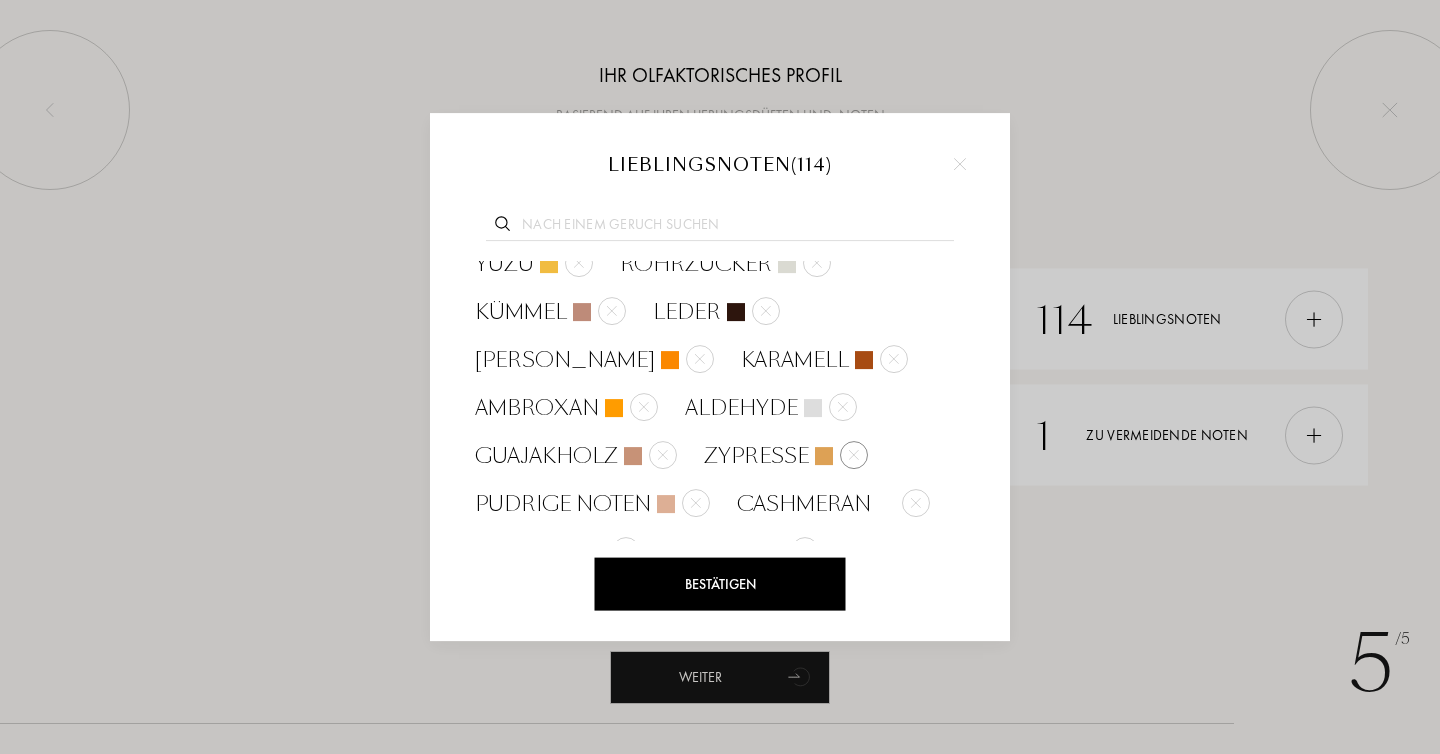 click at bounding box center [854, 454] 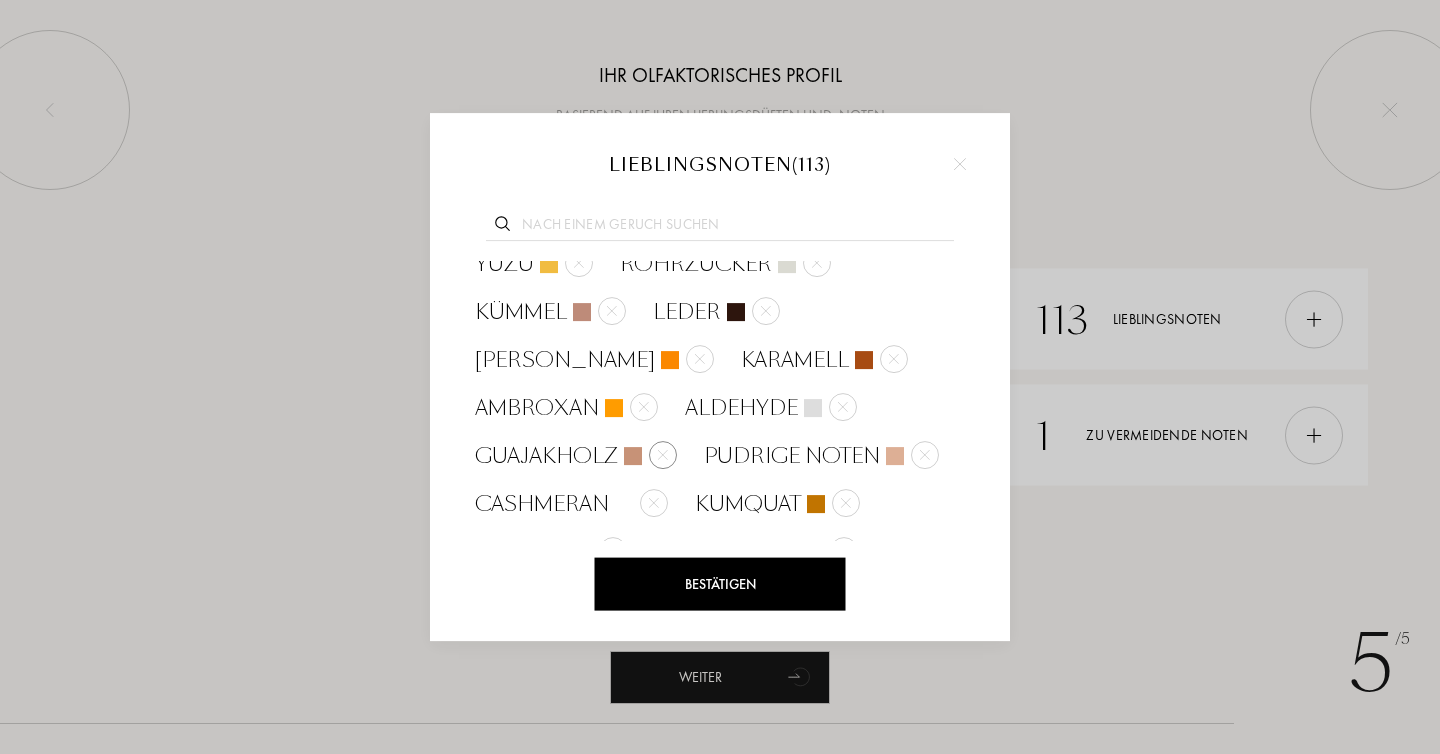 click at bounding box center (663, 455) 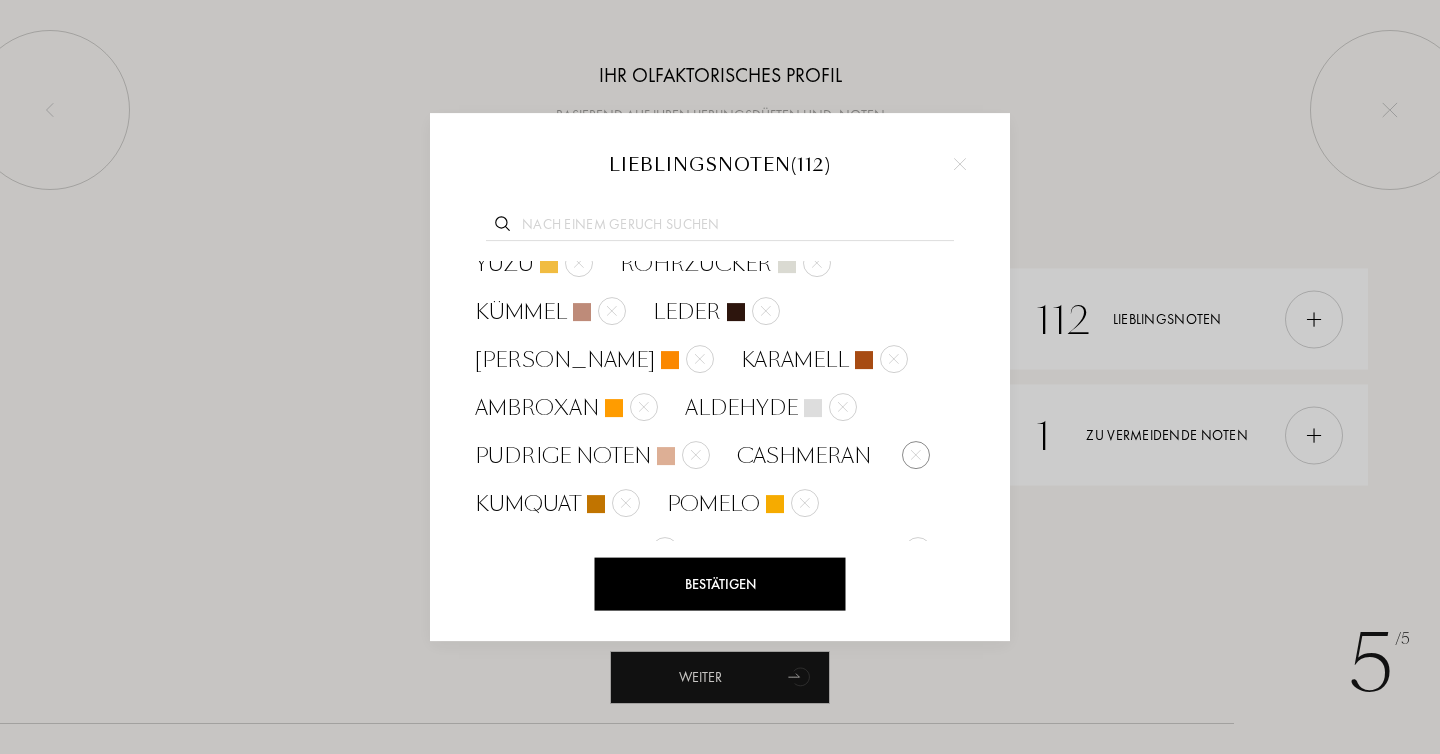 click at bounding box center [886, 456] 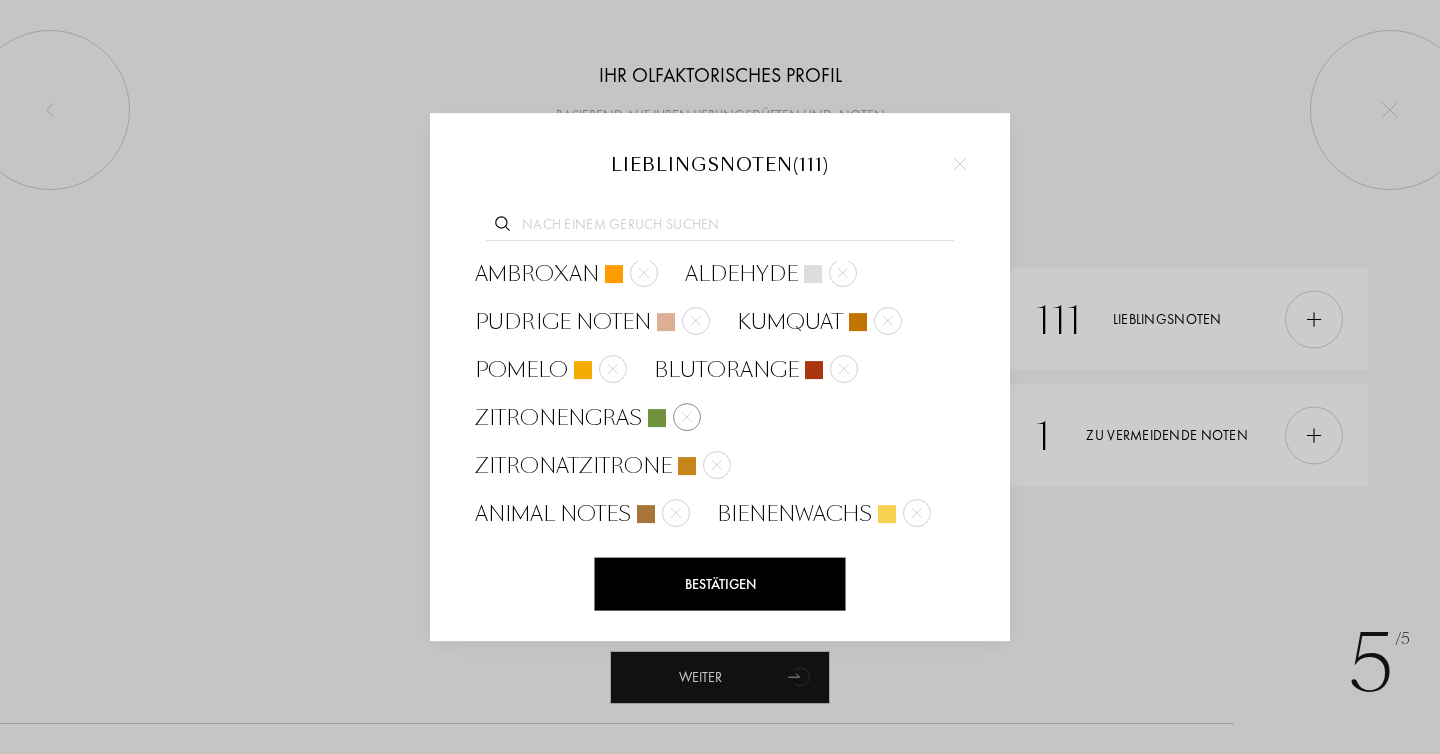 scroll, scrollTop: 2131, scrollLeft: 0, axis: vertical 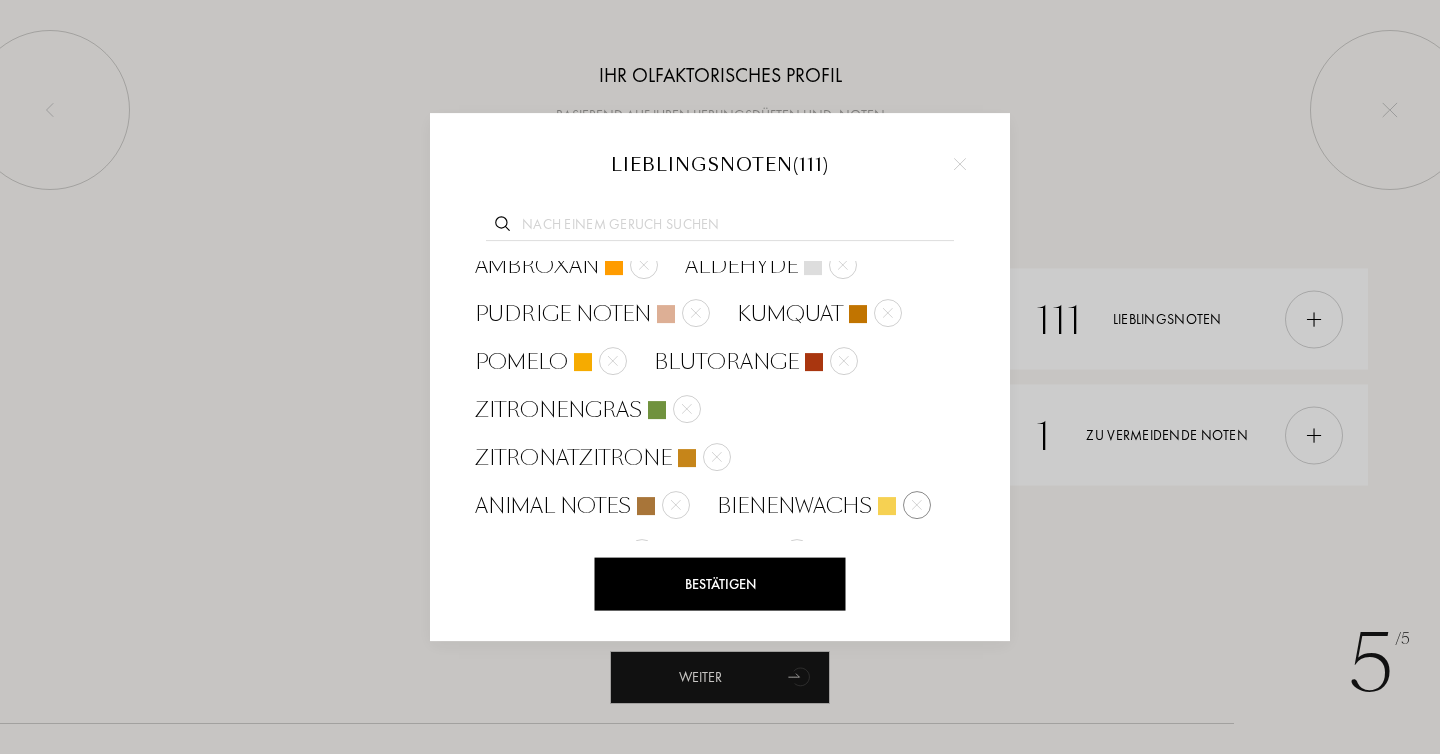 click at bounding box center (917, 505) 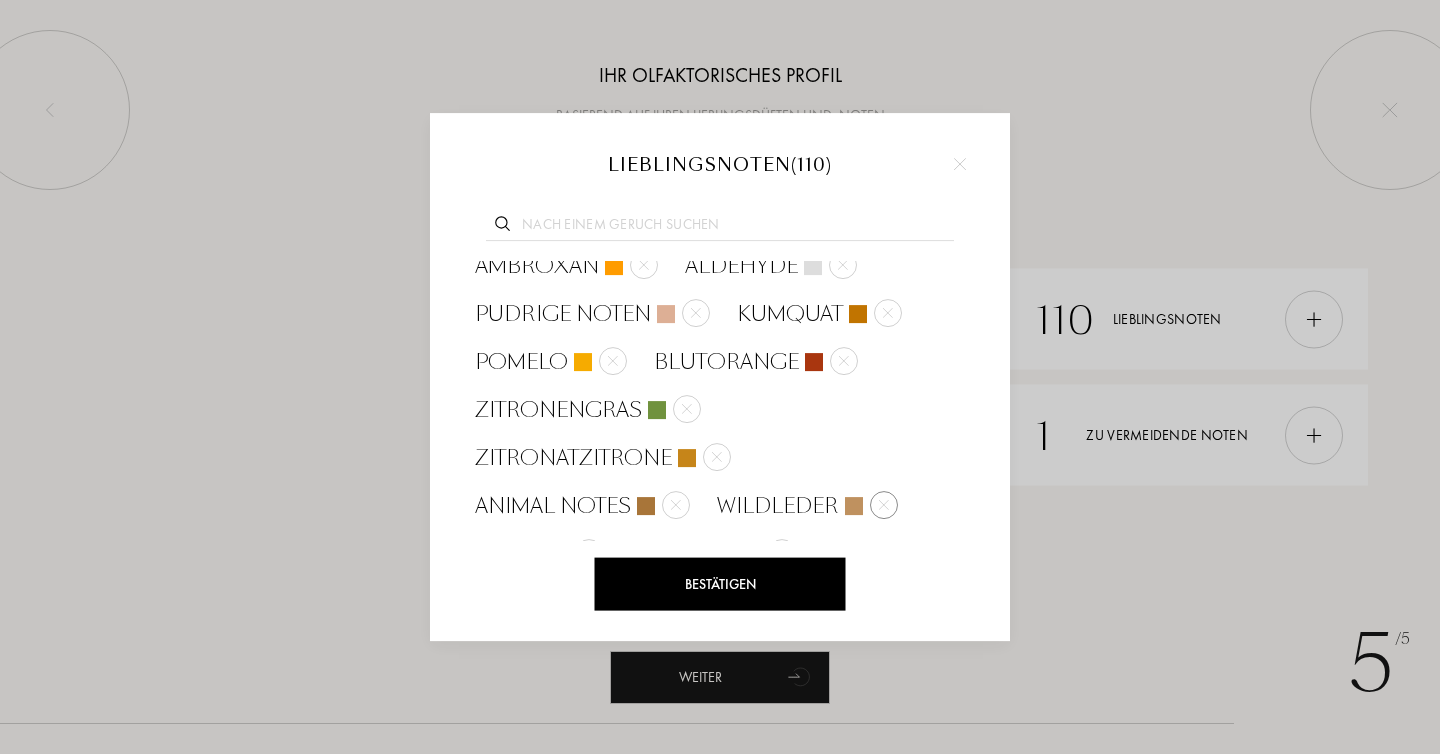 click at bounding box center (884, 504) 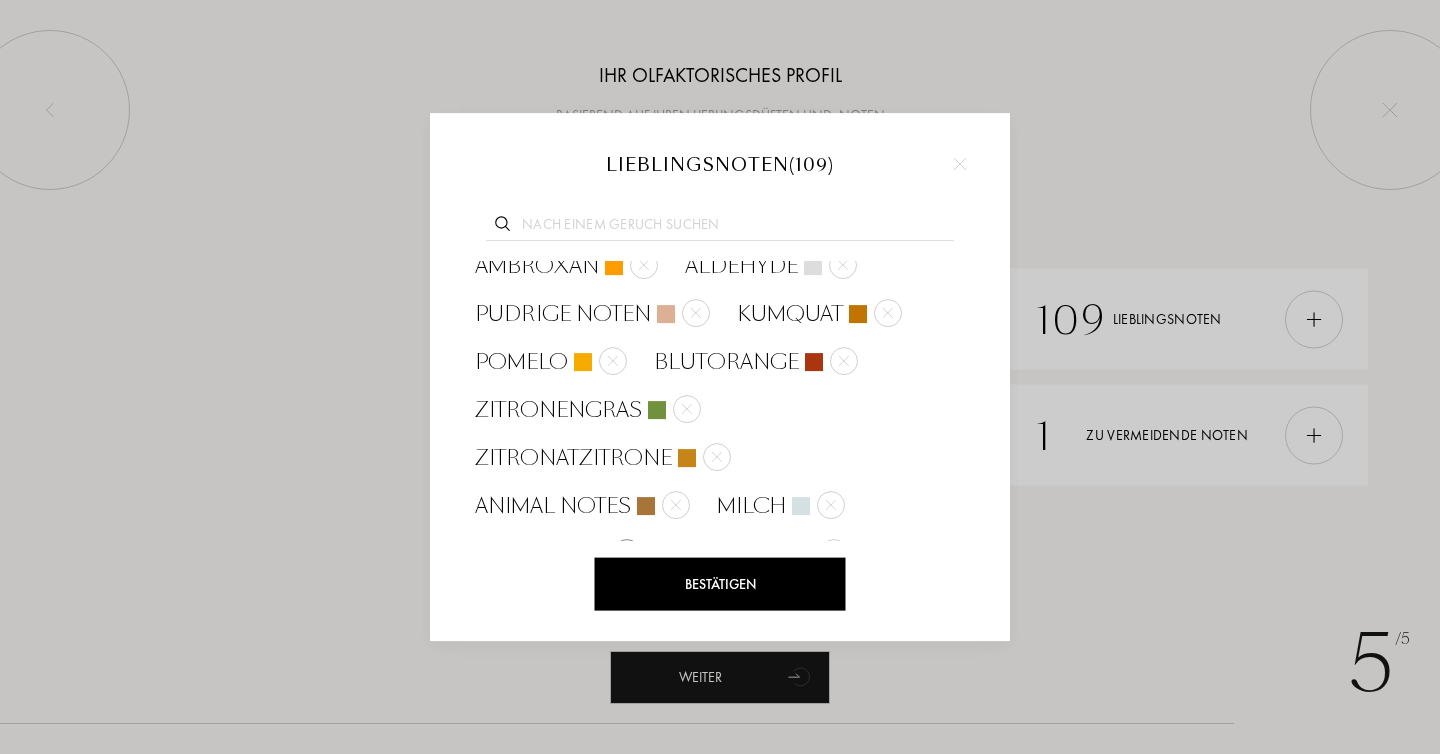 click at bounding box center (627, 553) 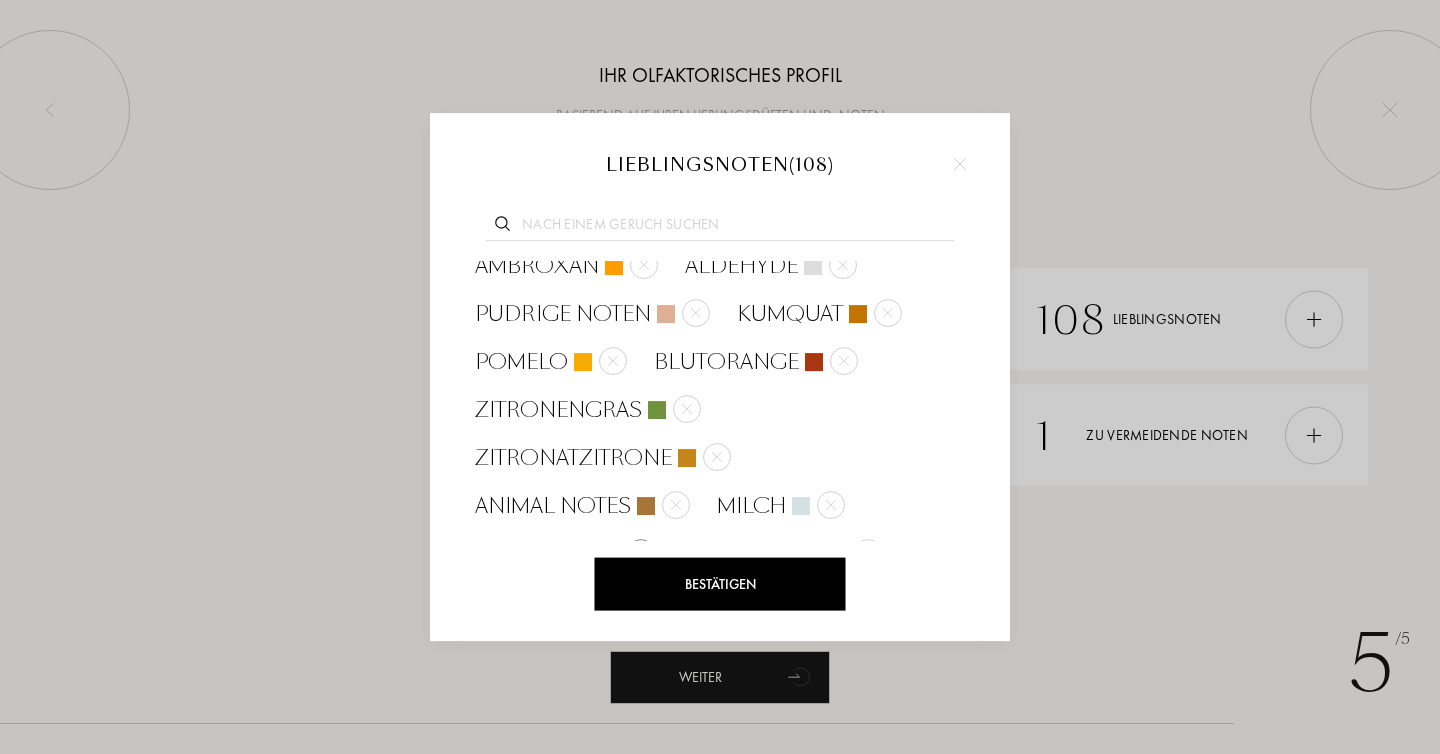 click at bounding box center (641, 552) 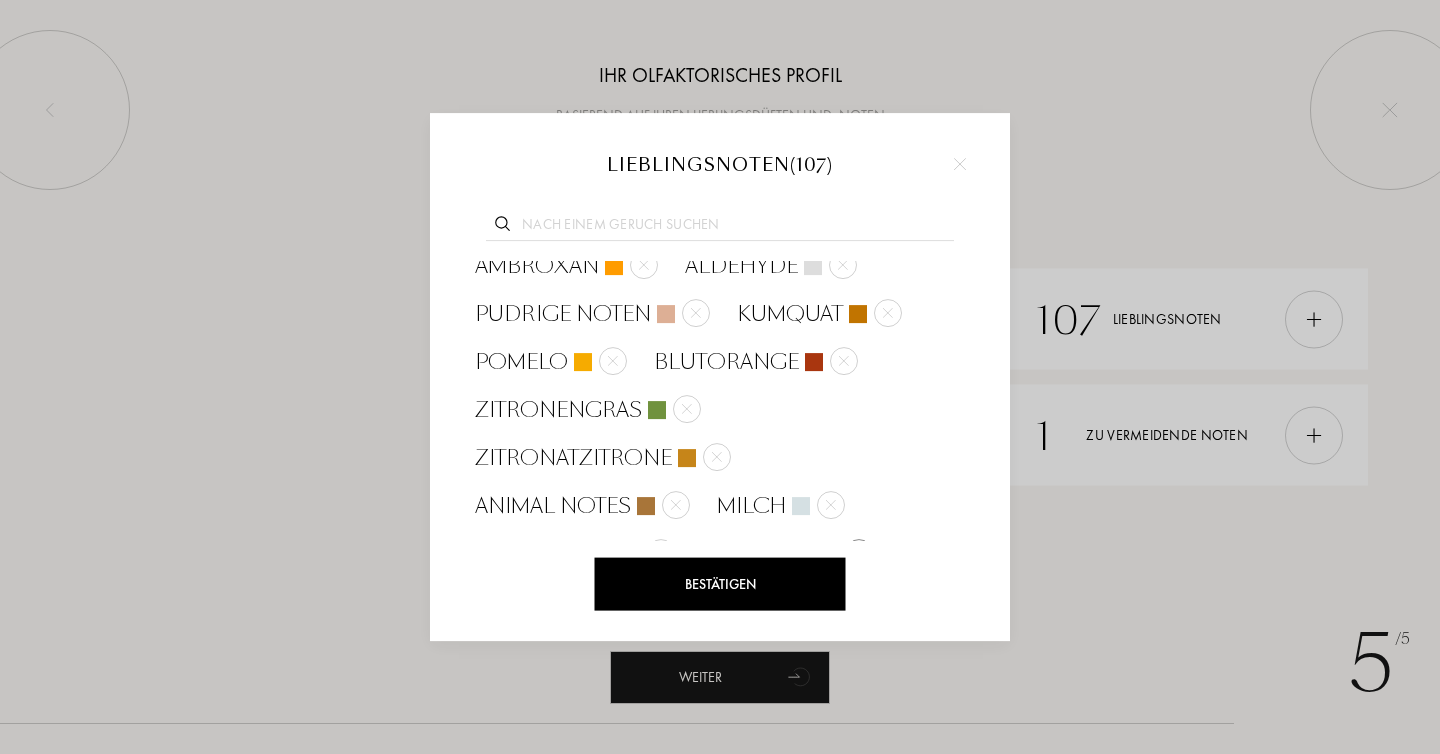 click on "Teakholz" at bounding box center [786, 554] 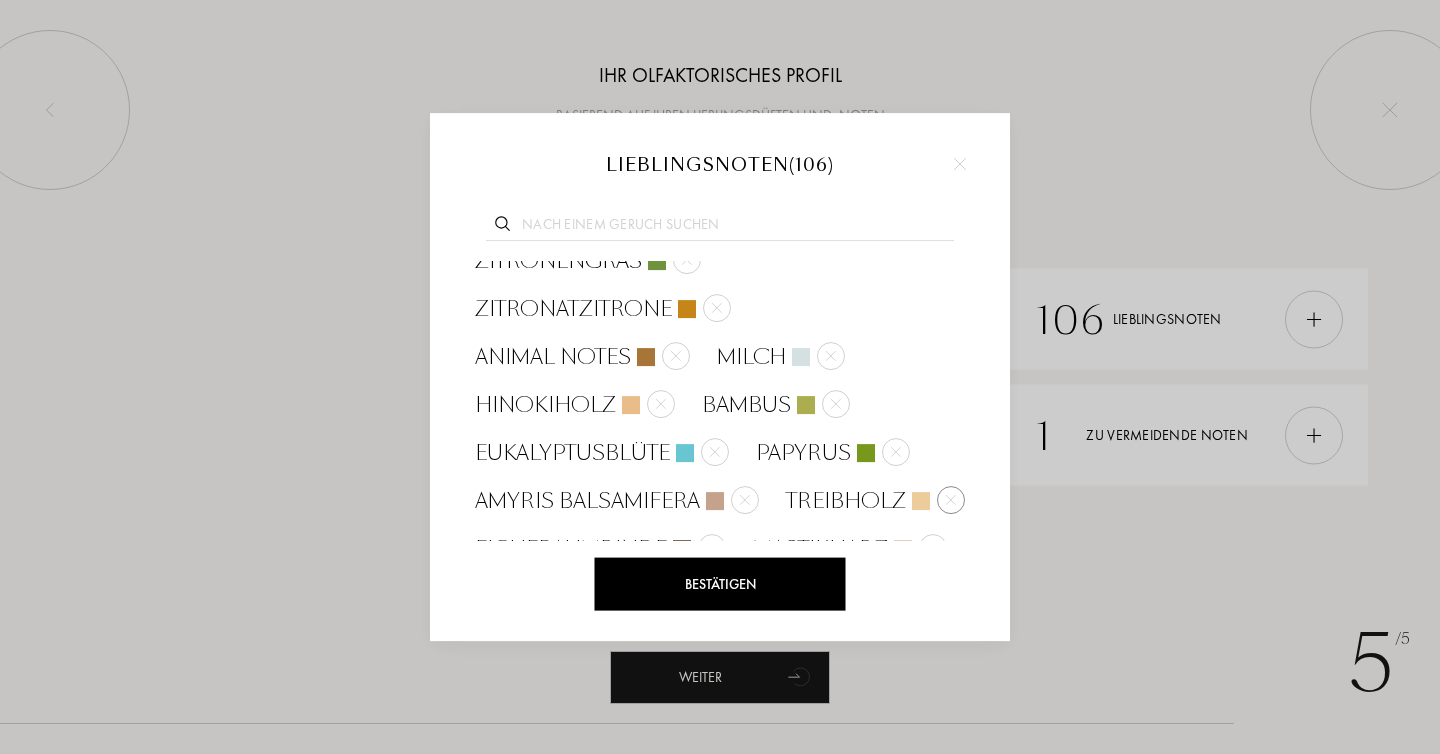 scroll, scrollTop: 2341, scrollLeft: 0, axis: vertical 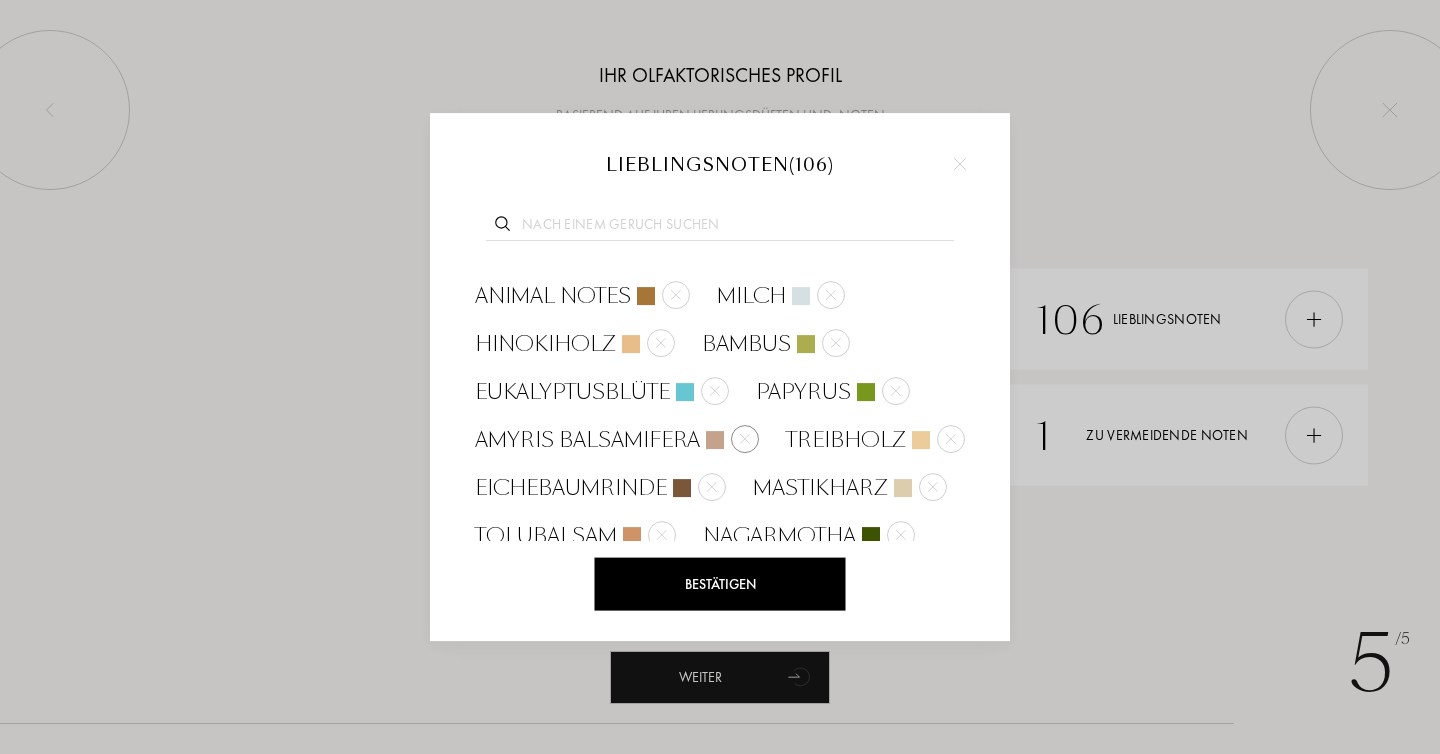 click at bounding box center (745, 438) 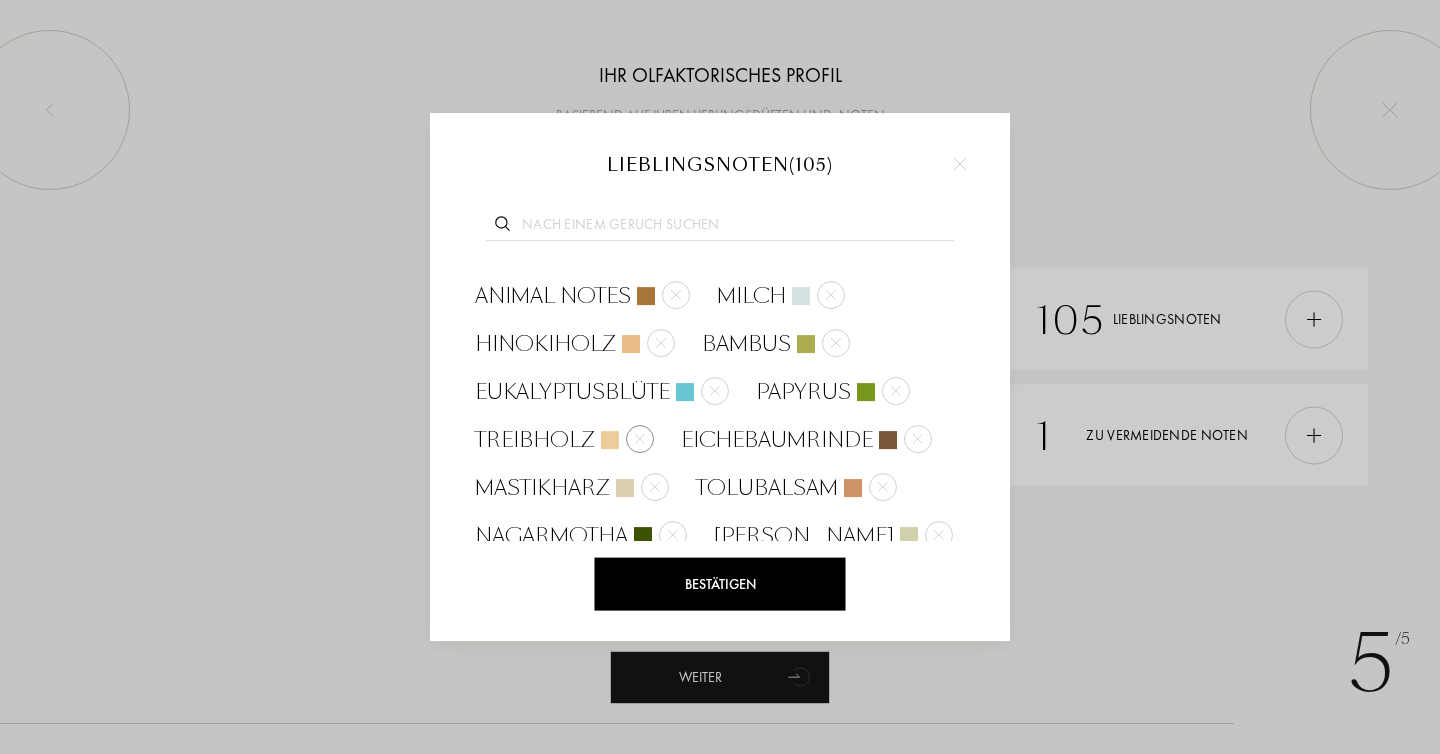 click on "Treibholz" at bounding box center (564, 440) 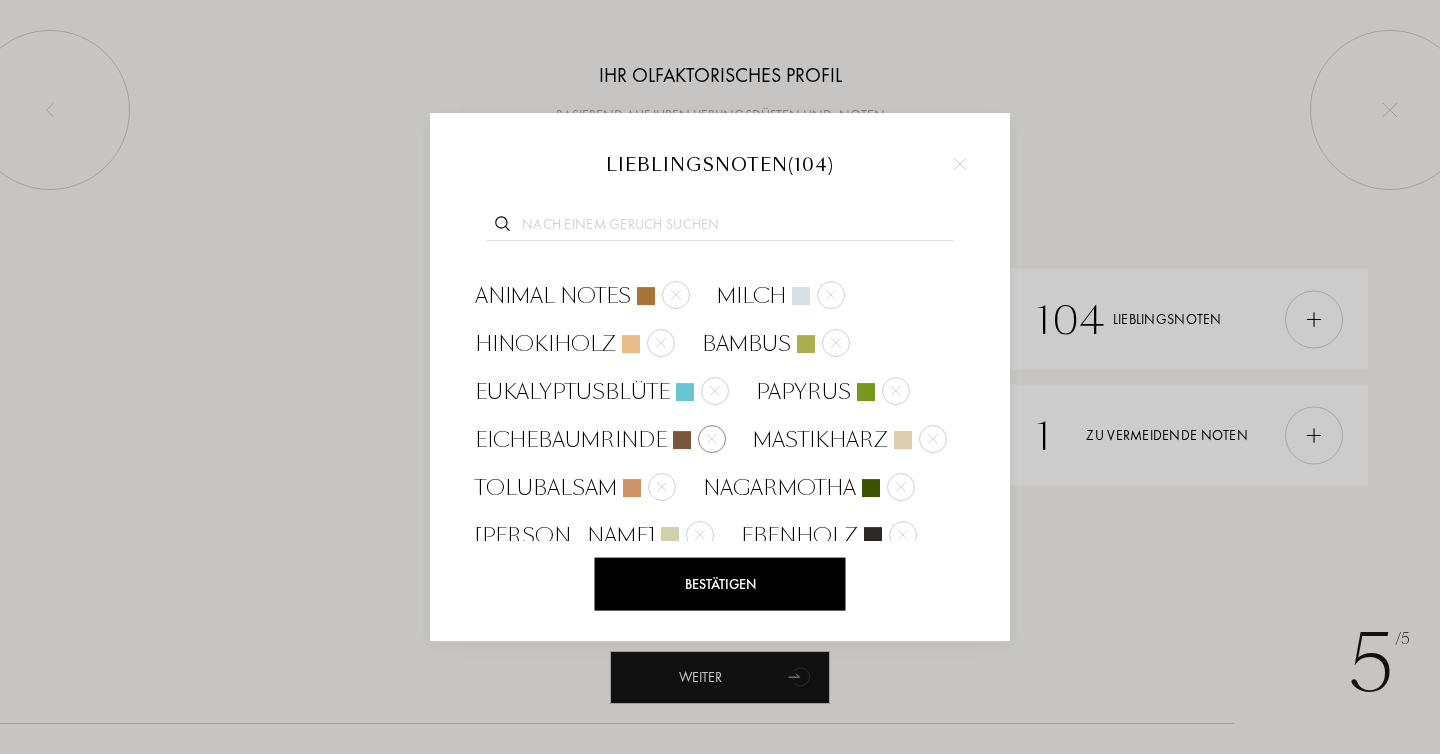 click at bounding box center (712, 439) 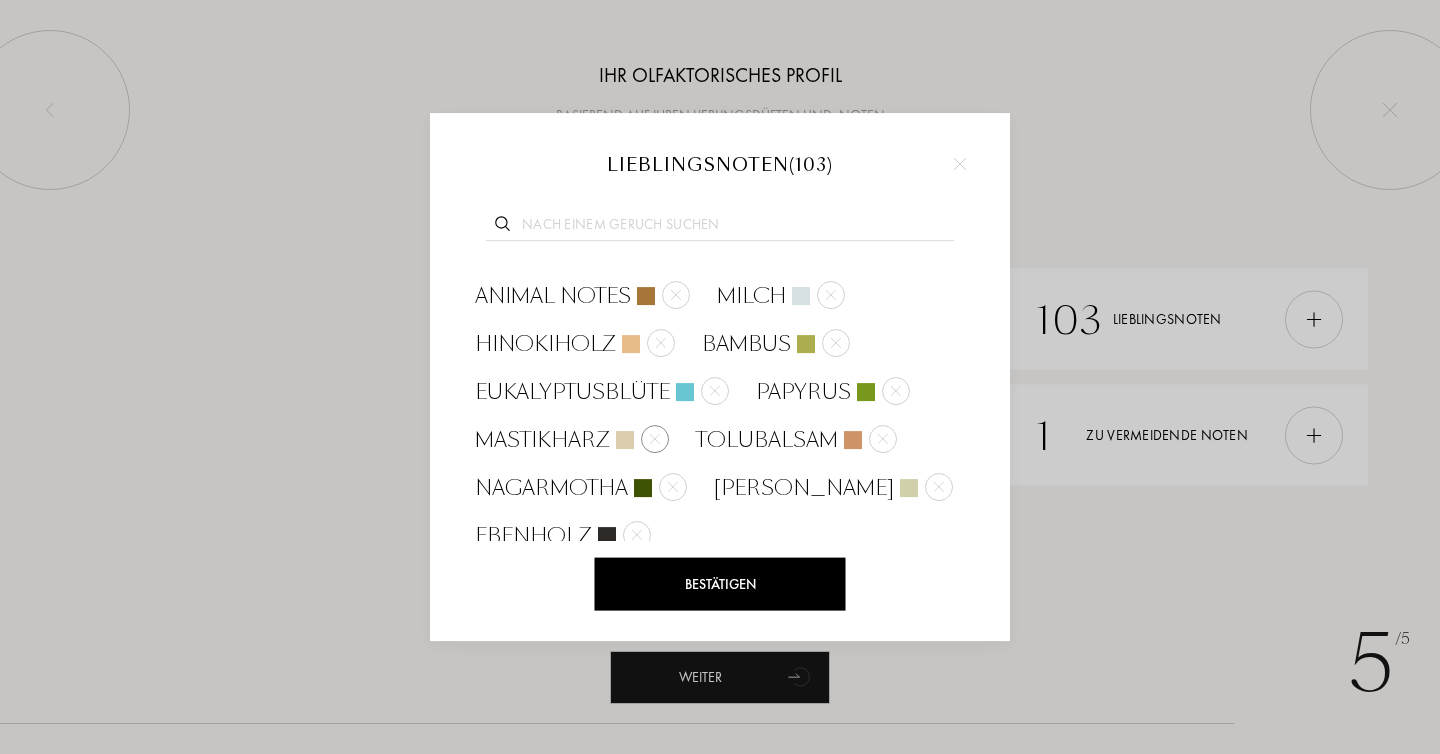 click at bounding box center (655, 438) 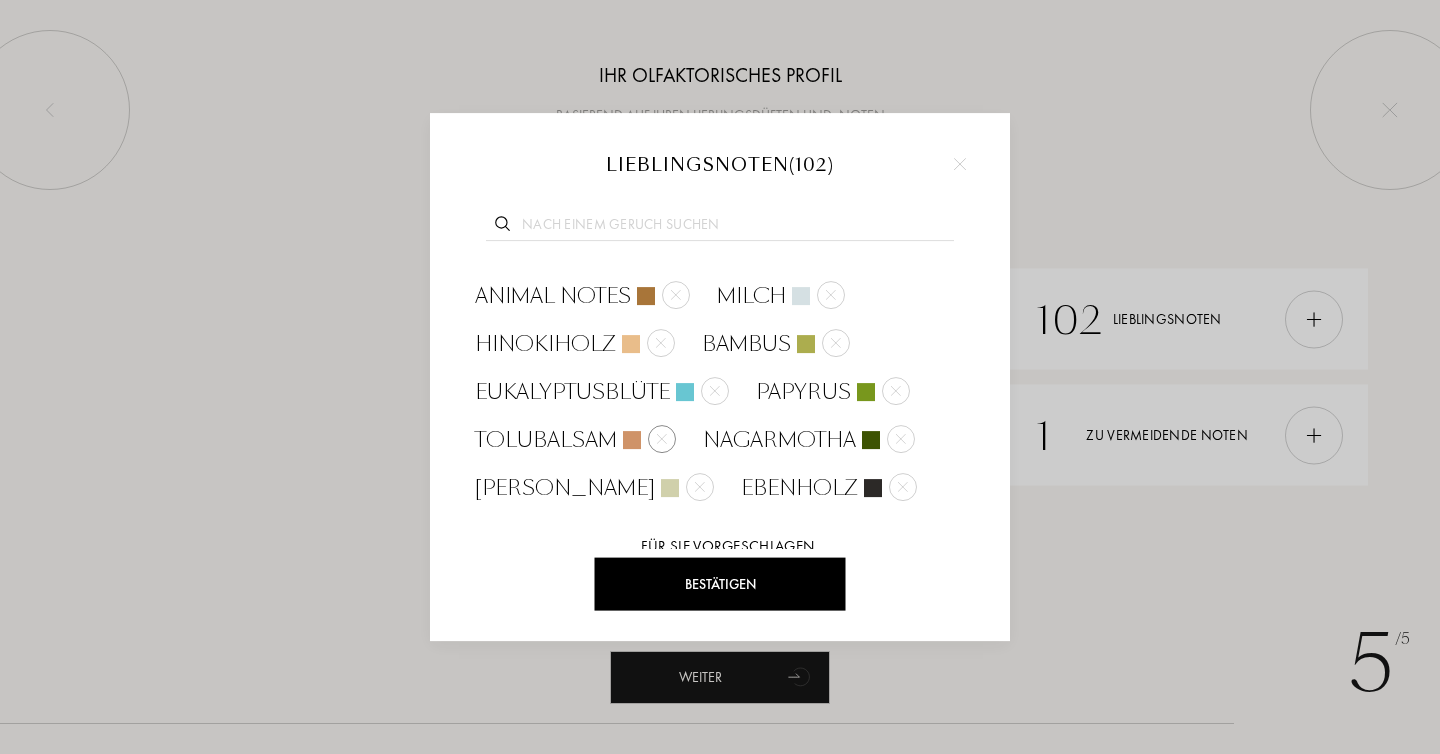 click at bounding box center (662, 439) 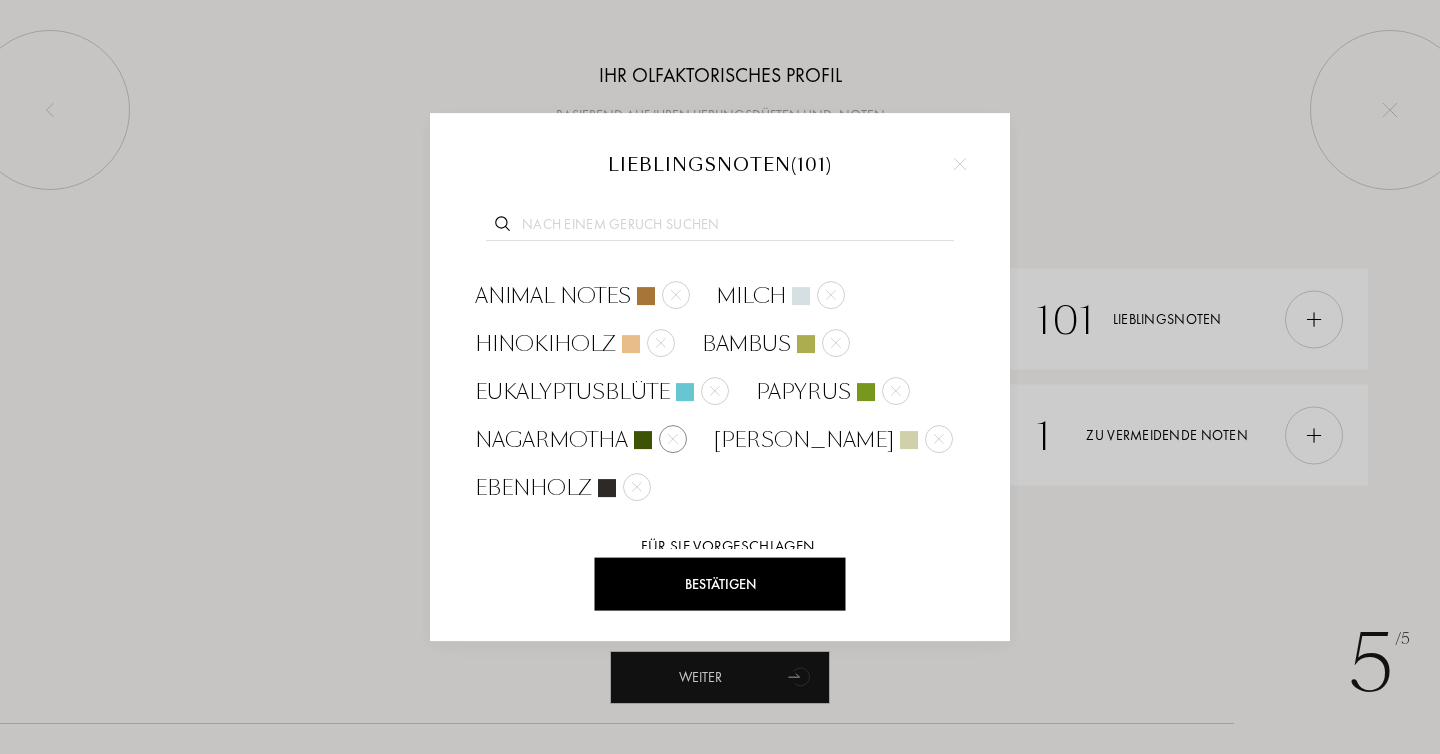 click at bounding box center [673, 438] 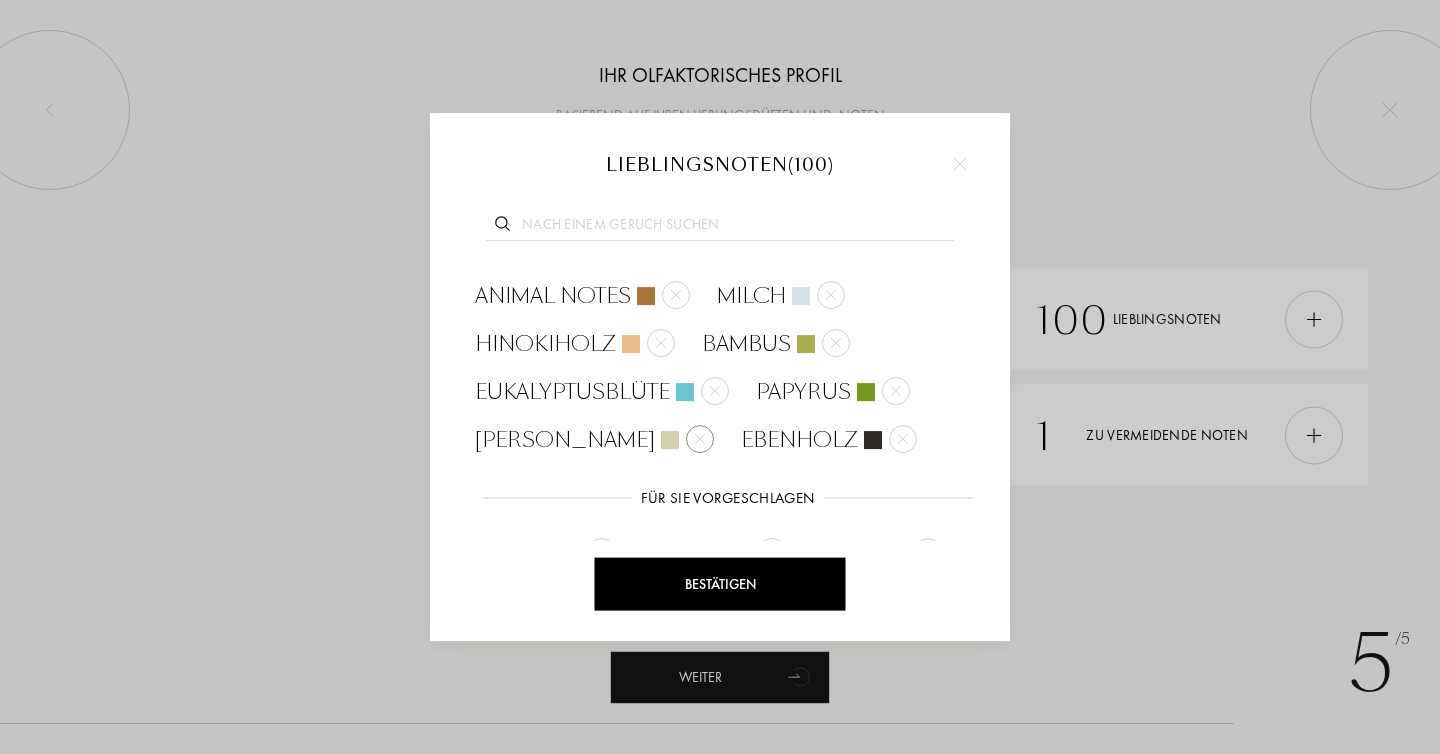 click at bounding box center [700, 439] 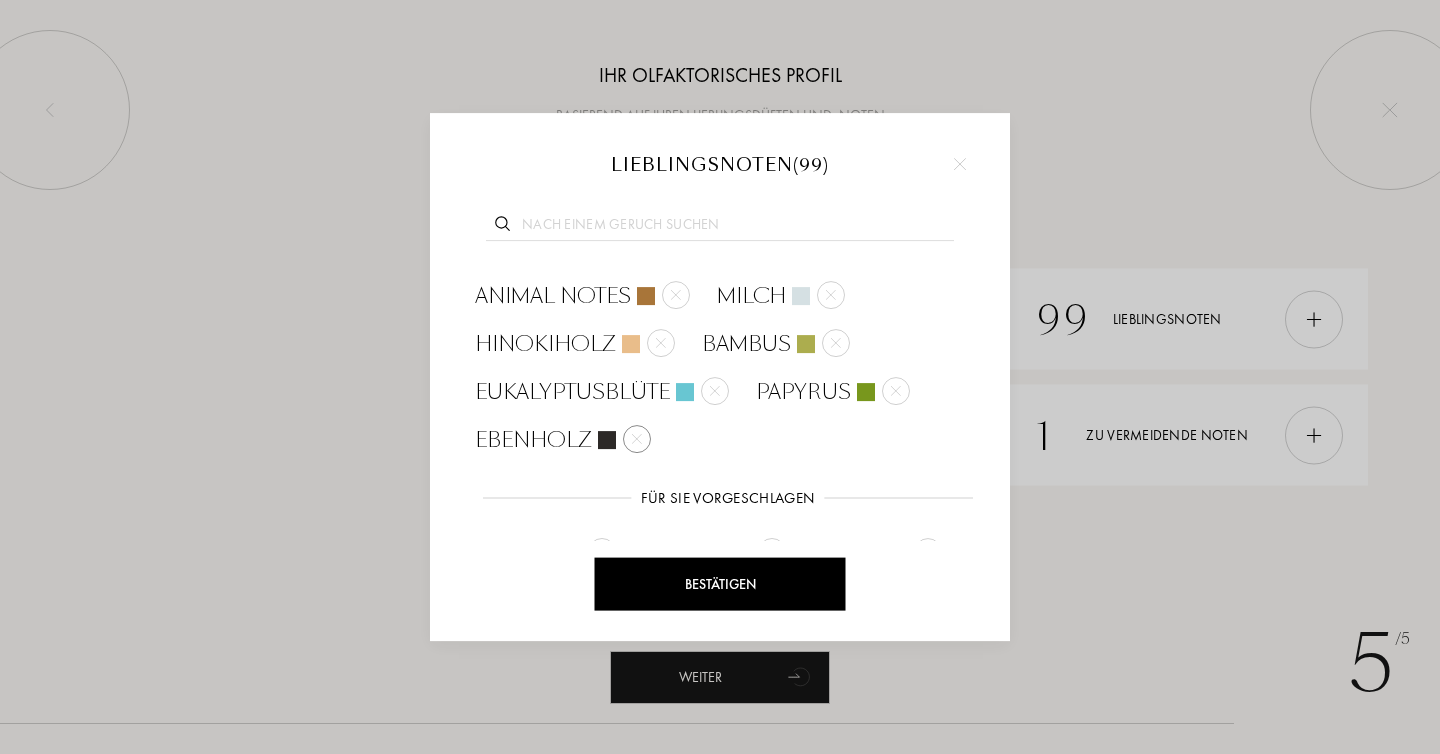 click at bounding box center (637, 439) 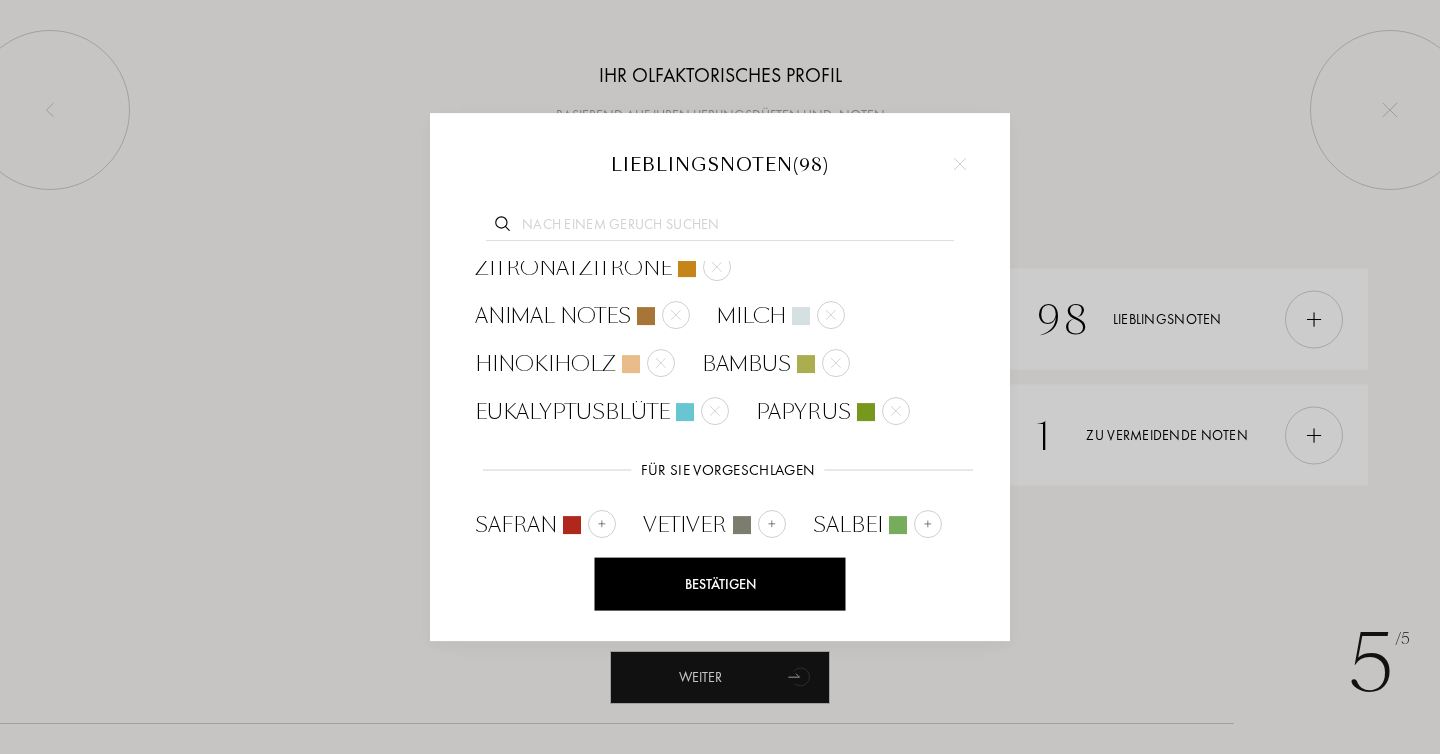 click on "Bestätigen" at bounding box center [720, 583] 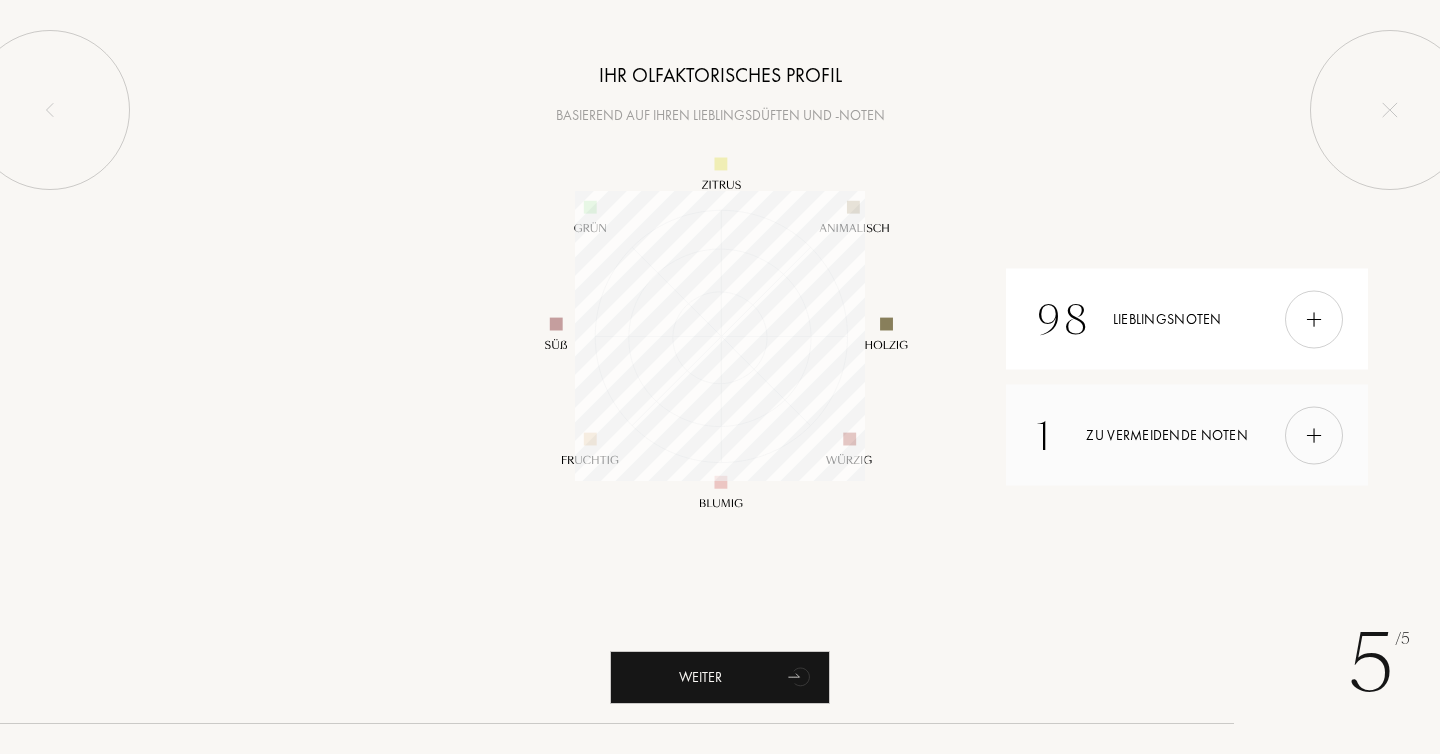 click on "1 Zu vermeidende Noten" at bounding box center [1187, 435] 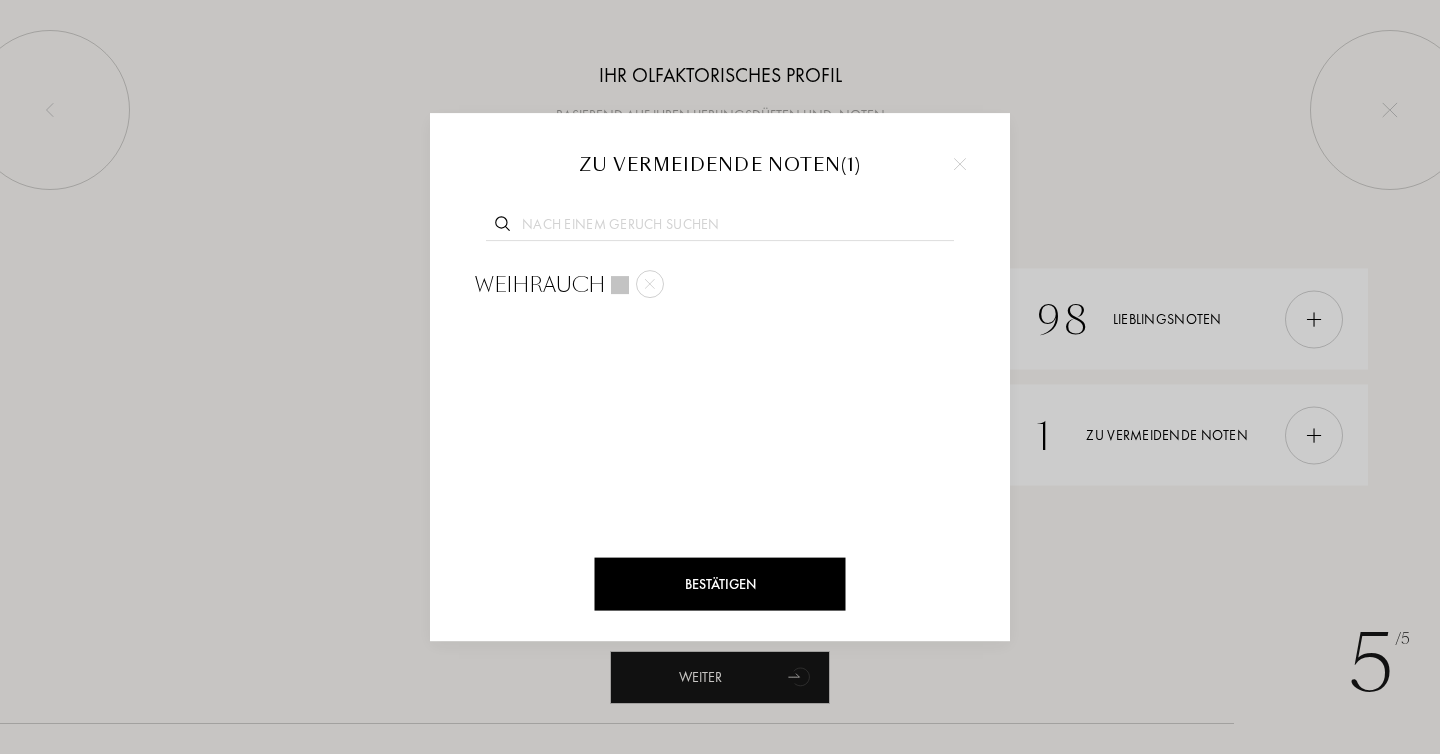 click on "Bestätigen" at bounding box center [720, 583] 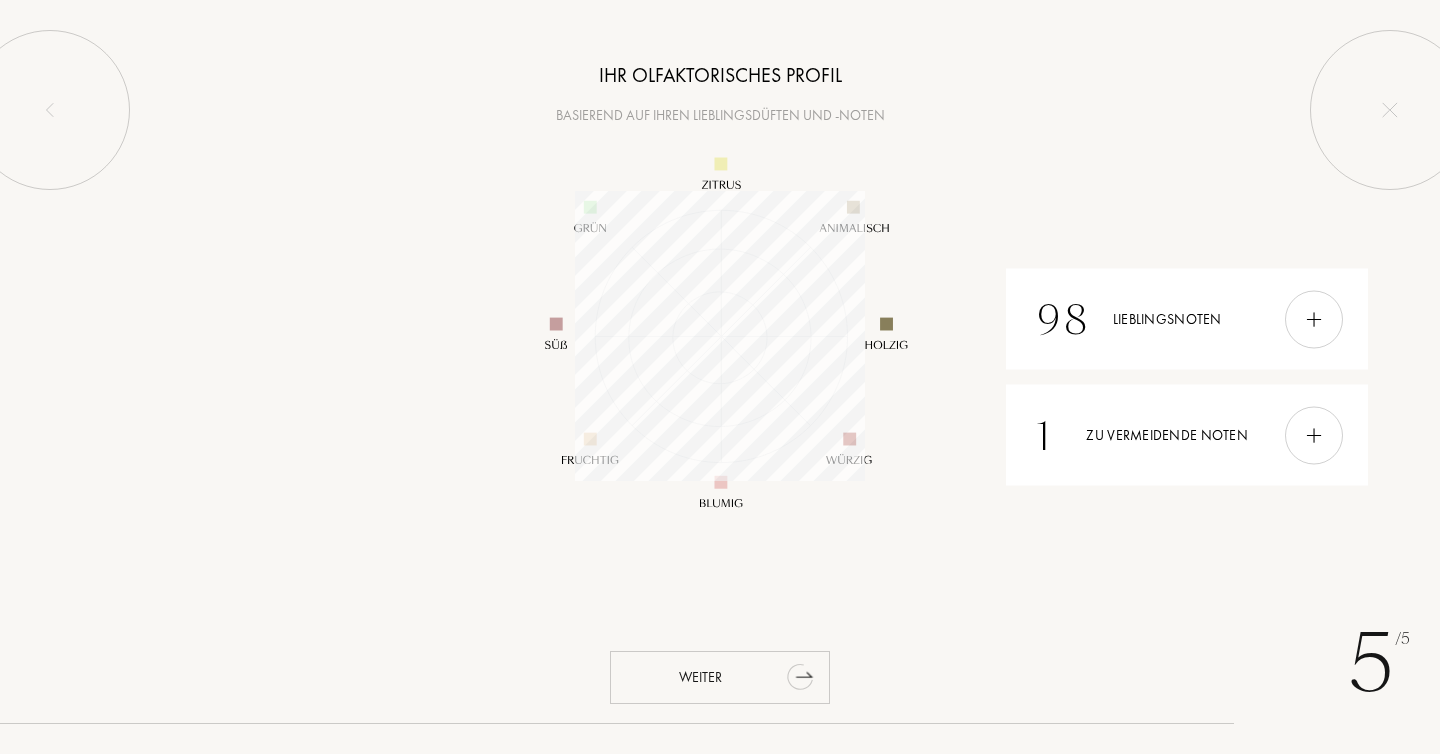 click on "Weiter" at bounding box center (720, 677) 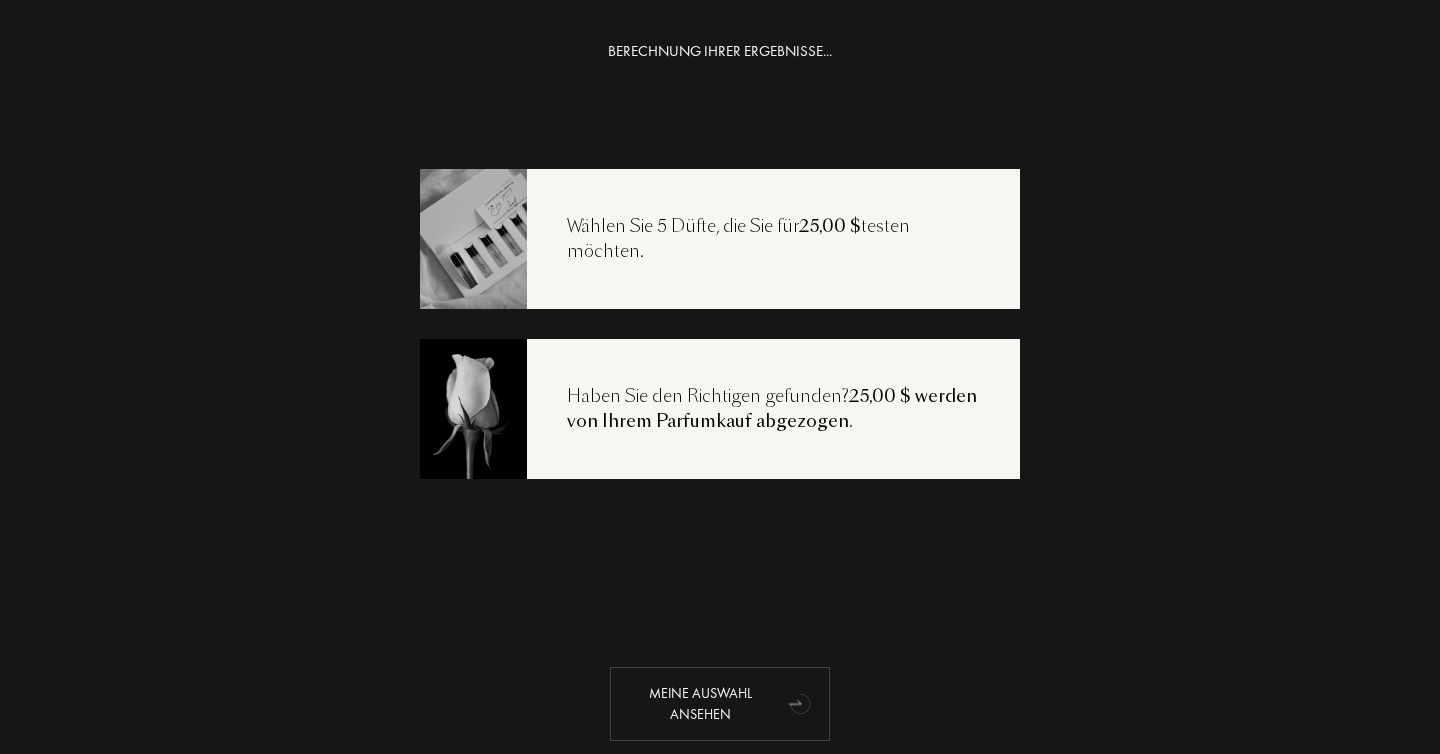 click on "Meine Auswahl ansehen" at bounding box center [720, 704] 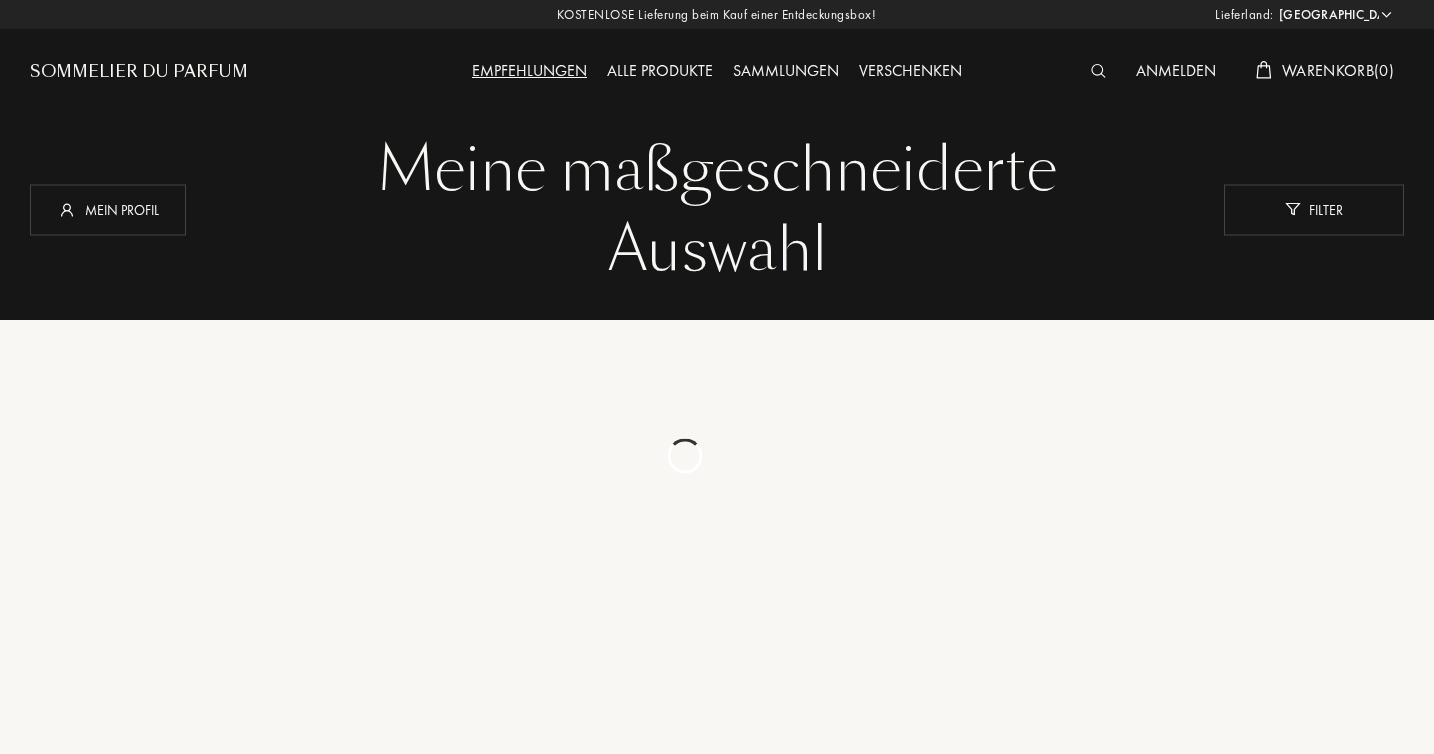 select on "AT" 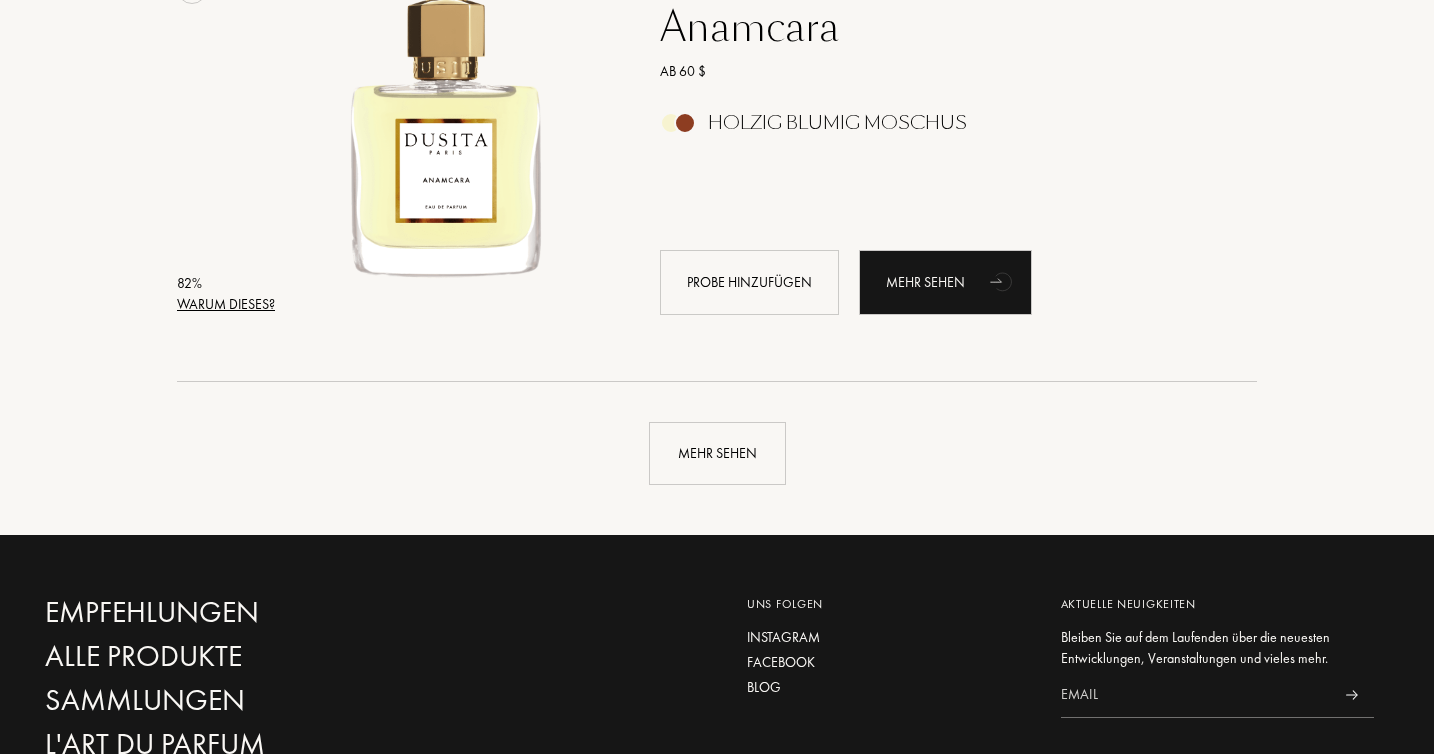 scroll, scrollTop: 4974, scrollLeft: 0, axis: vertical 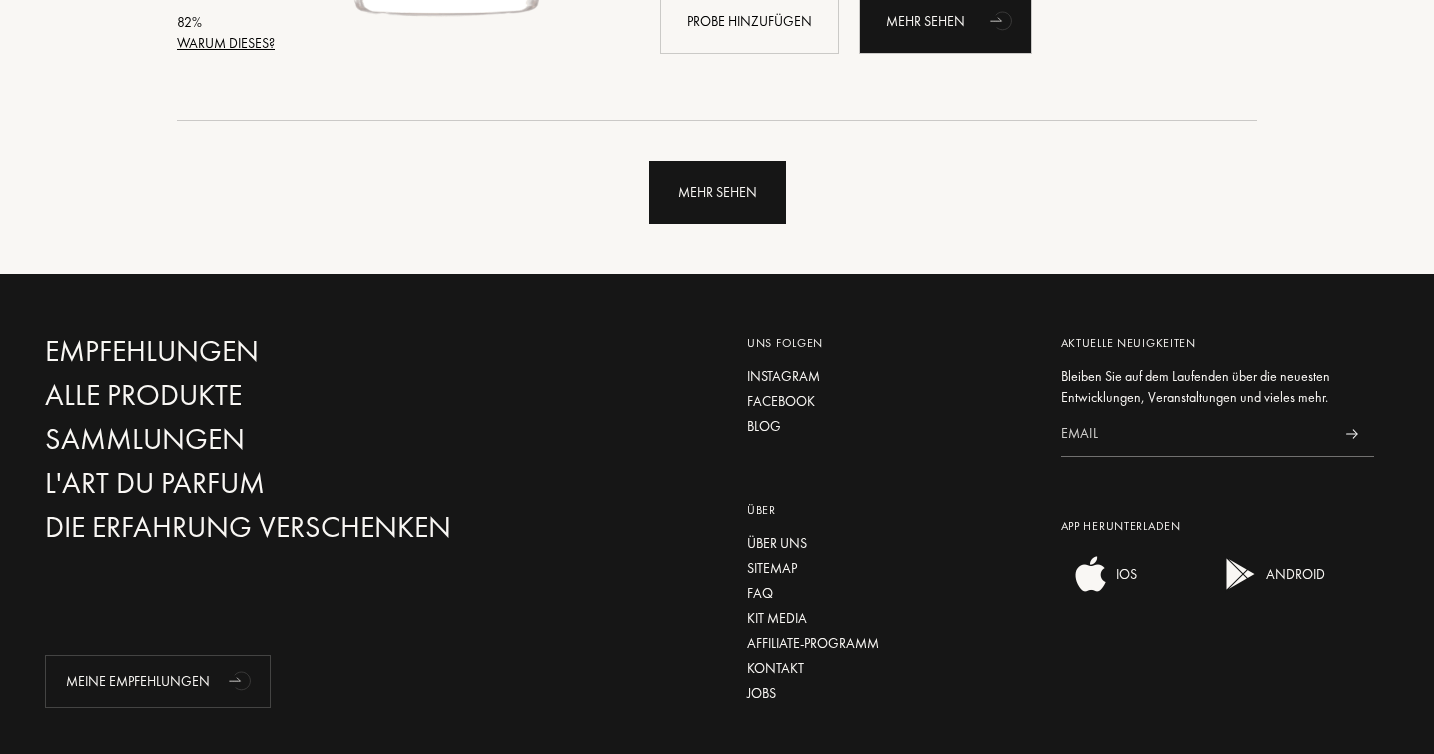 click on "Mehr sehen" at bounding box center [717, 192] 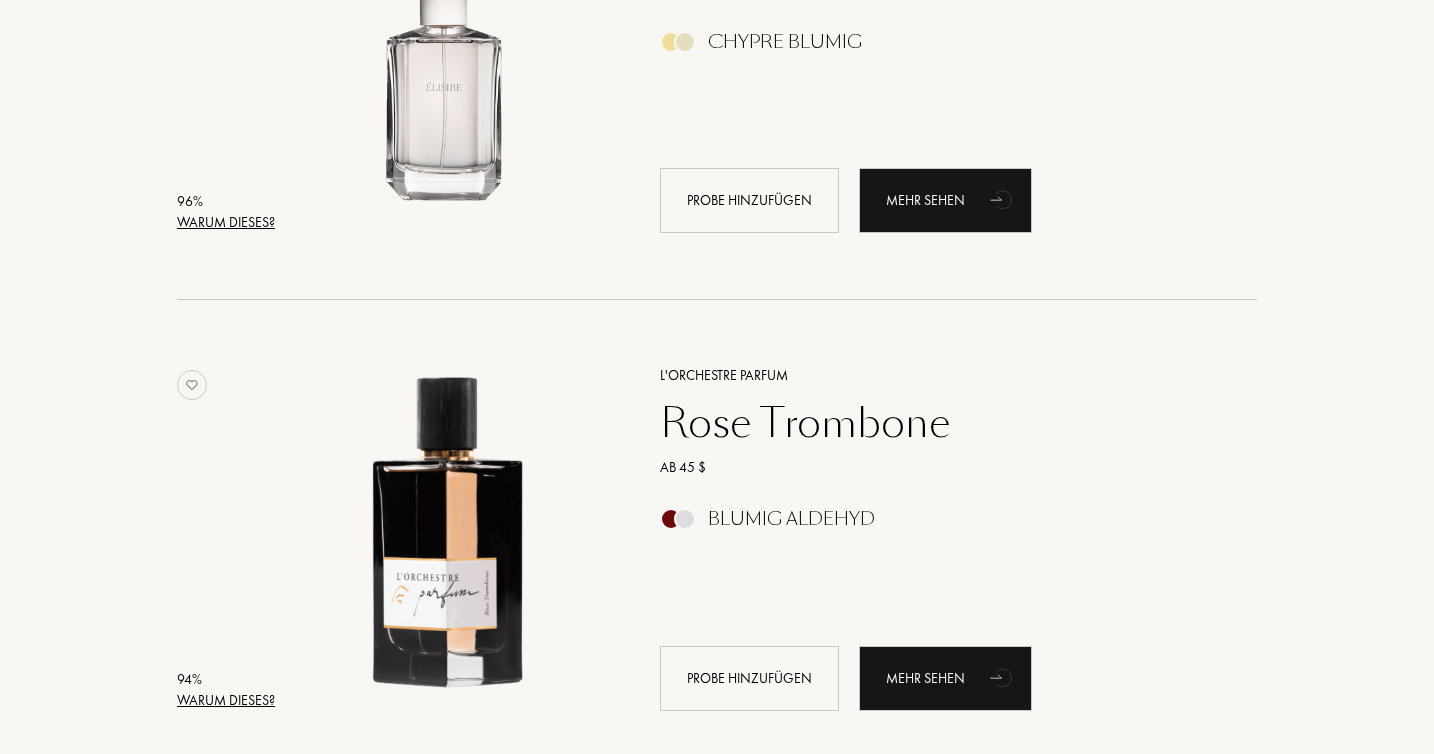 scroll, scrollTop: 501, scrollLeft: 0, axis: vertical 